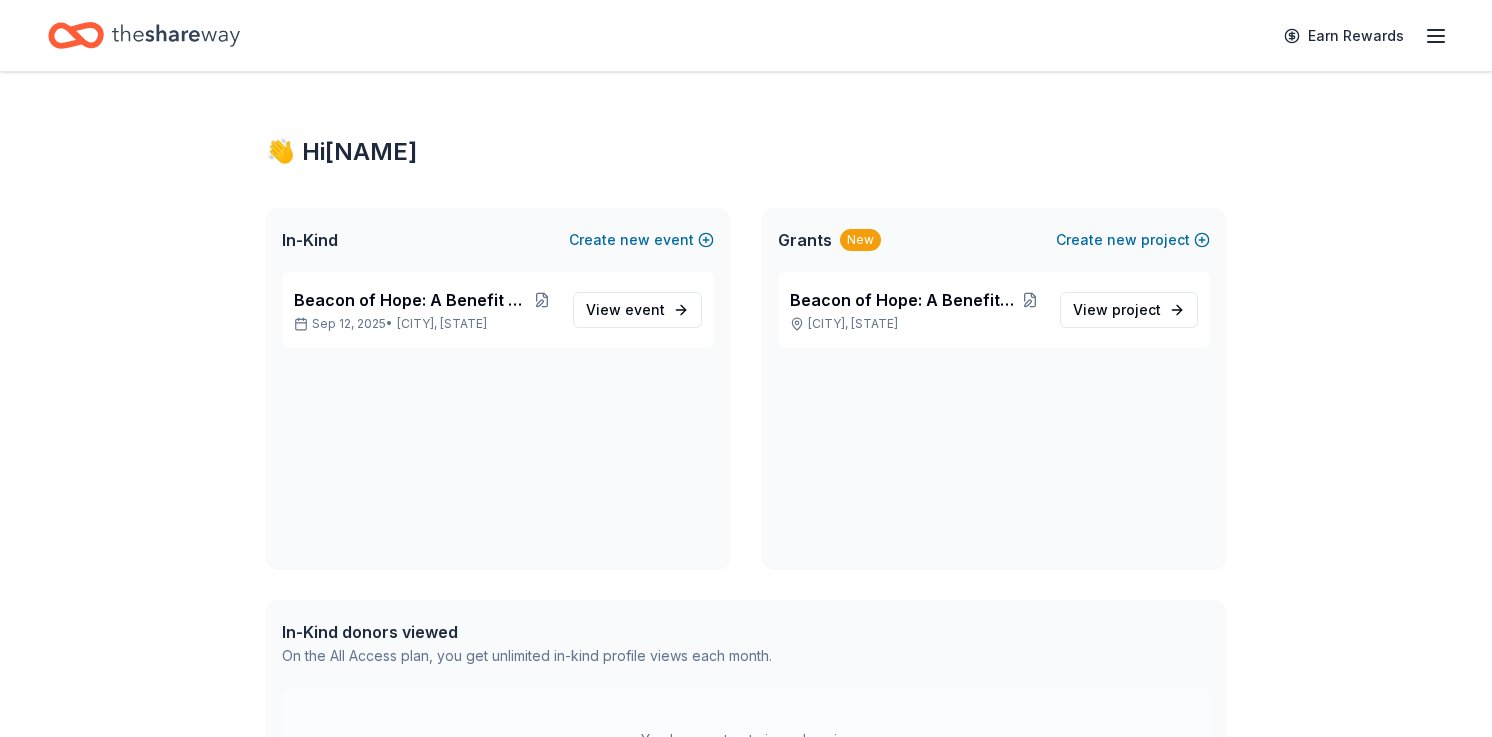 scroll, scrollTop: 0, scrollLeft: 0, axis: both 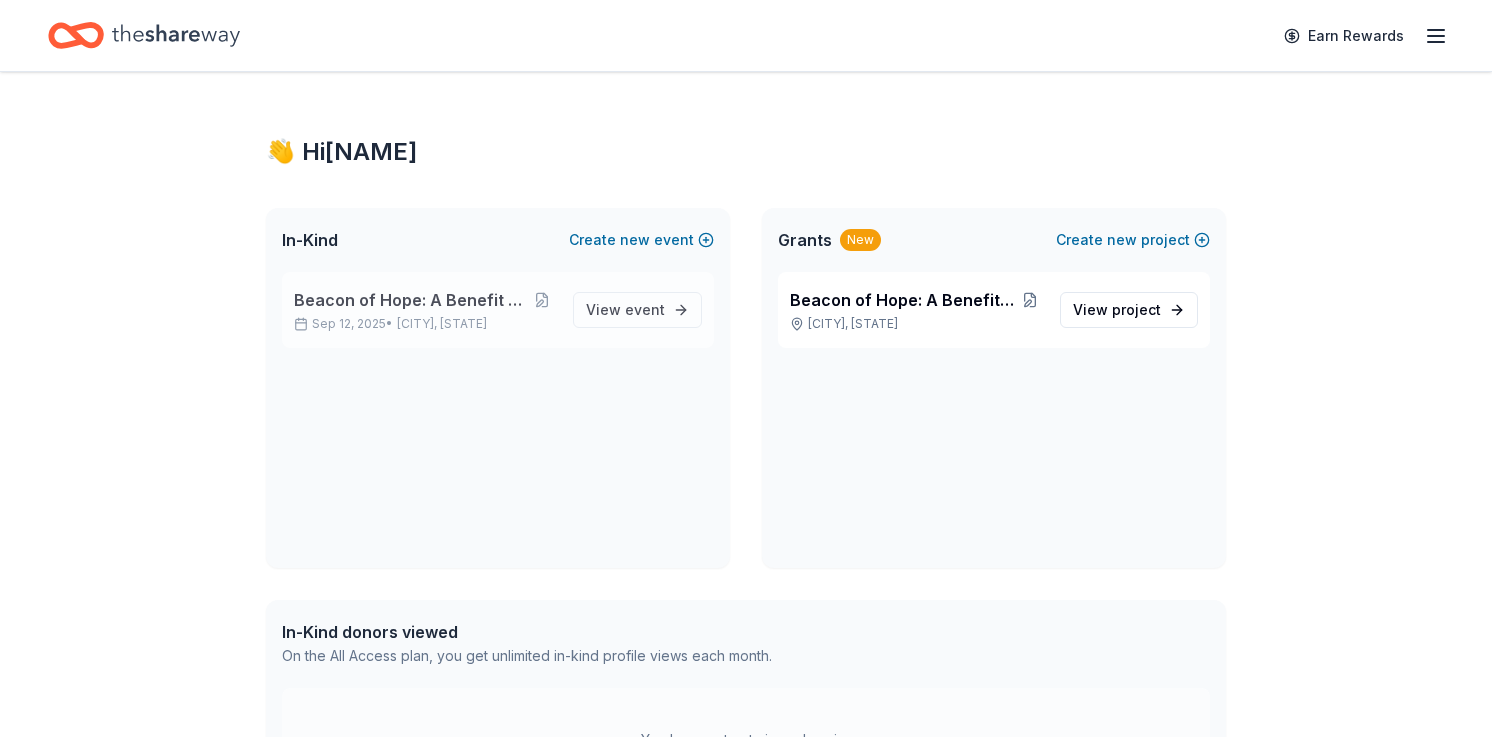 click on "Beacon of Hope: A Benefit for SYNGAP1" at bounding box center (411, 300) 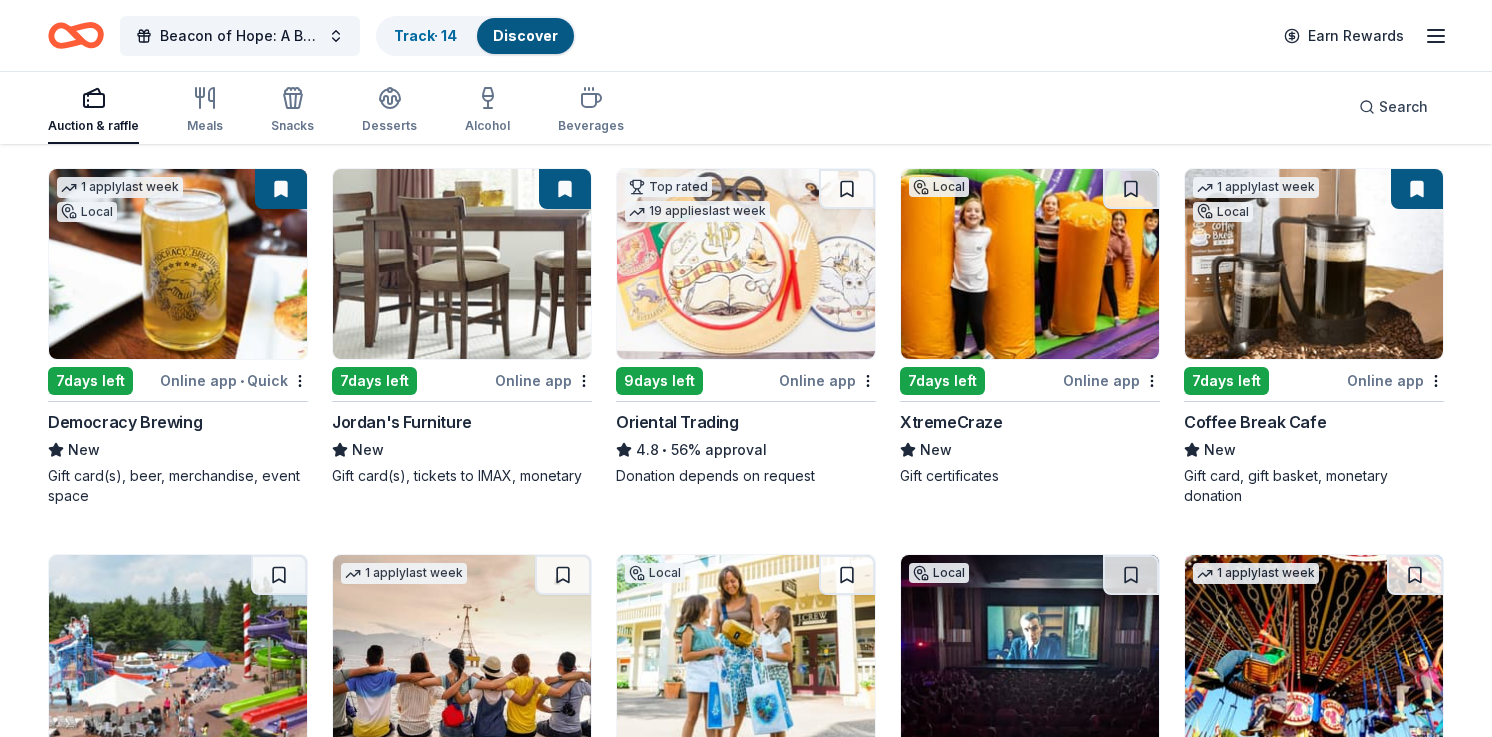 scroll, scrollTop: 202, scrollLeft: 0, axis: vertical 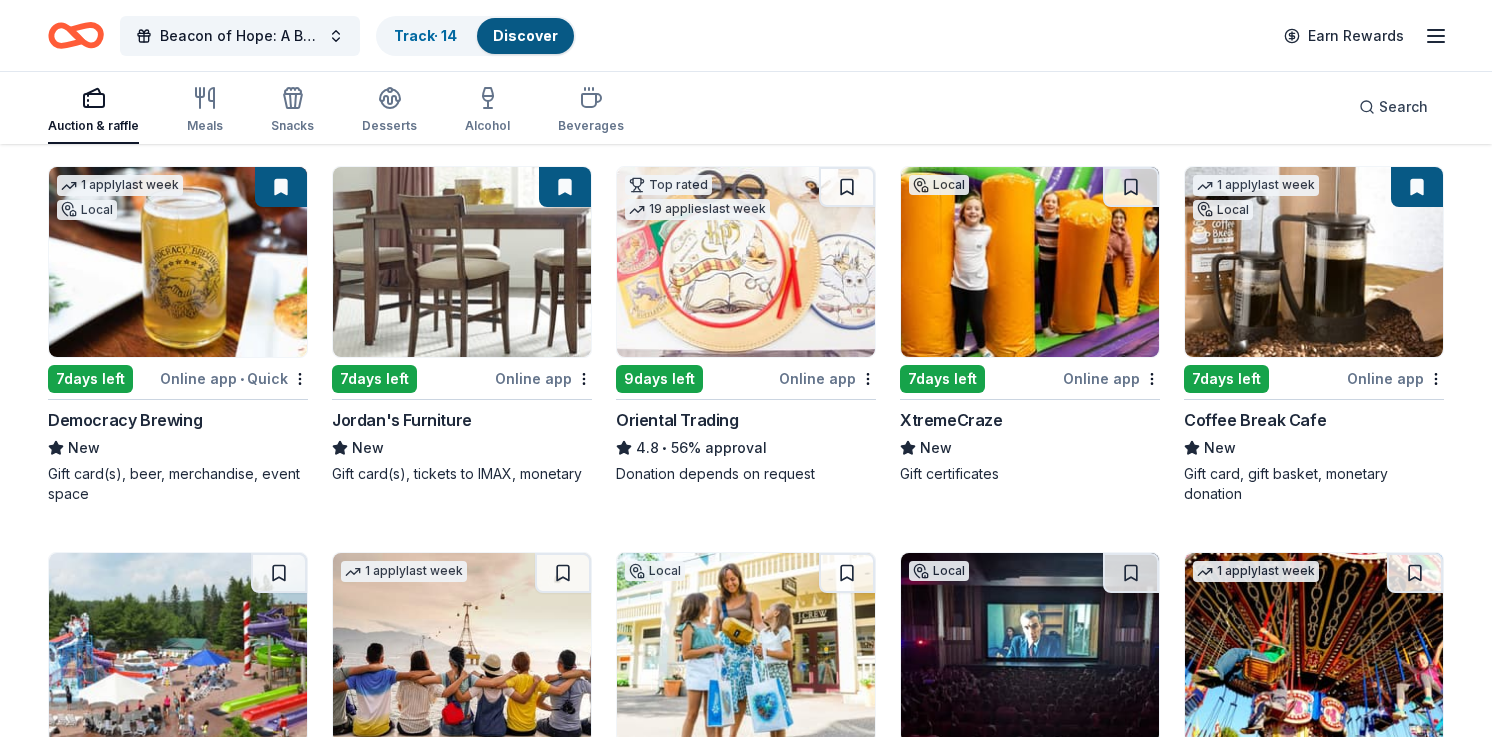 click on "Coffee Break Cafe" at bounding box center (1255, 420) 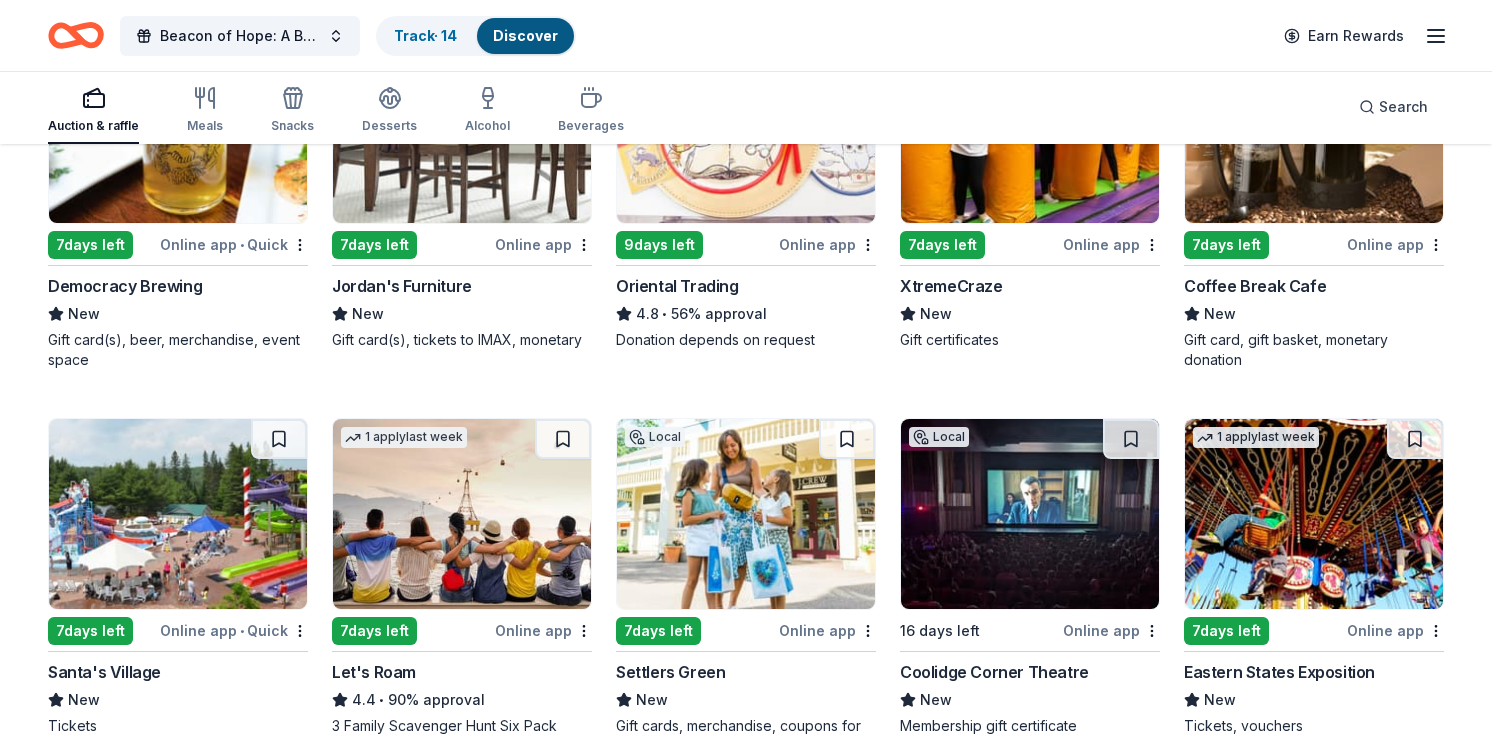 scroll, scrollTop: 340, scrollLeft: 0, axis: vertical 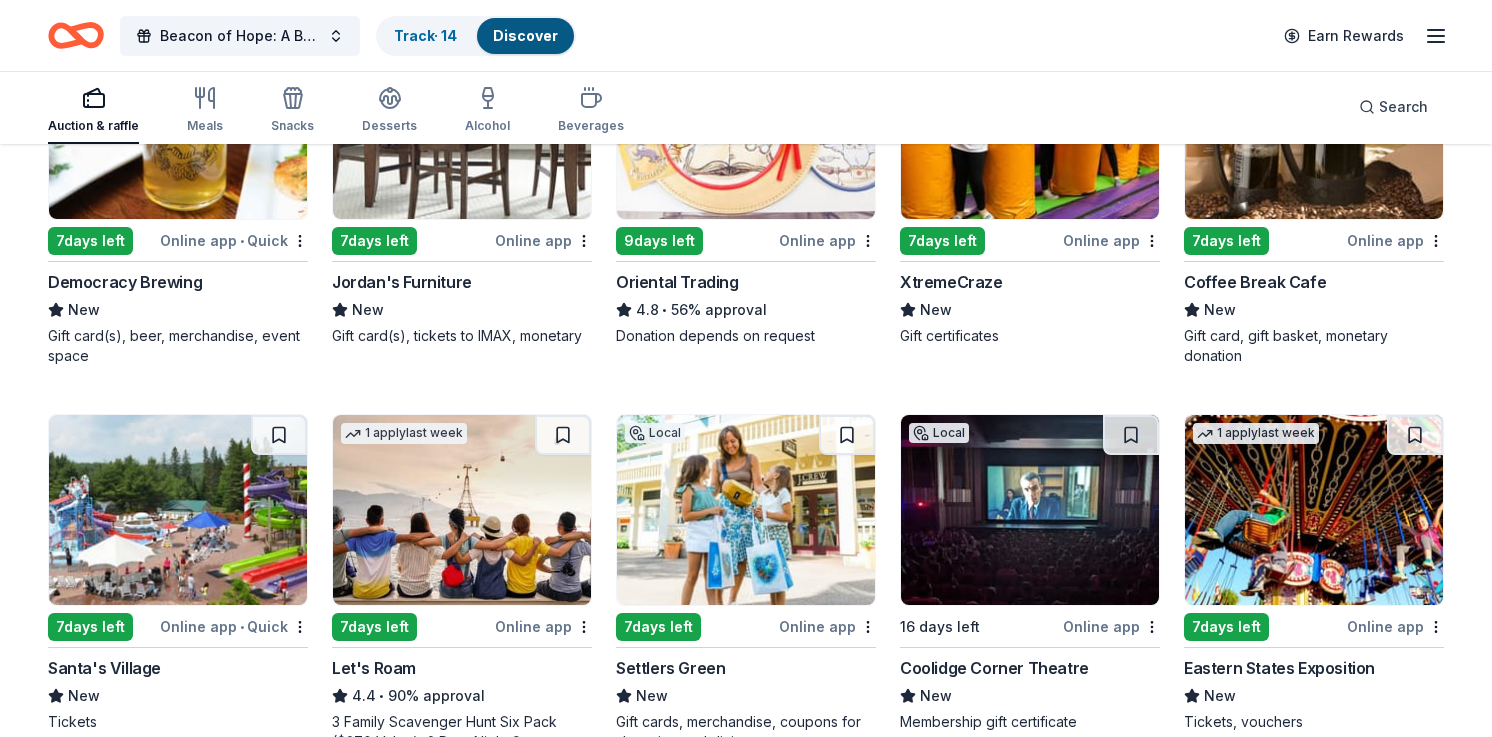 click on "Democracy Brewing" at bounding box center [125, 282] 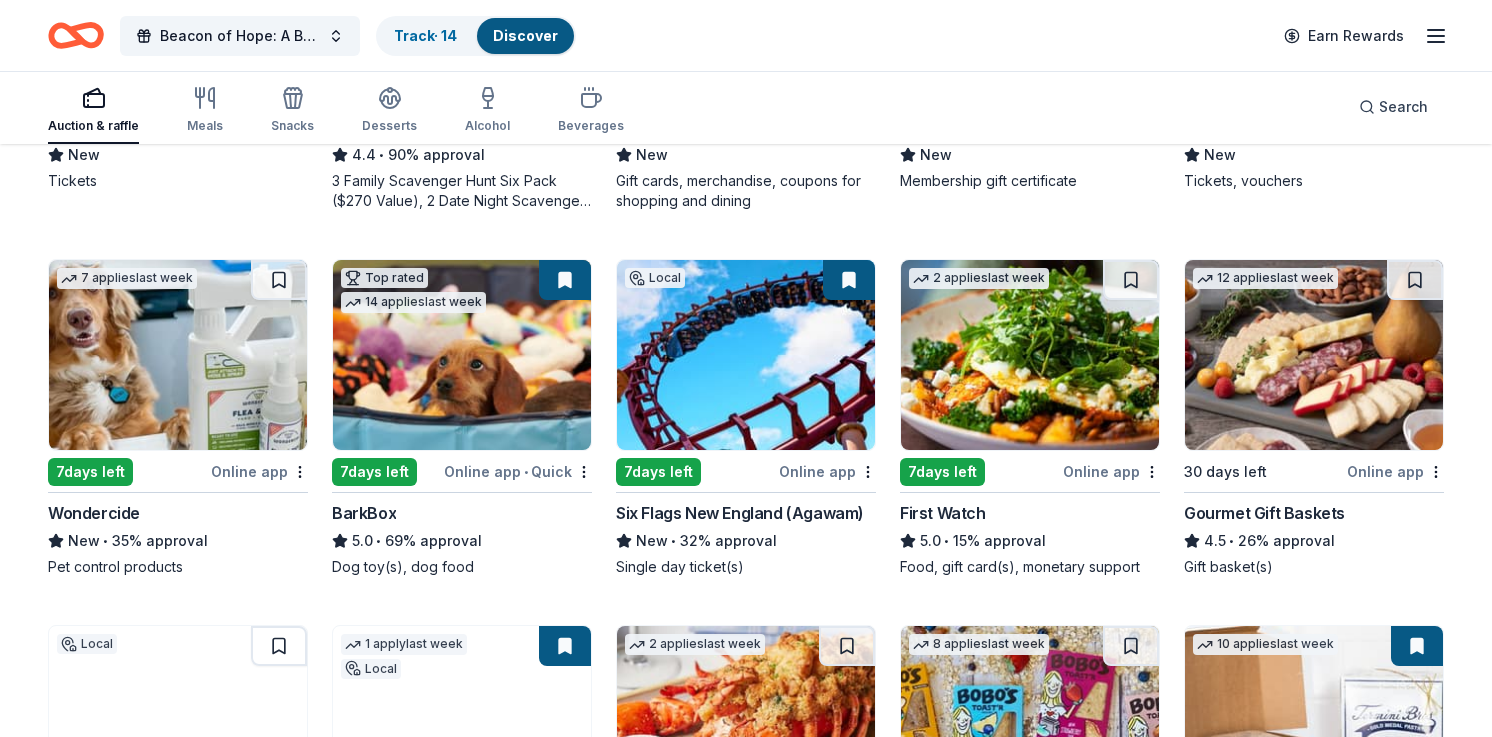 scroll, scrollTop: 901, scrollLeft: 0, axis: vertical 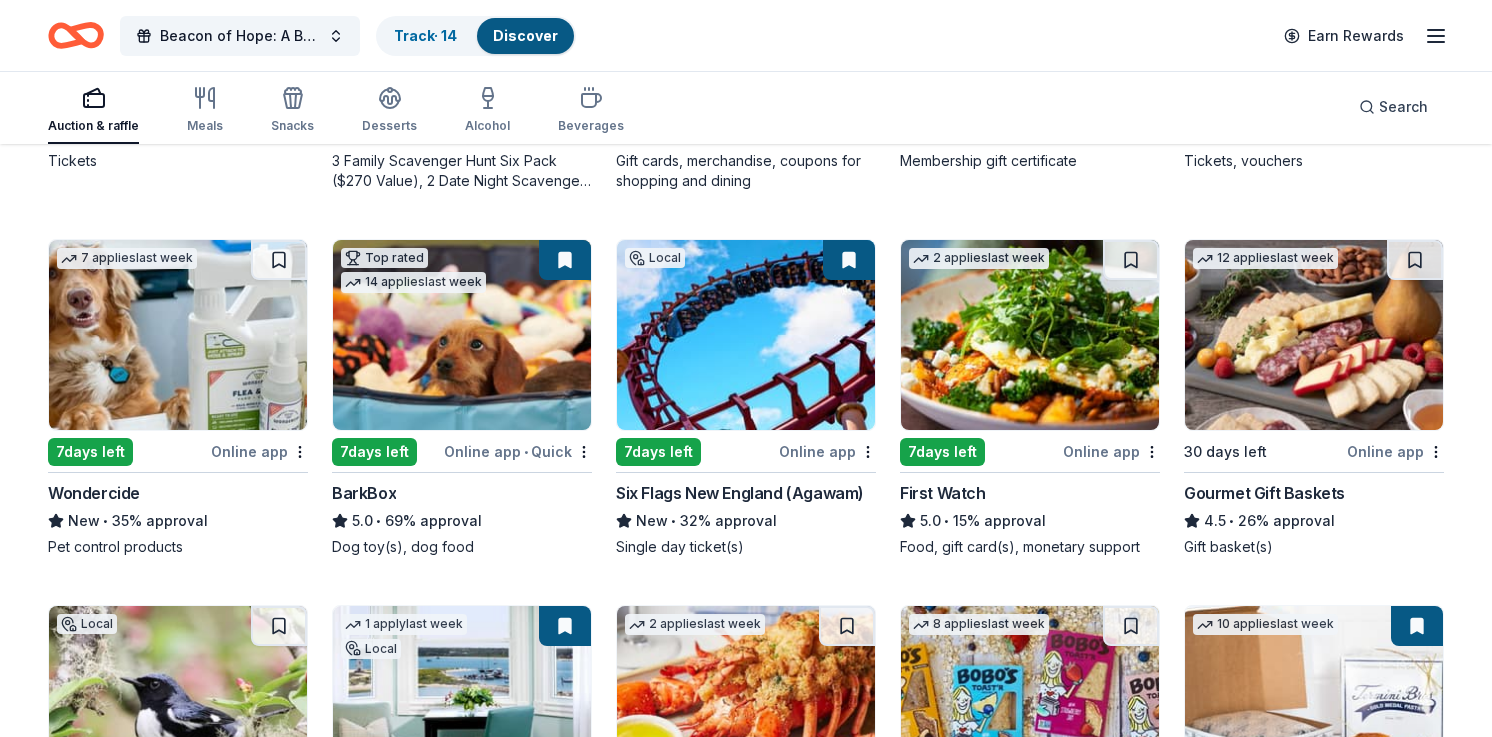 click on "Six Flags New England (Agawam)" at bounding box center [740, 493] 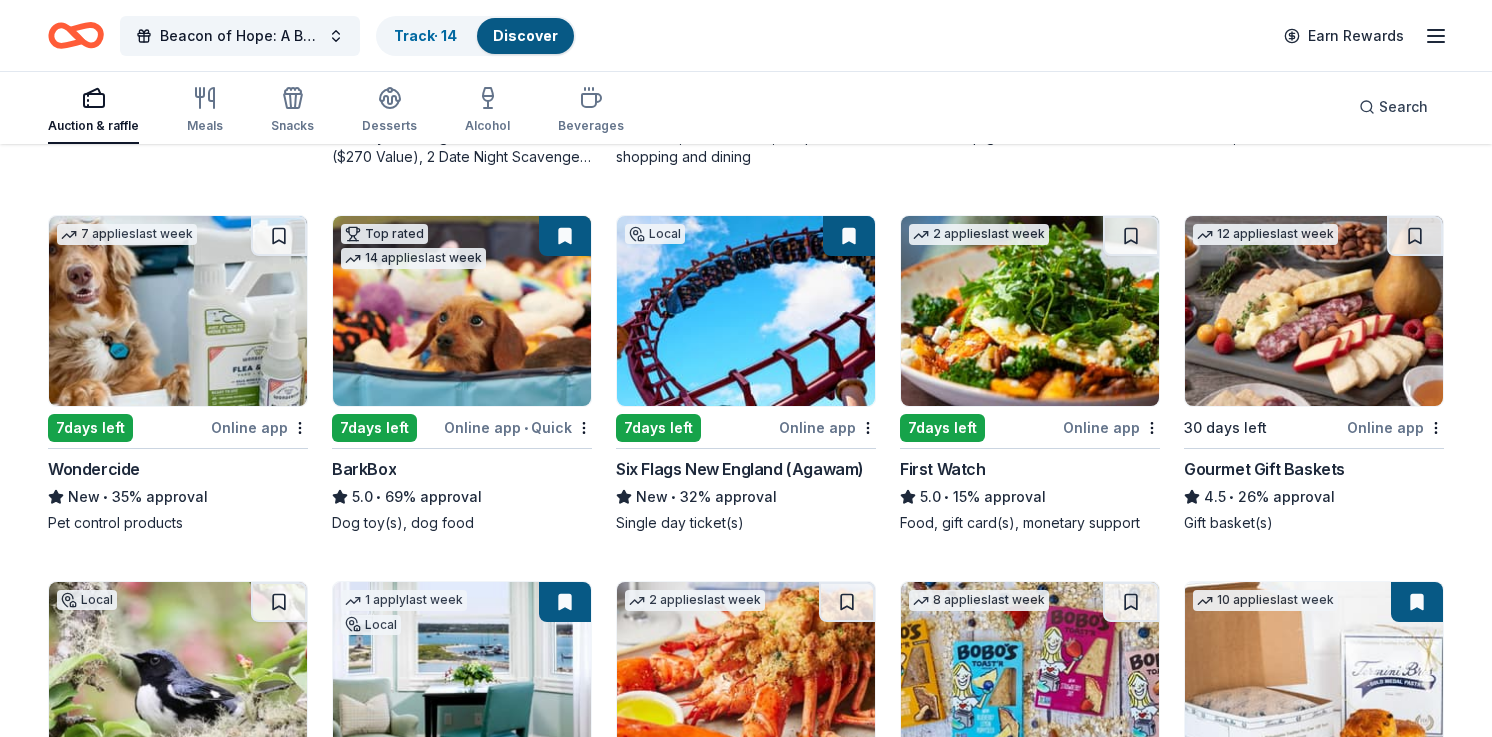 scroll, scrollTop: 928, scrollLeft: 0, axis: vertical 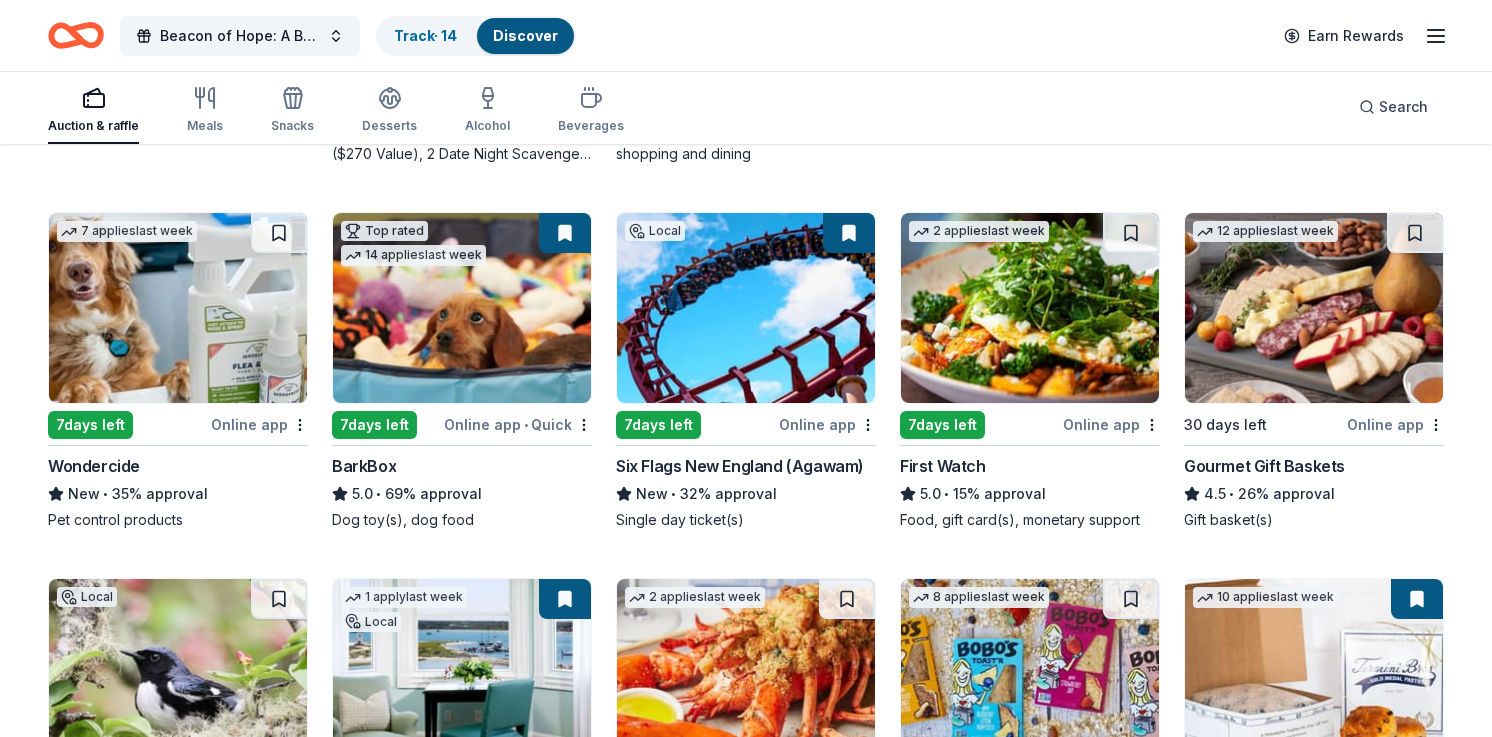 click on "BarkBox" at bounding box center (364, 466) 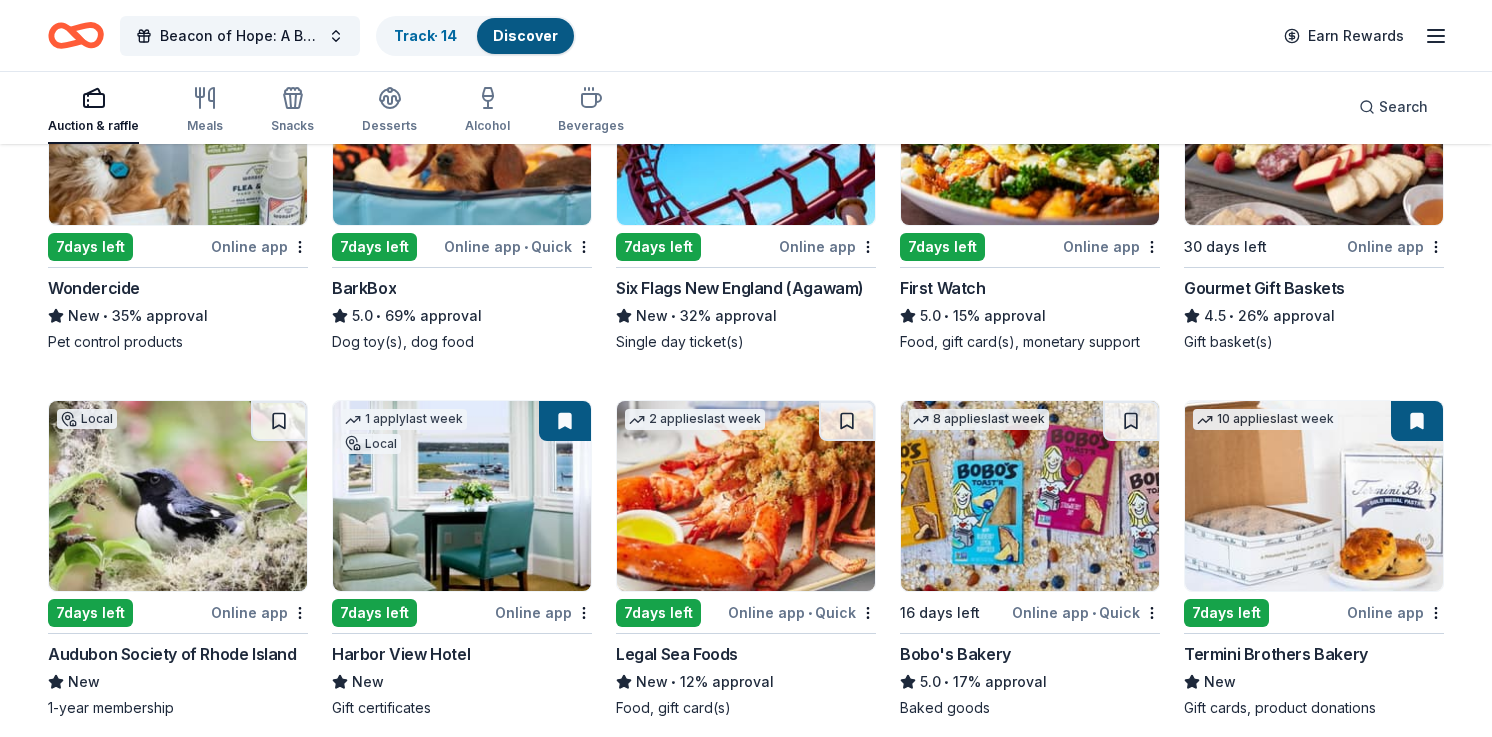 scroll, scrollTop: 1116, scrollLeft: 0, axis: vertical 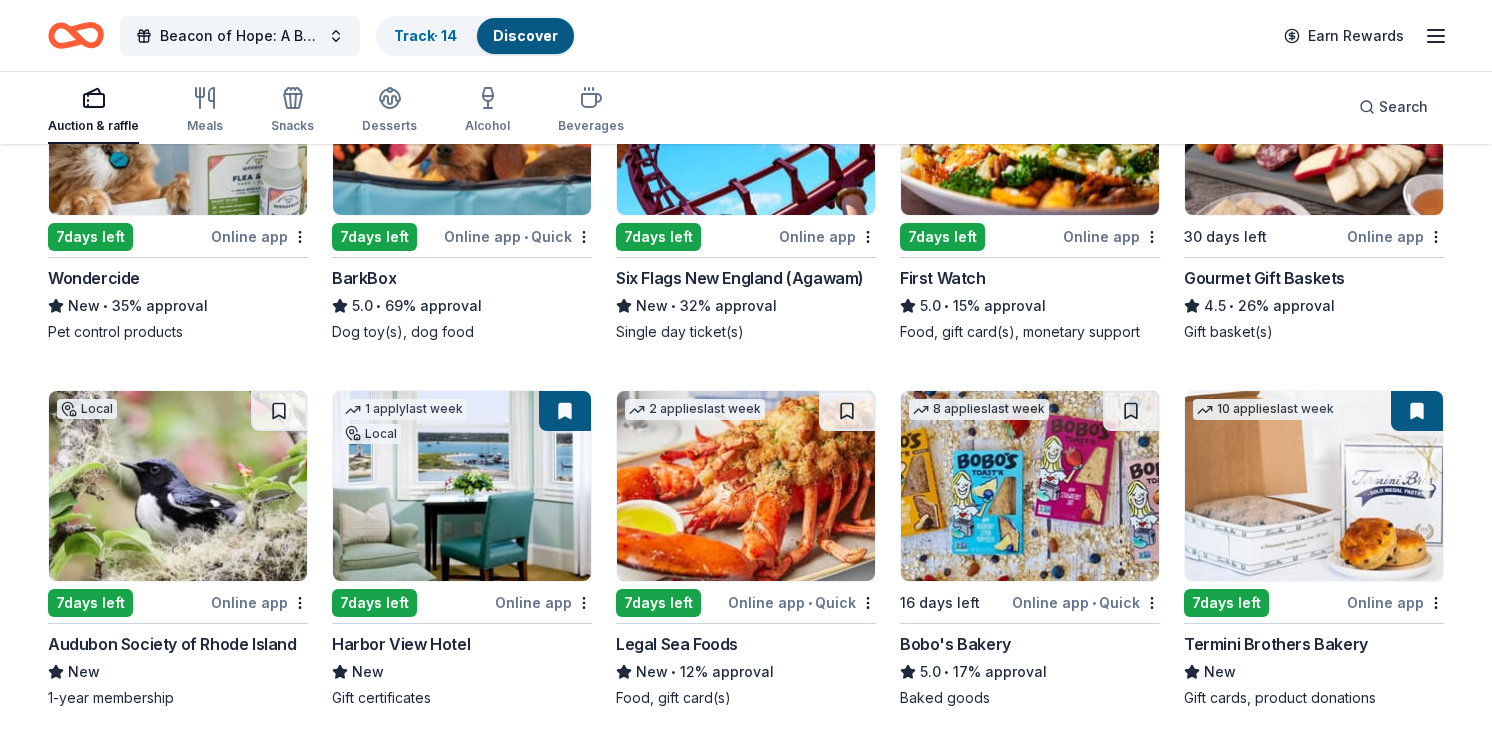 click on "First Watch" at bounding box center [943, 278] 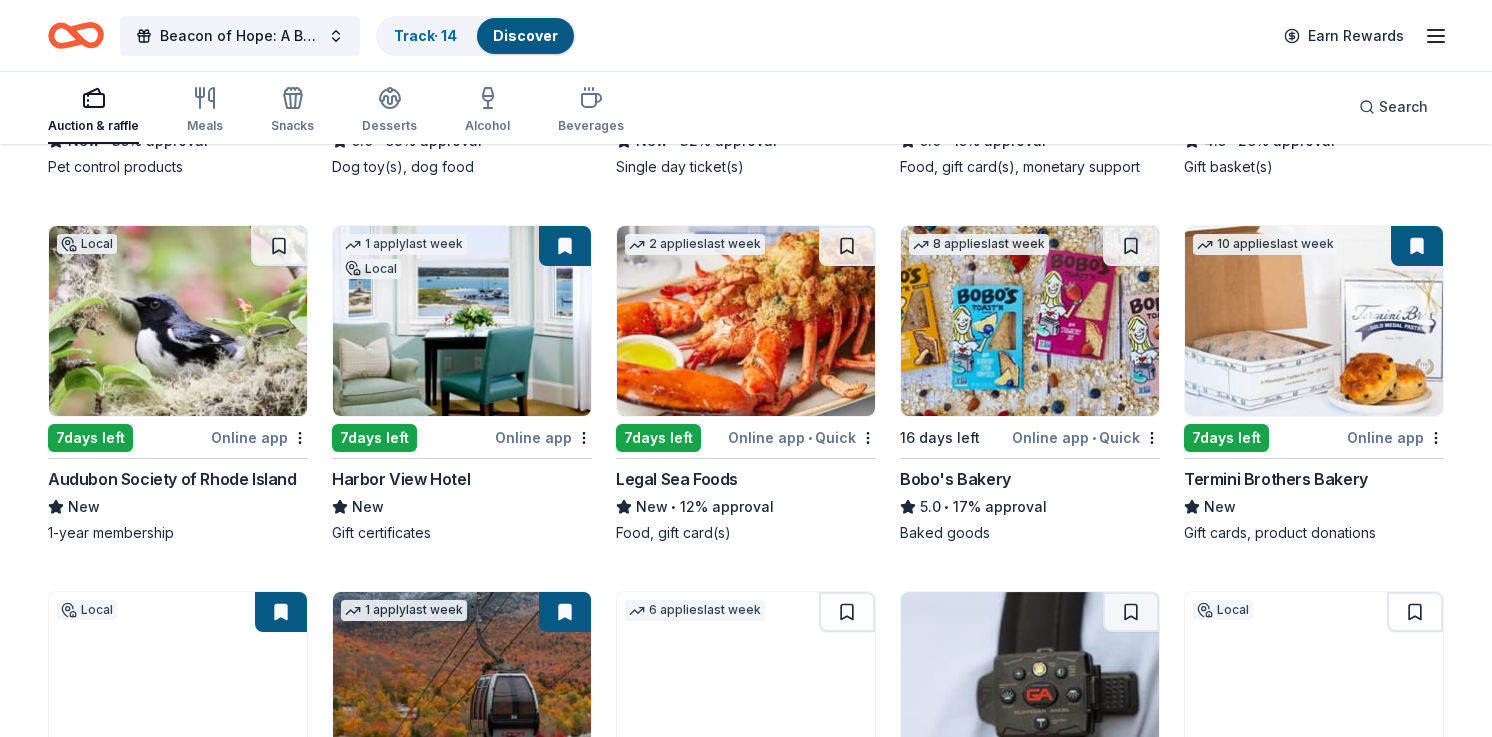 scroll, scrollTop: 1329, scrollLeft: 0, axis: vertical 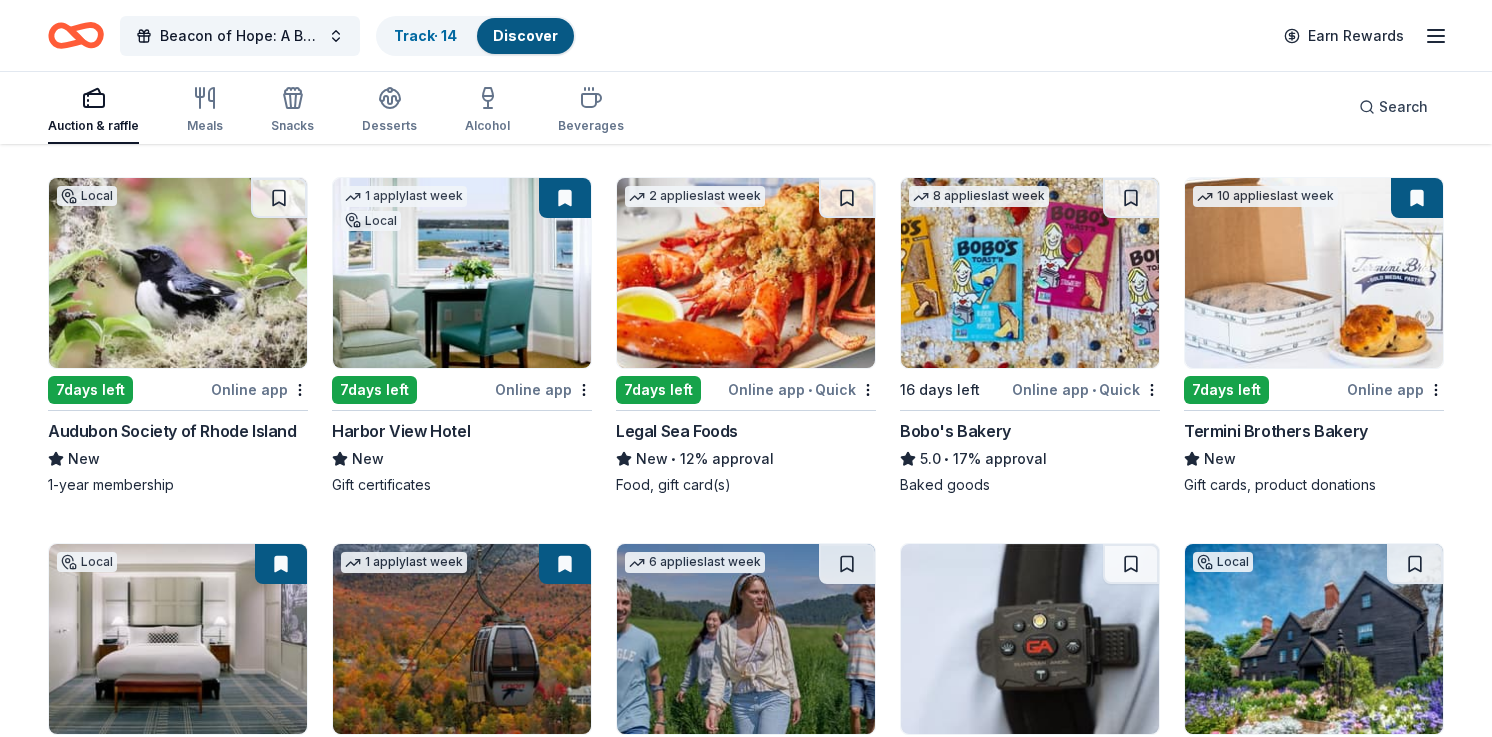 click on "Legal Sea Foods" at bounding box center [677, 431] 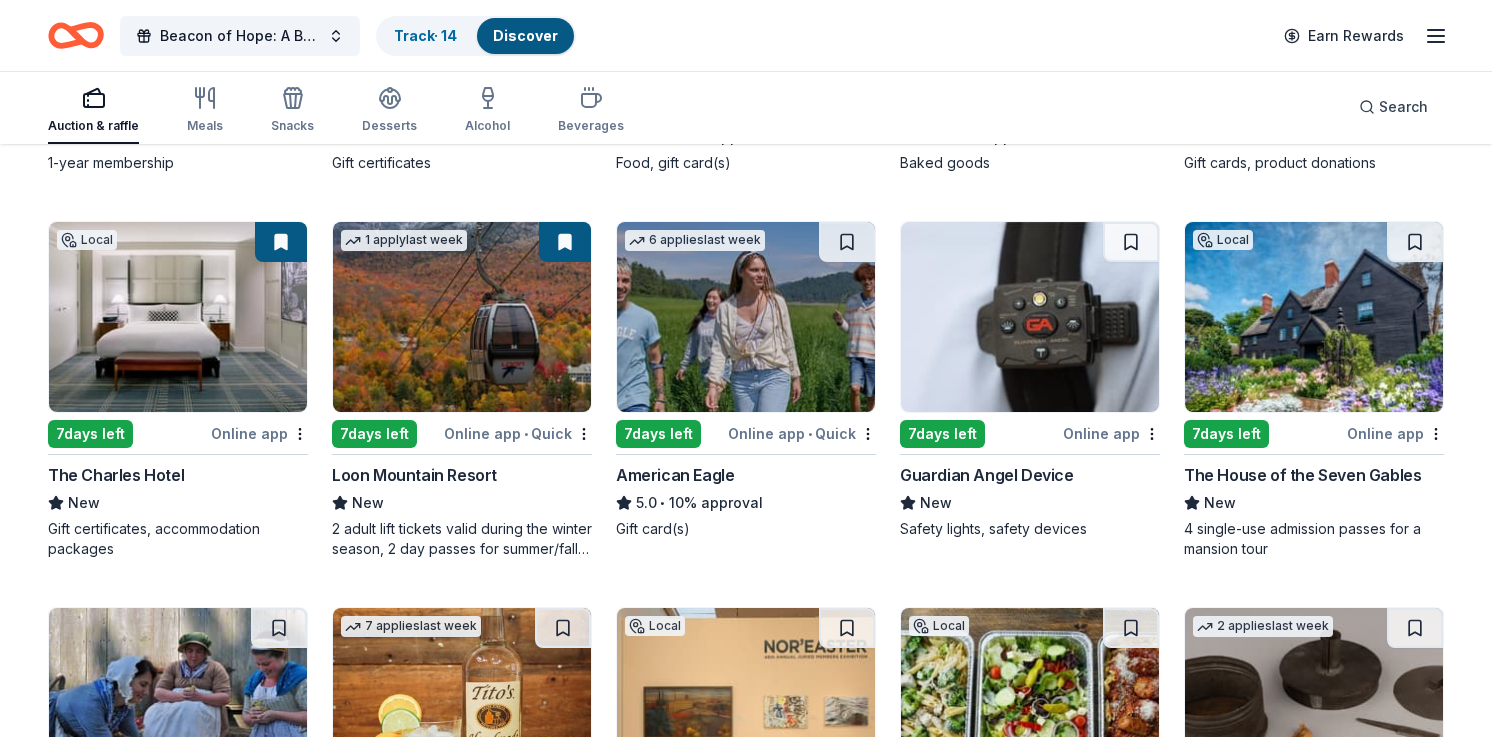 scroll, scrollTop: 1654, scrollLeft: 0, axis: vertical 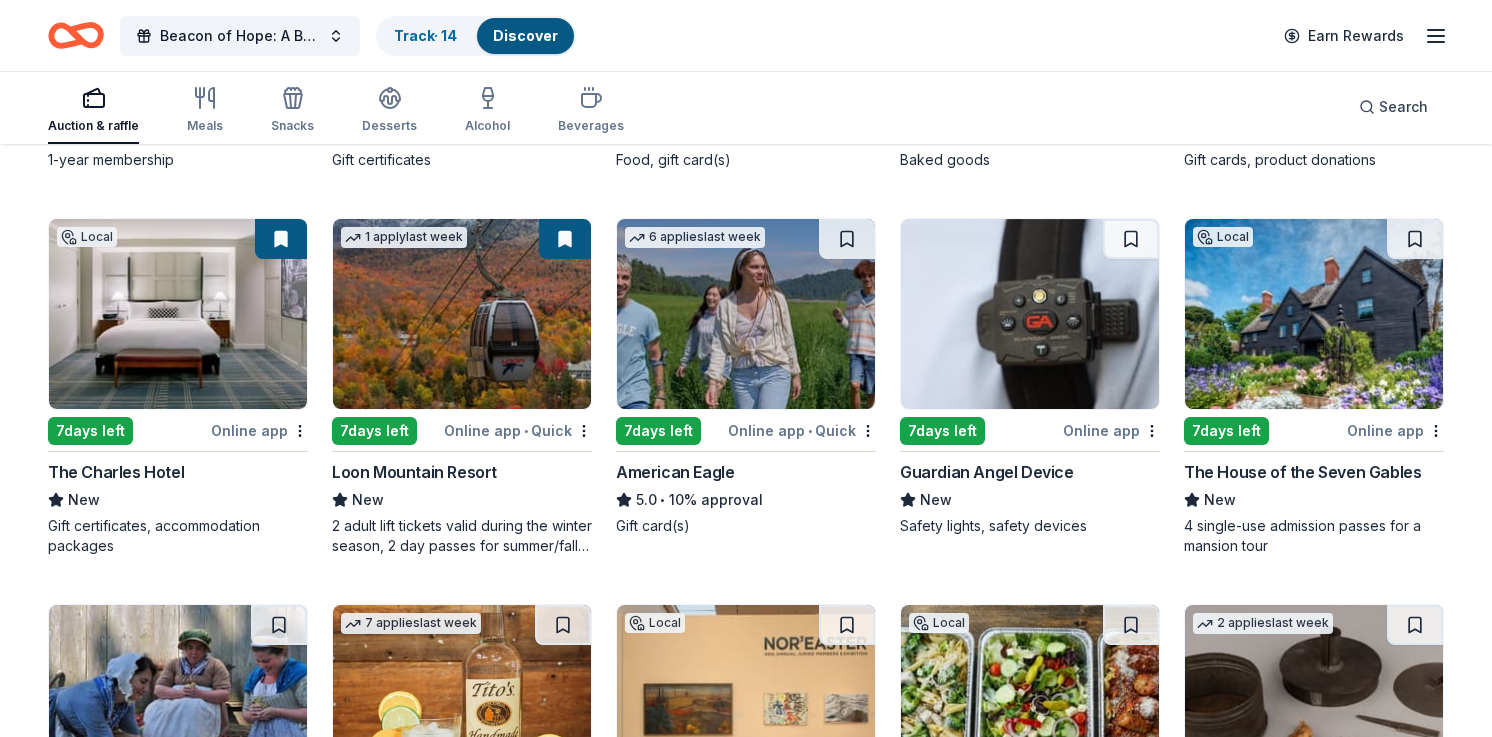 click on "Loon Mountain Resort" at bounding box center (414, 472) 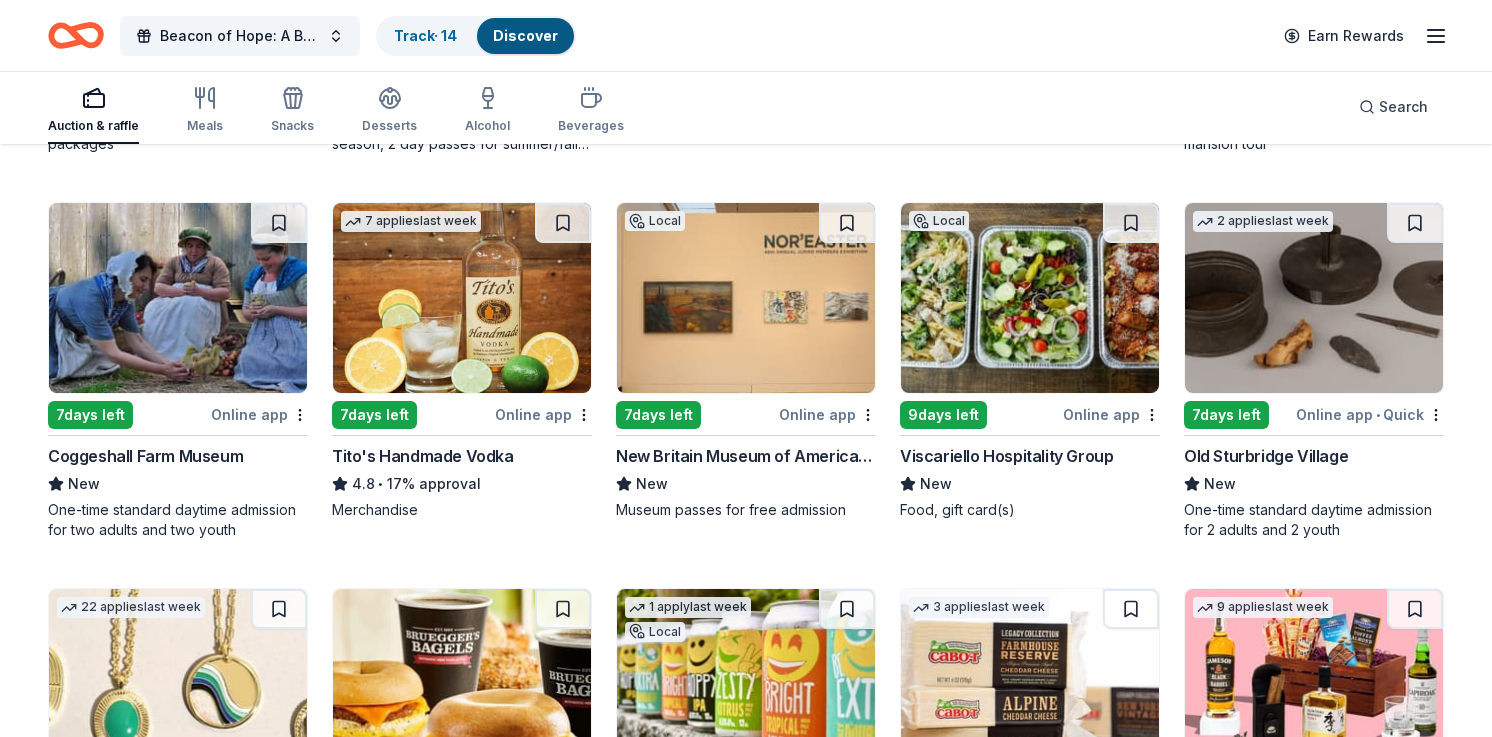 scroll, scrollTop: 2060, scrollLeft: 0, axis: vertical 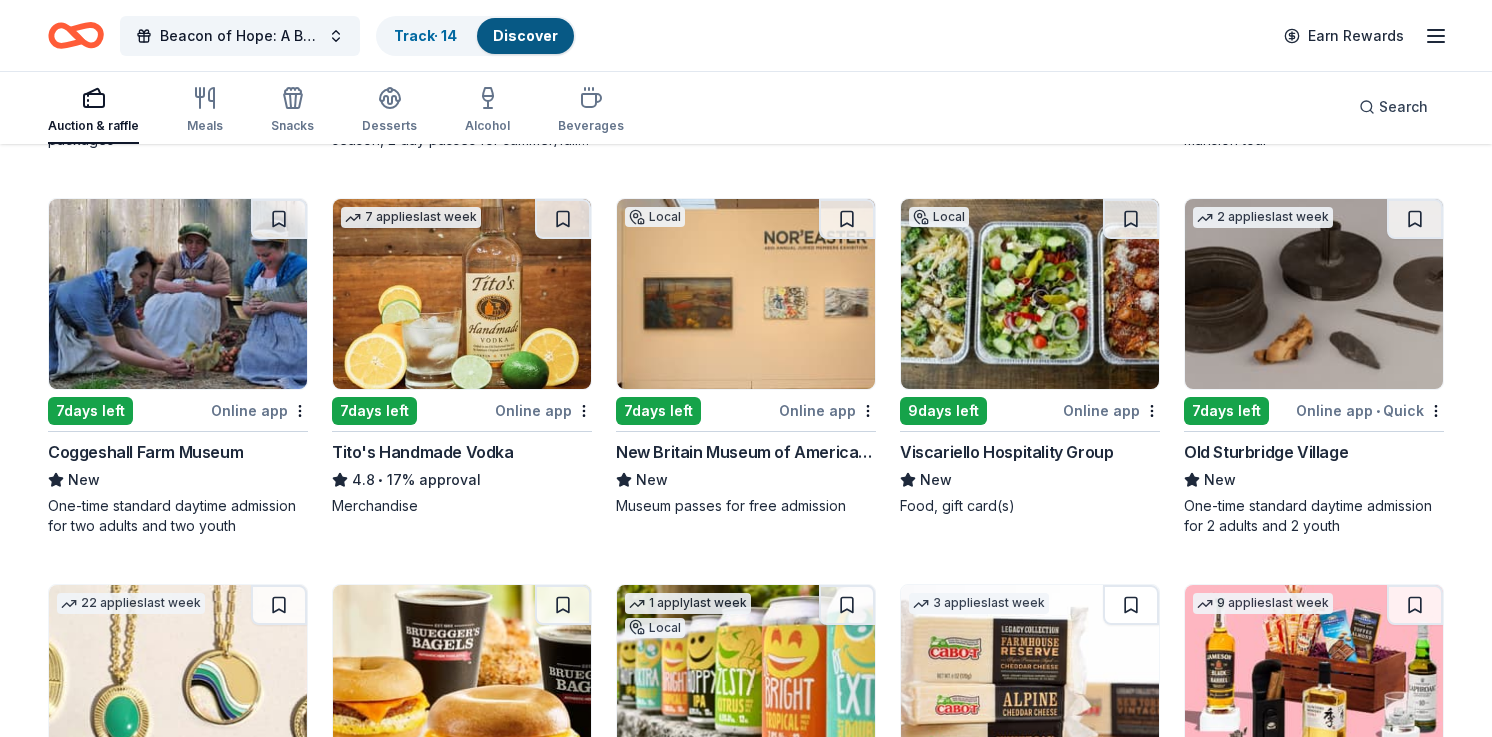click on "Tito's Handmade Vodka" at bounding box center (423, 452) 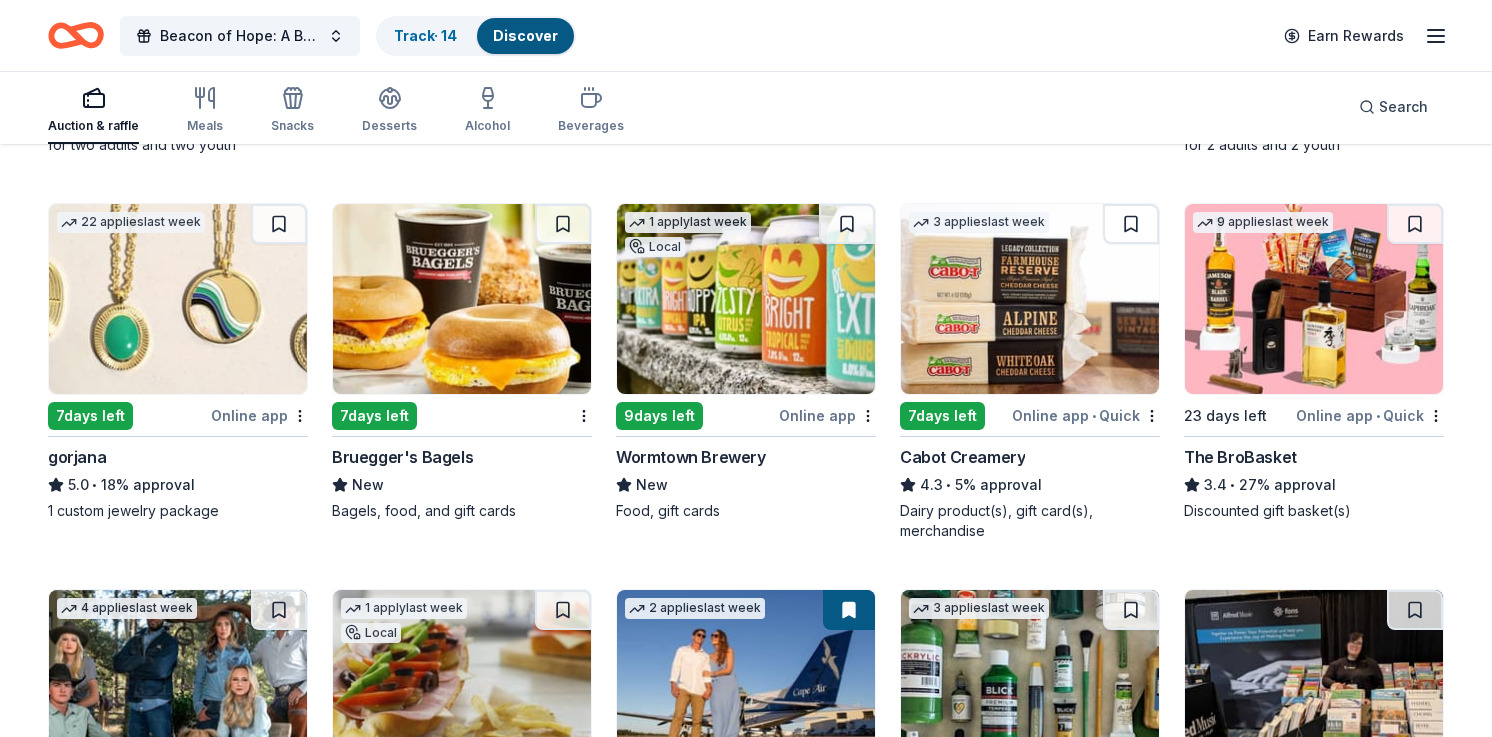 scroll, scrollTop: 2430, scrollLeft: 0, axis: vertical 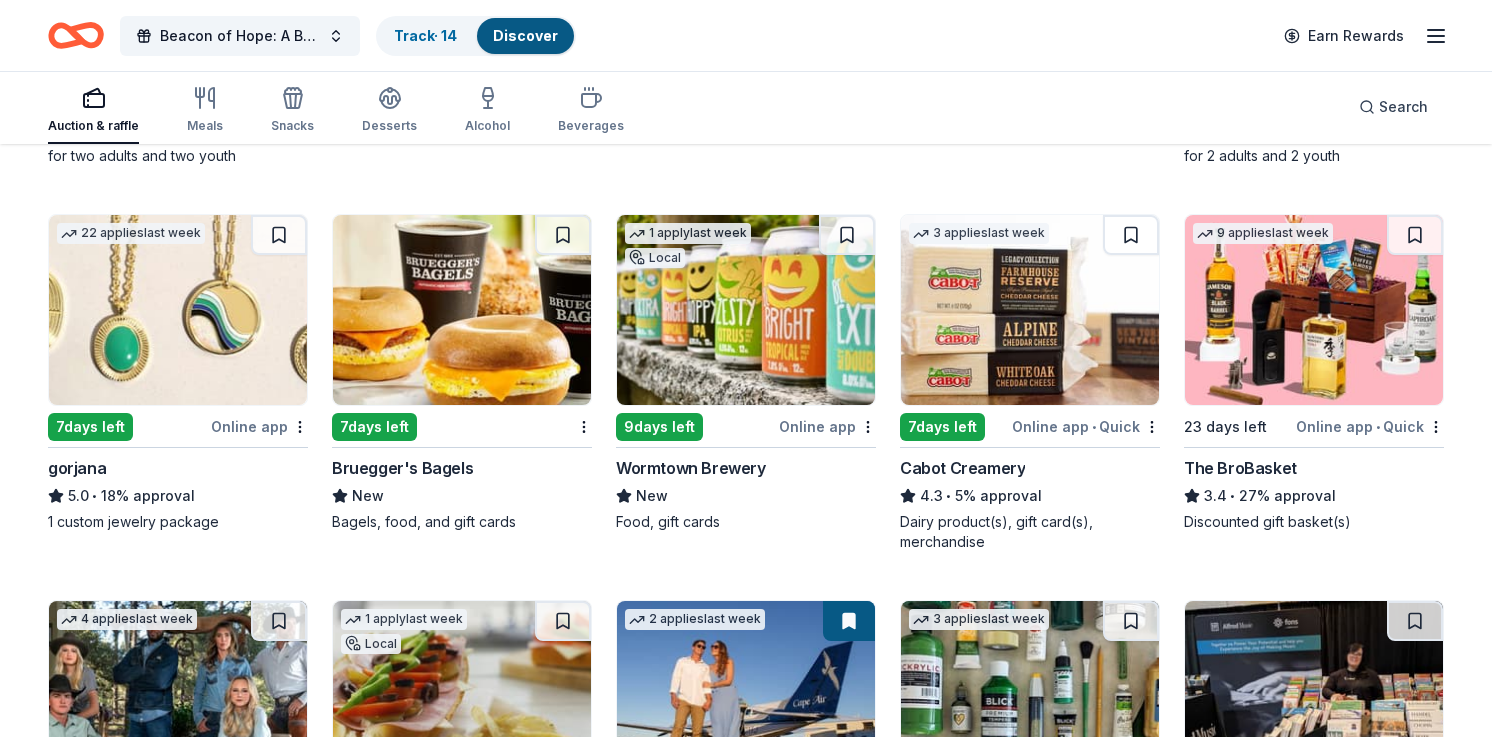 click on "The BroBasket" at bounding box center [1240, 468] 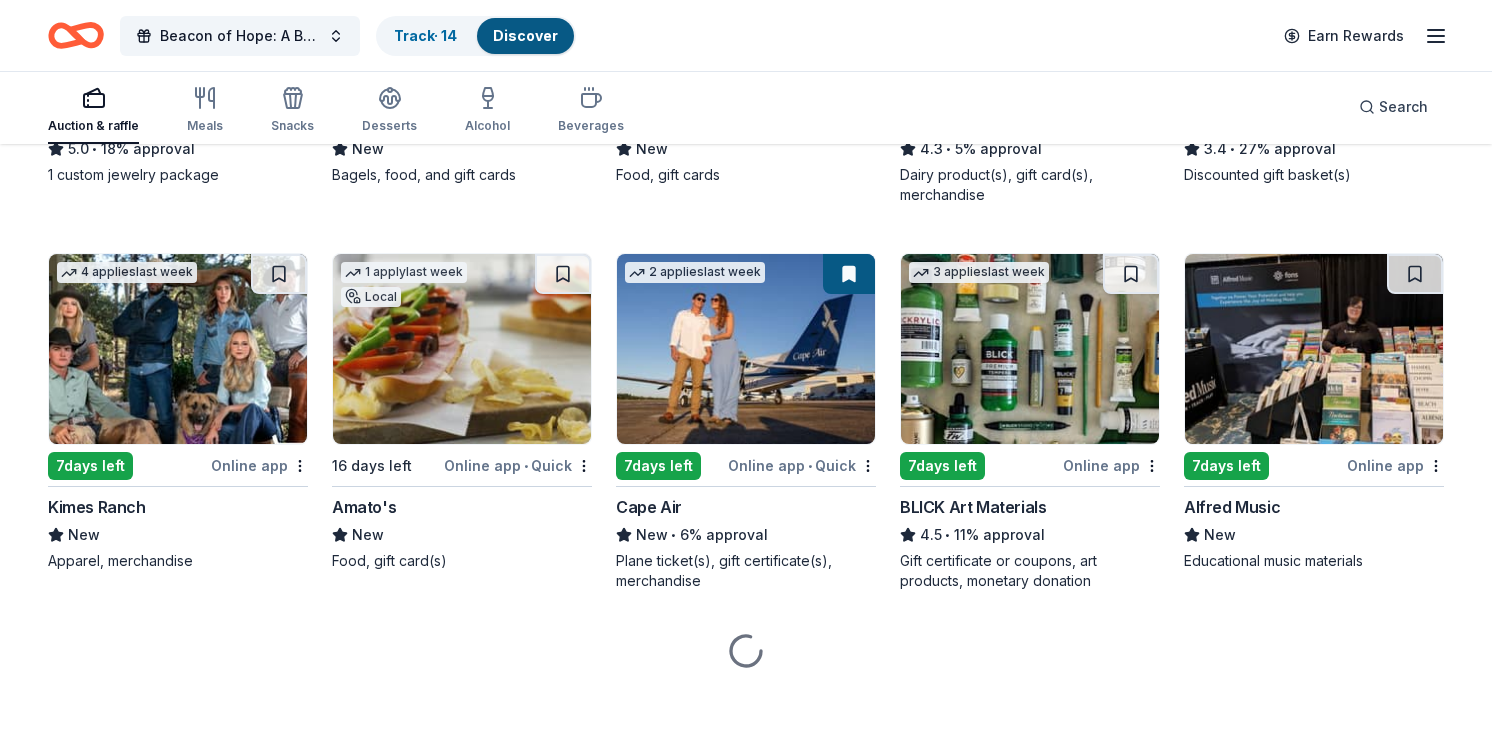 scroll, scrollTop: 2791, scrollLeft: 0, axis: vertical 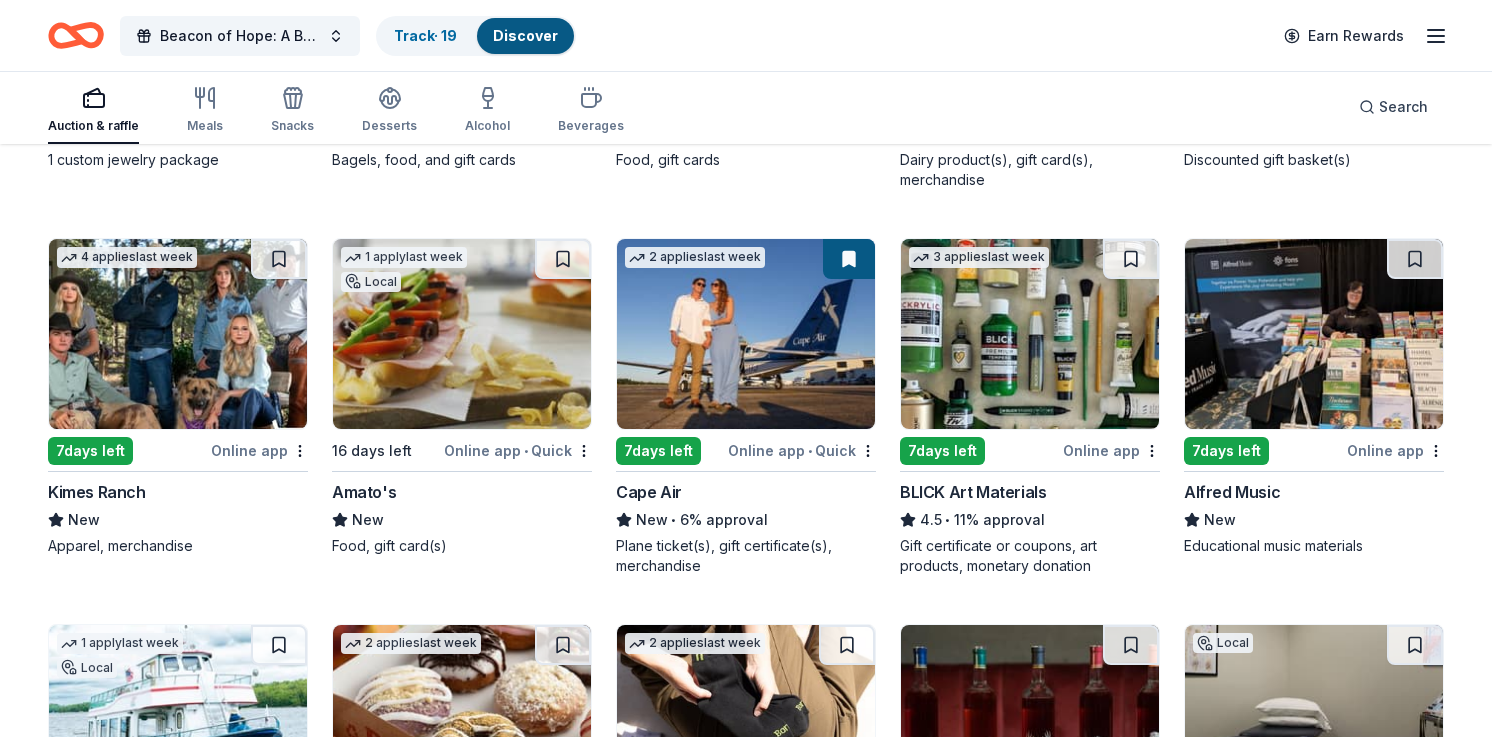 click at bounding box center (746, 334) 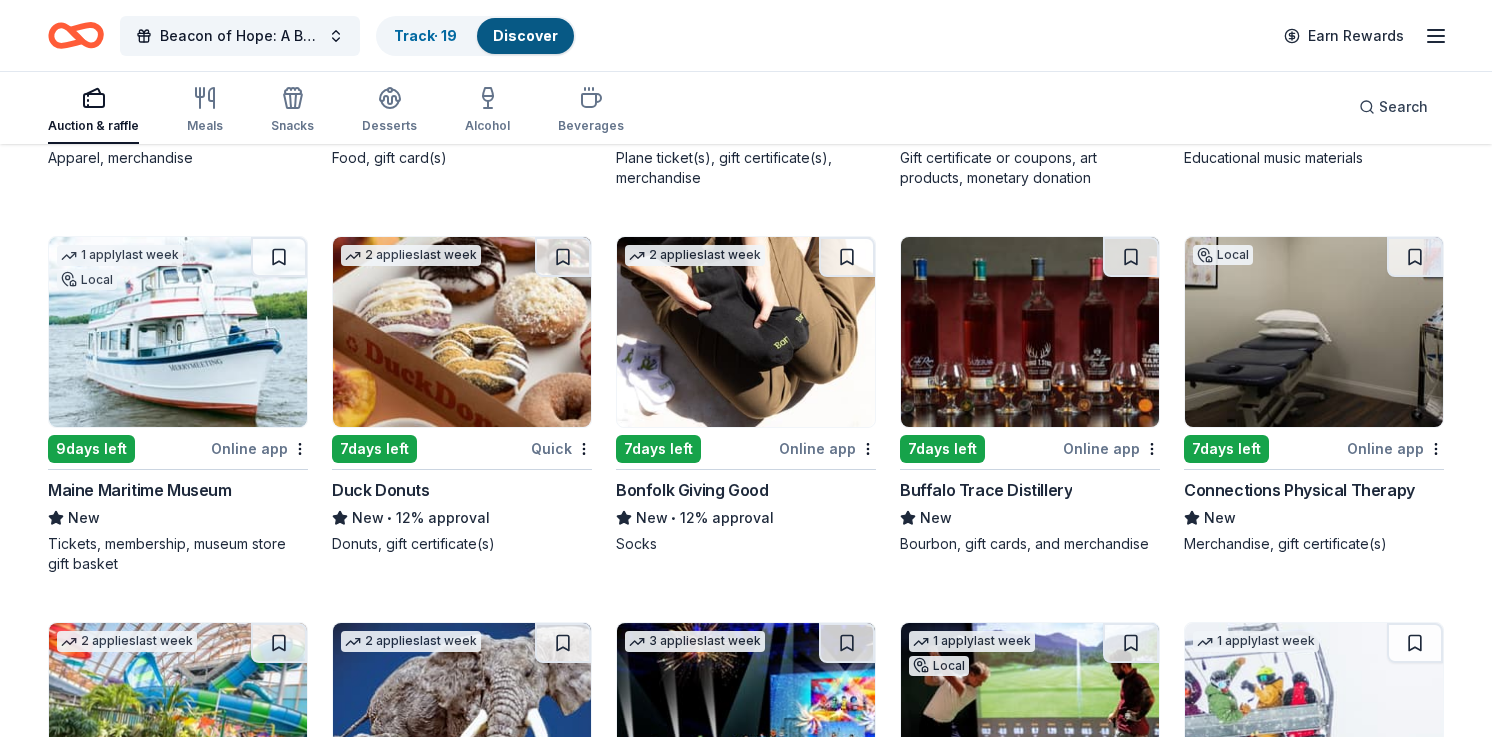 scroll, scrollTop: 3182, scrollLeft: 0, axis: vertical 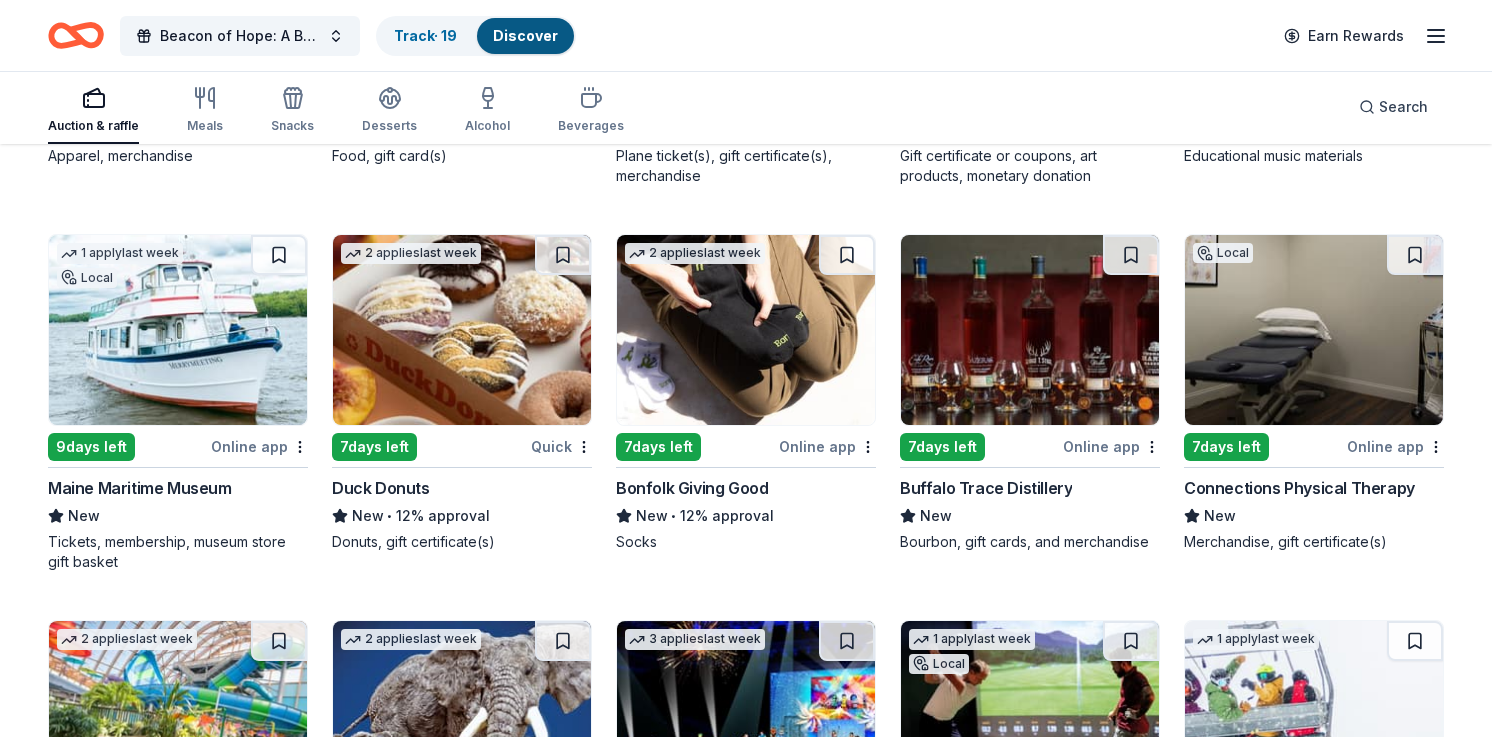 click at bounding box center (462, 330) 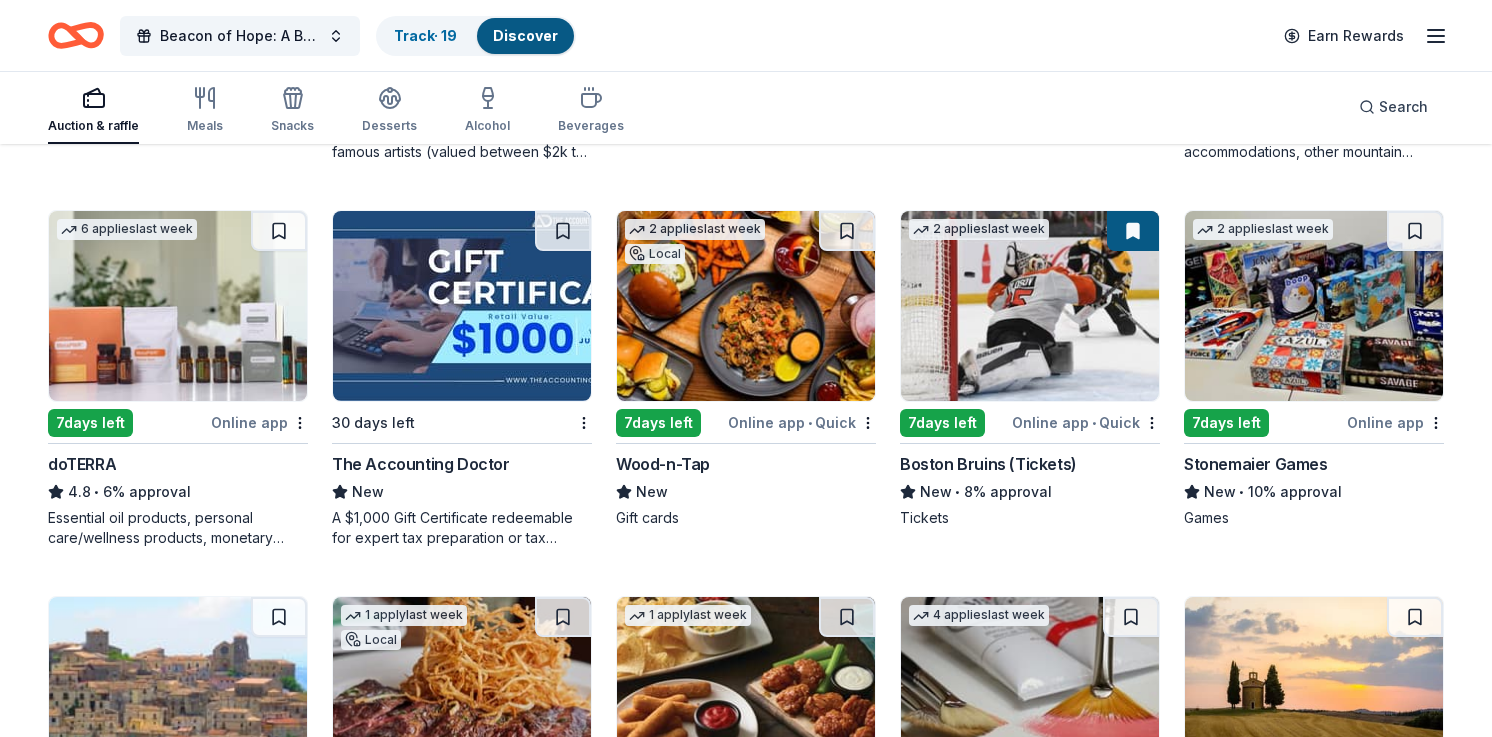 scroll, scrollTop: 3982, scrollLeft: 0, axis: vertical 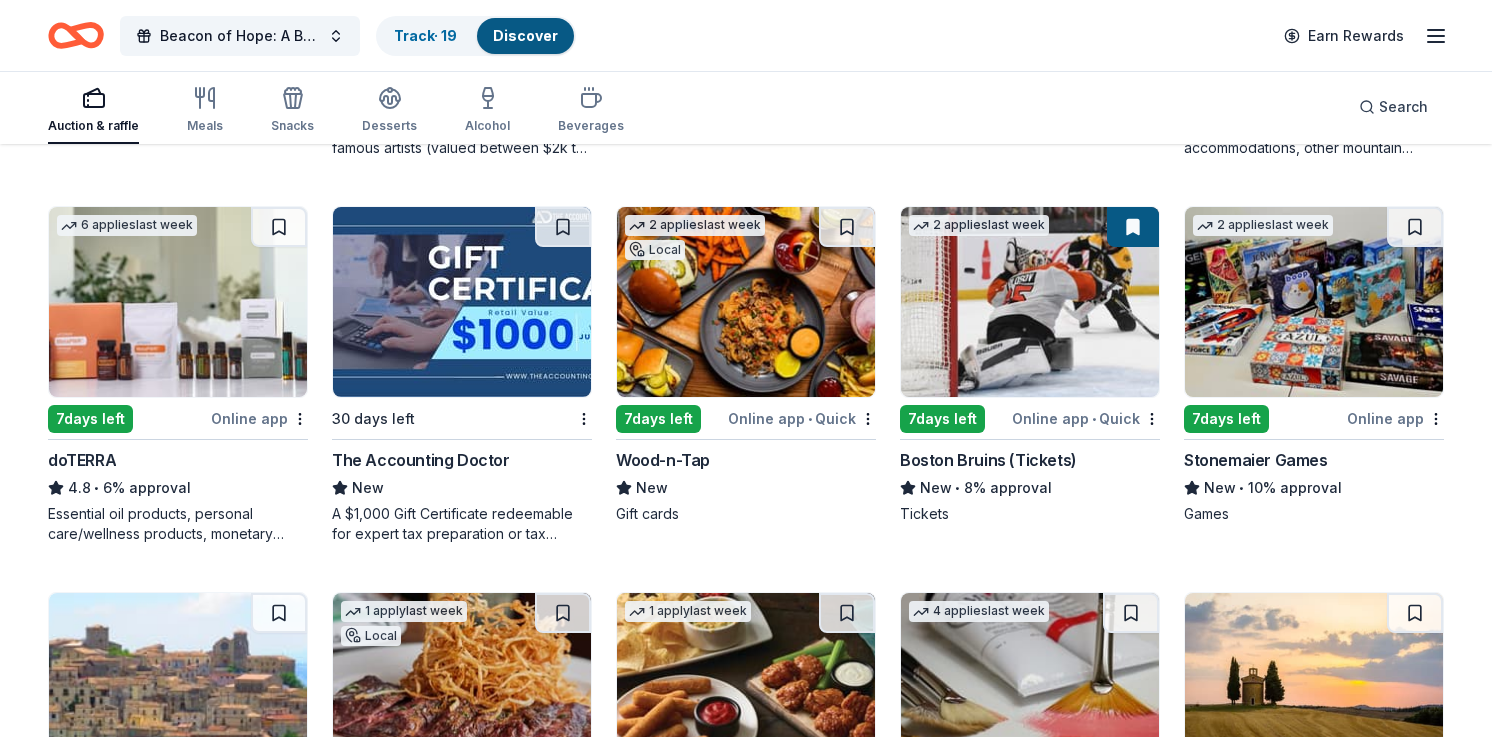 click at bounding box center [178, 302] 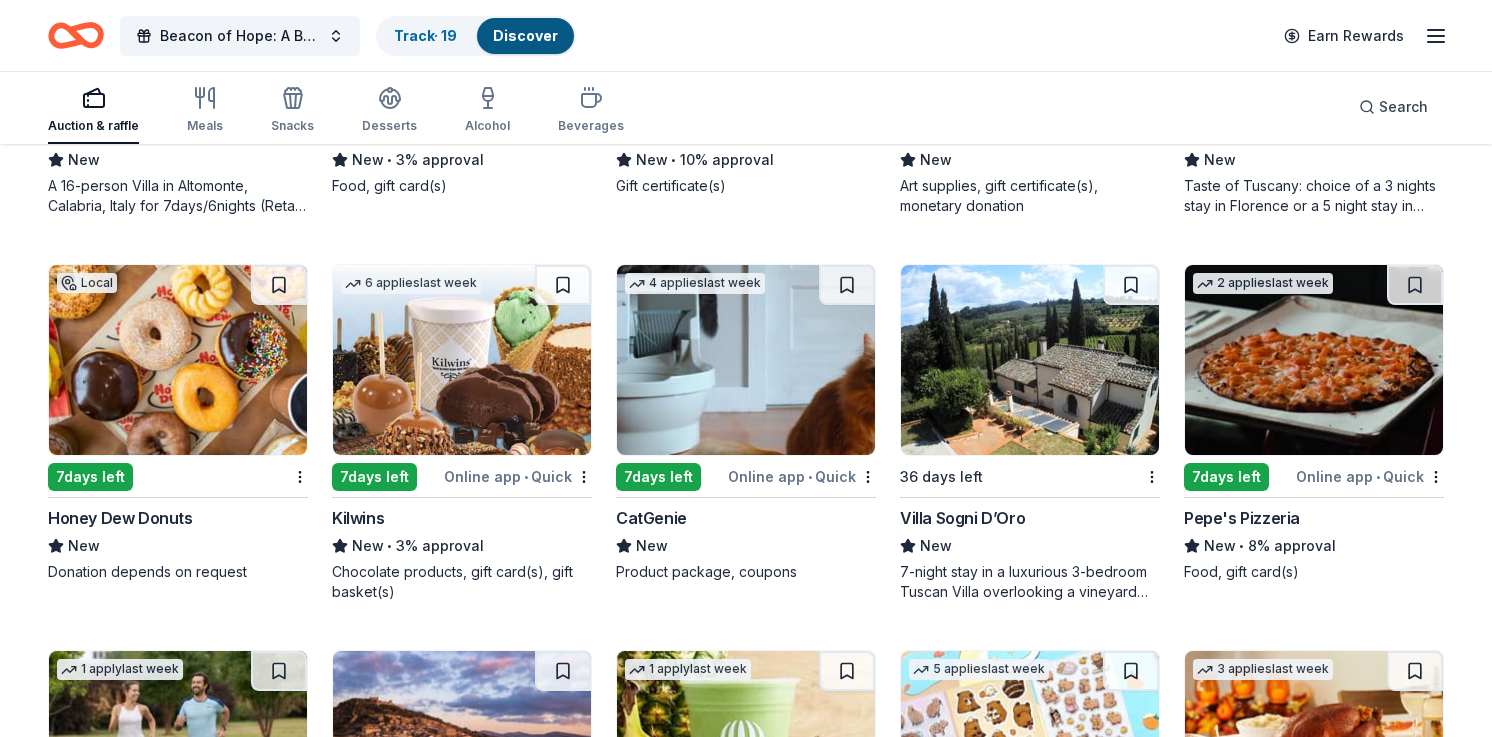 scroll, scrollTop: 4700, scrollLeft: 0, axis: vertical 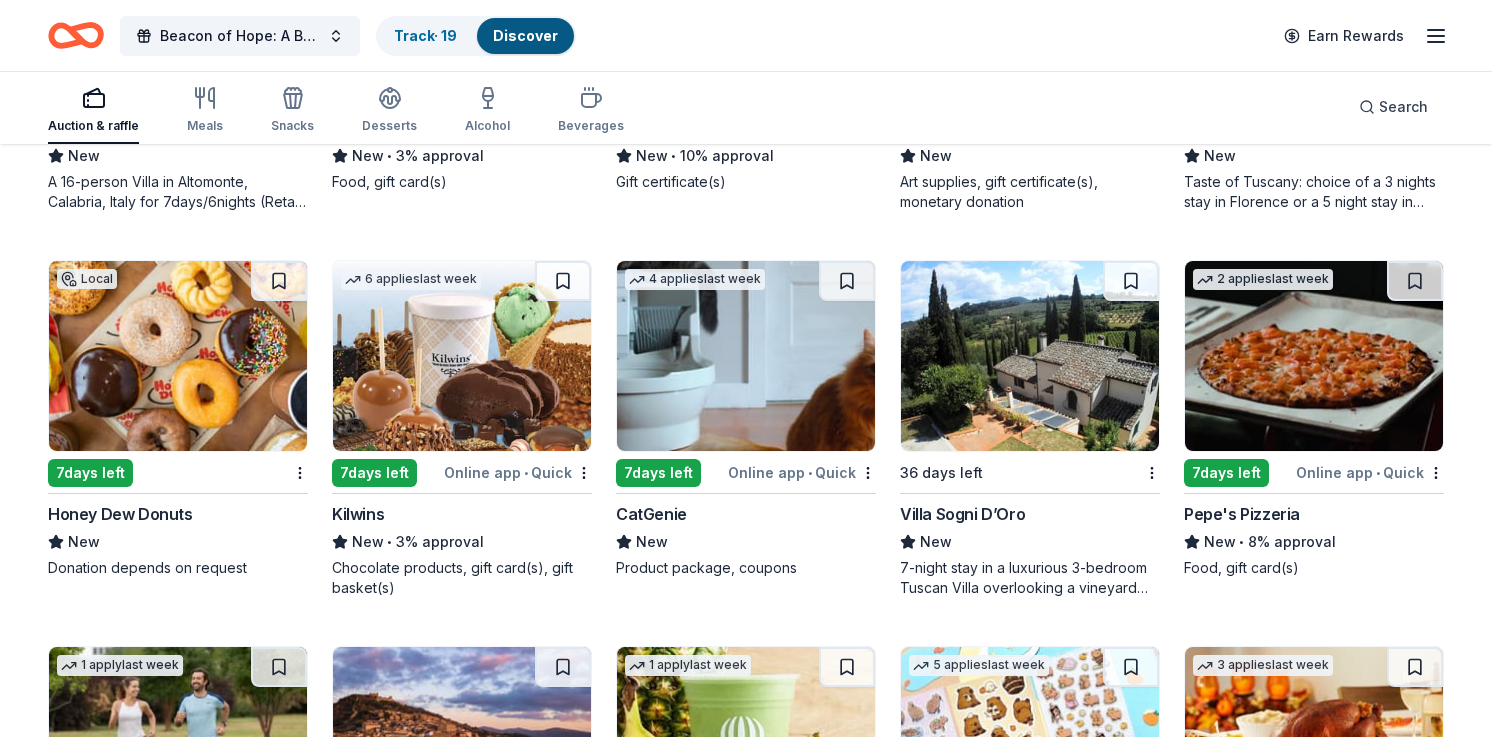 click at bounding box center [178, 356] 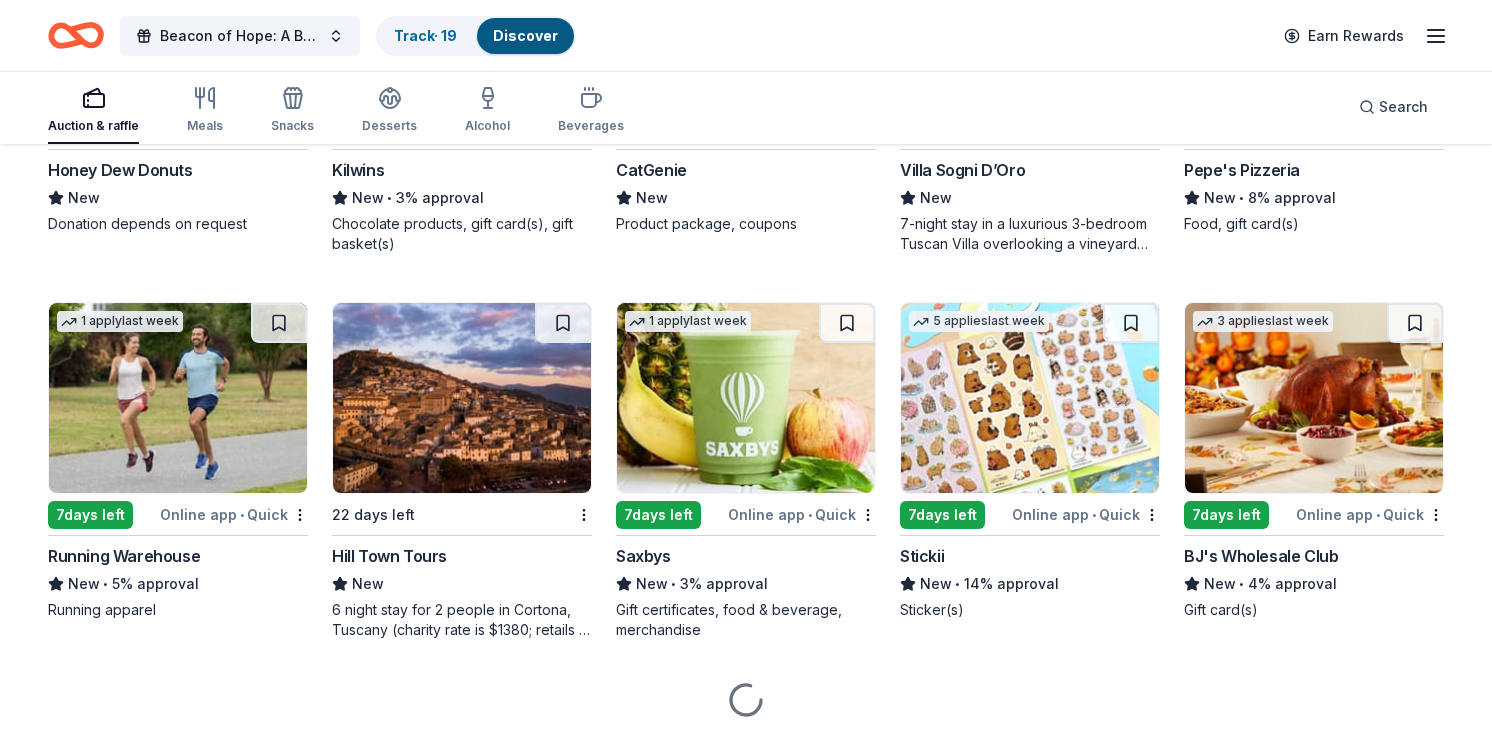 scroll, scrollTop: 5065, scrollLeft: 0, axis: vertical 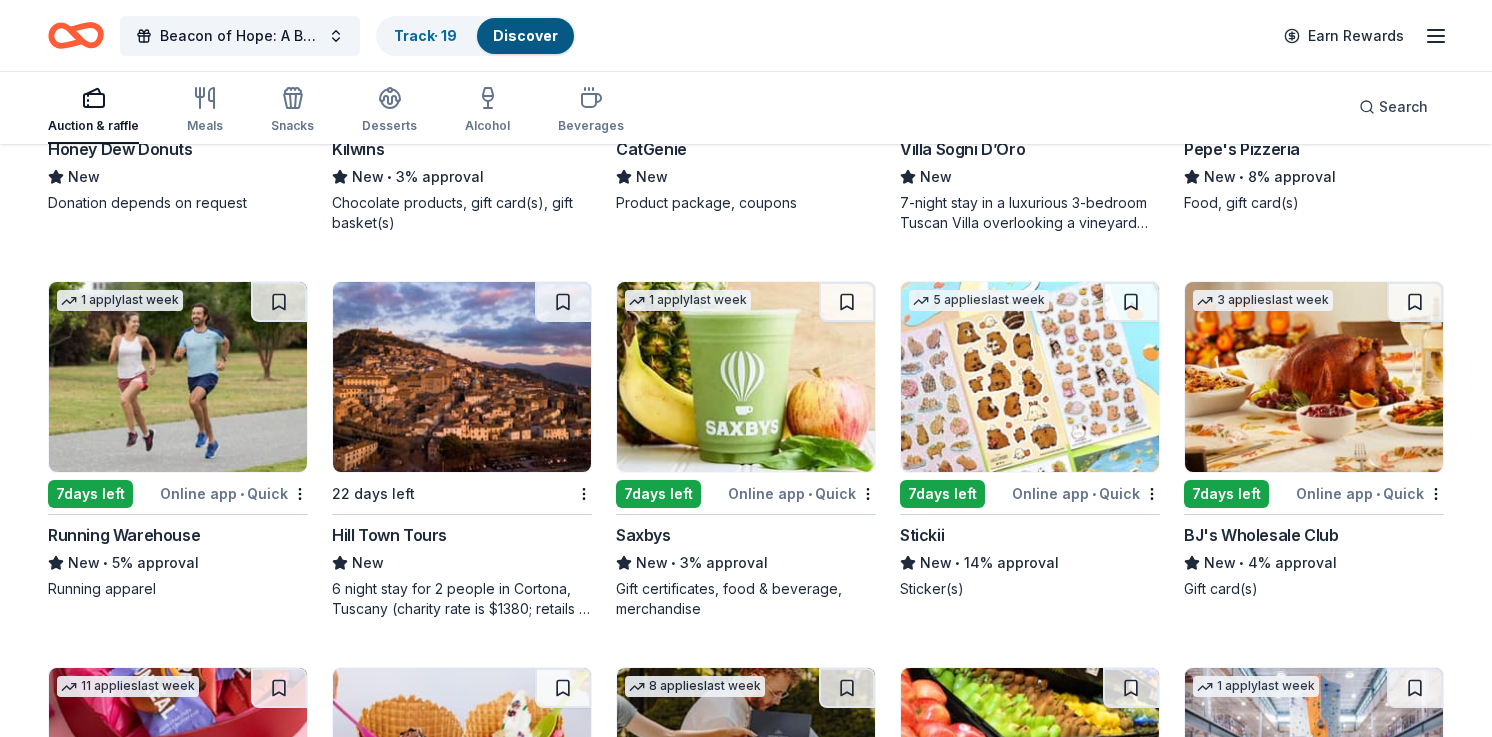 click at bounding box center (178, 377) 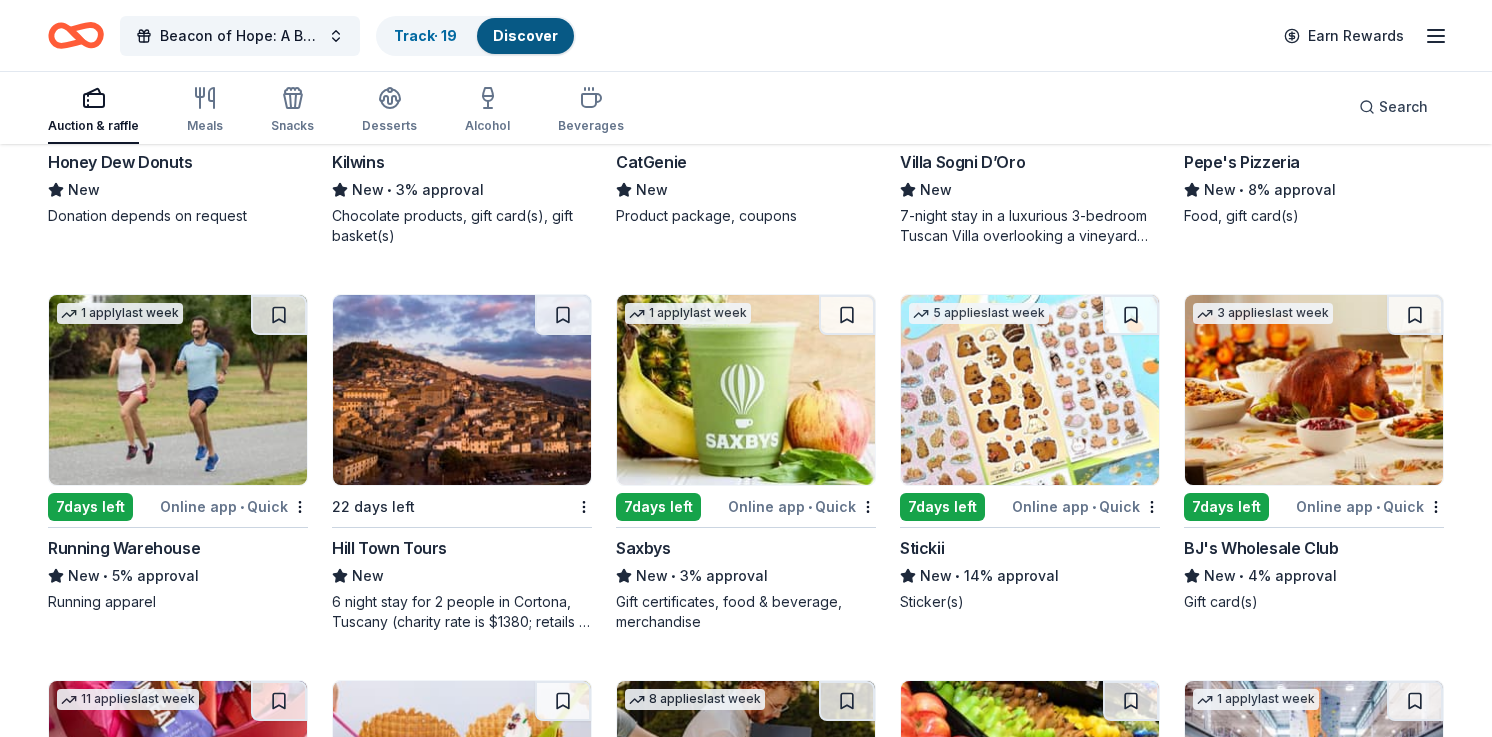 click at bounding box center [1314, 390] 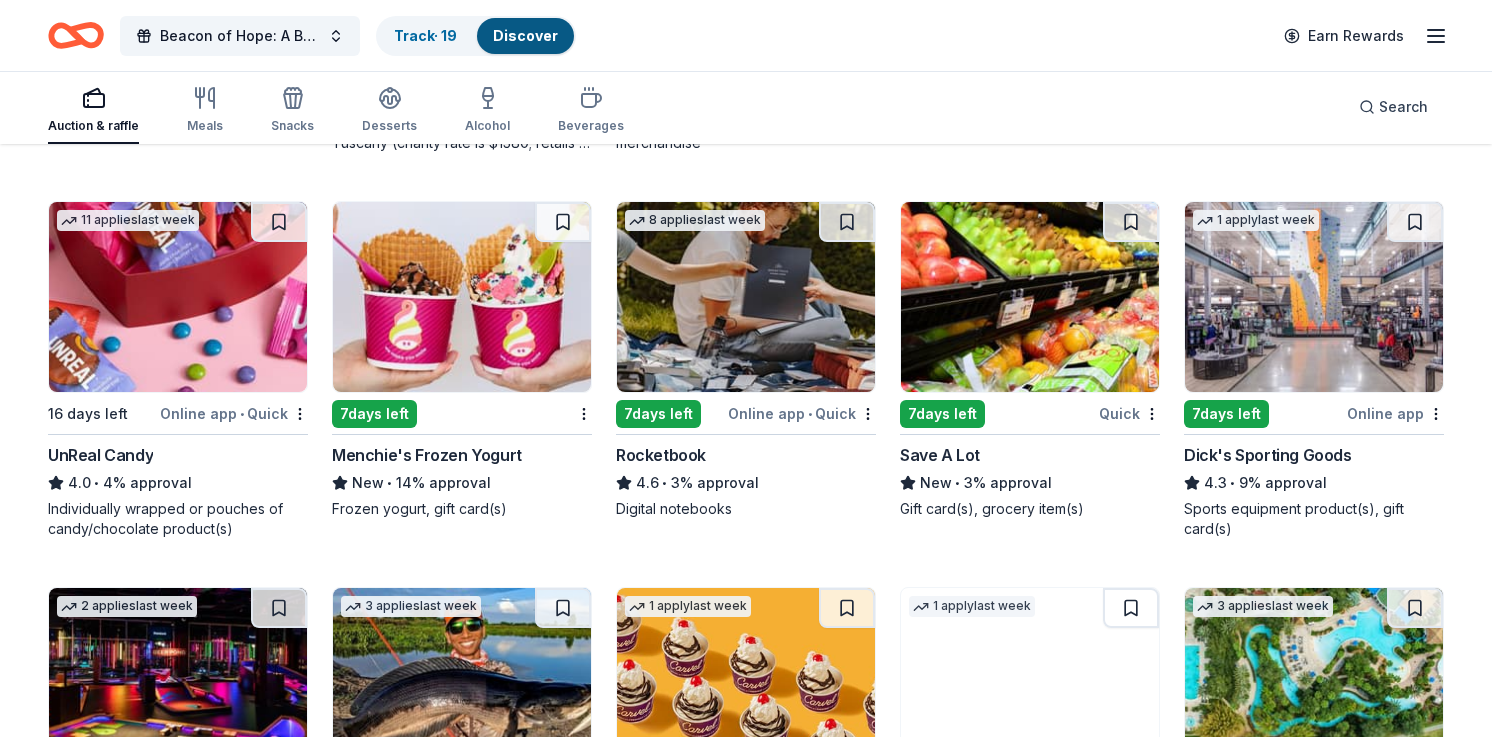 scroll, scrollTop: 5533, scrollLeft: 0, axis: vertical 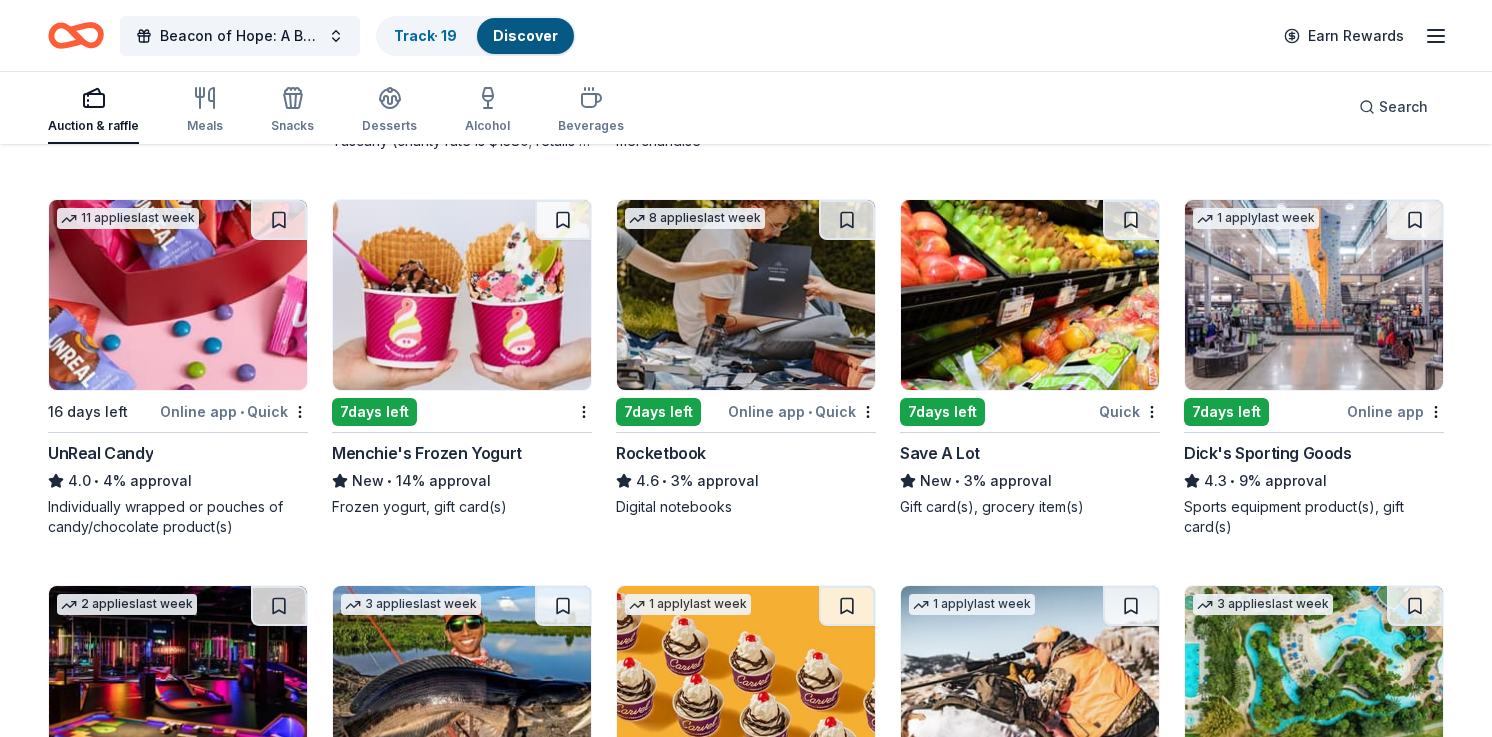 click at bounding box center (746, 295) 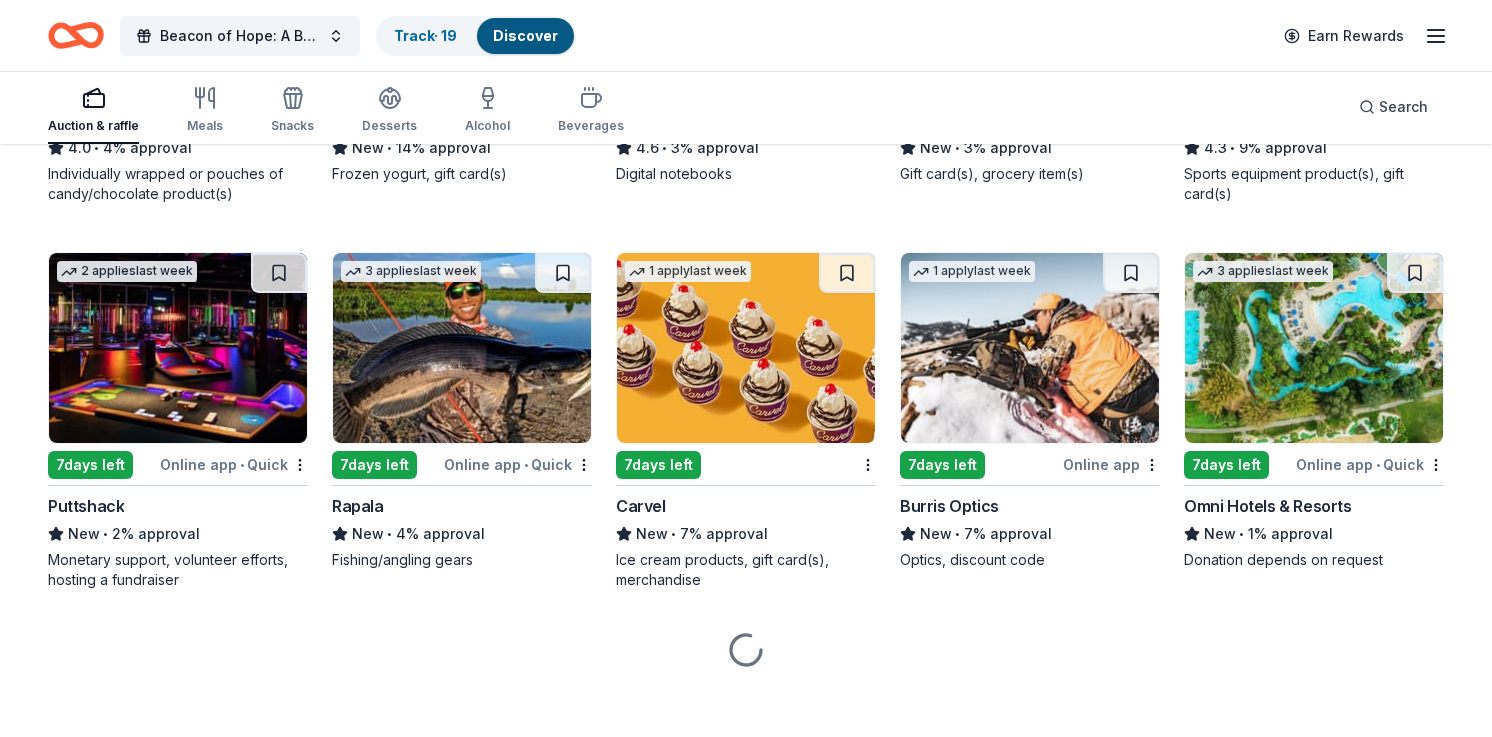 scroll, scrollTop: 5879, scrollLeft: 0, axis: vertical 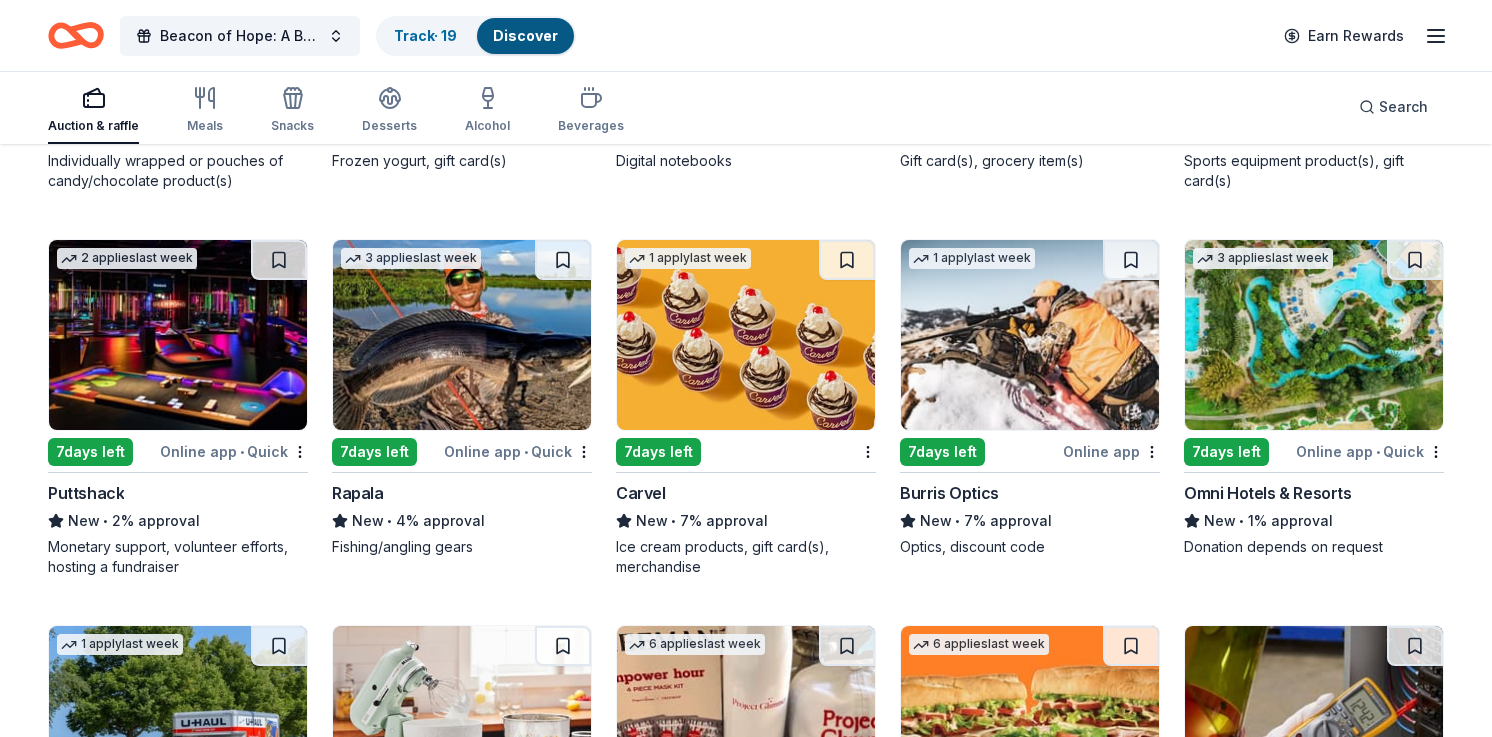 click at bounding box center (178, 335) 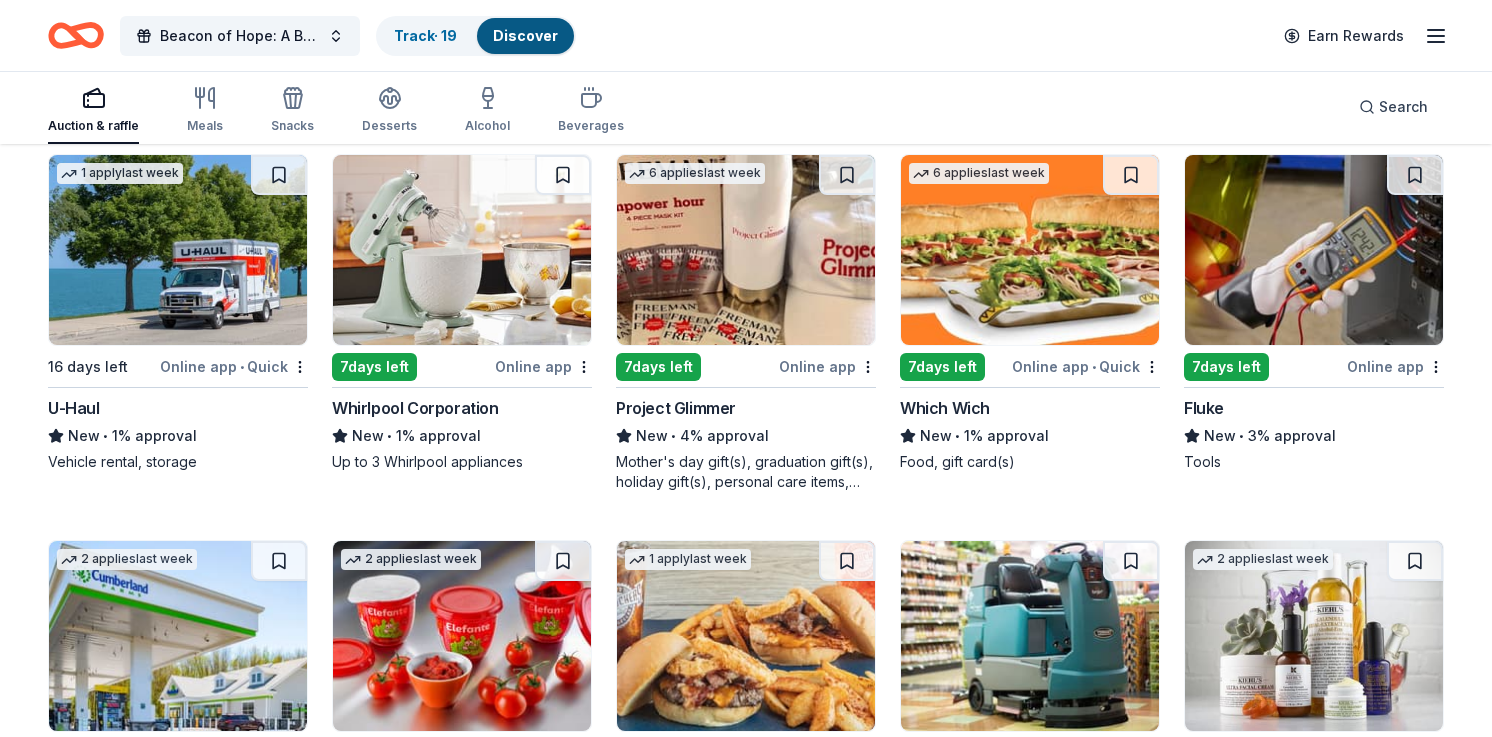 scroll, scrollTop: 6336, scrollLeft: 0, axis: vertical 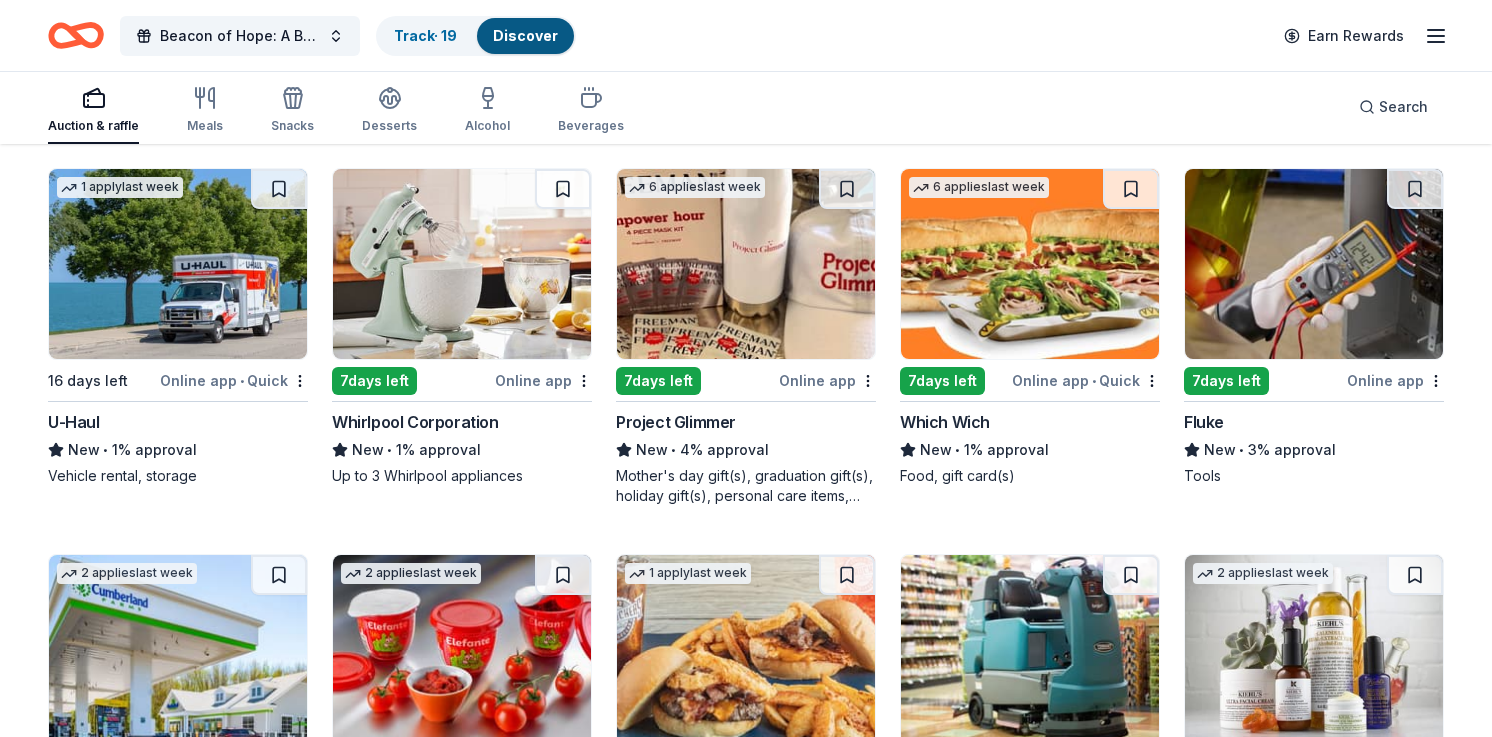 click at bounding box center (746, 264) 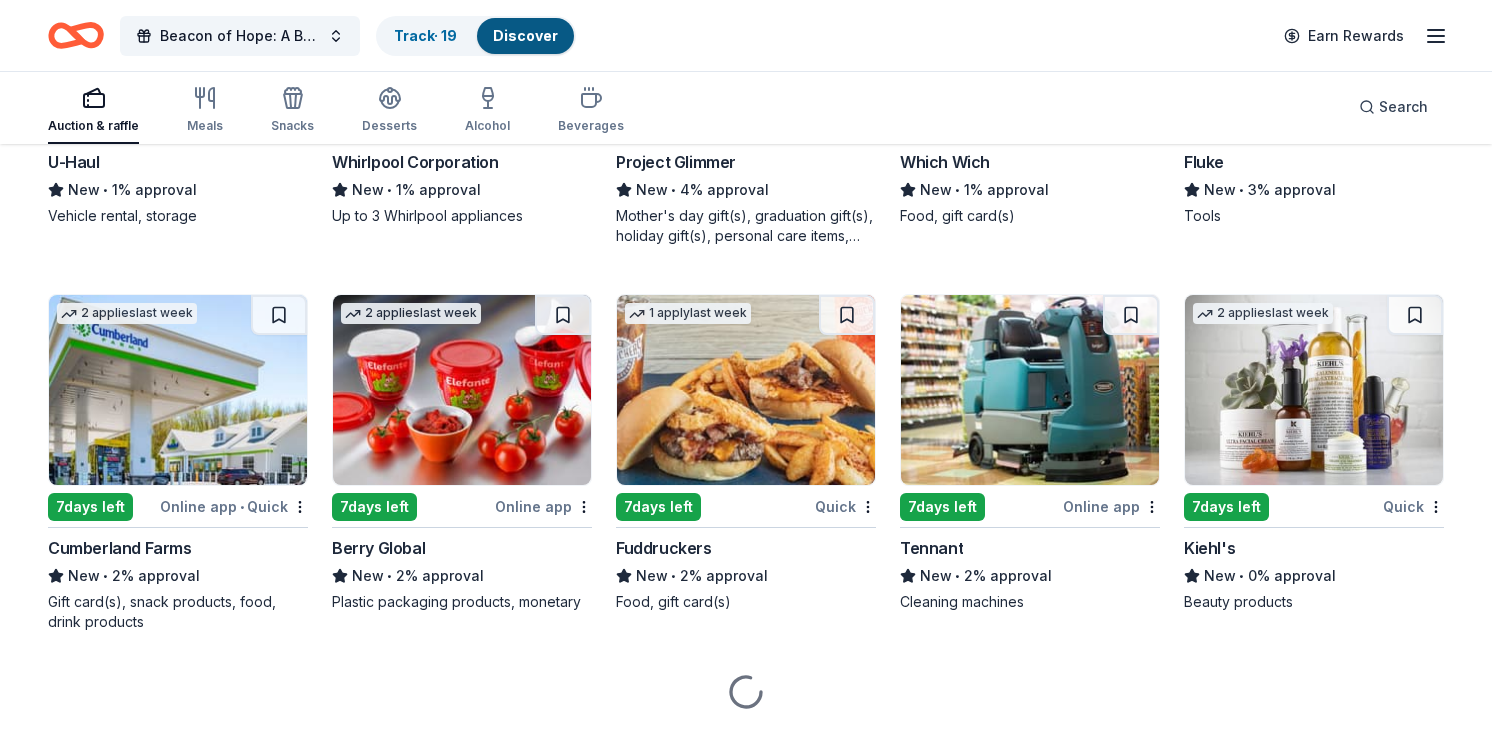 scroll, scrollTop: 6601, scrollLeft: 0, axis: vertical 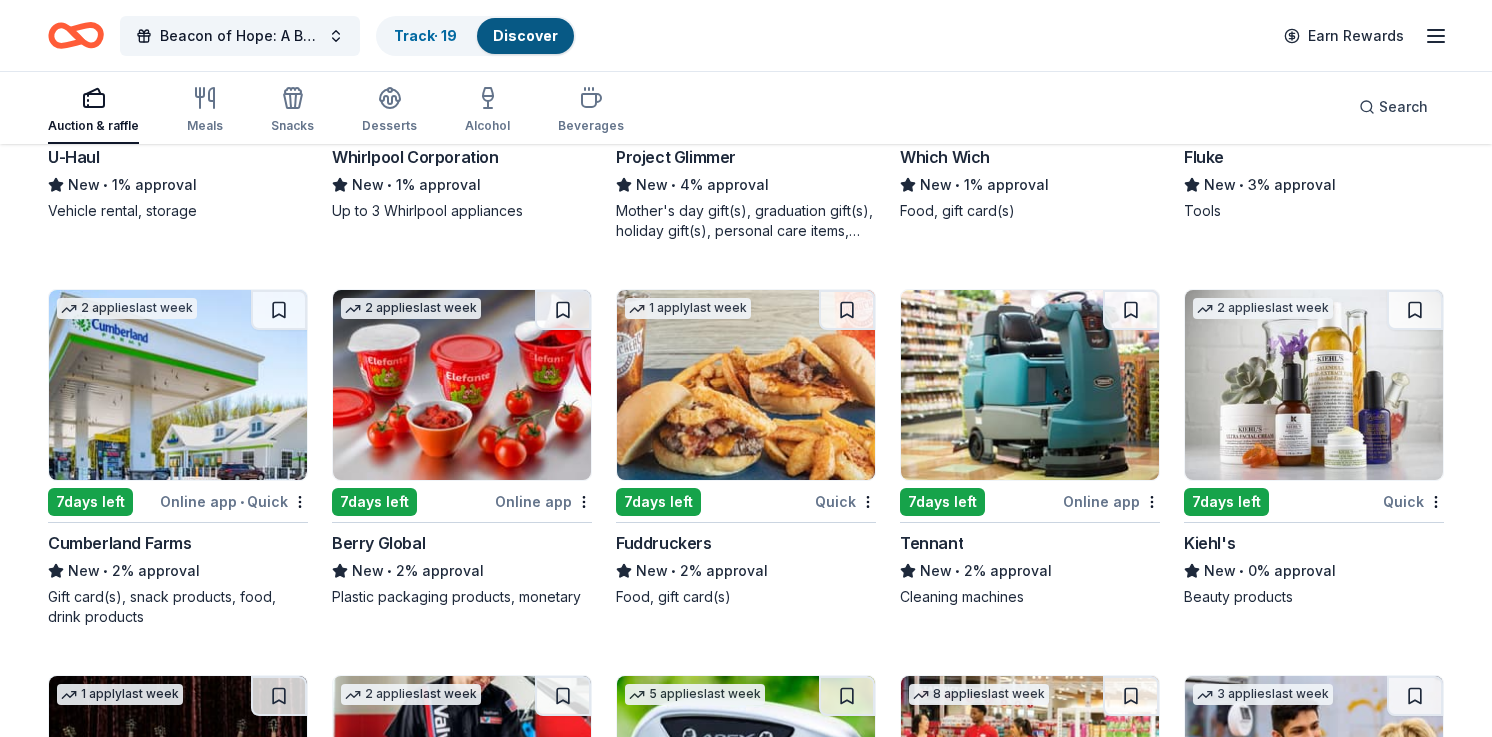 click at bounding box center [1314, 385] 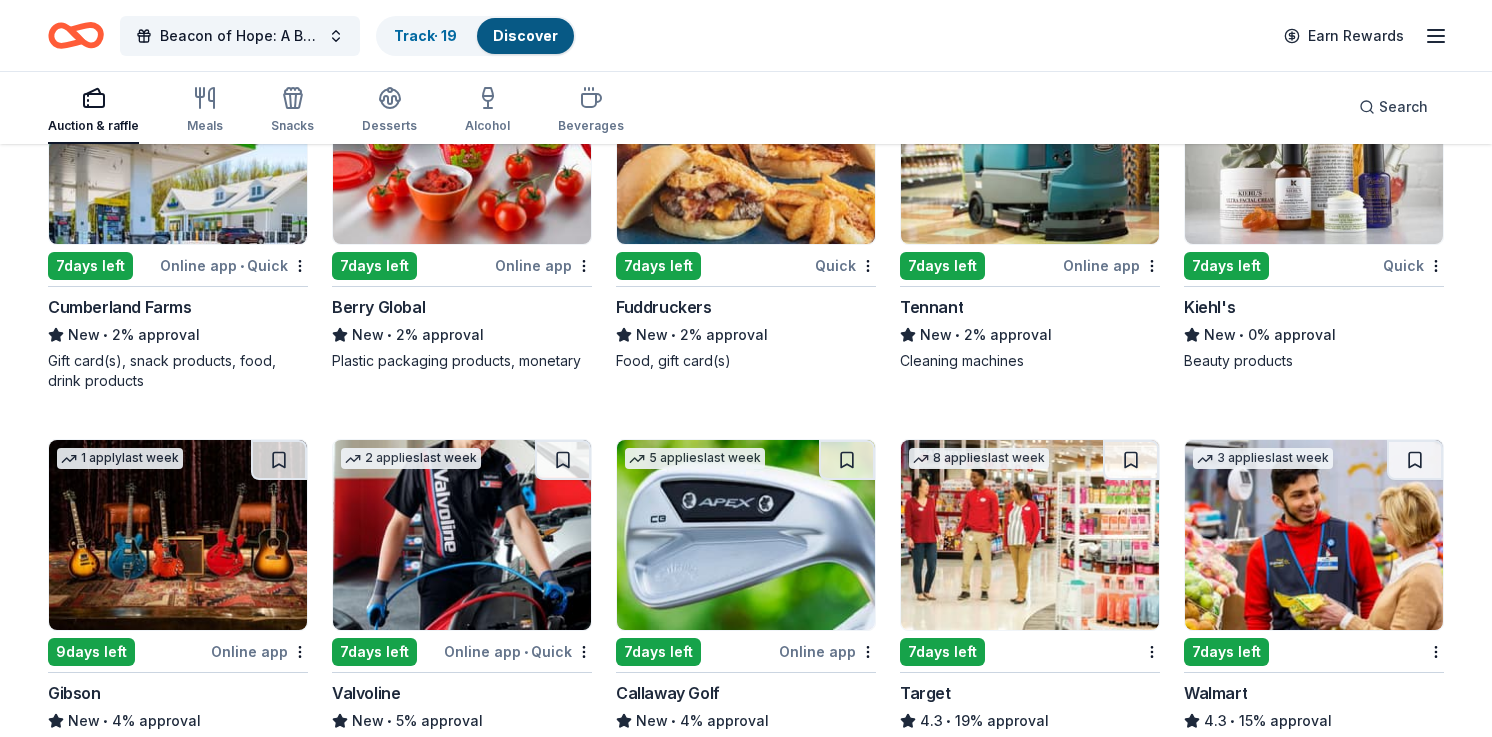 scroll, scrollTop: 6857, scrollLeft: 0, axis: vertical 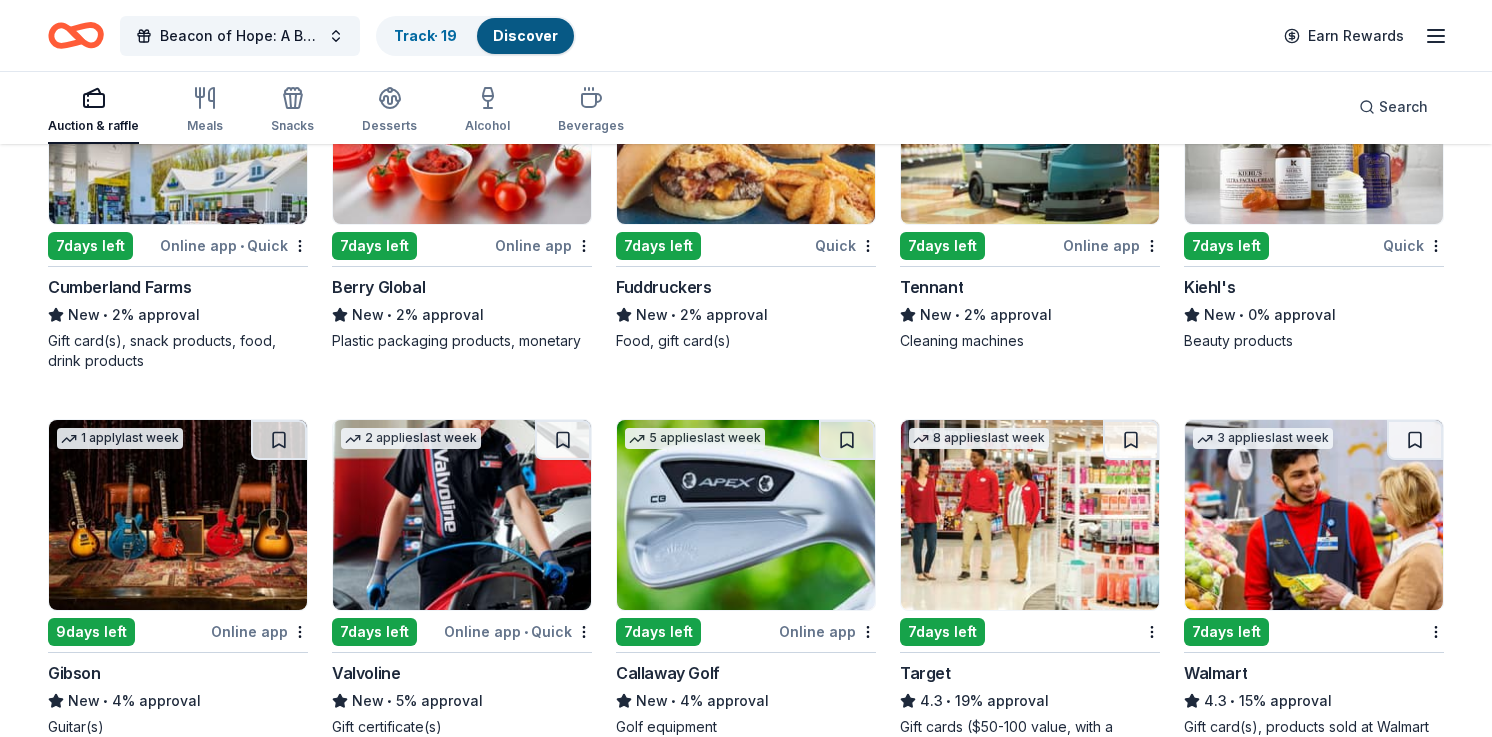 click at bounding box center (178, 129) 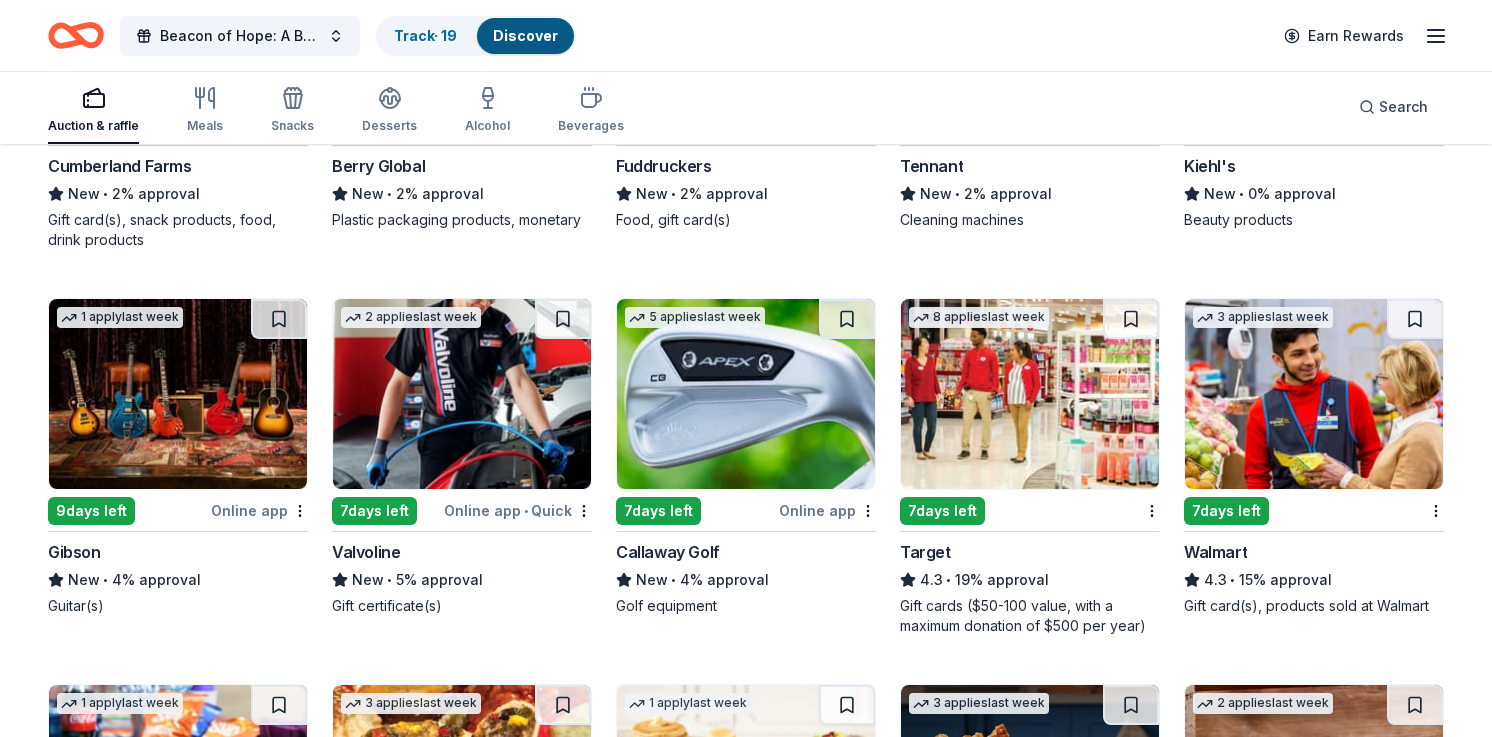 scroll, scrollTop: 6984, scrollLeft: 0, axis: vertical 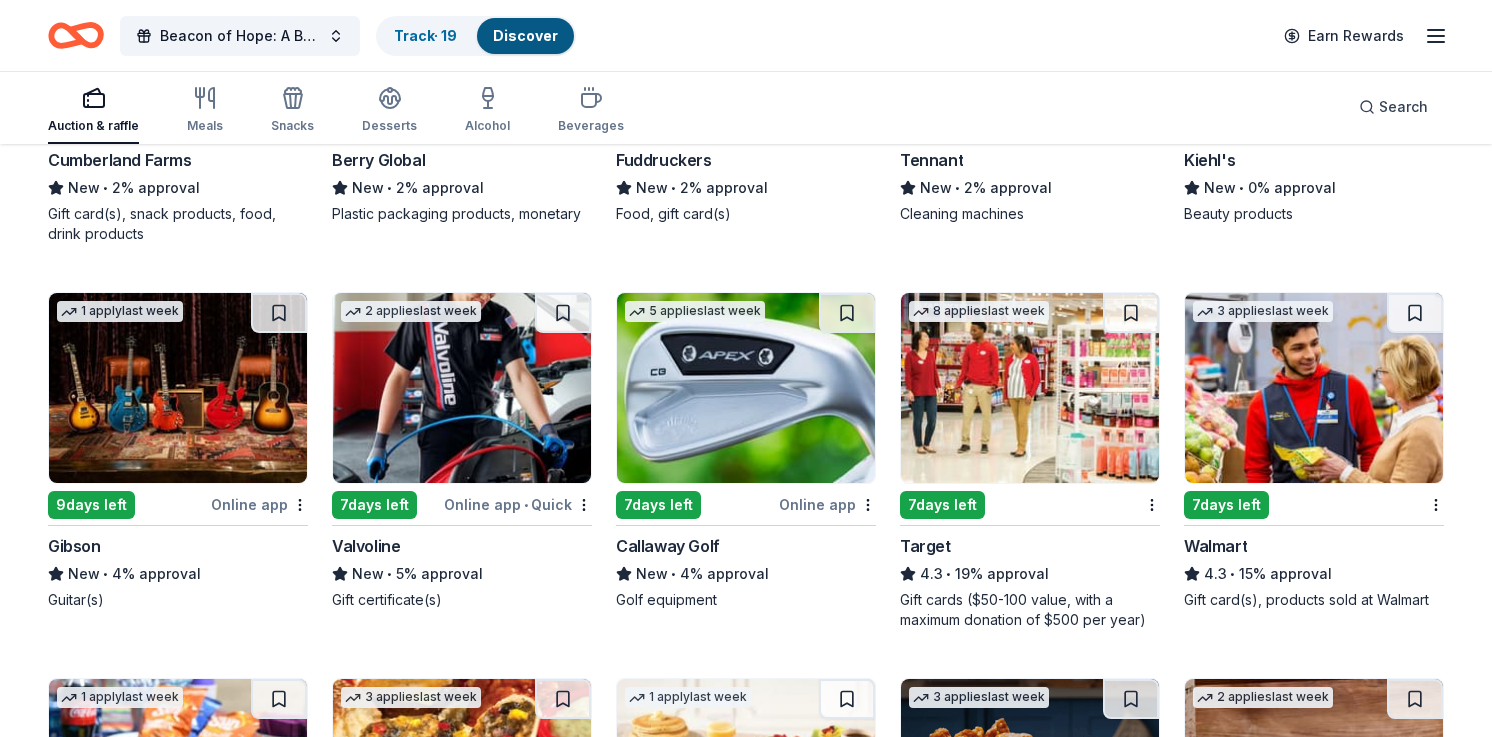 click at bounding box center (746, 388) 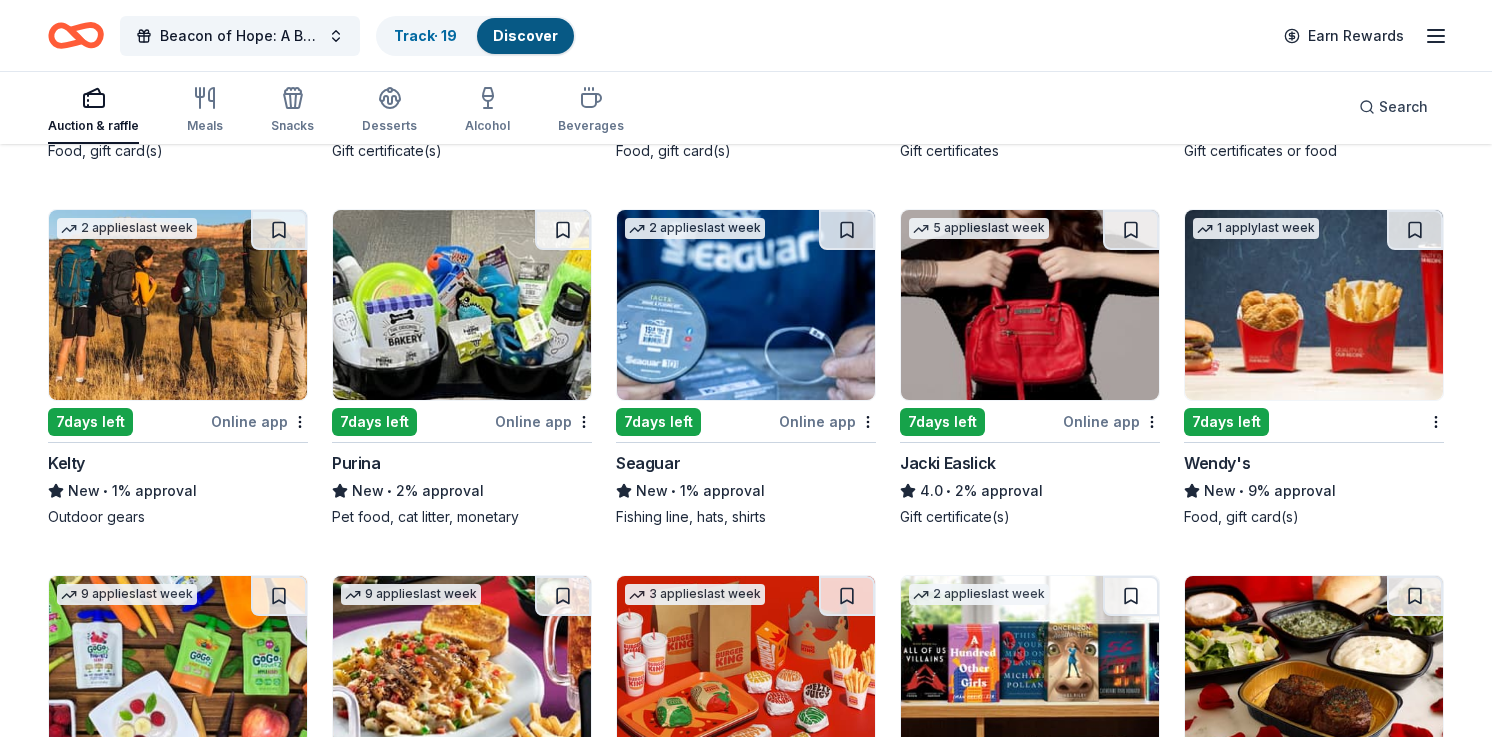 scroll, scrollTop: 7822, scrollLeft: 0, axis: vertical 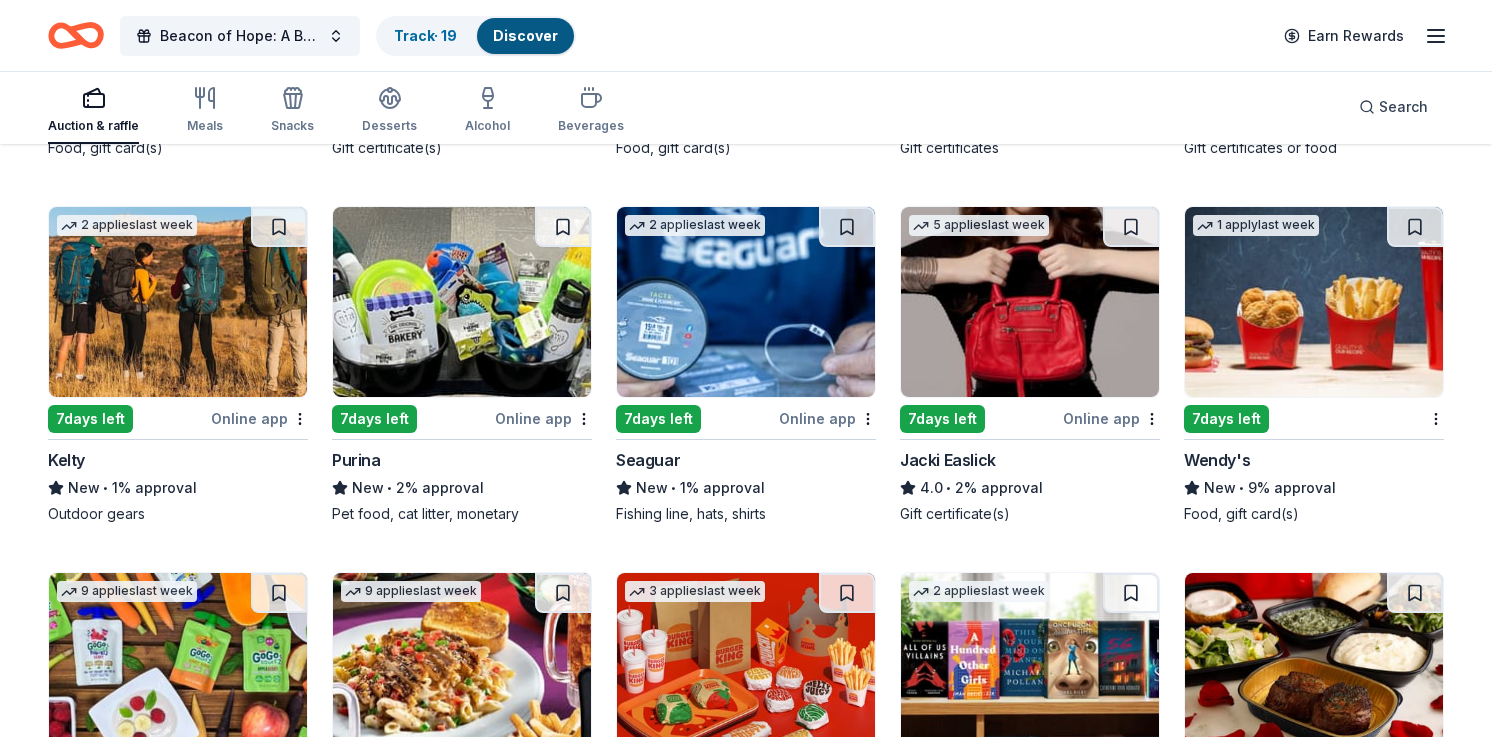 click at bounding box center (1030, 302) 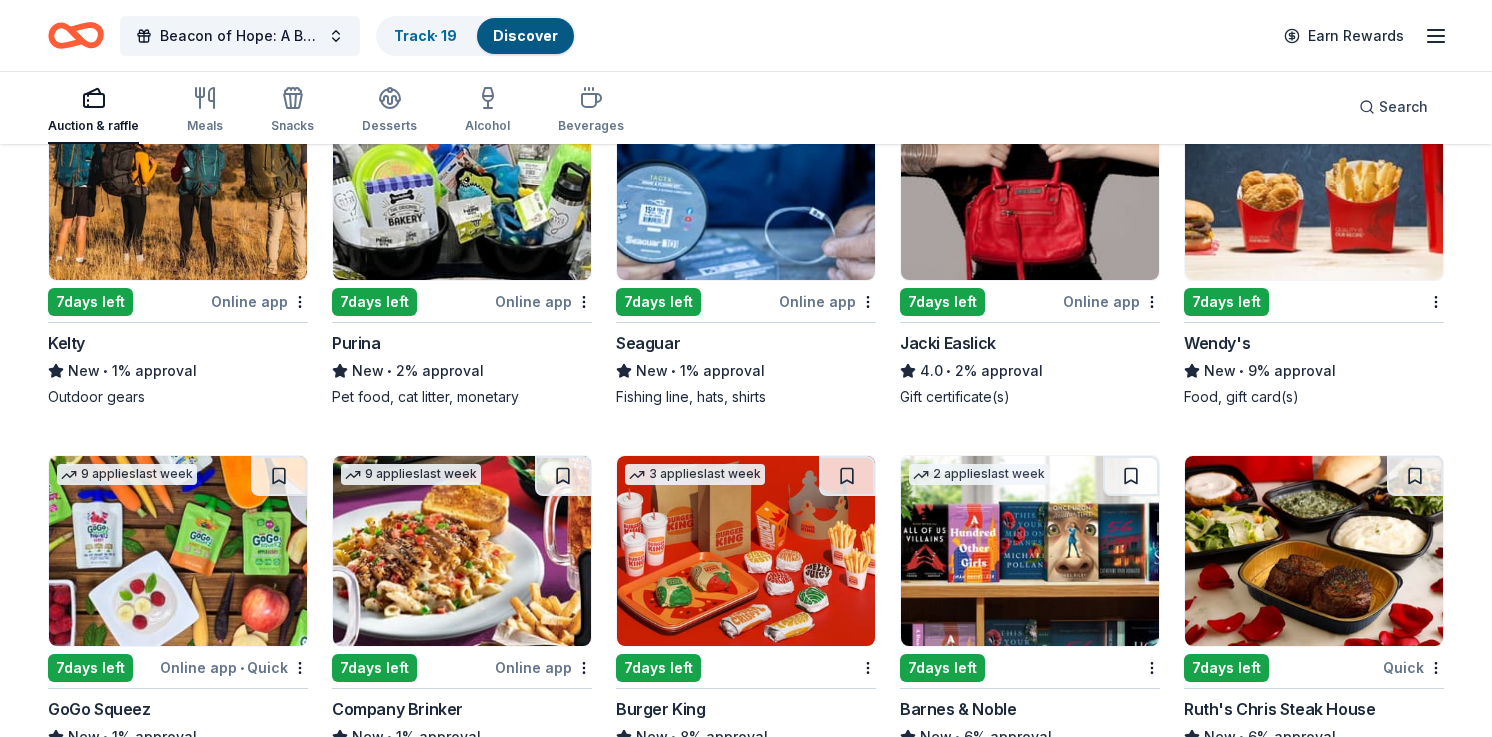 scroll, scrollTop: 7926, scrollLeft: 0, axis: vertical 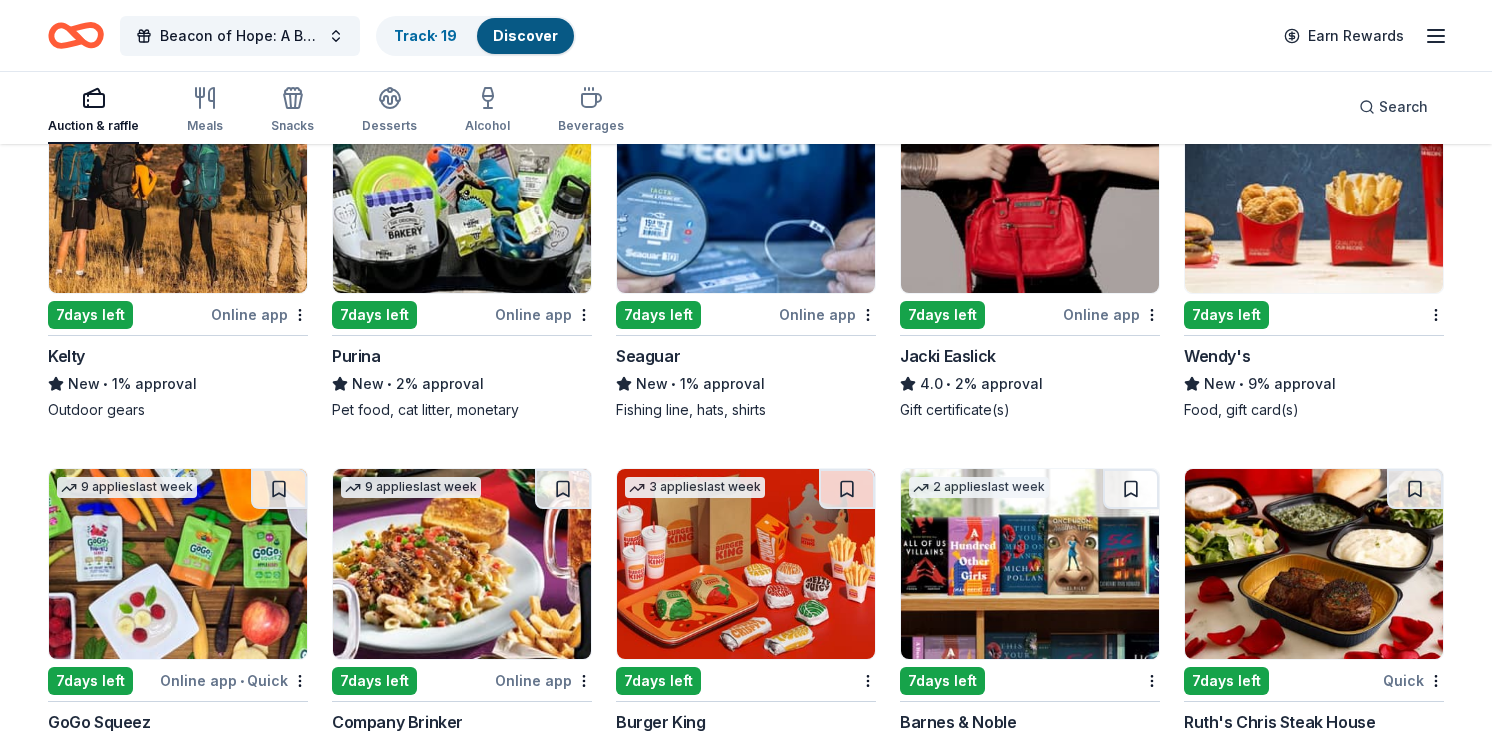 click at bounding box center [178, 198] 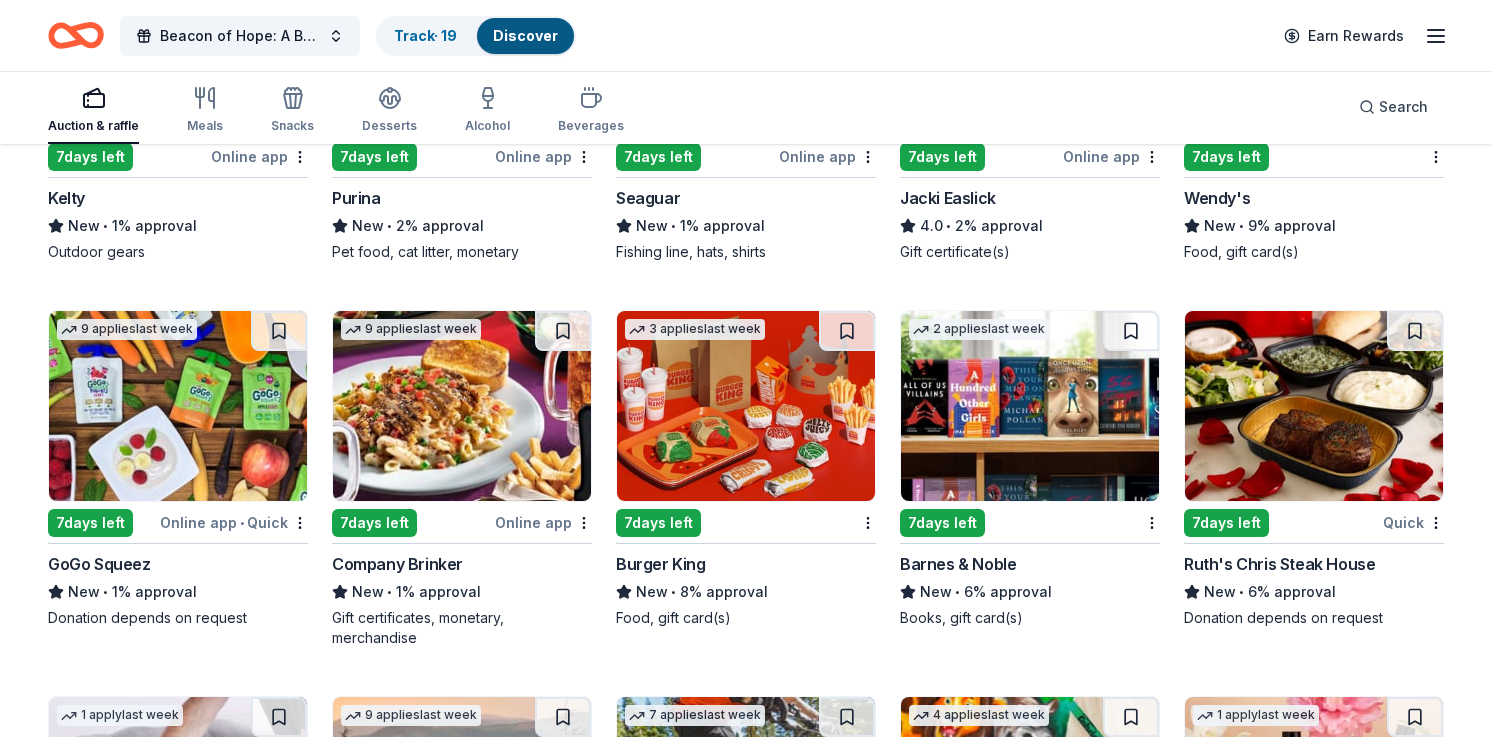 scroll, scrollTop: 8086, scrollLeft: 0, axis: vertical 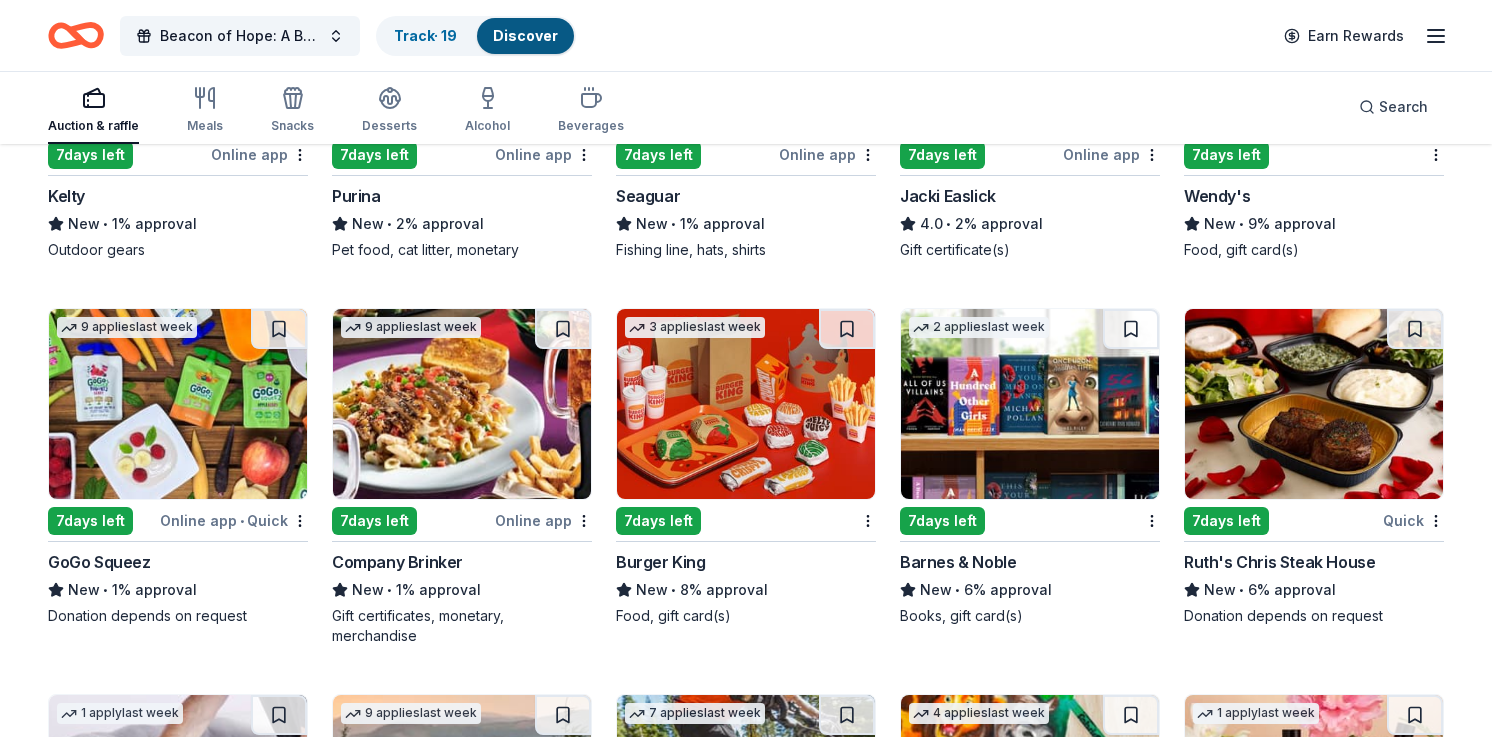 click at bounding box center [1030, 404] 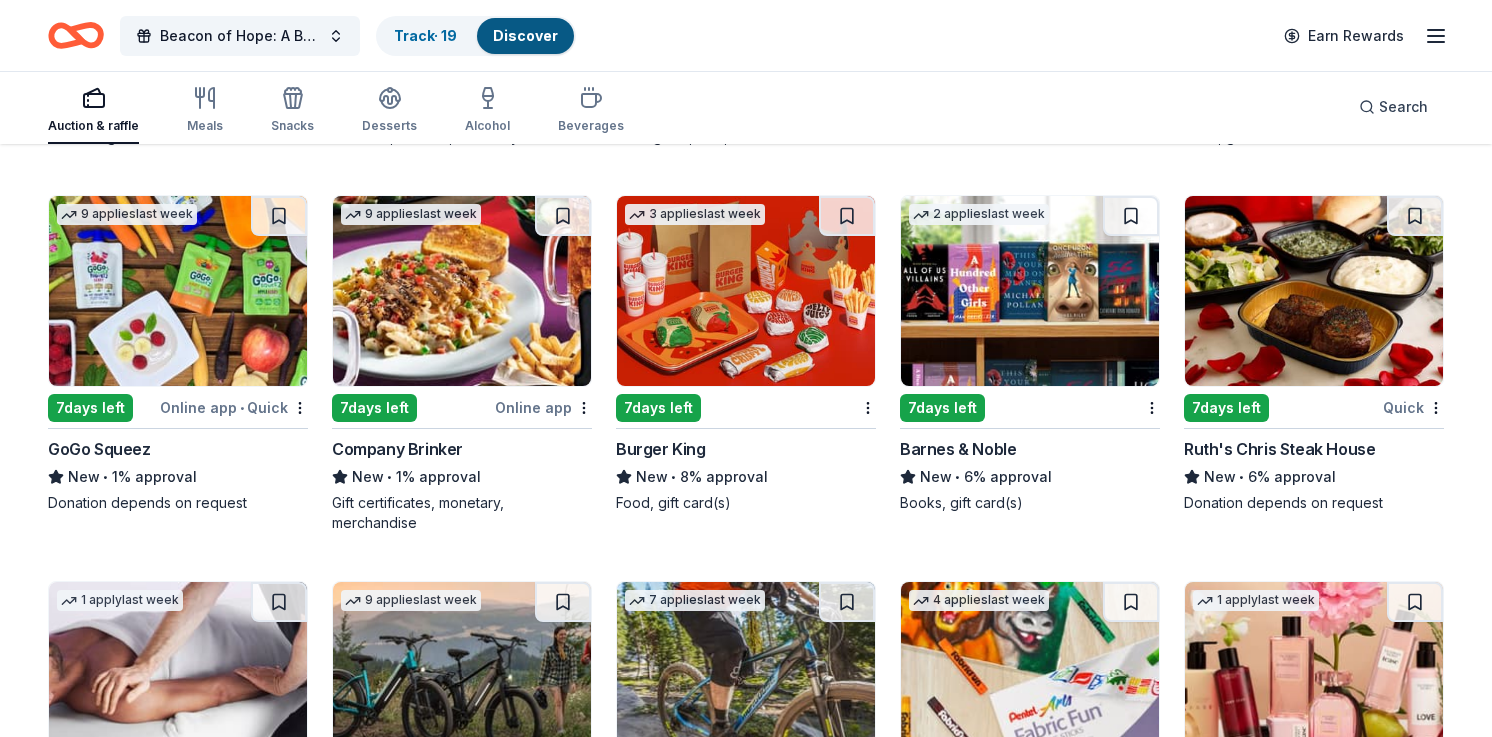 scroll, scrollTop: 8203, scrollLeft: 0, axis: vertical 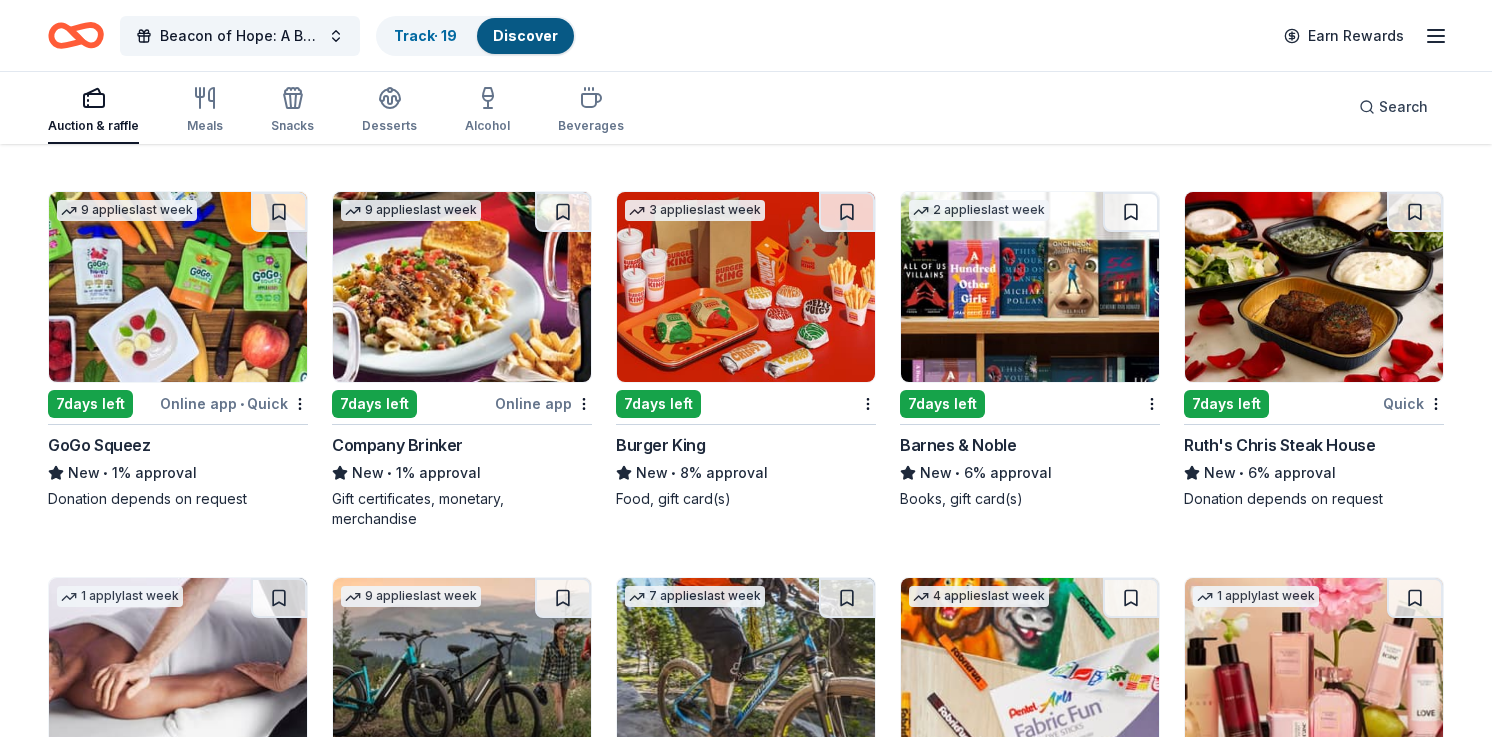 click at bounding box center [1314, 287] 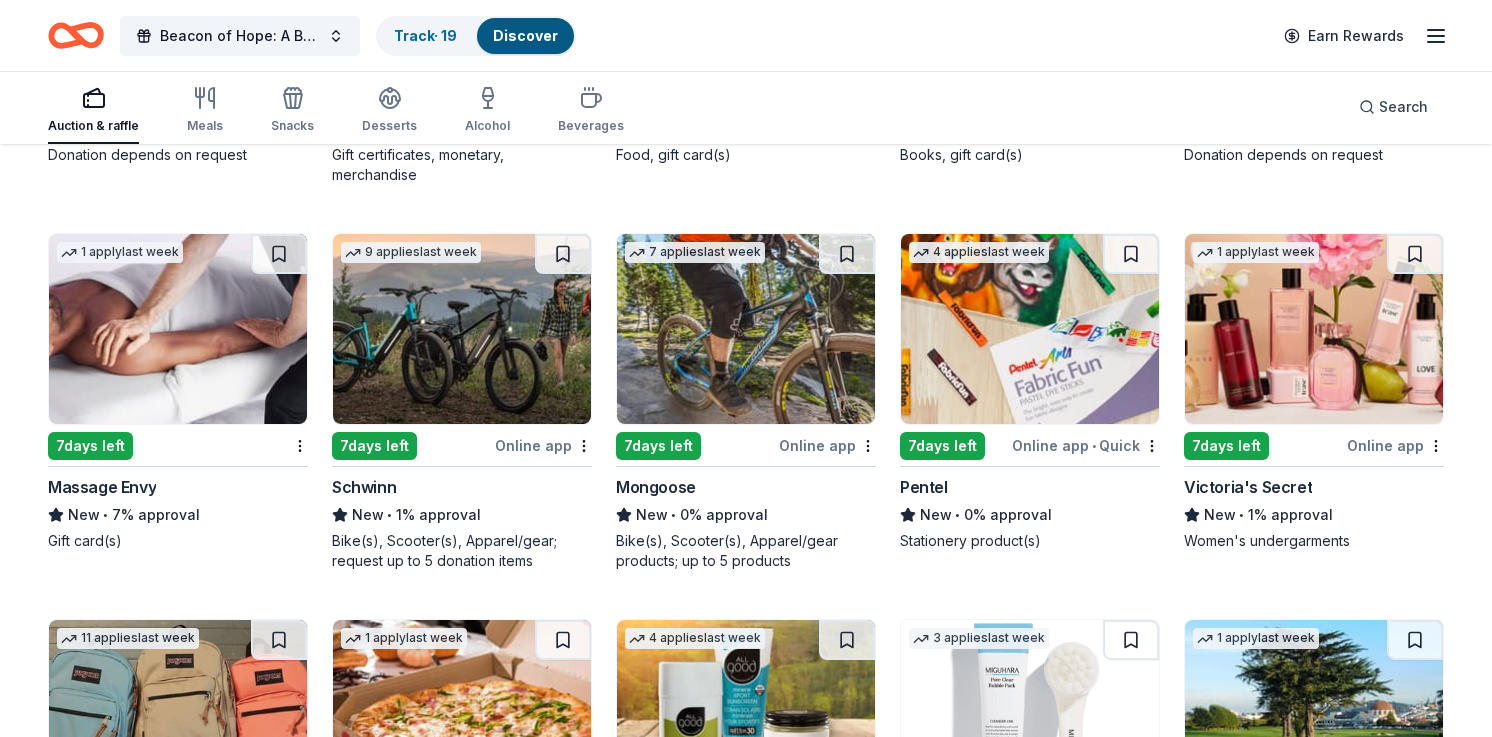 scroll, scrollTop: 8552, scrollLeft: 0, axis: vertical 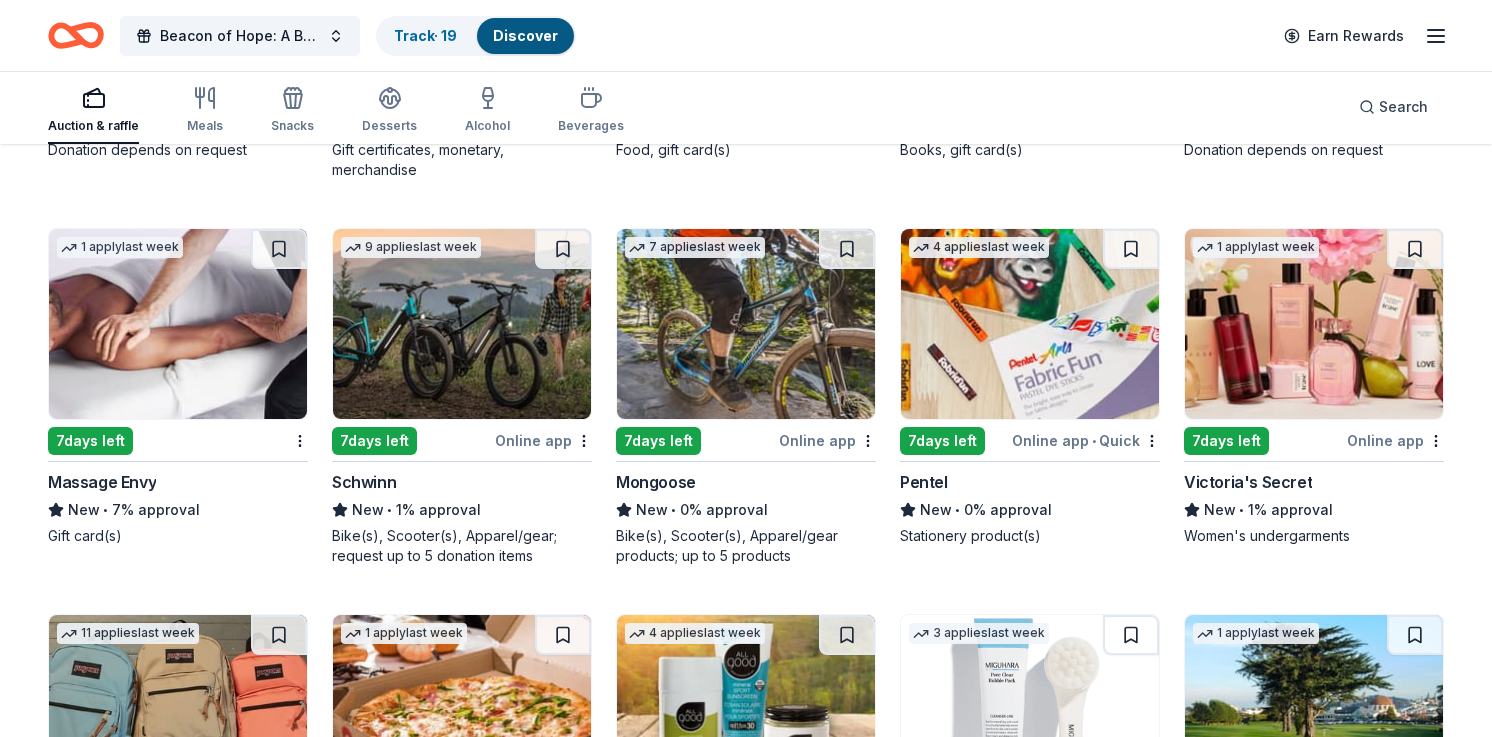 click at bounding box center (462, 324) 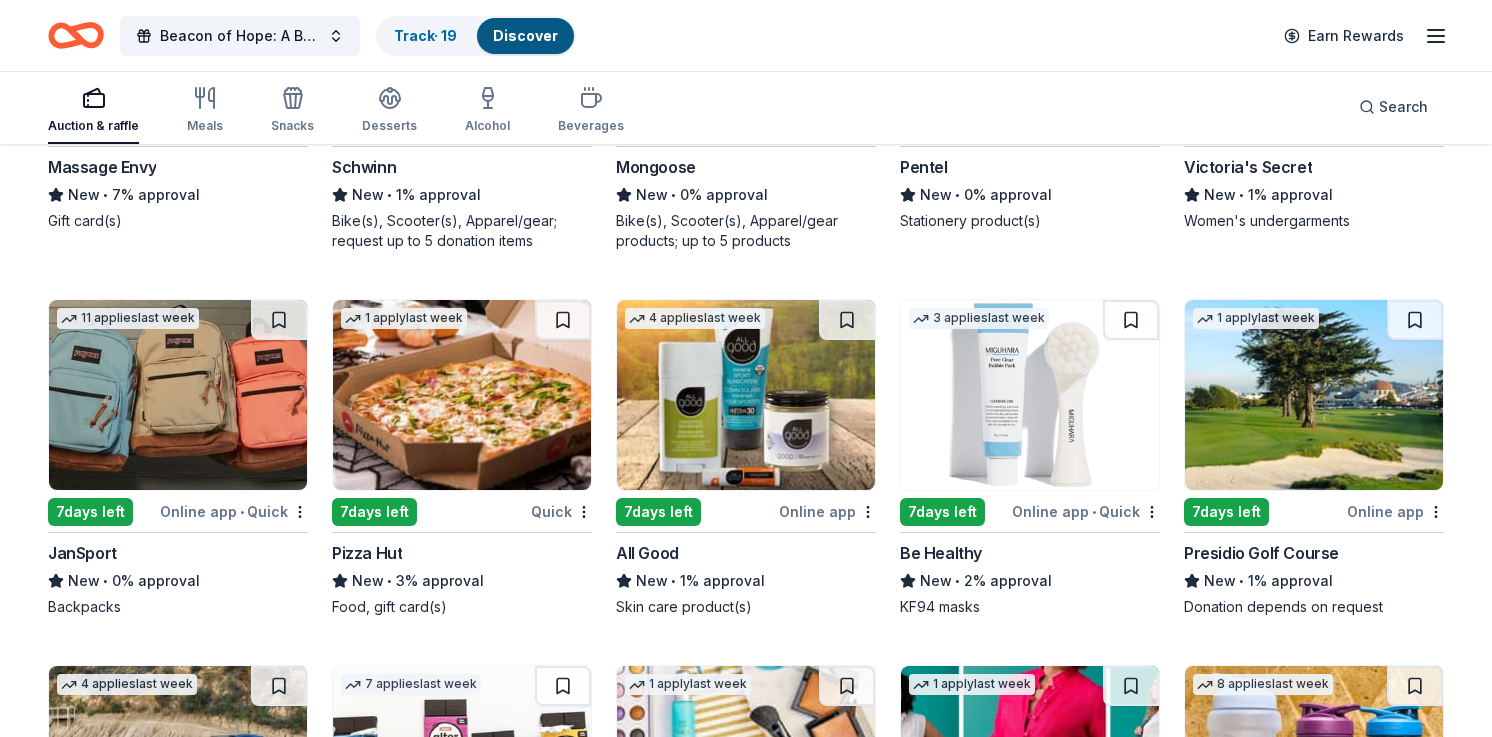 scroll, scrollTop: 8880, scrollLeft: 0, axis: vertical 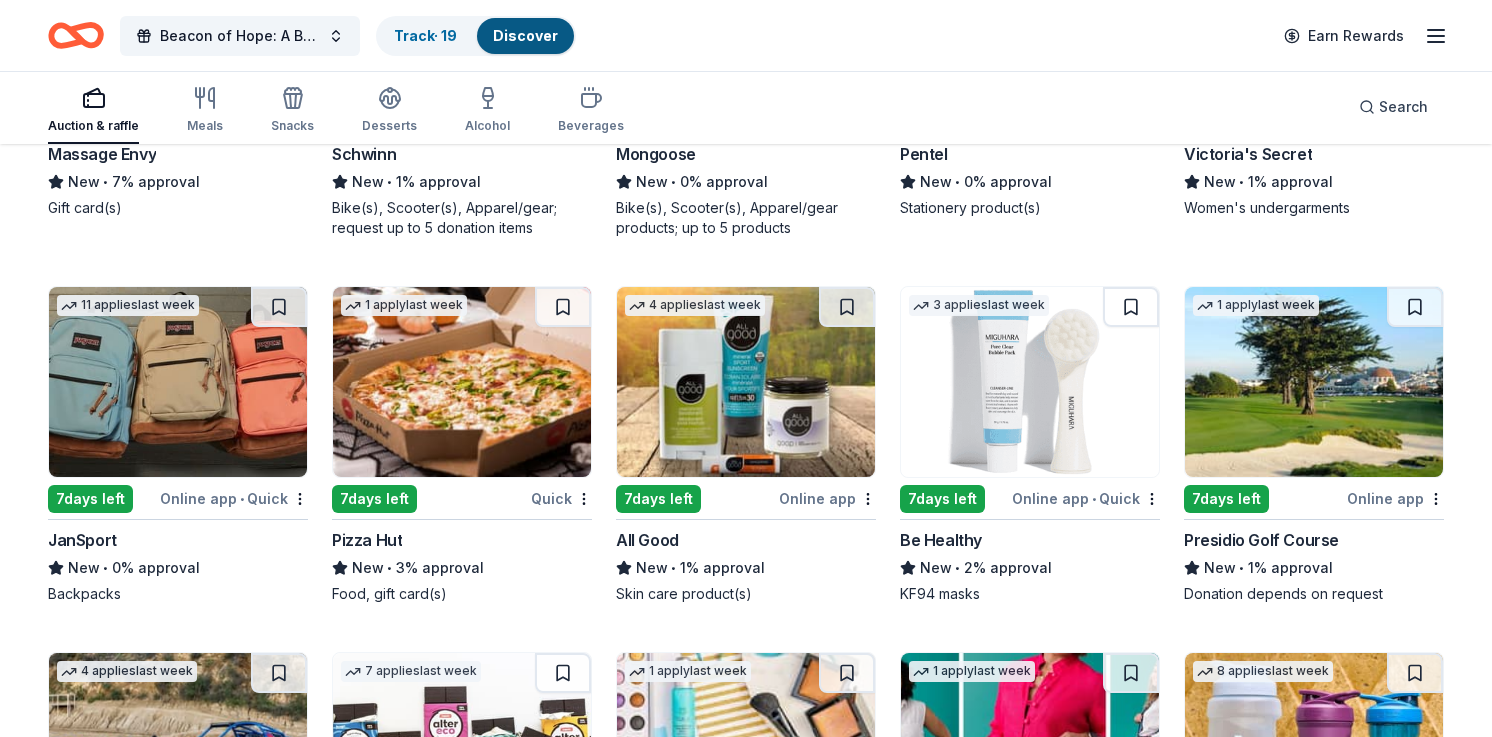 click at bounding box center (178, 382) 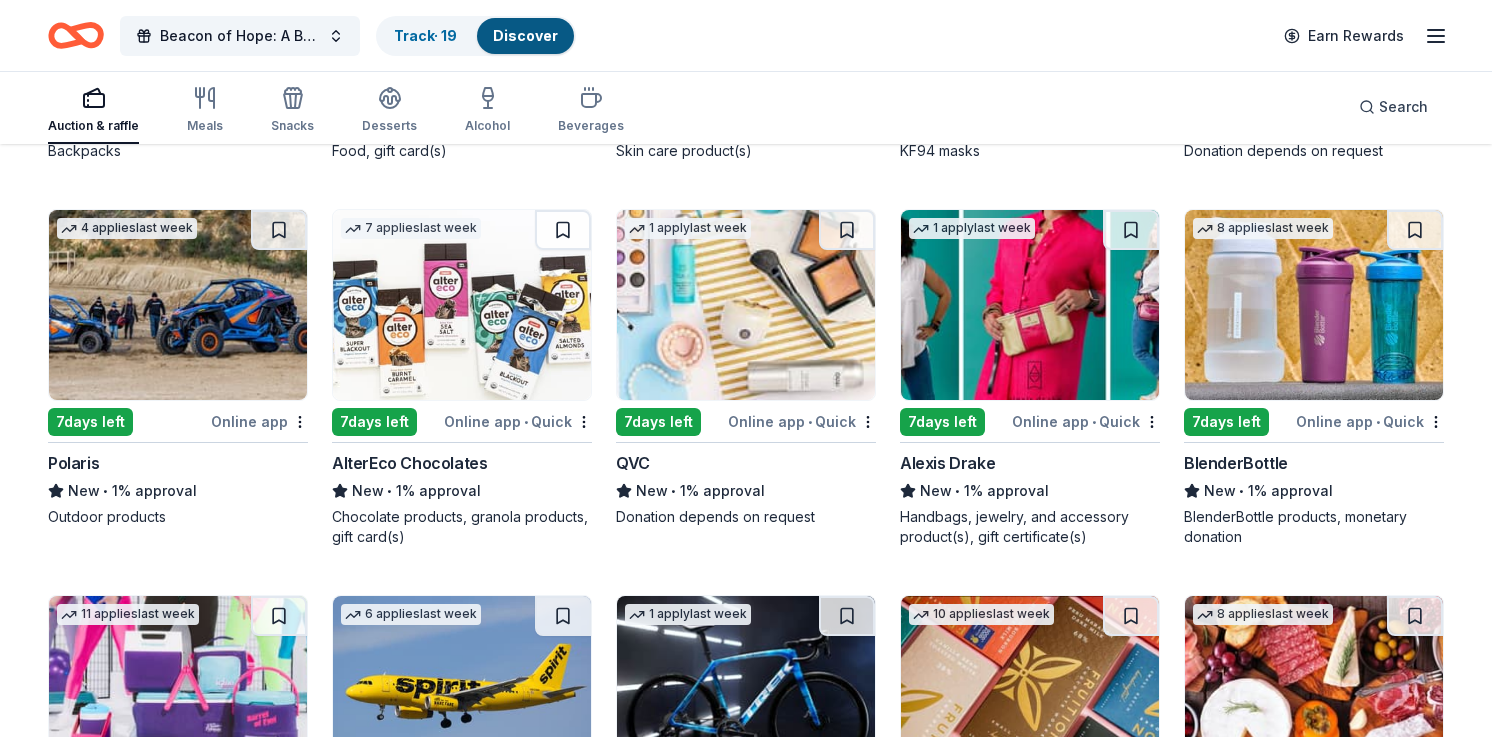 scroll, scrollTop: 9330, scrollLeft: 0, axis: vertical 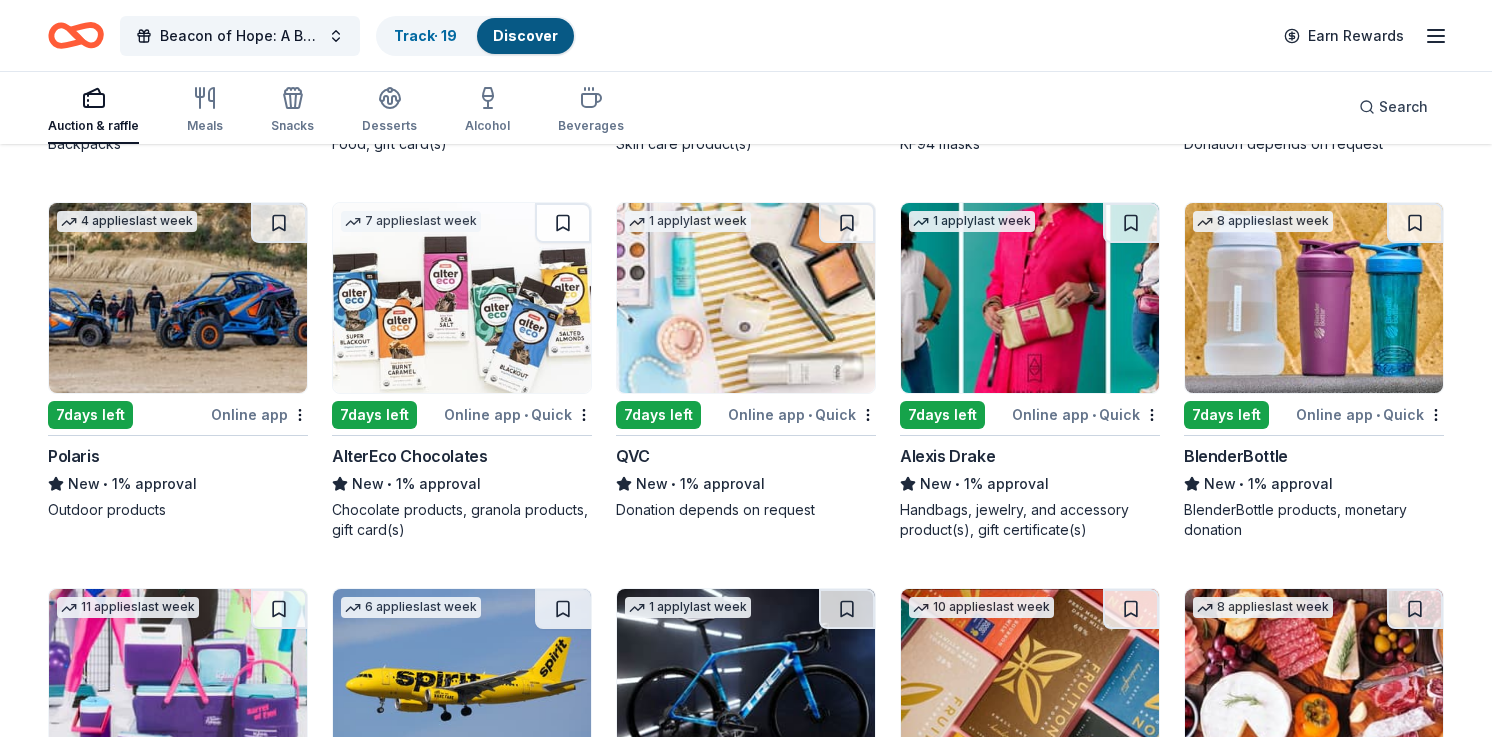 click at bounding box center [1030, 298] 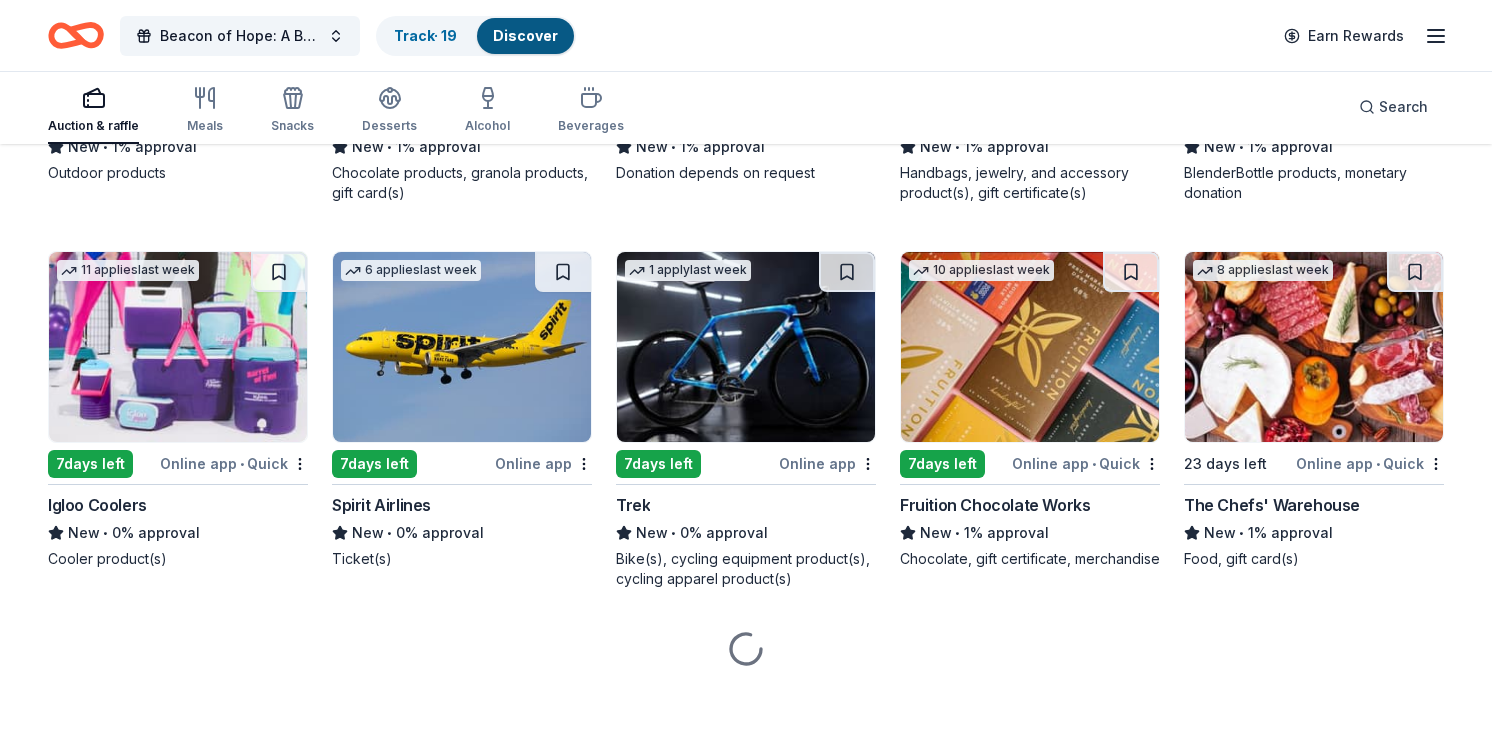 scroll, scrollTop: 9679, scrollLeft: 0, axis: vertical 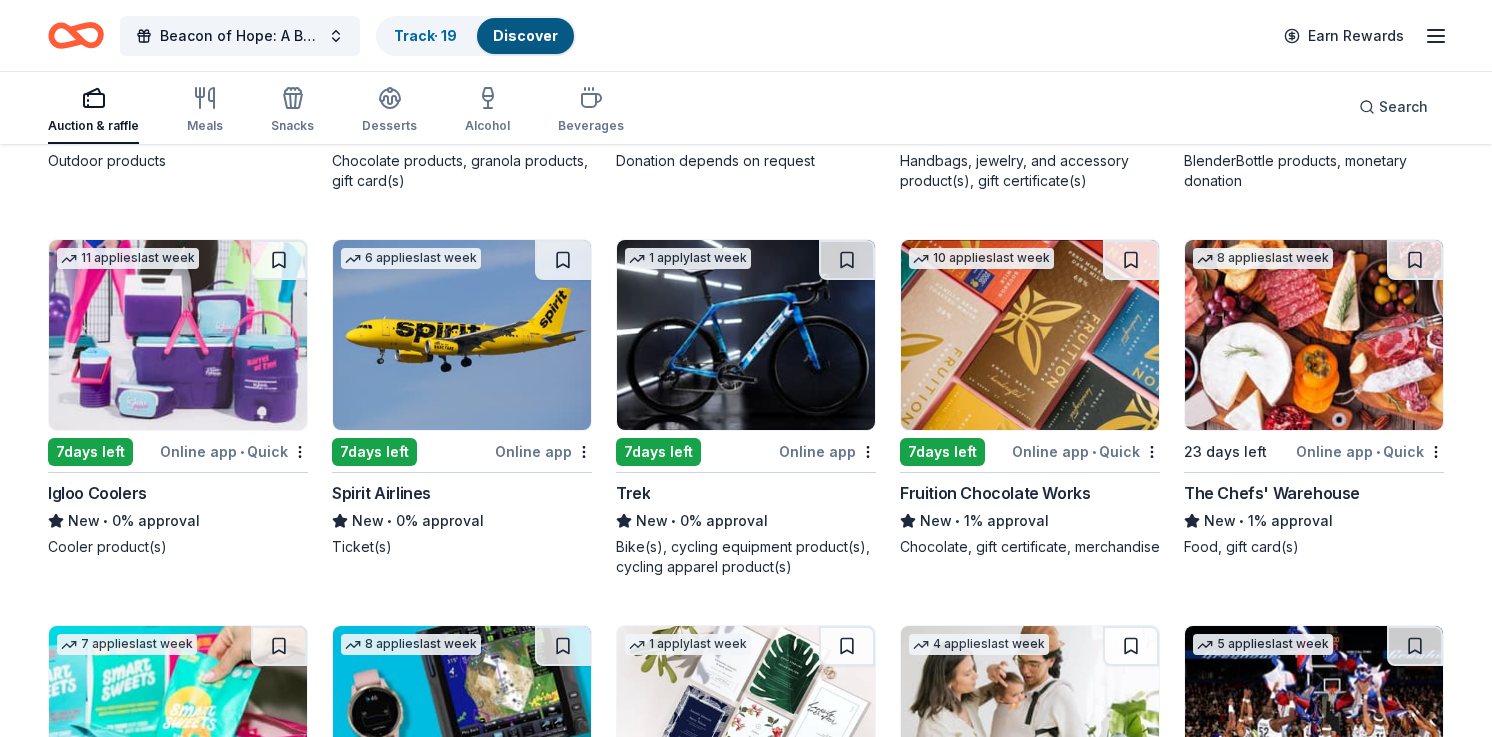 click at bounding box center [178, 335] 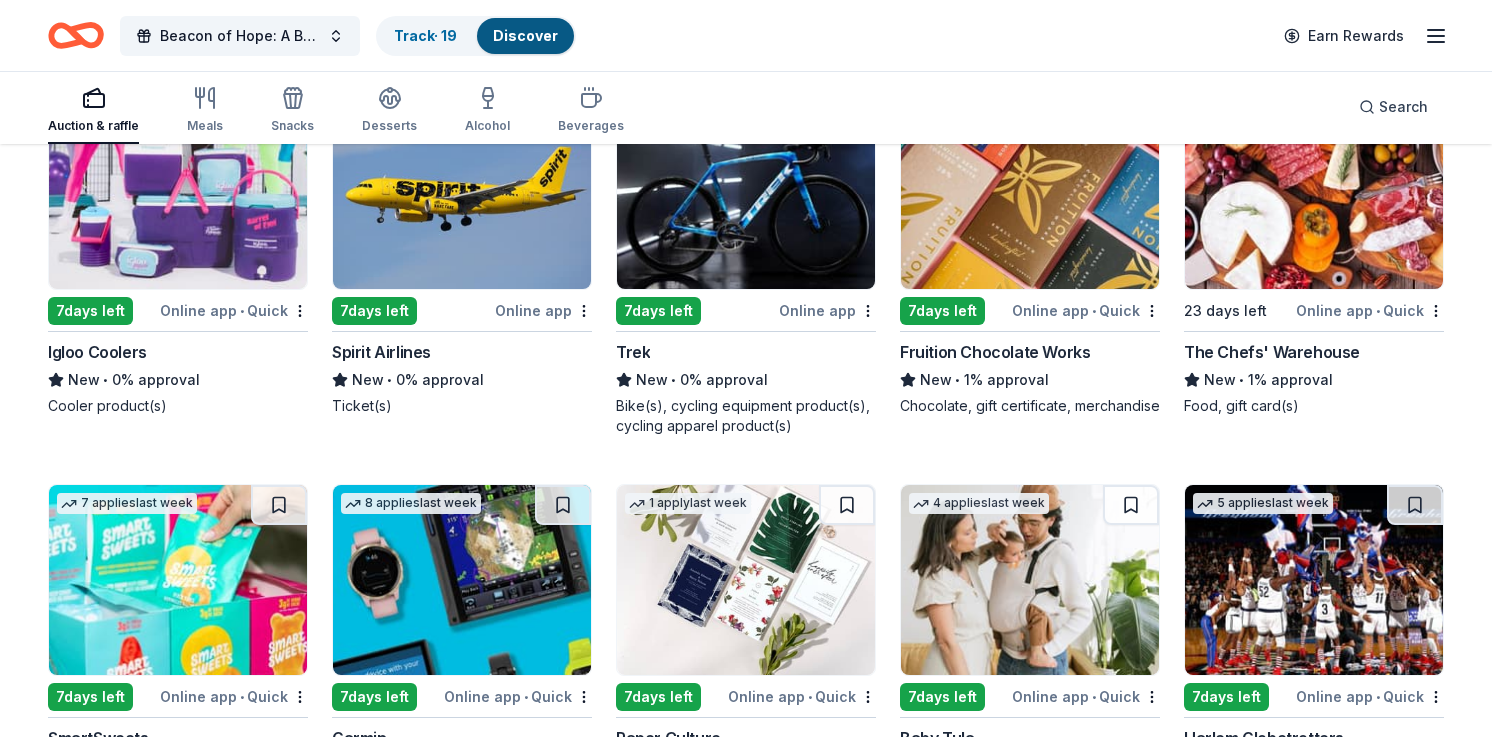 scroll, scrollTop: 9823, scrollLeft: 0, axis: vertical 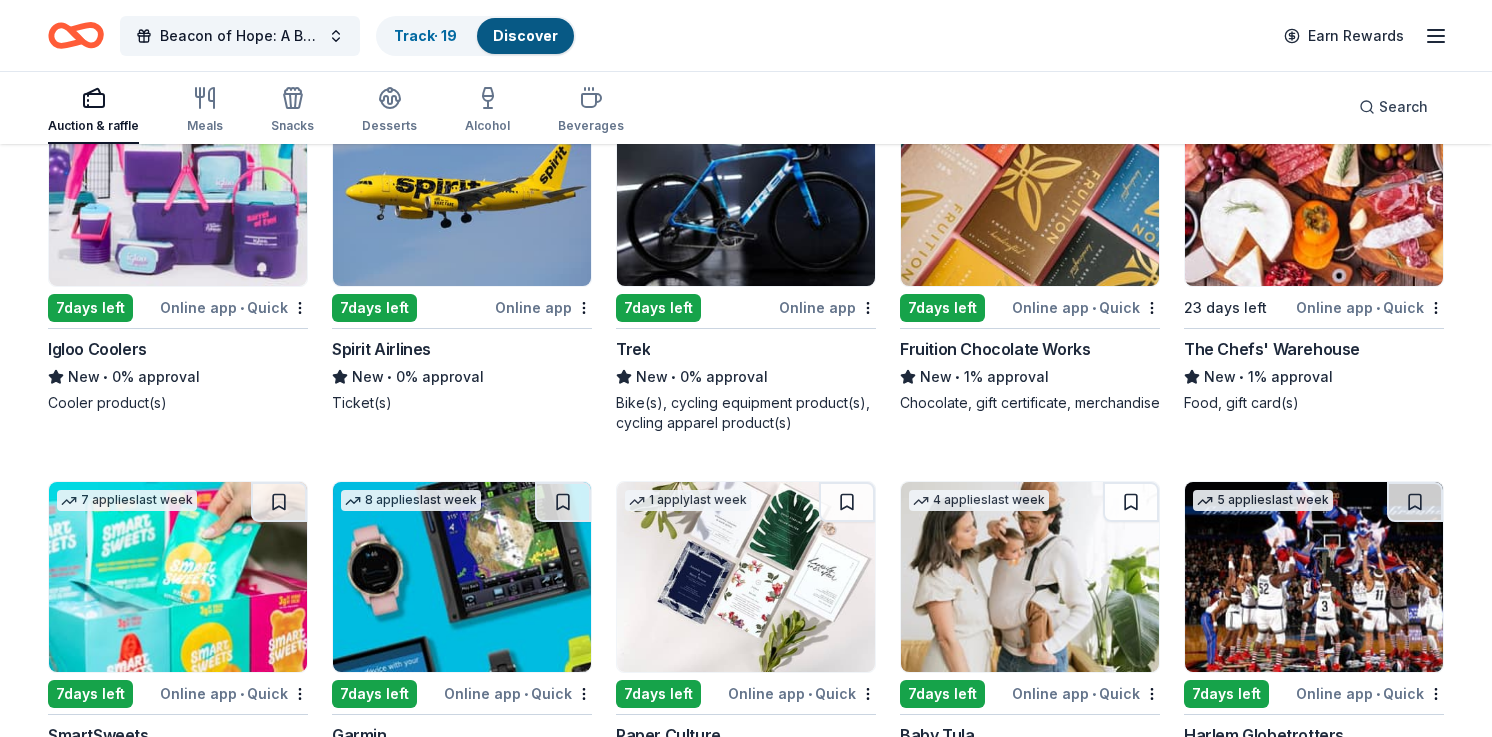 click at bounding box center (1314, 191) 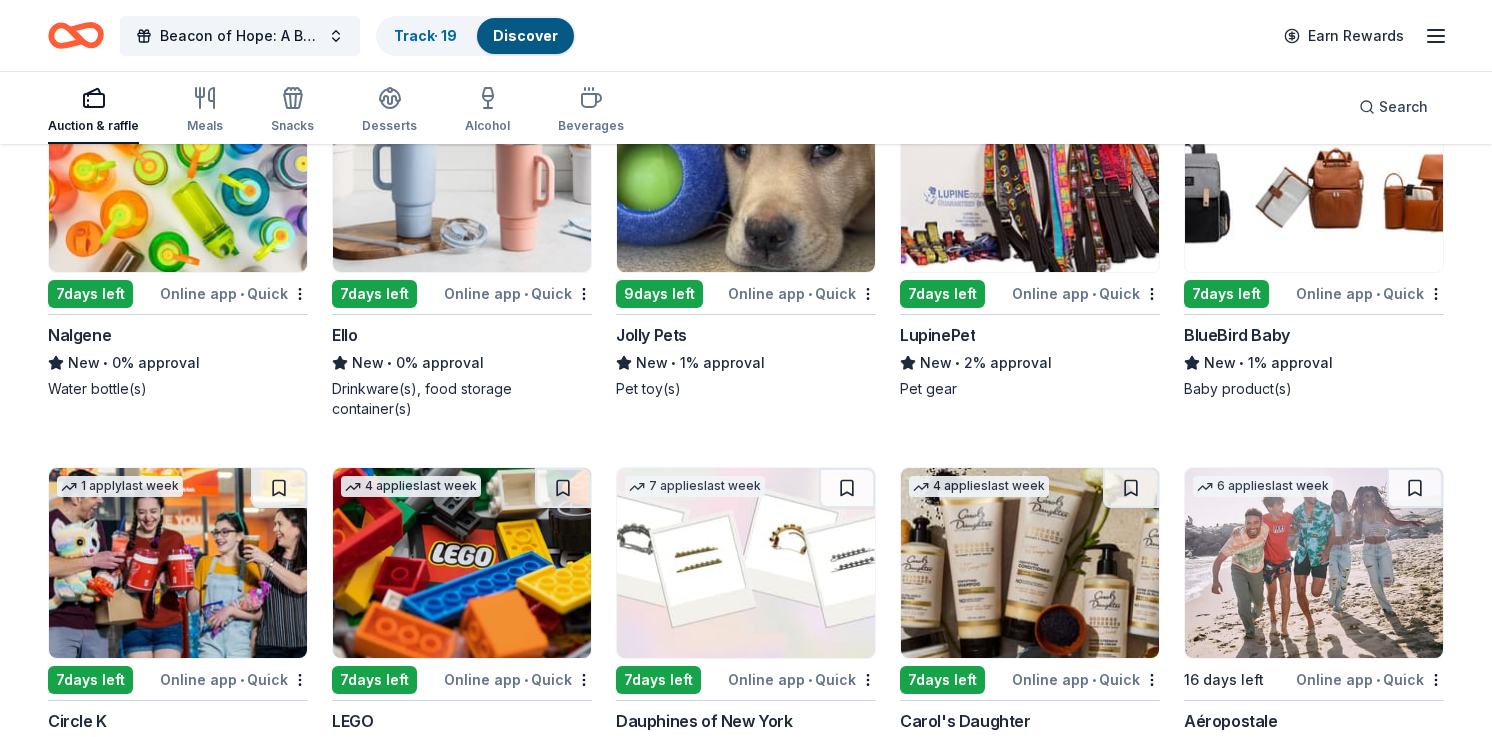 scroll, scrollTop: 10623, scrollLeft: 0, axis: vertical 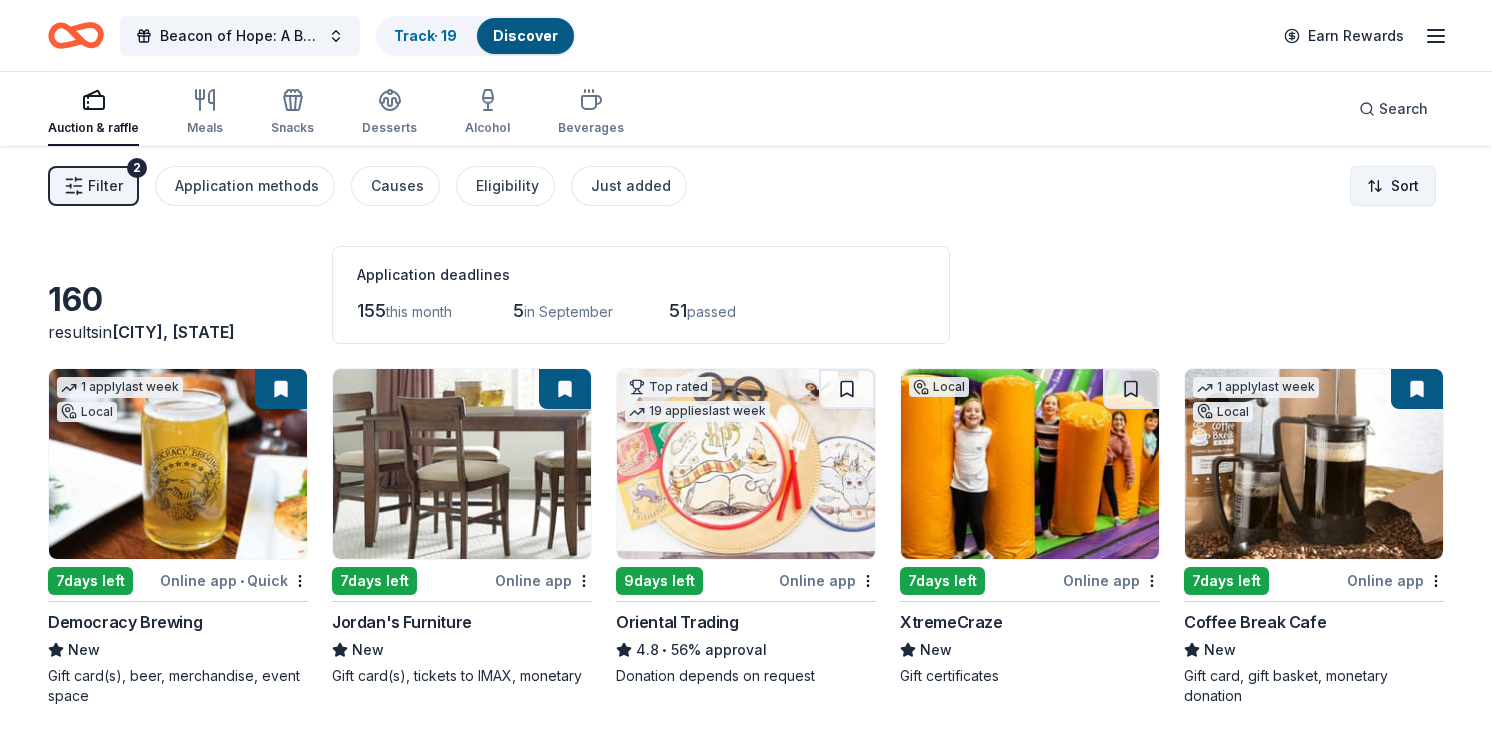 click on "Beacon of Hope: A Benefit for SYNGAP1 Track  · 19 Discover Earn Rewards Auction & raffle Meals Snacks Desserts Alcohol Beverages Search Filter 2 Application methods Causes Eligibility Just added Sort 160 results  in  Randolph, MA Application deadlines 155  this month 5  in September 51  passed 1   apply  last week Local 7  days left Online app • Quick Democracy Brewing New Gift card(s), beer, merchandise, event space 7  days left Online app Jordan's Furniture New Gift card(s), tickets to IMAX, monetary Top rated 19   applies  last week 9  days left Online app Oriental Trading 4.8 • 56% approval Donation depends on request Local 7  days left Online app XtremeCraze New Gift certificates 1   apply  last week Local 7  days left Online app Coffee Break Cafe New Gift card, gift basket, monetary donation 7  days left Online app • Quick Santa's Village New Tickets 1   apply  last week 7  days left Online app Let's Roam 4.4 • 90% approval Local 7  days left Online app Settlers Green New Local 16 days left New" at bounding box center (746, 368) 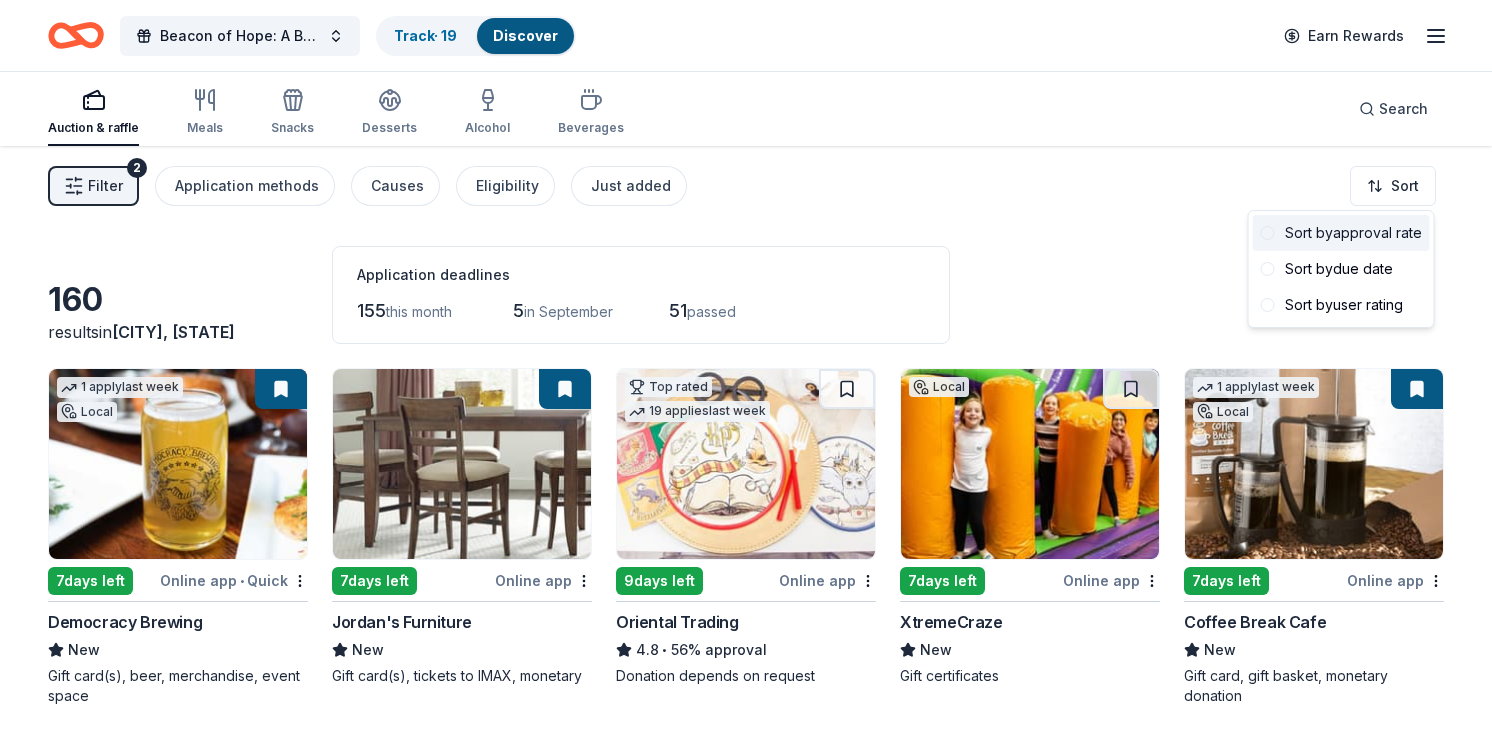 click on "Sort by  approval rate" at bounding box center [1341, 233] 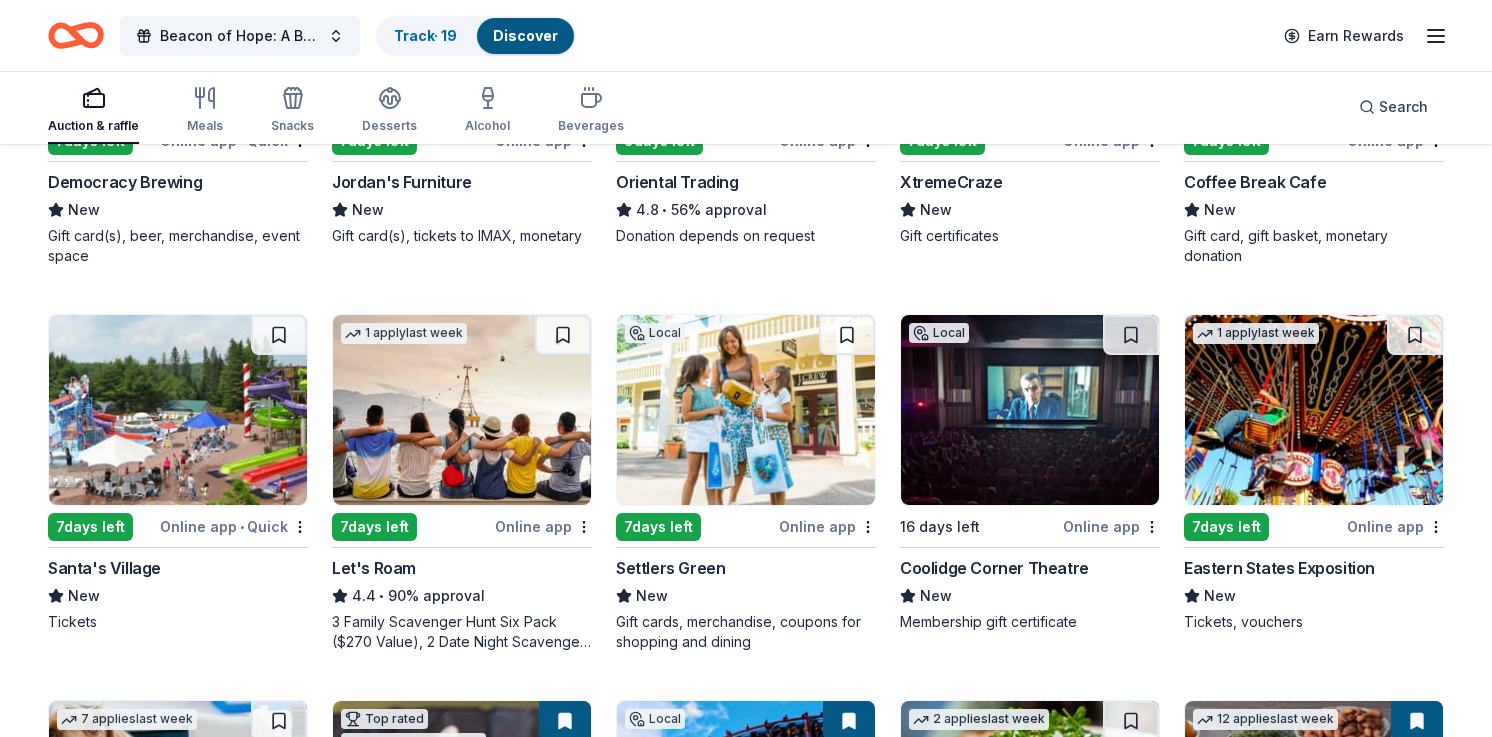 scroll, scrollTop: 0, scrollLeft: 0, axis: both 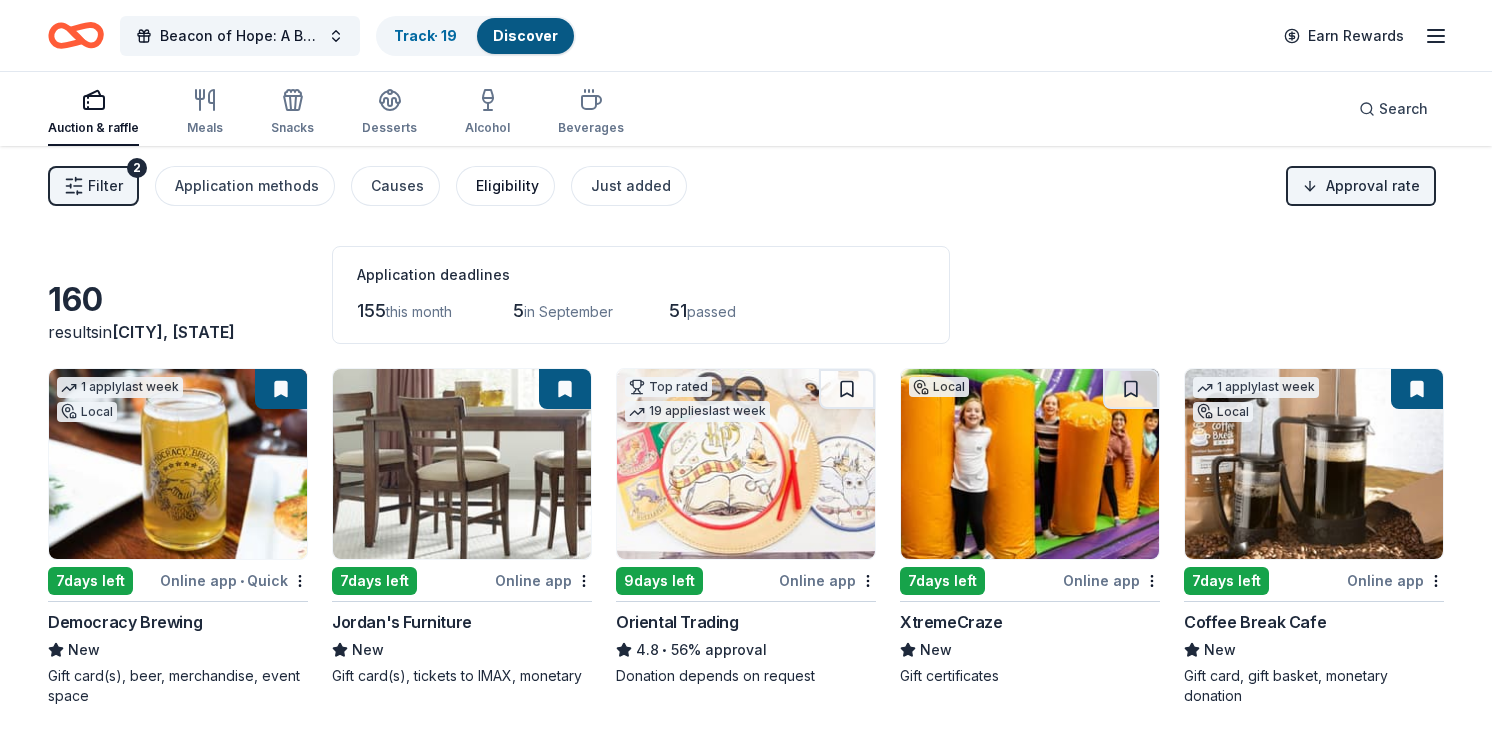 click on "Eligibility" at bounding box center (507, 186) 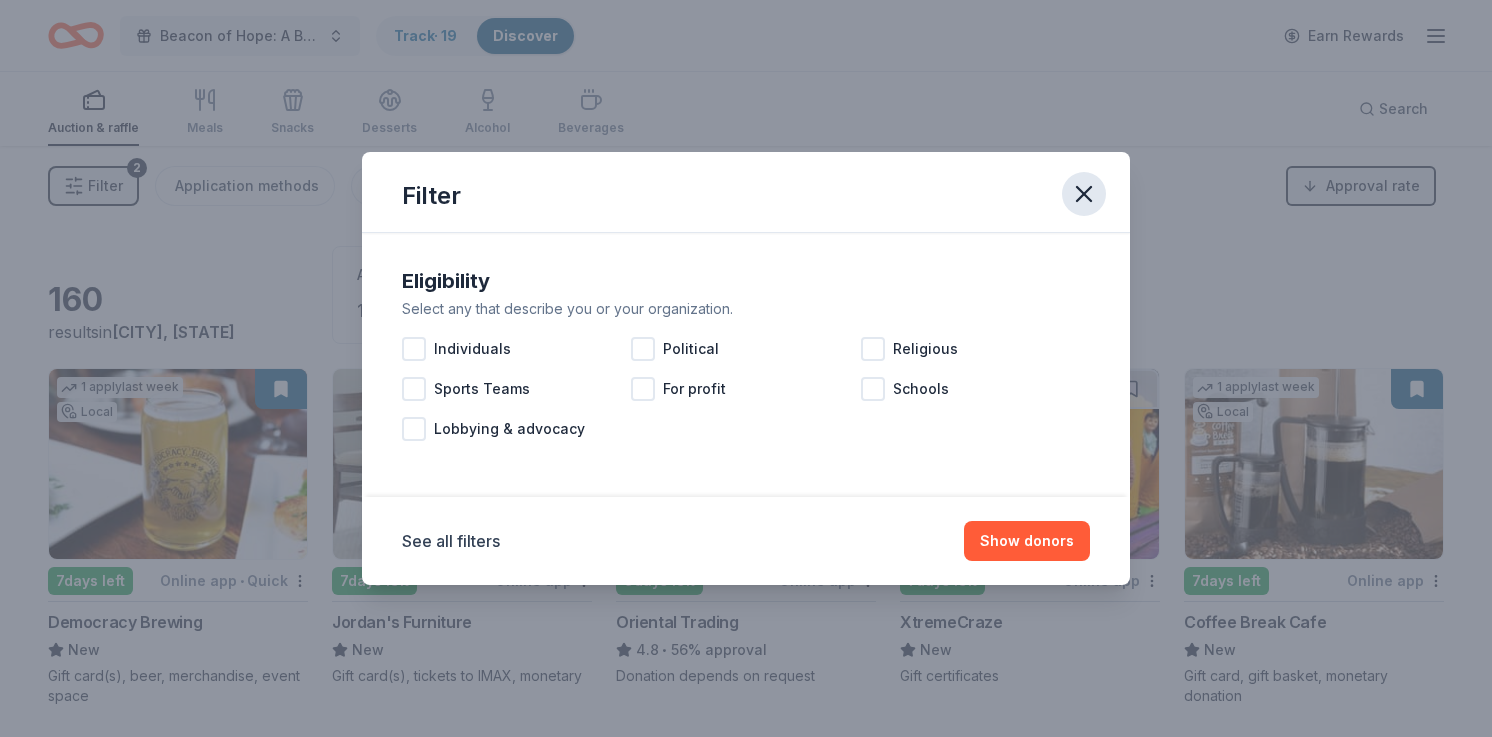 click 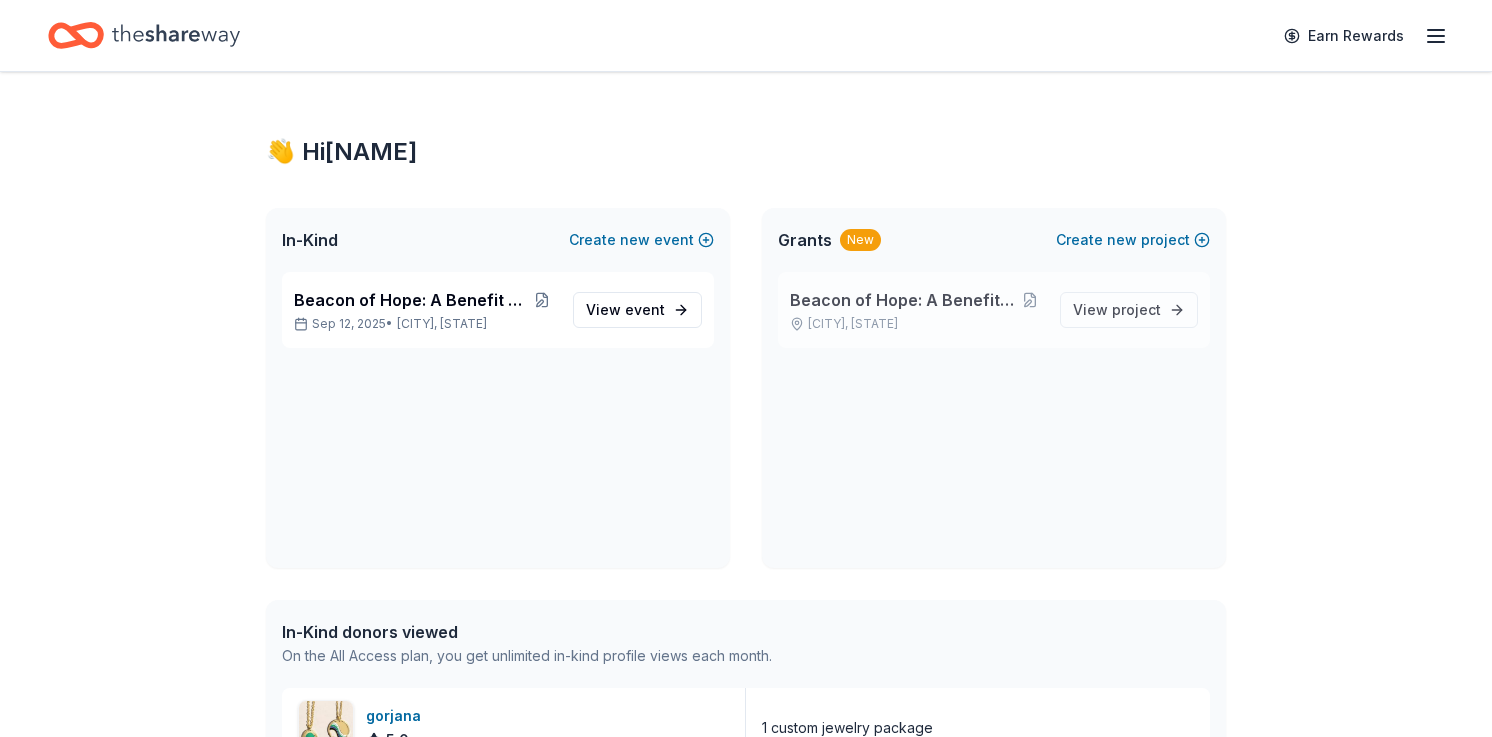 click on "Beacon of Hope: A Benefit for SYNGAP1" at bounding box center (903, 300) 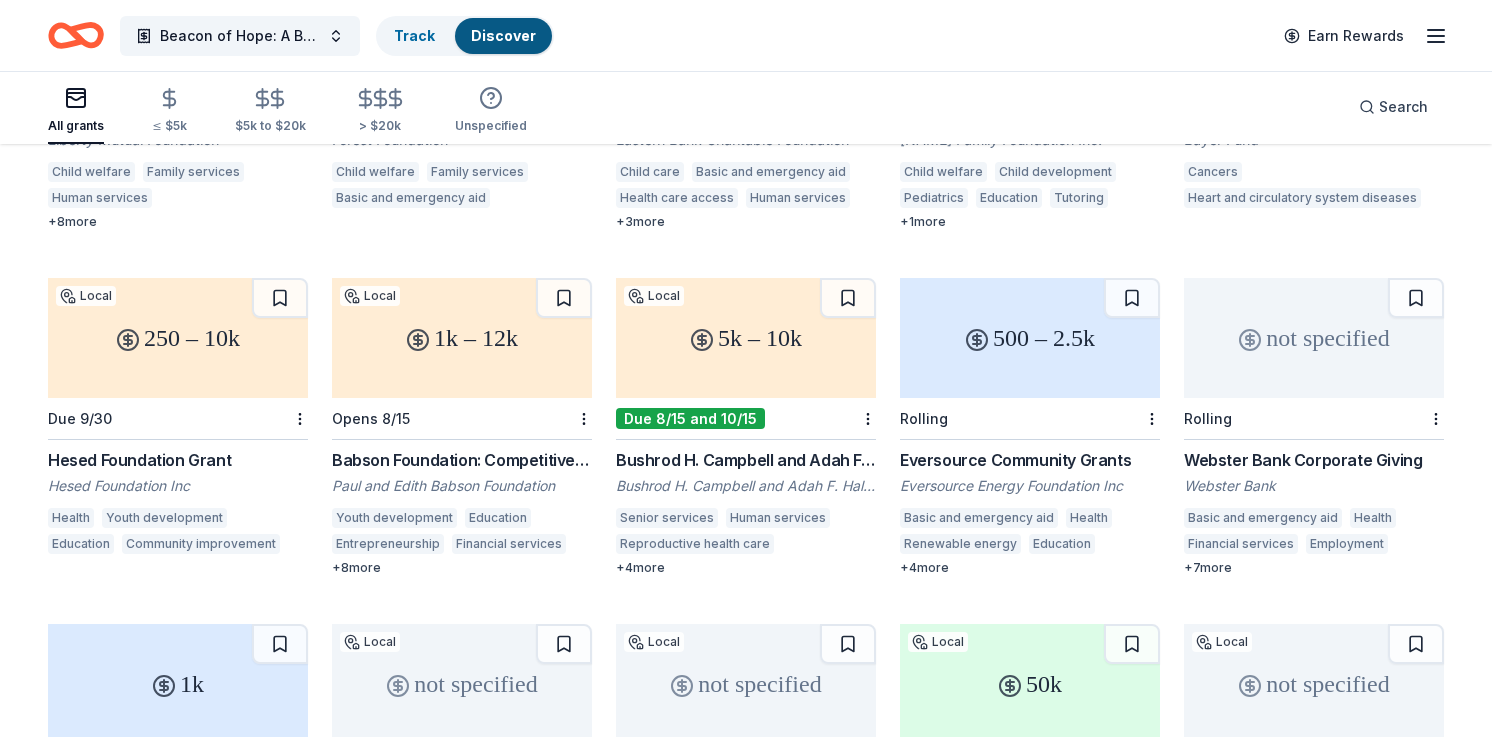 scroll, scrollTop: 0, scrollLeft: 0, axis: both 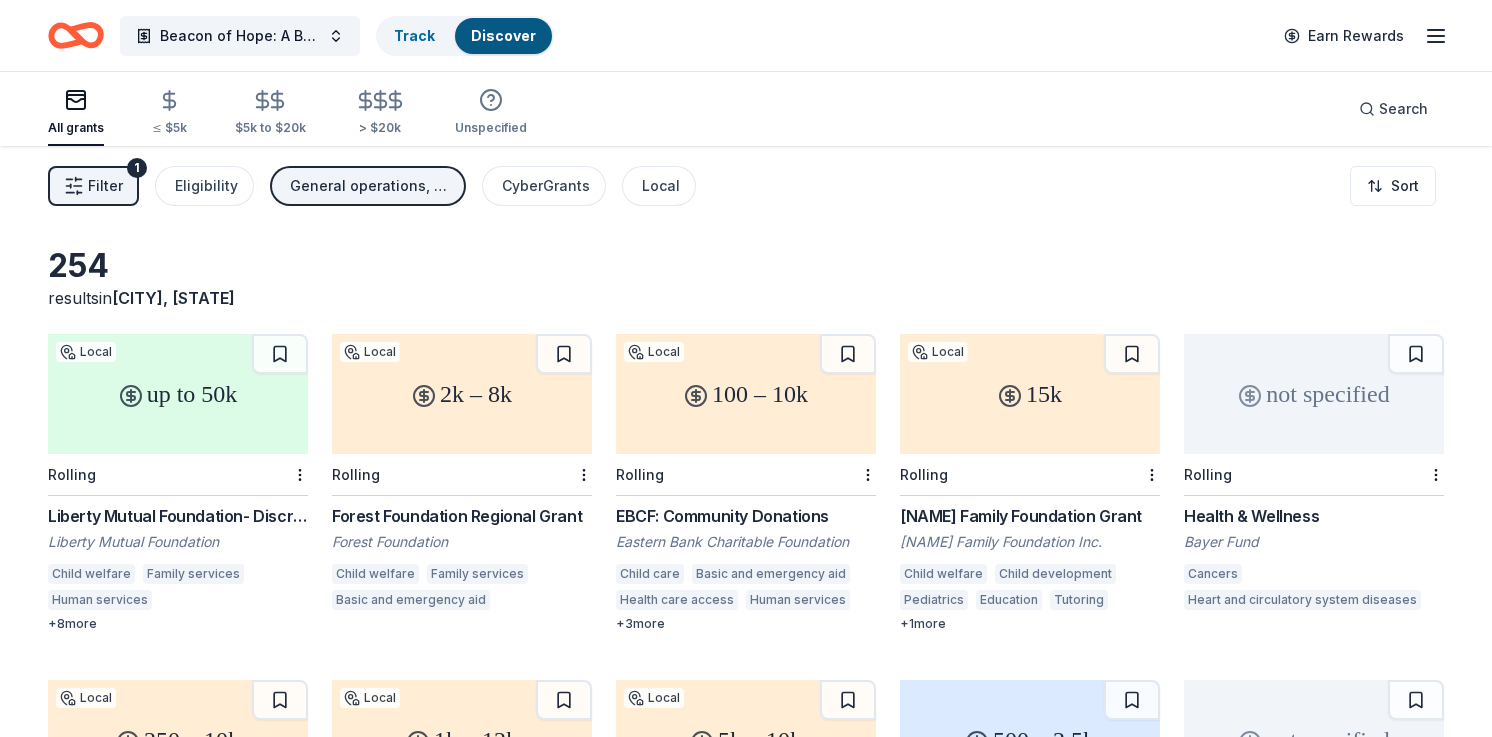 click on "General operations, Other" at bounding box center (370, 186) 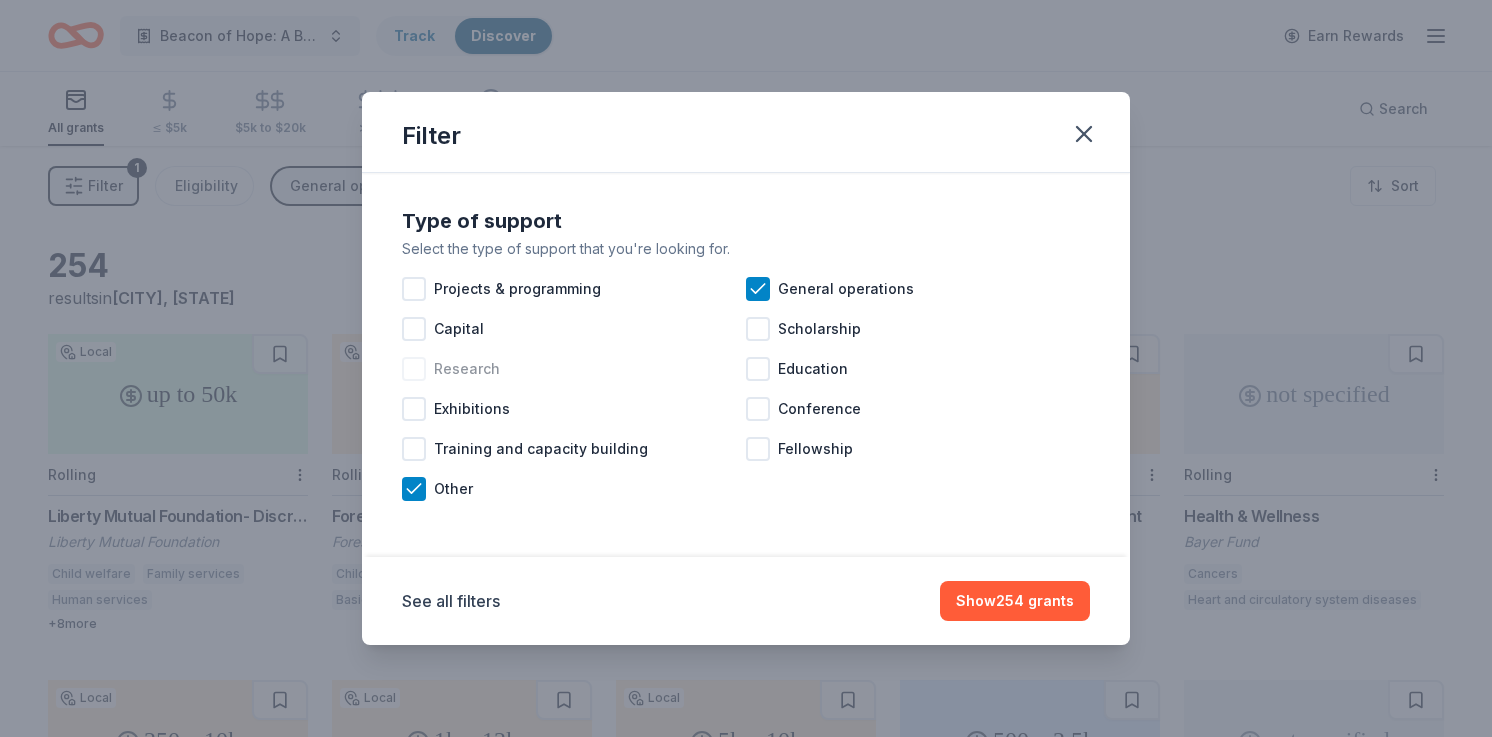 click at bounding box center (414, 369) 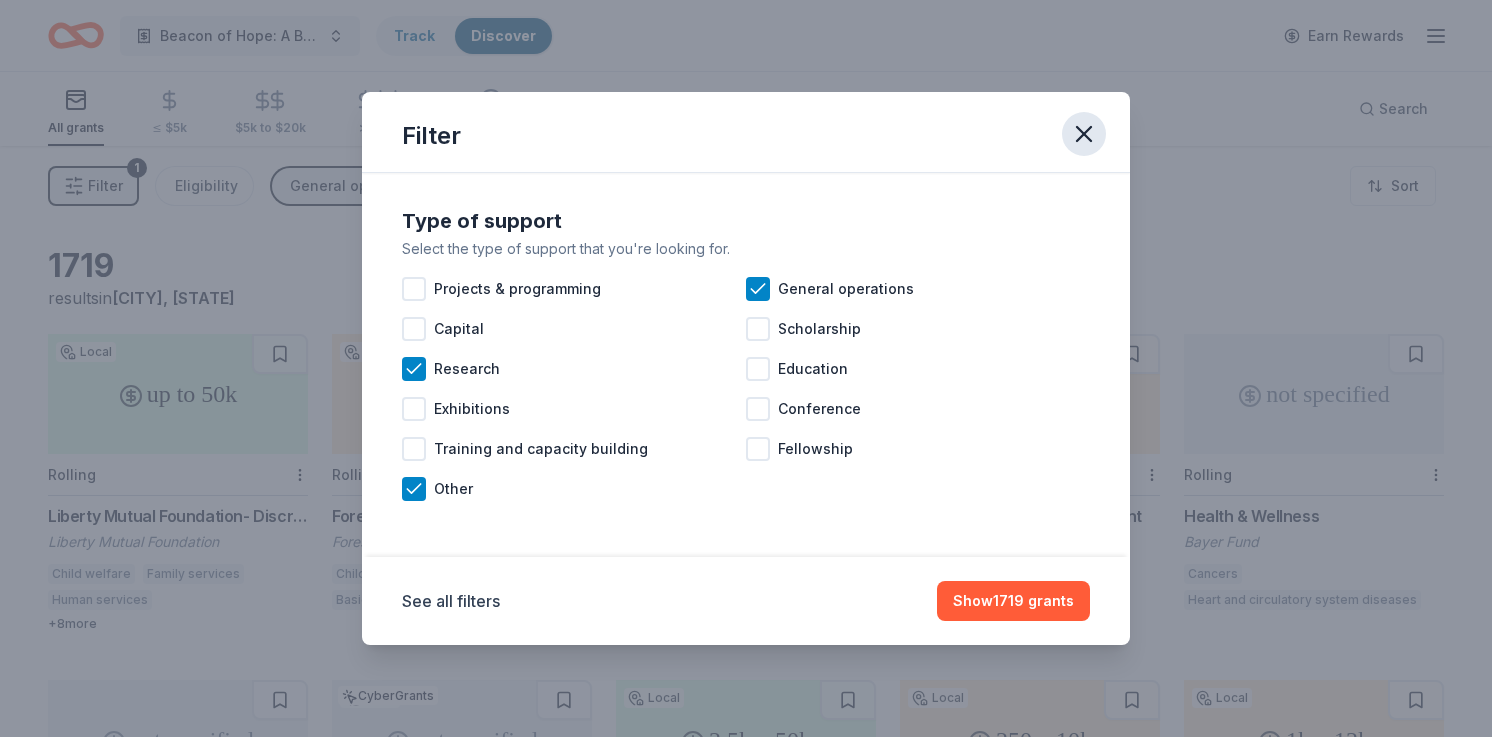 click 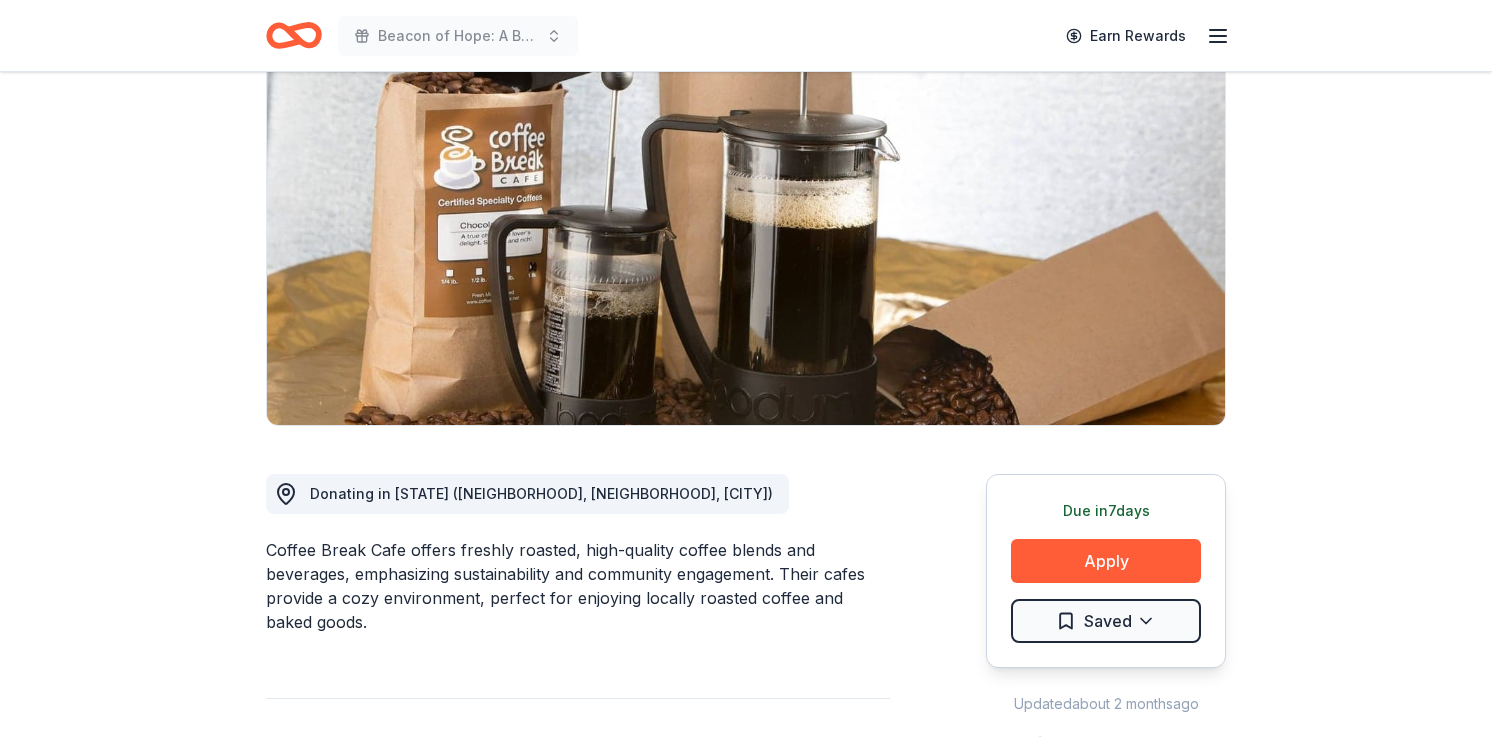 scroll, scrollTop: 397, scrollLeft: 0, axis: vertical 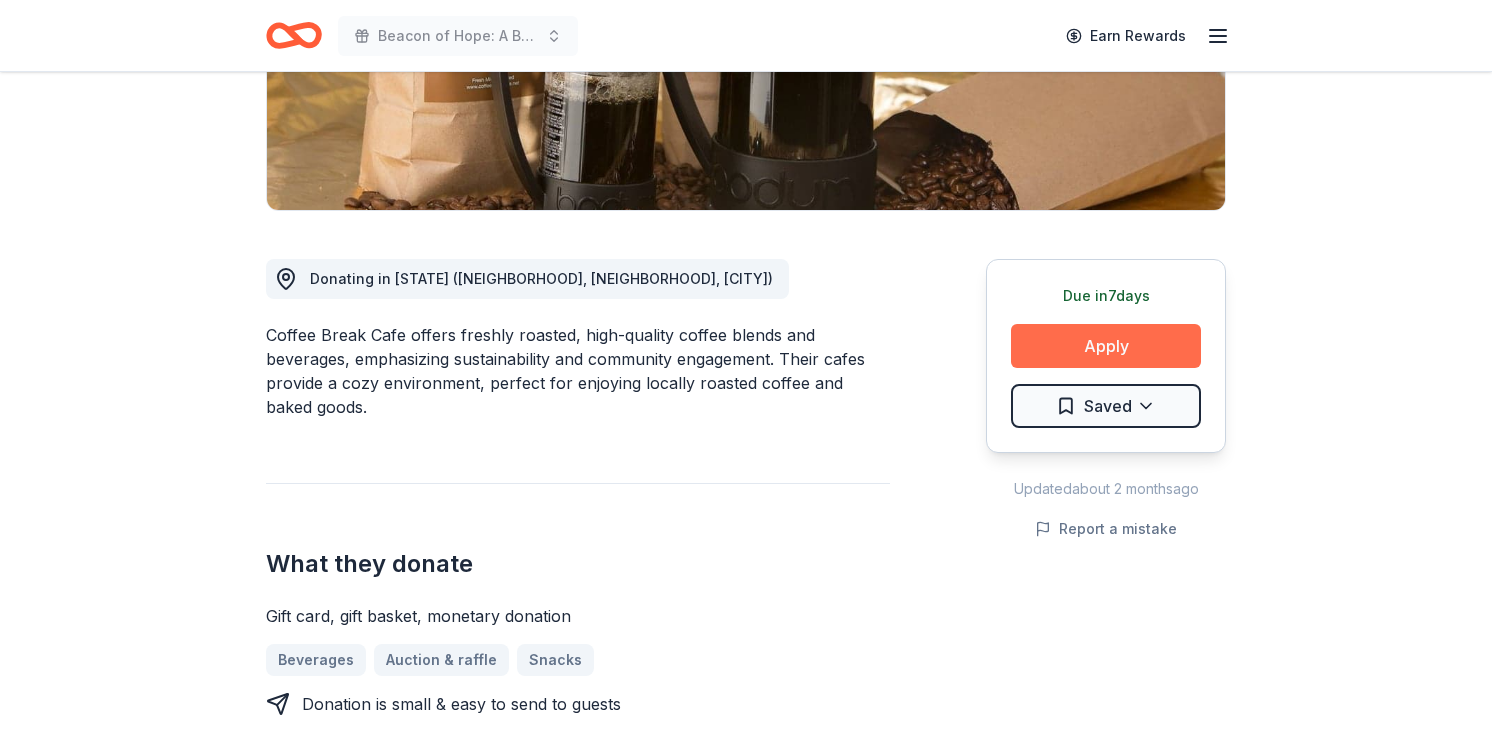 click on "Apply" at bounding box center [1106, 346] 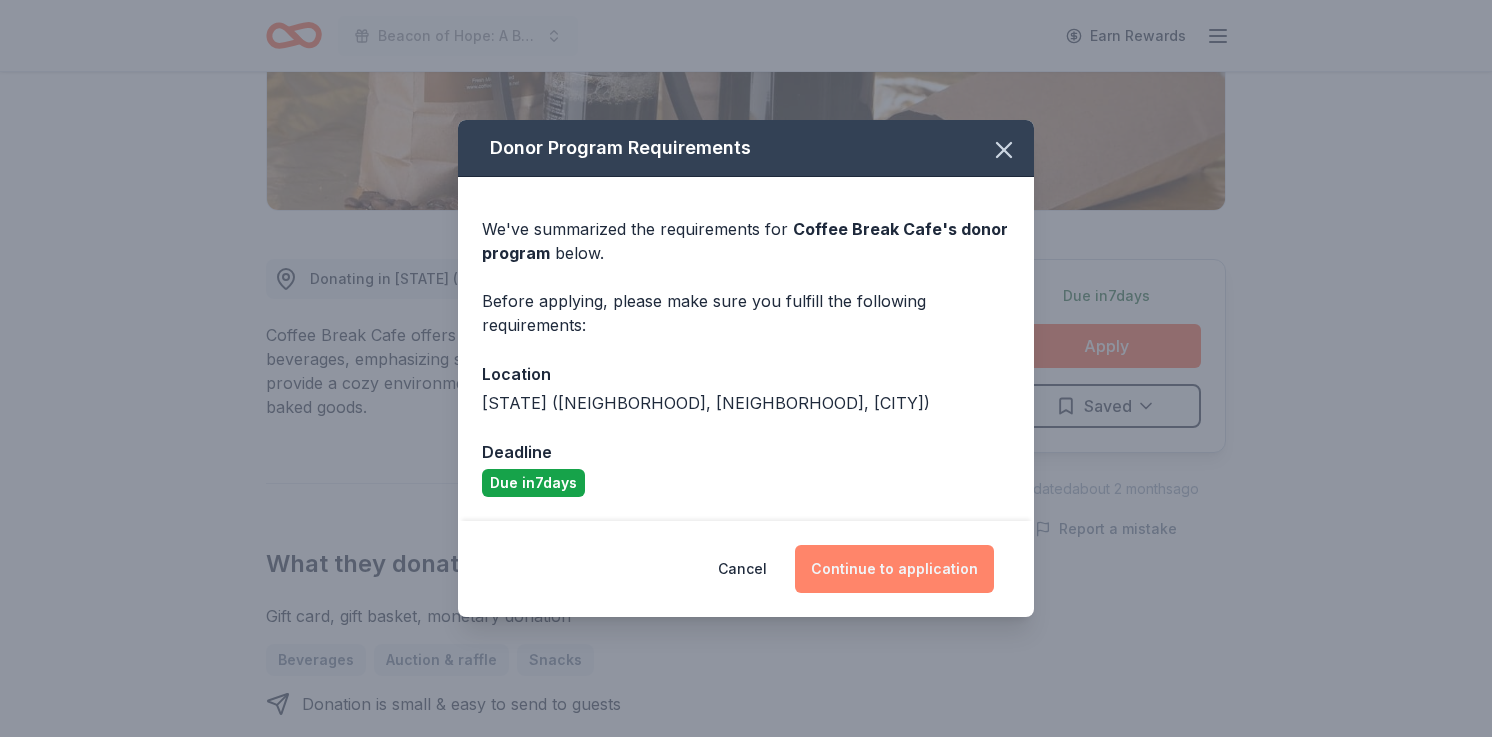 click on "Continue to application" at bounding box center [894, 569] 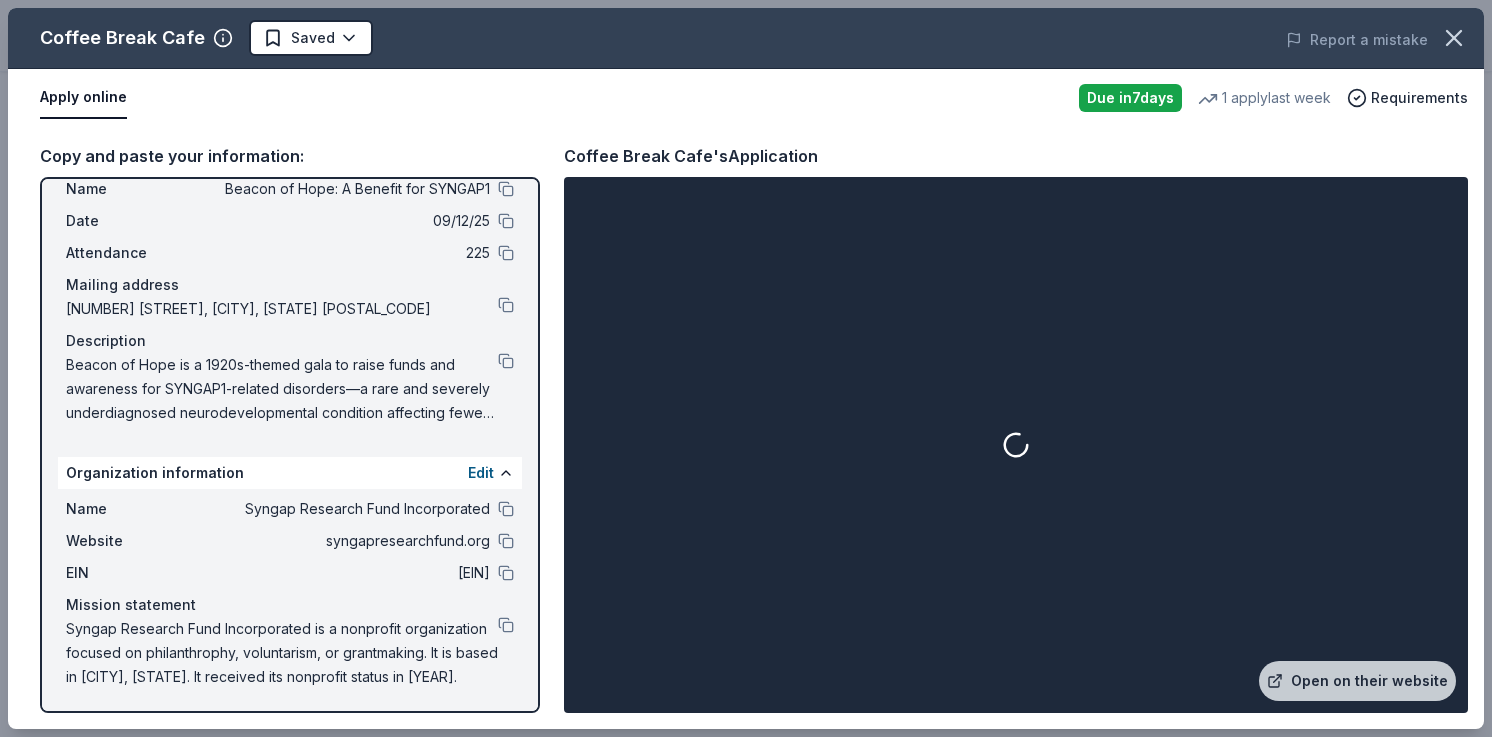 scroll, scrollTop: 60, scrollLeft: 0, axis: vertical 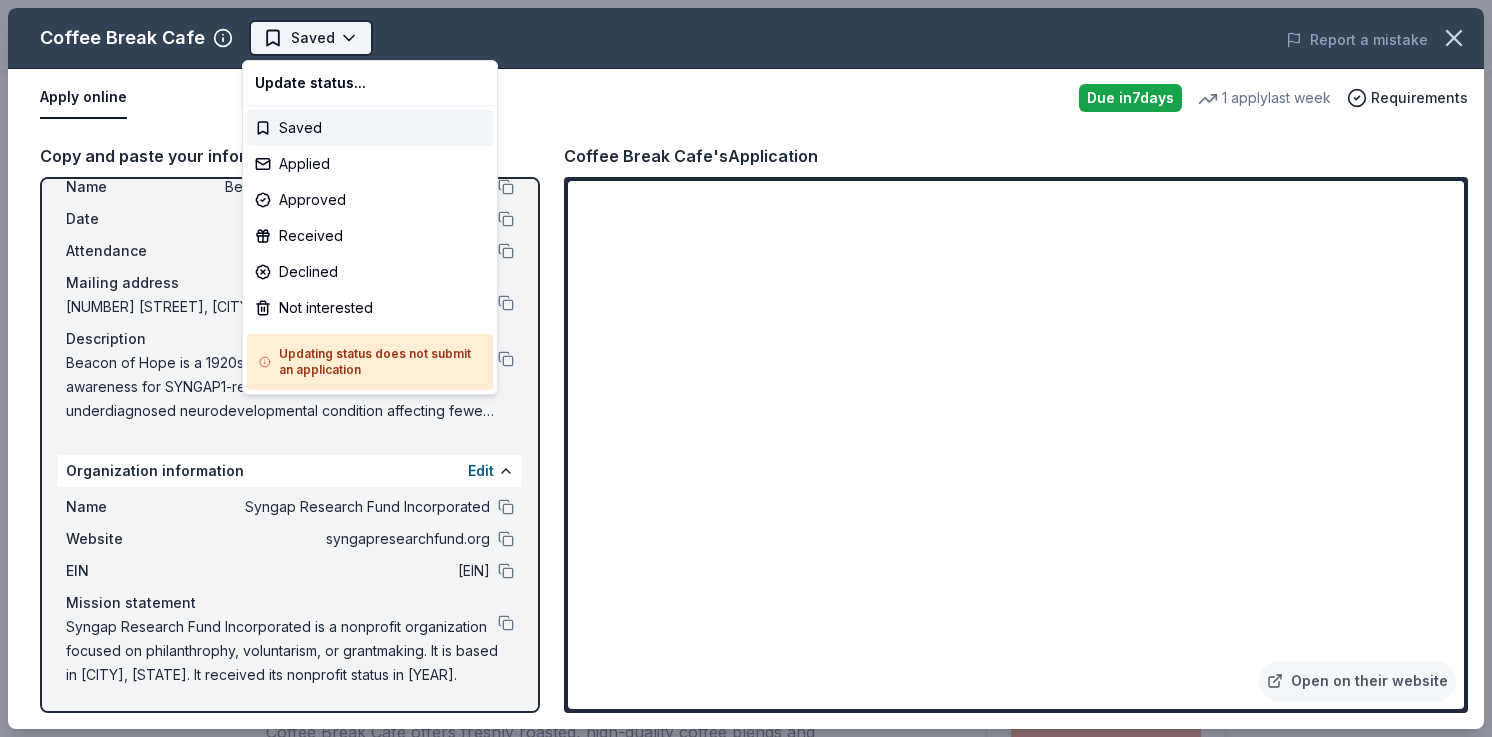 click on "Beacon of Hope: A Benefit for SYNGAP1 Saved Apply Due in  7  days Share Coffee Break Cafe New 1   apply  last week Share Donating in MA (Hyde Park, Milton, Quincy) Coffee Break Cafe offers freshly roasted, high-quality coffee blends and beverages, emphasizing sustainability and community engagement. Their cafes provide a cozy environment, perfect for enjoying locally roasted coffee and baked goods. What they donate Gift card, gift basket, monetary donation Beverages Auction & raffle Snacks Donation is small & easy to send to guests Who they donate to Coffee Break Cafe  hasn ' t listed any preferences or eligibility criteria. We ' re collecting data on   approval rate ; check back soon. We ' re collecting data on   donation value ; check back soon. Due in  7  days Apply Saved Updated  about 2 months  ago Report a mistake New Be the first to review this company! Leave a review Similar donors 8   applies  last week 7  days left Target 4.3 Gift cards ($50-100 value, with a maximum donation of $500 per year) 12" at bounding box center [746, 368] 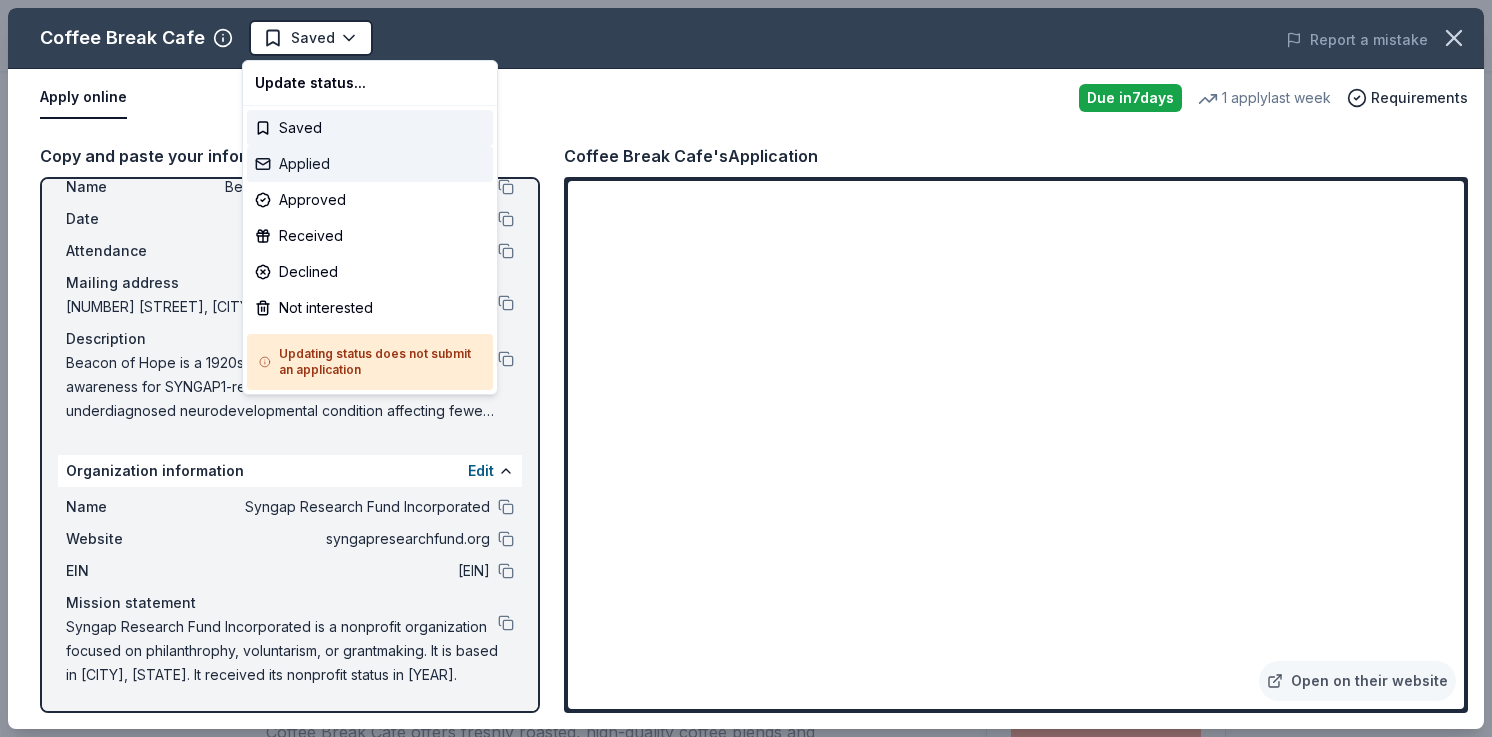 click on "Applied" at bounding box center [370, 164] 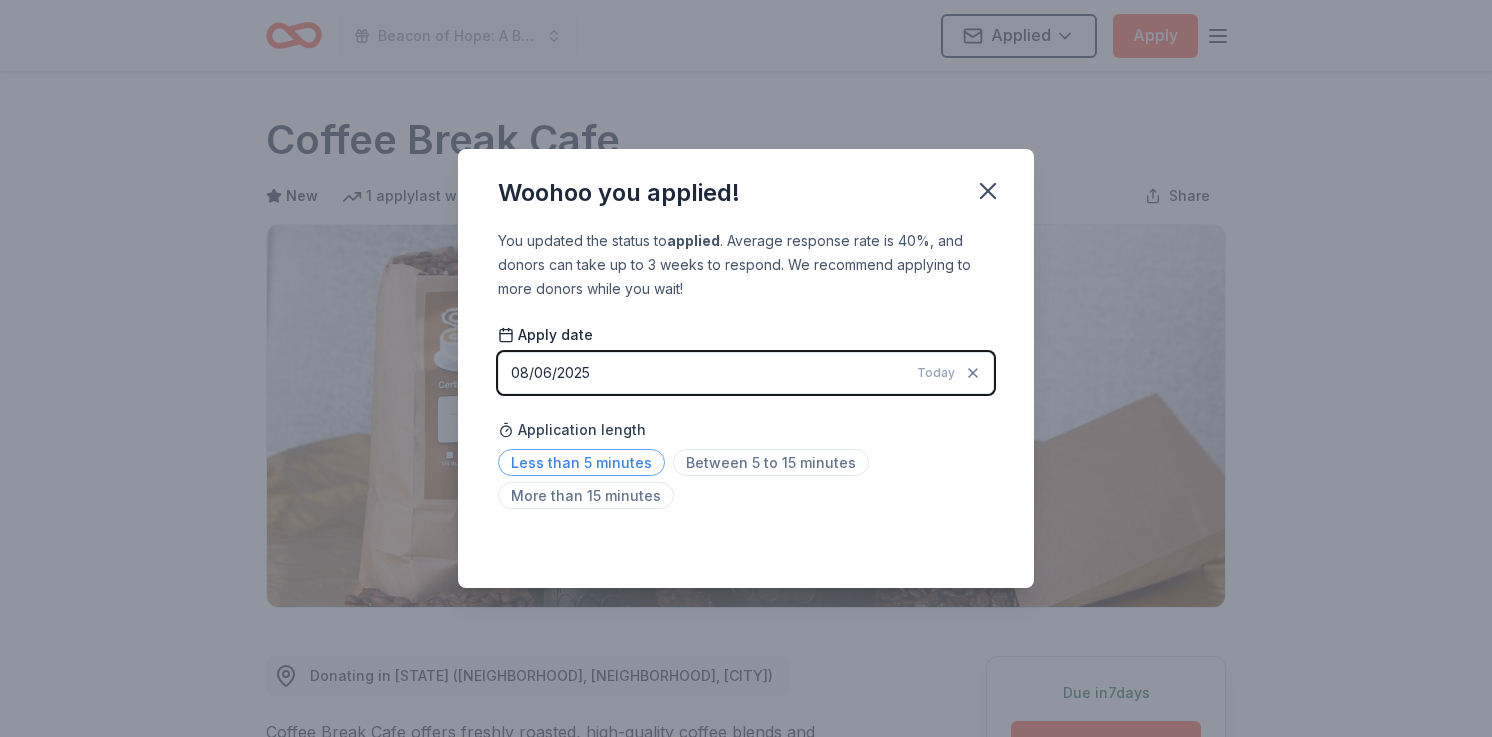 click on "Less than 5 minutes" at bounding box center [581, 462] 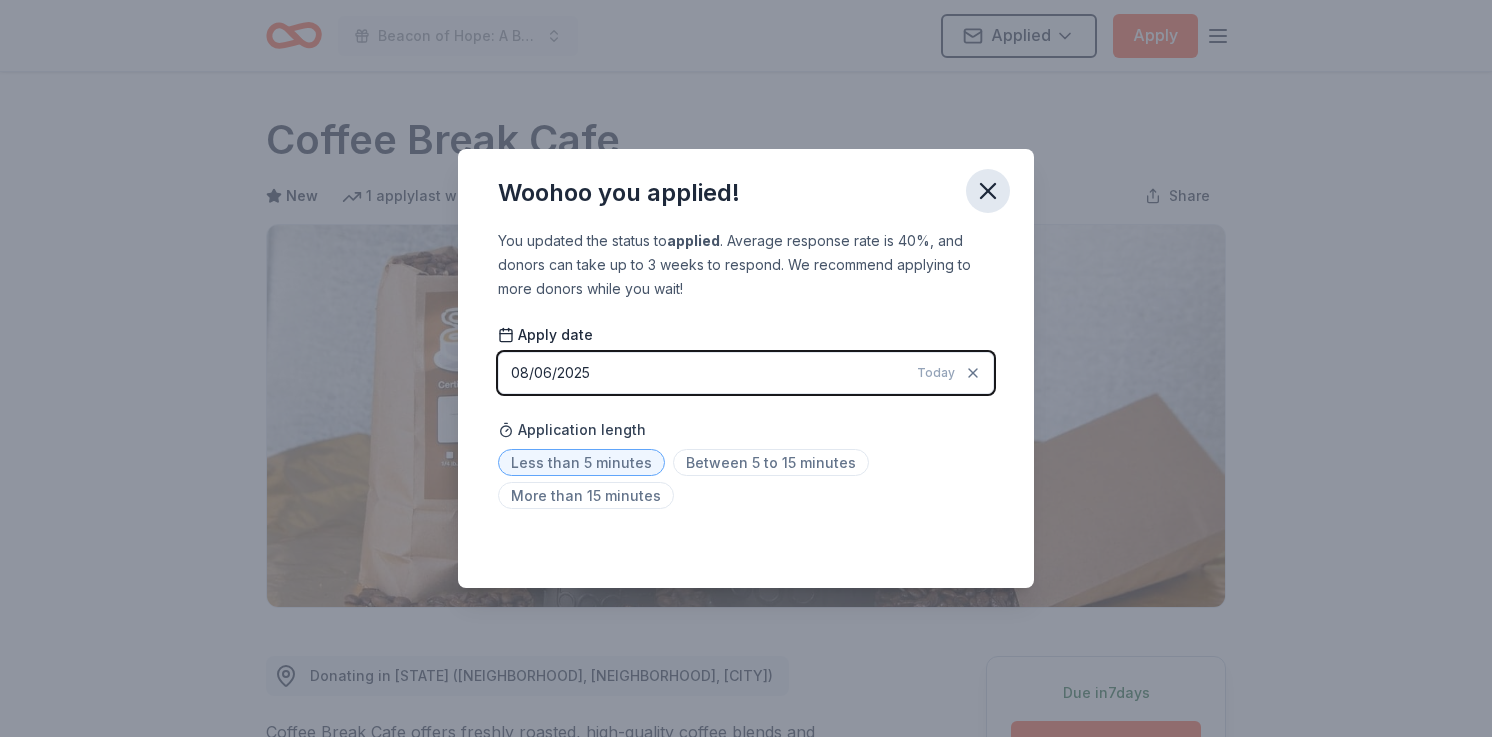 click 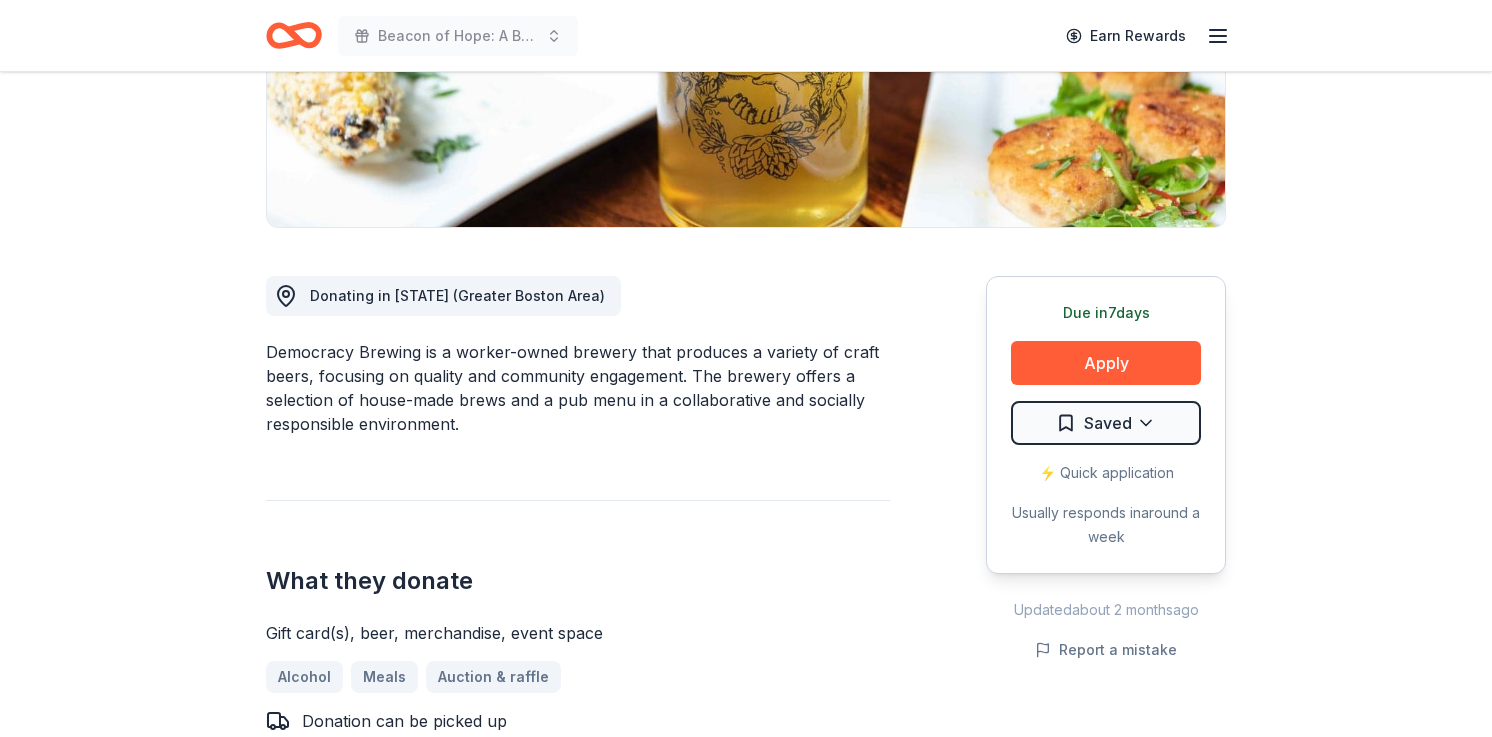 scroll, scrollTop: 388, scrollLeft: 0, axis: vertical 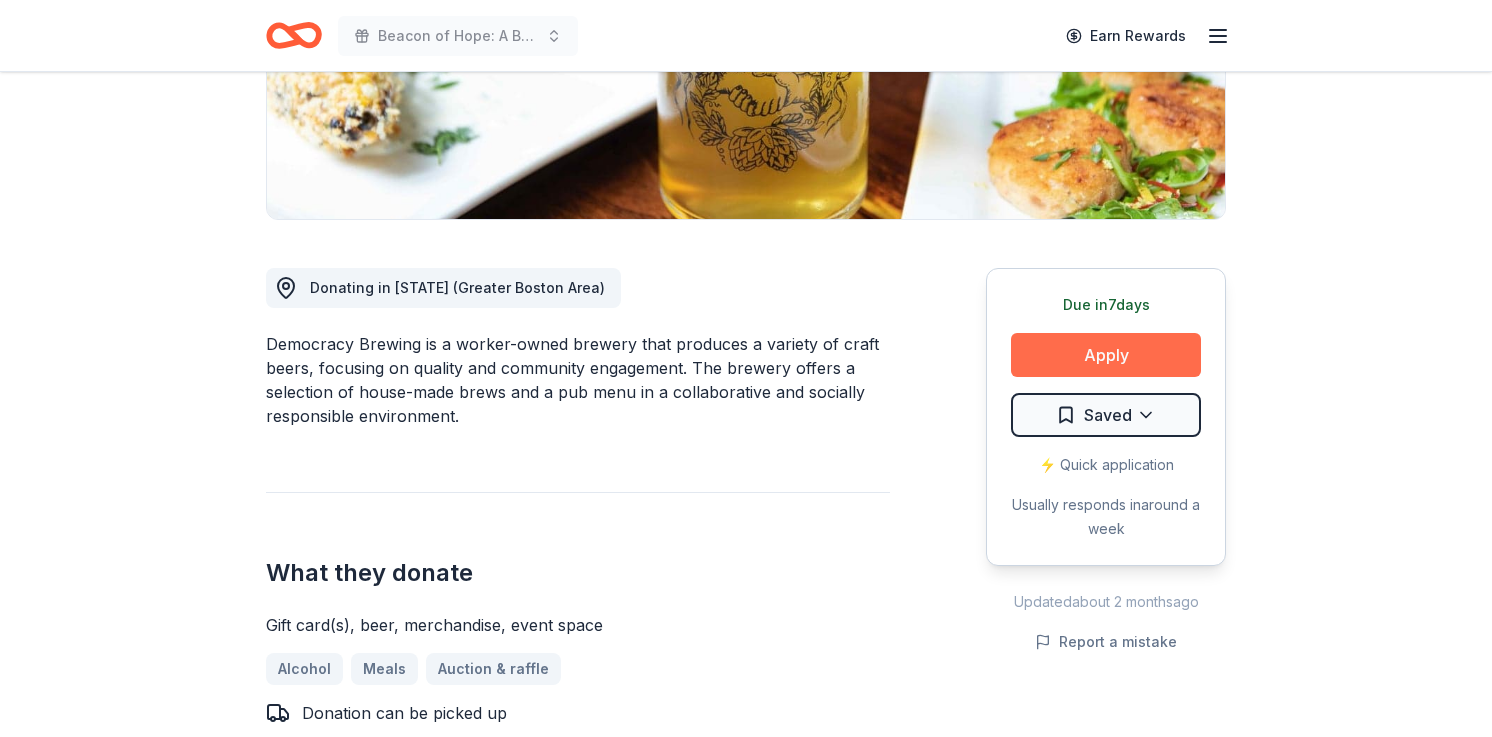 click on "Apply" at bounding box center (1106, 355) 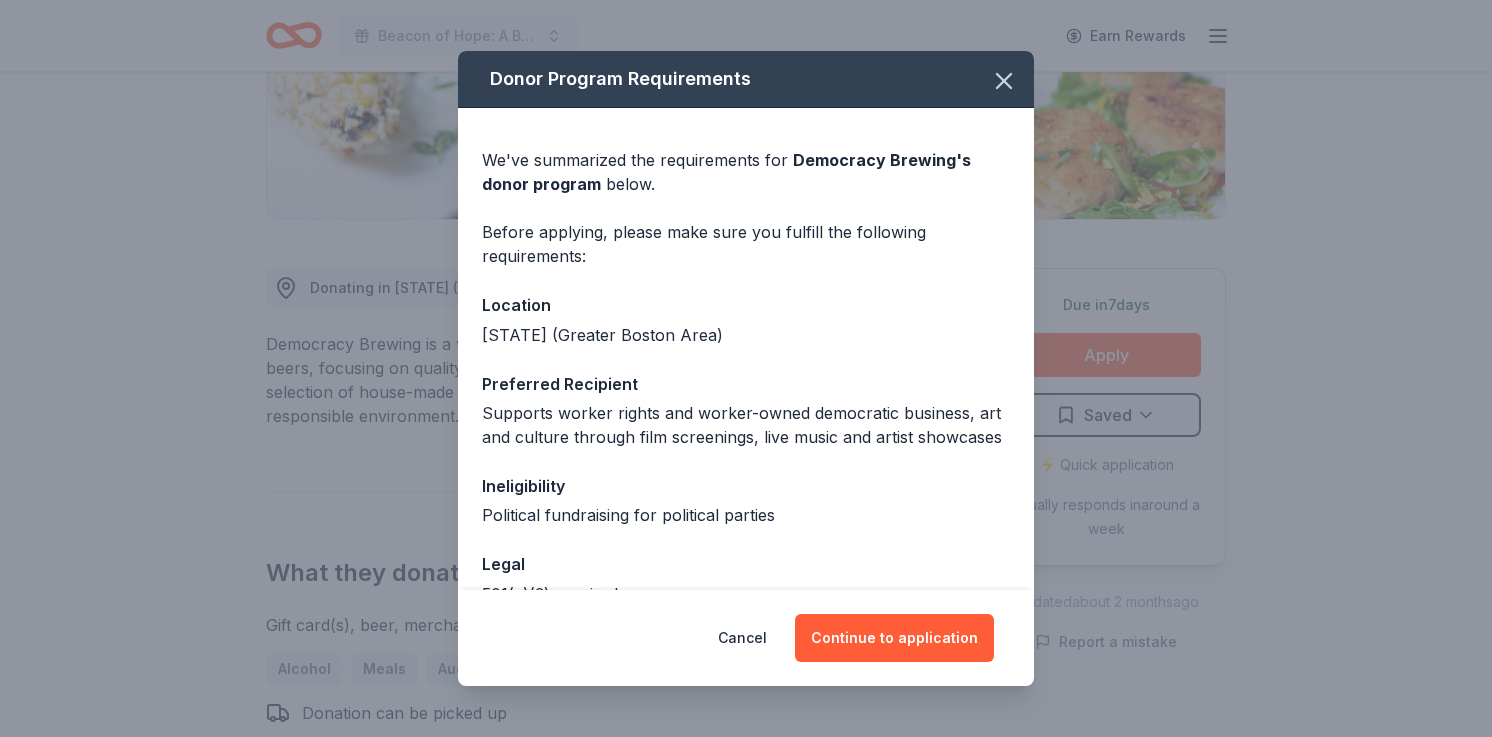 scroll, scrollTop: 122, scrollLeft: 0, axis: vertical 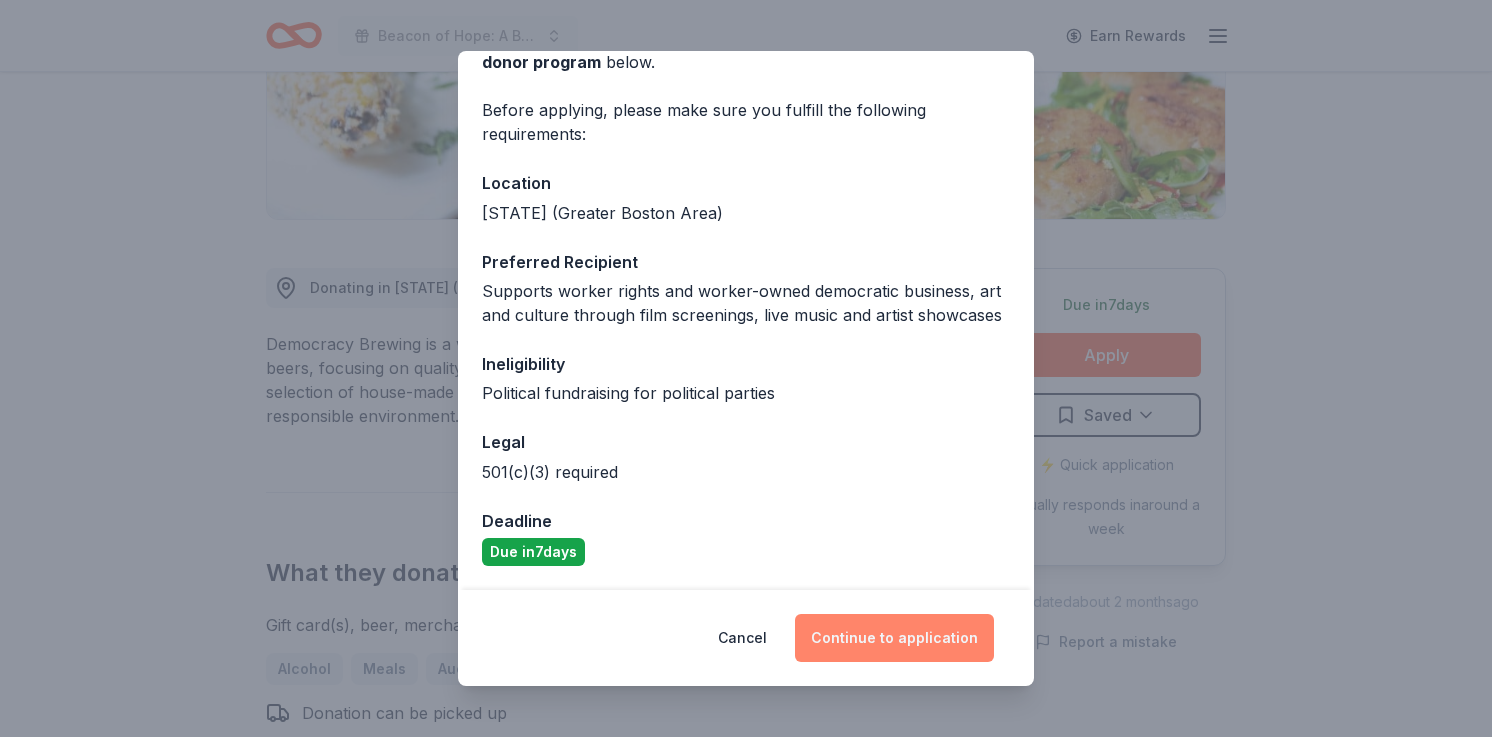 click on "Continue to application" at bounding box center [894, 638] 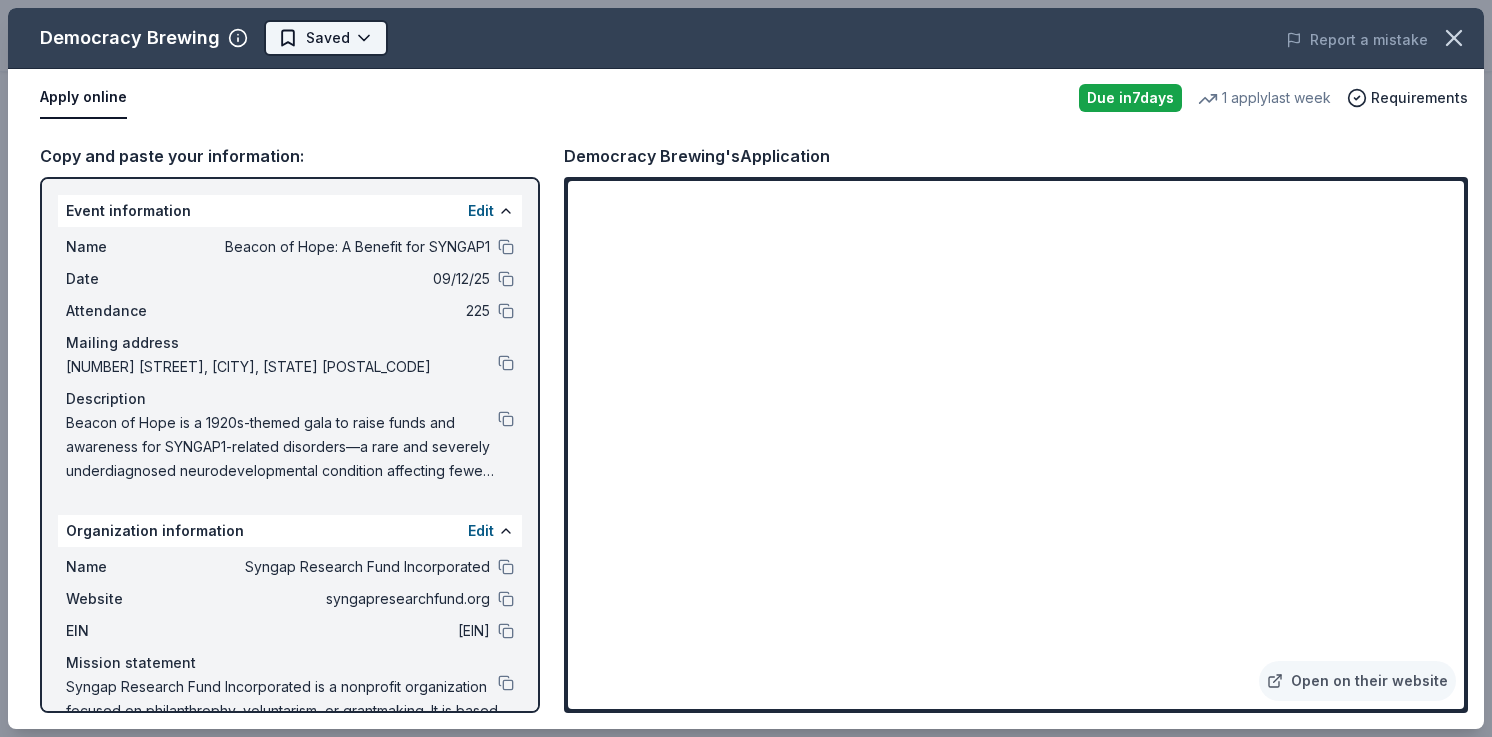 click on "Beacon of Hope: A Benefit for SYNGAP1 Earn Rewards Due in  7  days Share Democracy Brewing New 1   apply  last week Share Donating in MA (Greater Boston Area) Democracy Brewing is a worker-owned brewery that produces a variety of craft beers, focusing on quality and community engagement. The brewery offers a selection of house-made brews and a pub menu in a collaborative and socially responsible environment. What they donate Gift card(s), beer, merchandise, event space Alcohol Meals Auction & raffle Donation can be picked up Donation is small & easy to send to guests Who they donate to  Preferred Supports worker rights and worker-owned democratic business, art and culture through film screenings, live music and artist showcases Art & Culture Social Justice 501(c)(3) required  Ineligible Political fundraising for political parties  Political We ' re collecting data on   approval rate ; check back soon. We ' re collecting data on   donation value ; check back soon. Due in  7  days Apply Saved around a week  ago" at bounding box center (746, -20) 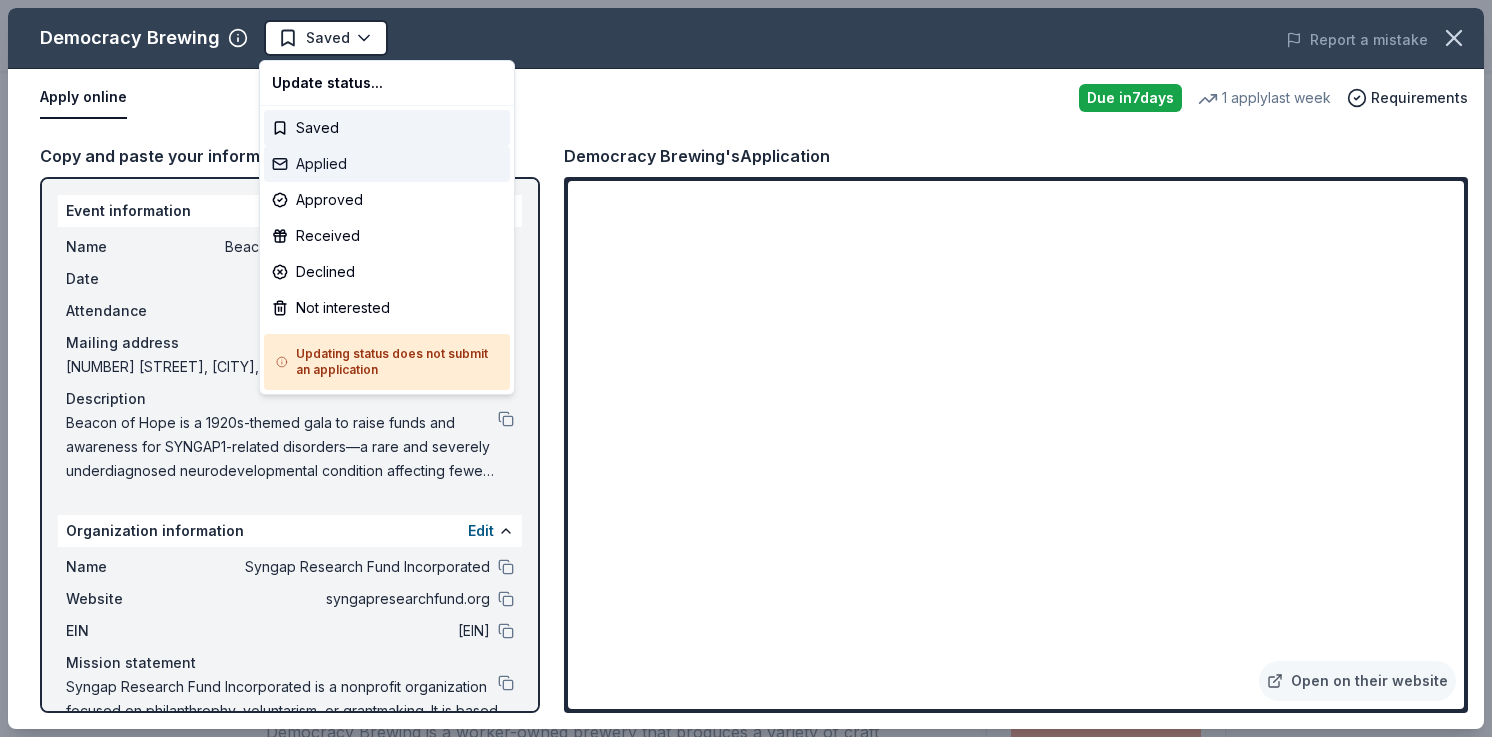 click on "Applied" at bounding box center [387, 164] 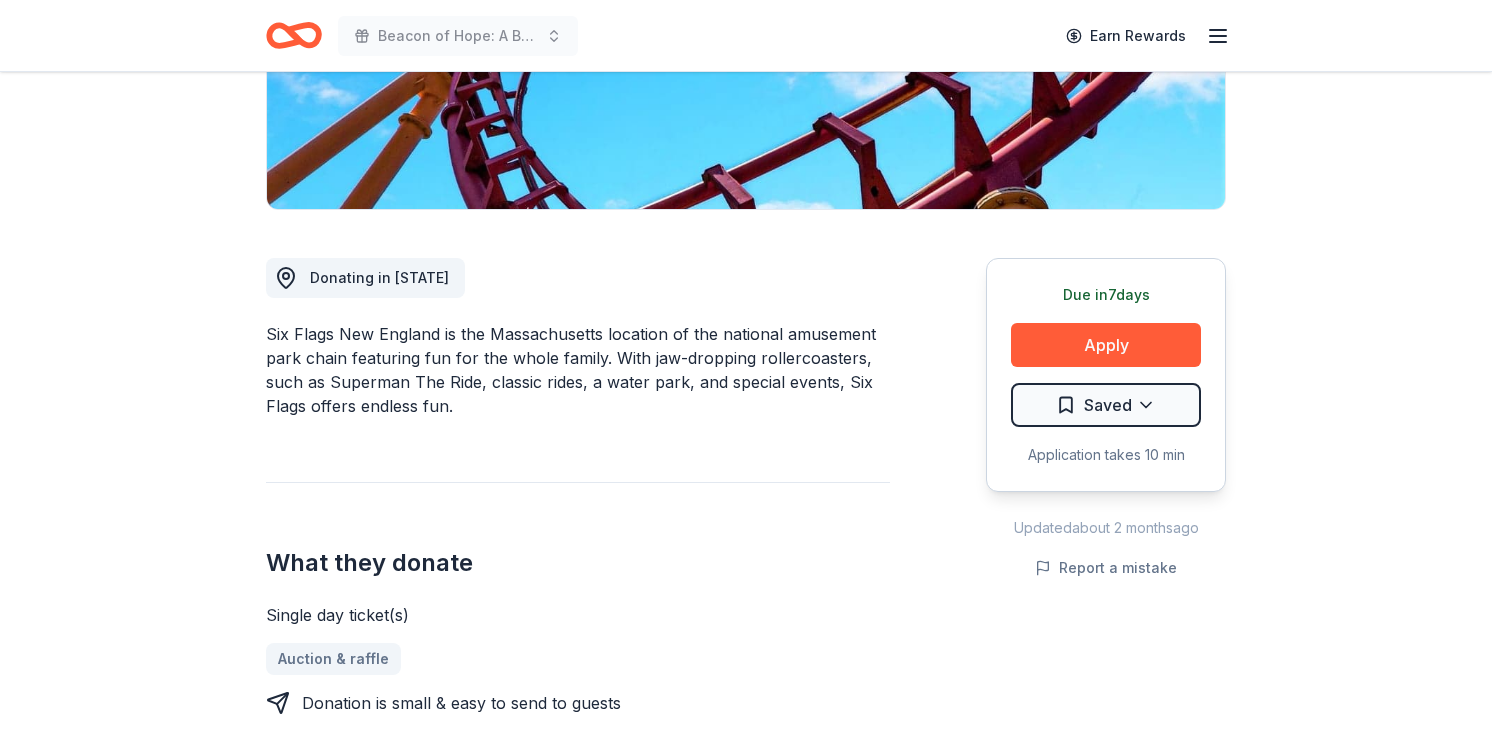 scroll, scrollTop: 488, scrollLeft: 0, axis: vertical 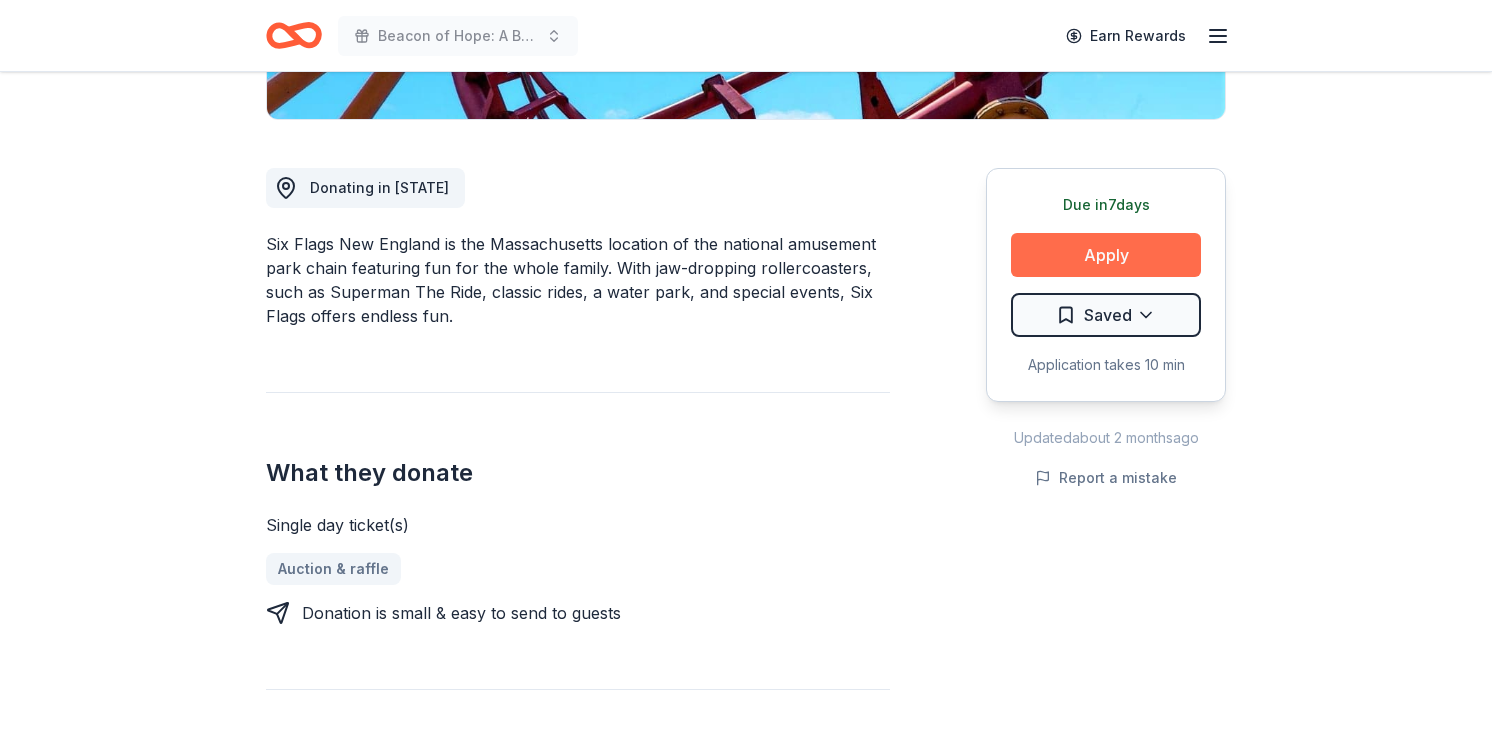 click on "Apply" at bounding box center [1106, 255] 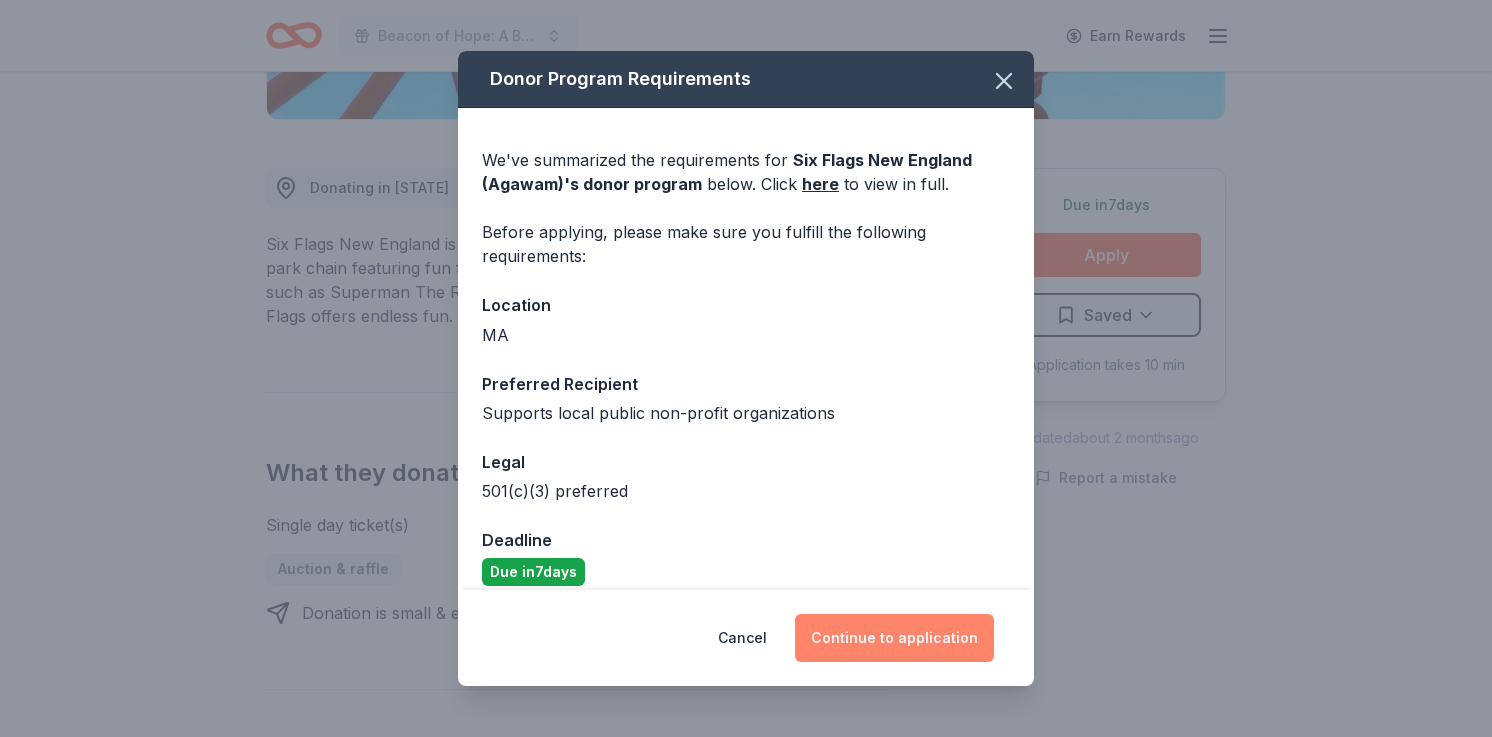 click on "Continue to application" at bounding box center (894, 638) 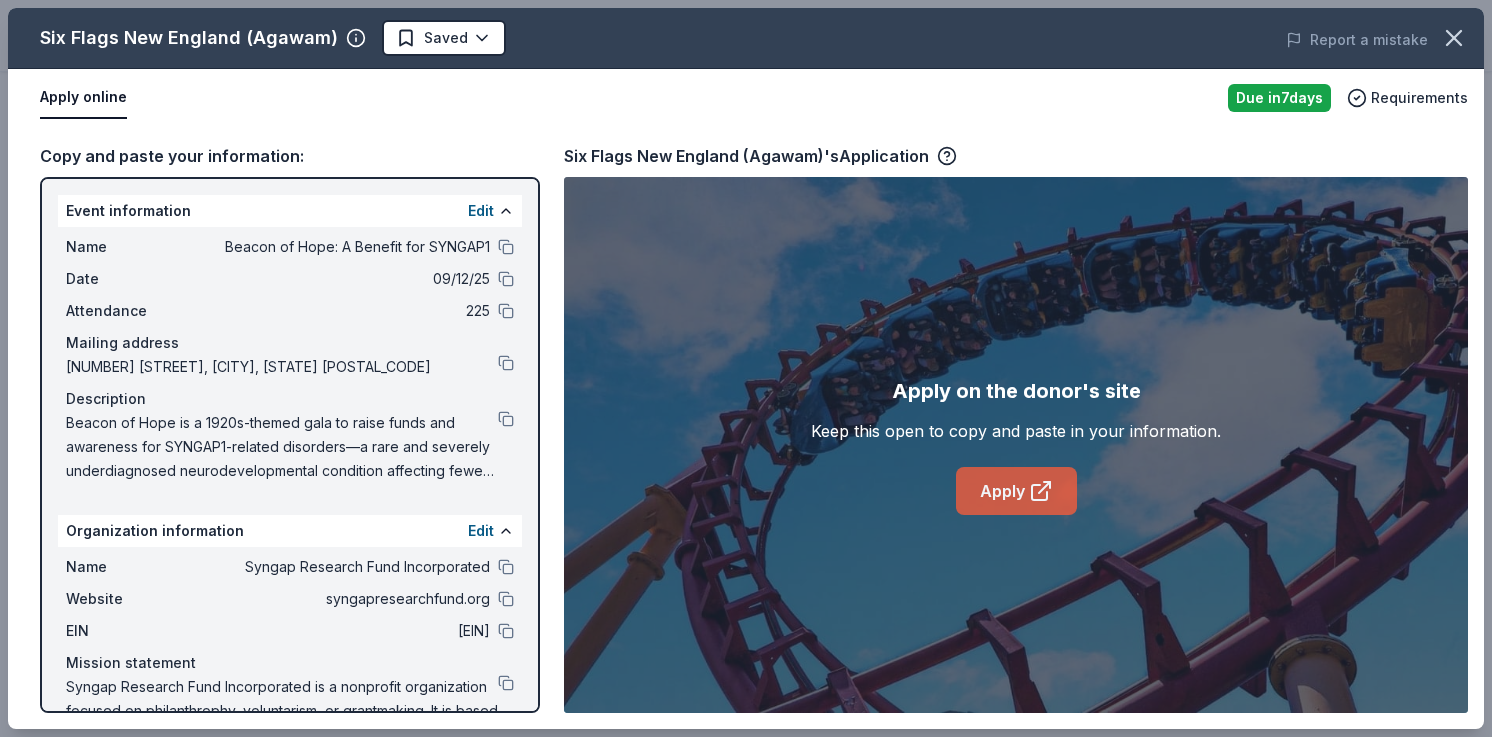 click on "Apply" at bounding box center (1016, 491) 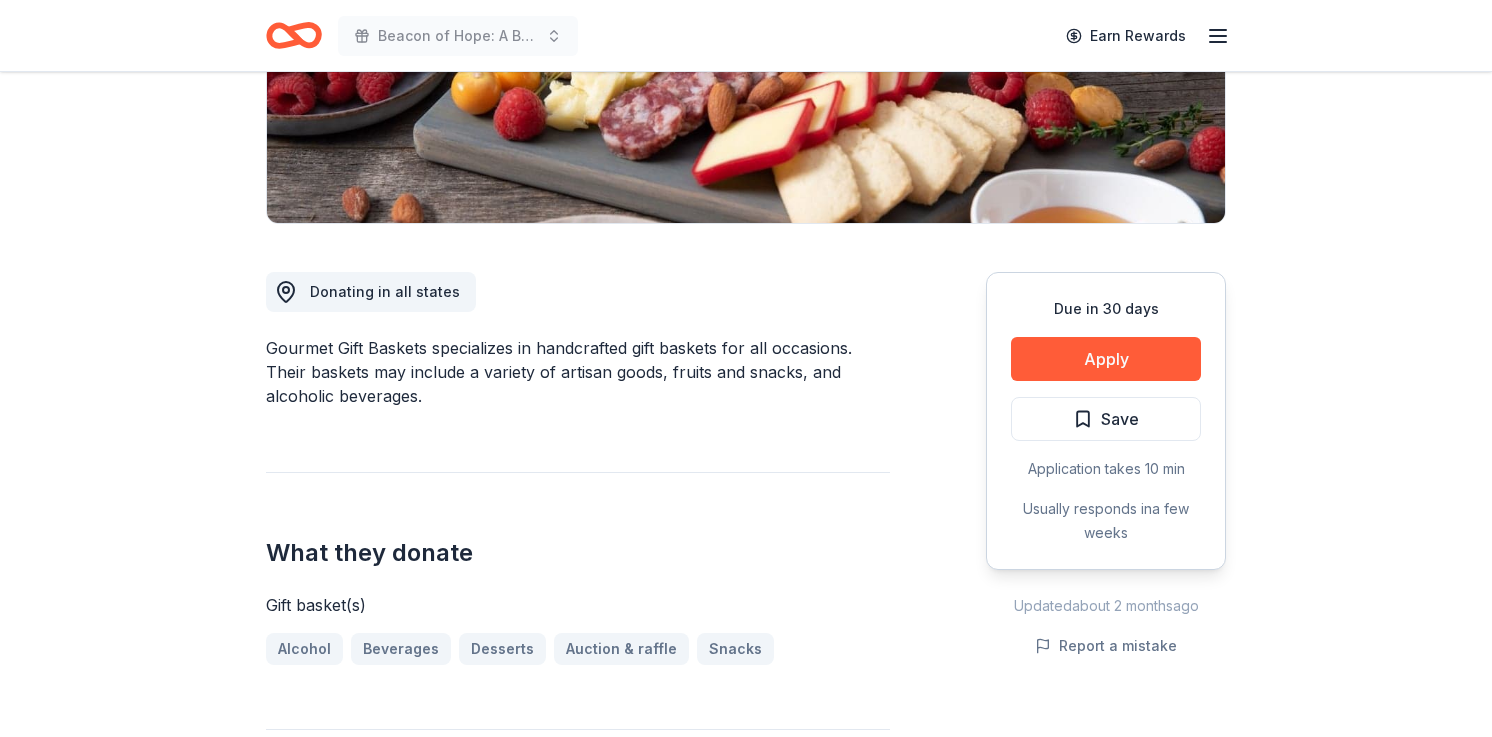 scroll, scrollTop: 415, scrollLeft: 0, axis: vertical 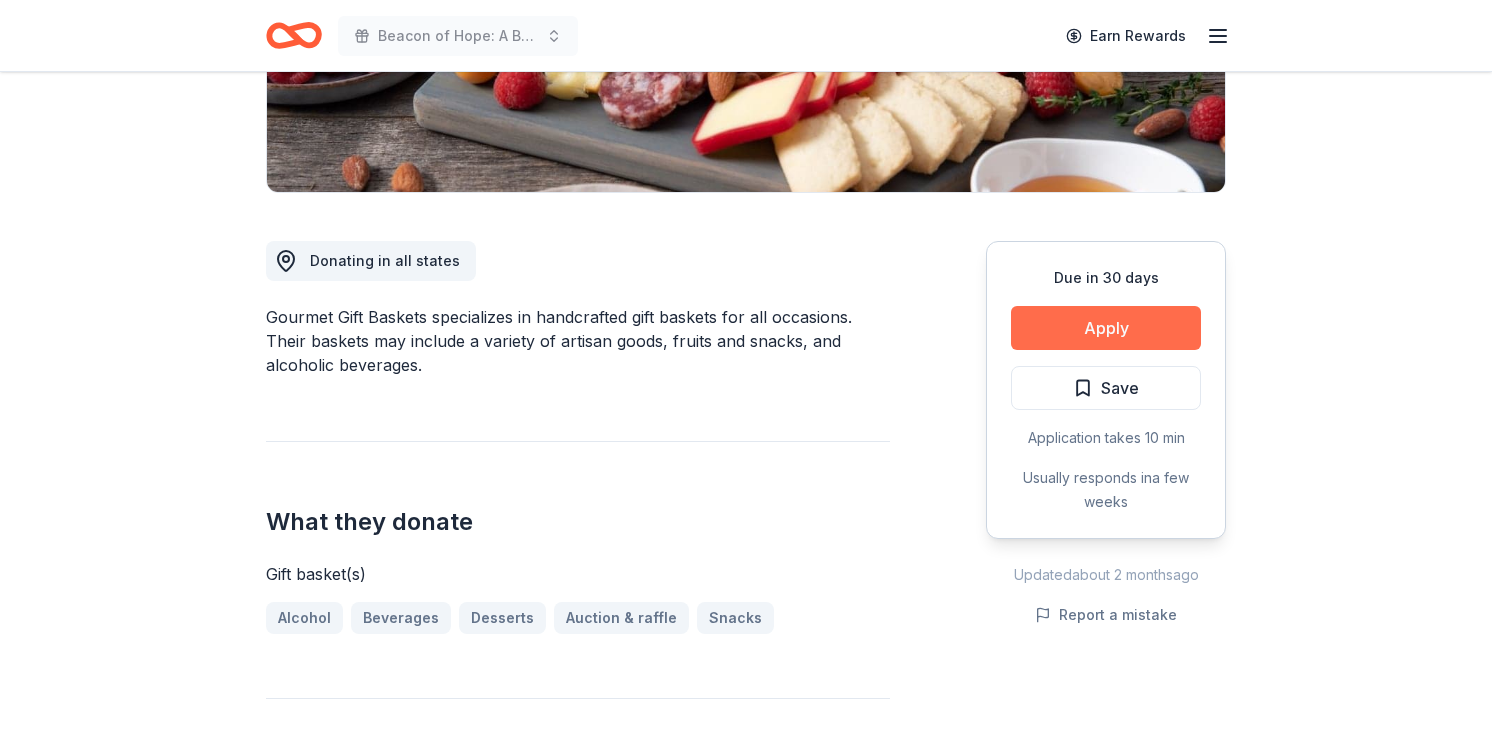 click on "Apply" at bounding box center [1106, 328] 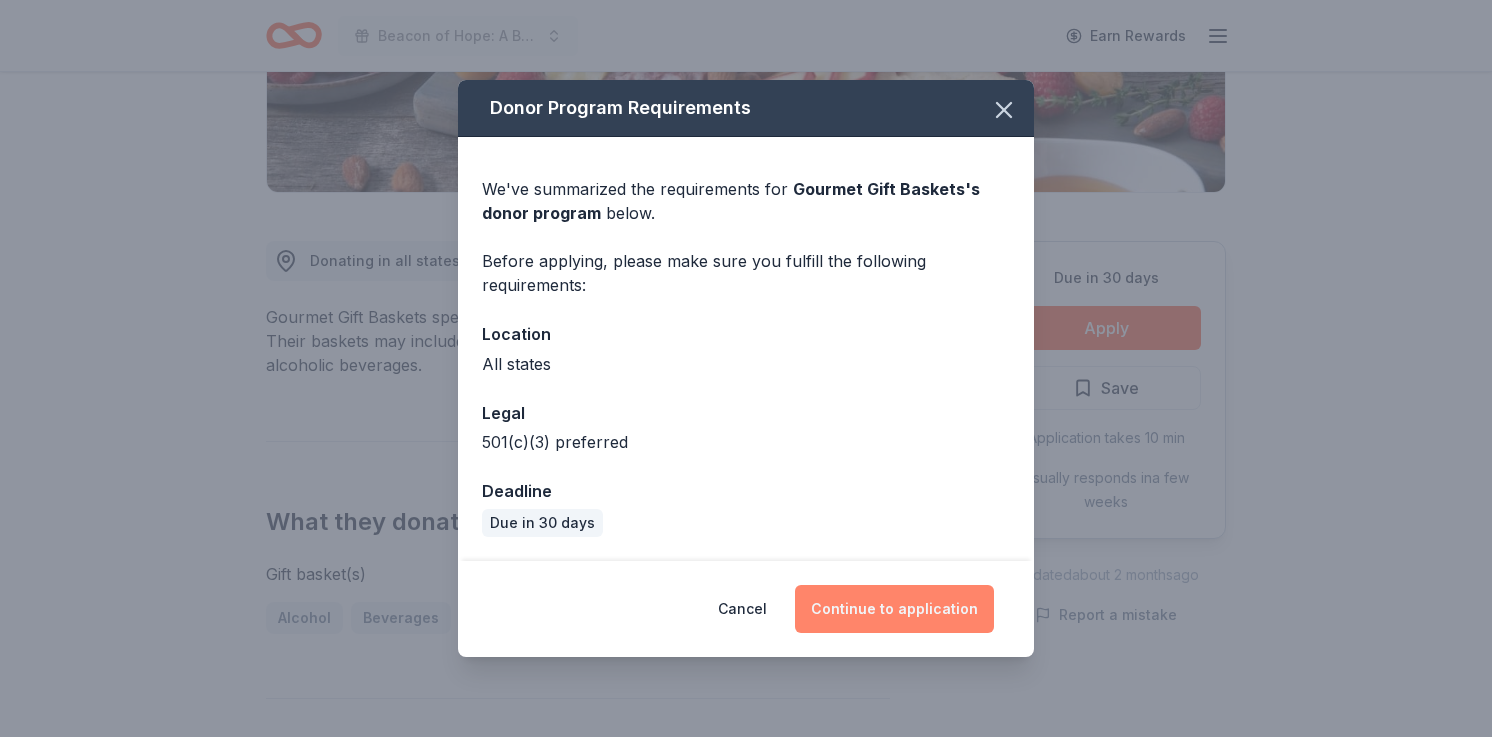 click on "Continue to application" at bounding box center [894, 609] 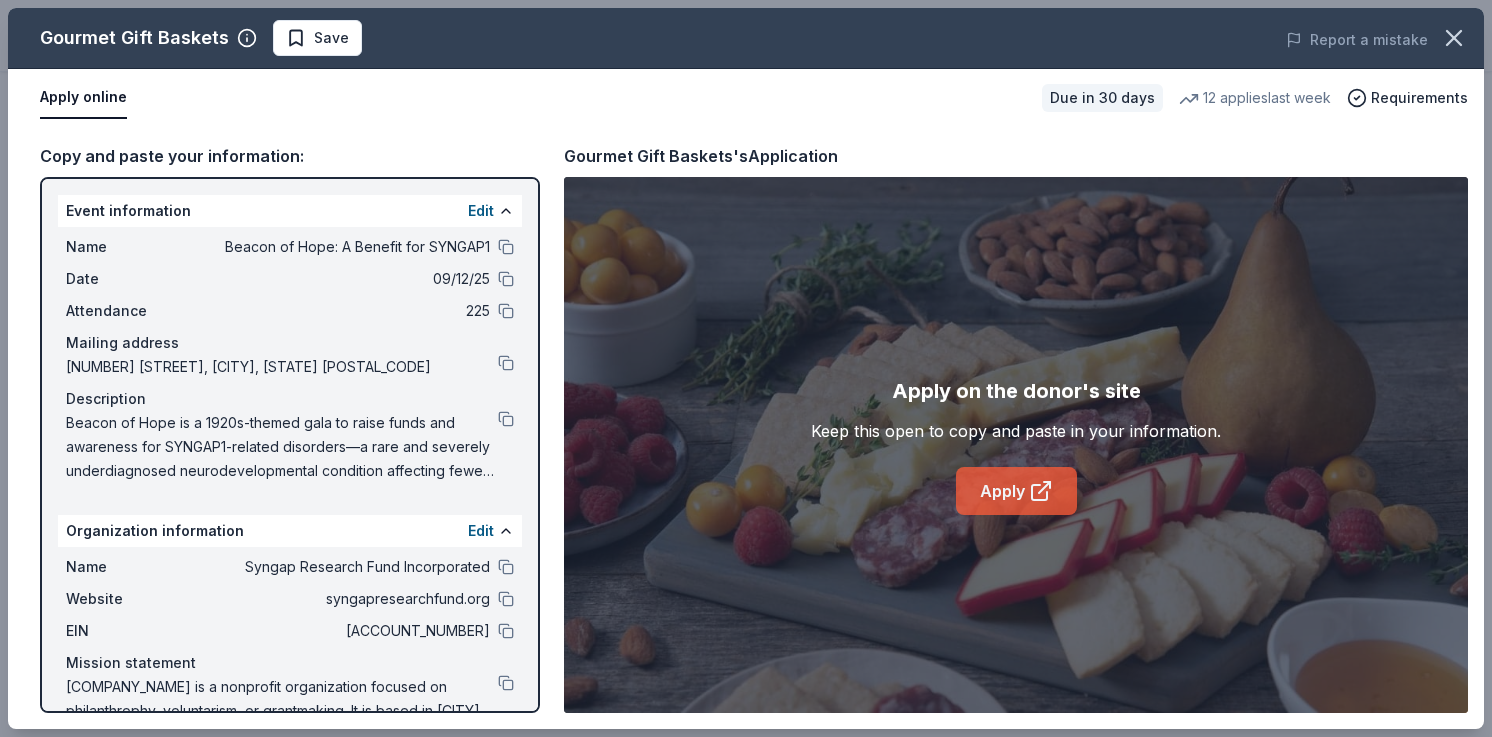 click on "Apply" at bounding box center (1016, 491) 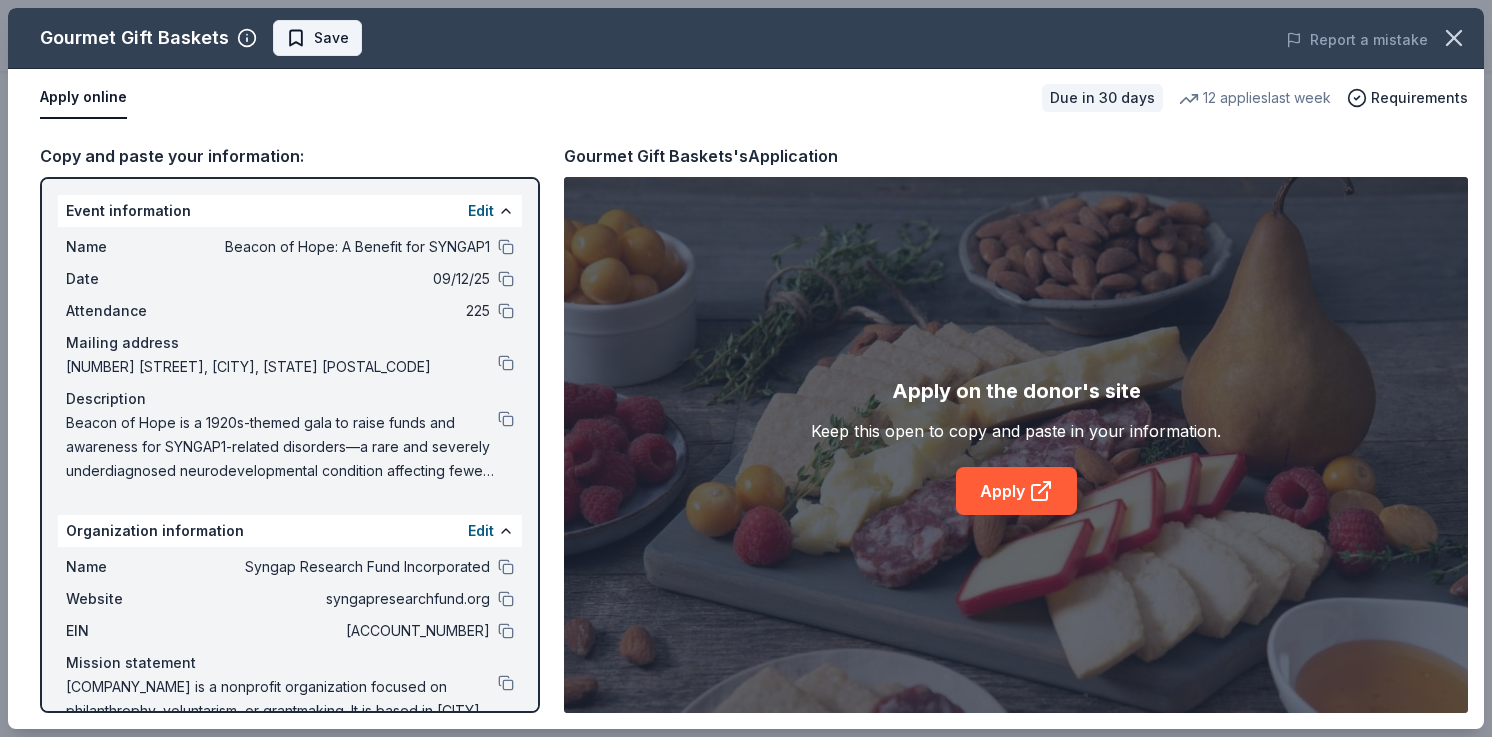 click on "Save" at bounding box center (317, 38) 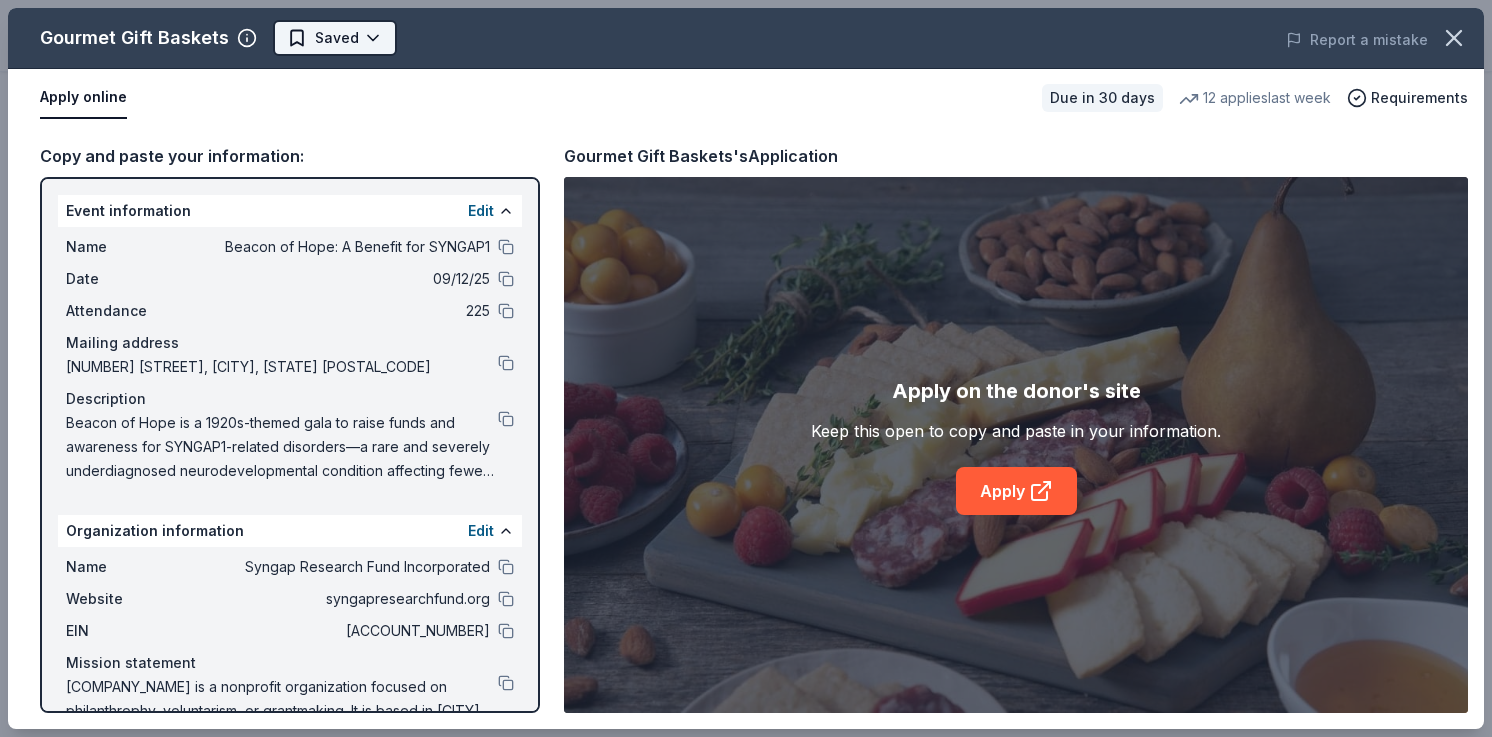 click on "Beacon of Hope: A Benefit for SYNGAP1 Earn Rewards Due in 30 days Share Gourmet Gift Baskets 4.5 • 25  reviews 12   applies  last week 26% approval rate $ 25 donation value Share Donating in all states Gourmet Gift Baskets specializes in handcrafted gift baskets for all occasions. Their baskets may include a variety of artisan goods, fruits and snacks, and alcoholic beverages. What they donate Gift basket(s) Alcohol Beverages Desserts Auction & raffle Snacks Who they donate to  Preferred 501(c)(3) preferred Due in 30 days Apply Saved Application takes 10 min Usually responds in  a few weeks Updated  about 2 months  ago Report a mistake 26% approval rate 26 % approved 9 % declined 65 % no response Gourmet Gift Baskets is  a generous donor :  they are likely to respond and approve your request if you fit their criteria. $ 25 donation value (average) 99% <1% <1% <1% $0 → $75 $75 → $150 $150 → $225 $225 → $300 Gourmet Gift Baskets's donation is  consistent :  4.5 • 25  reviews See all  25  reviews •" at bounding box center [746, -47] 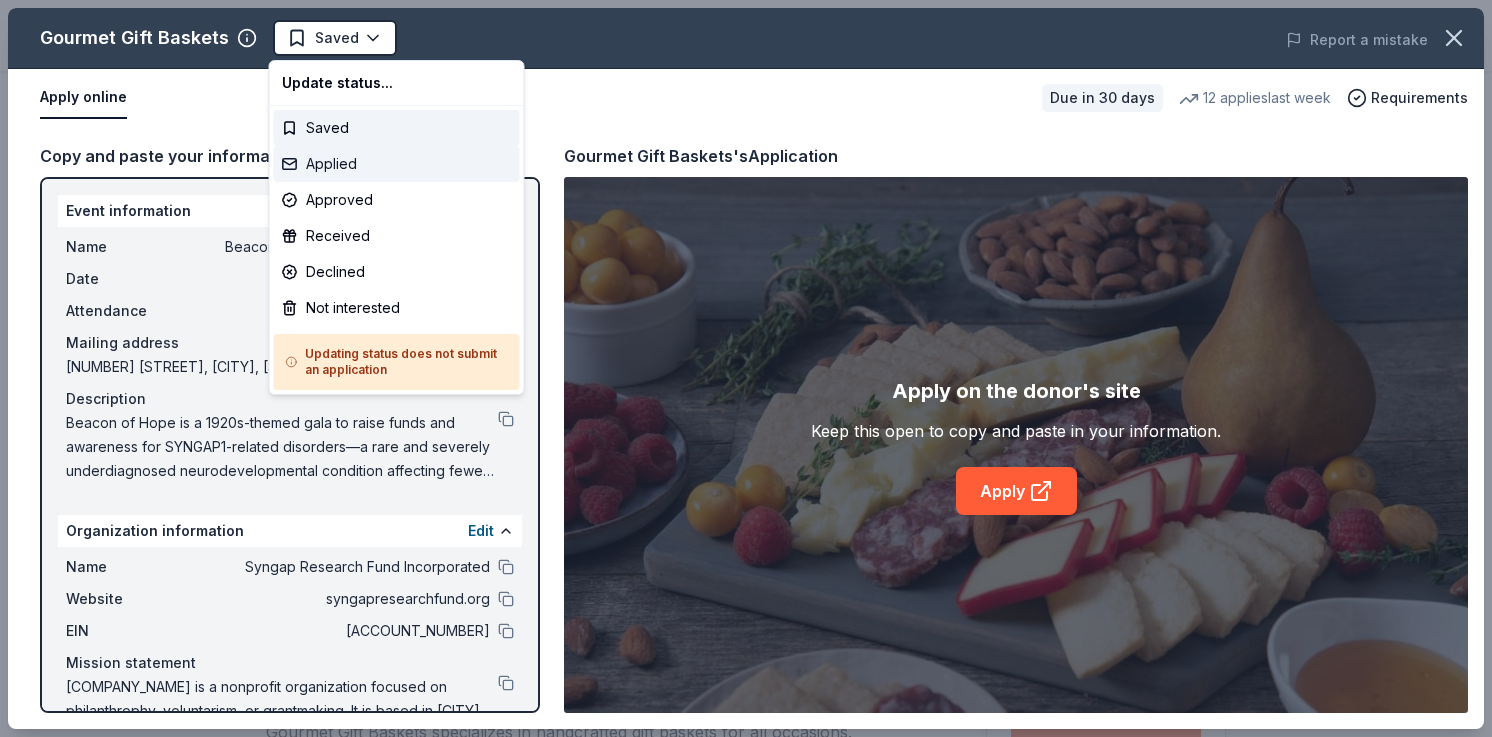 click on "Applied" at bounding box center (397, 164) 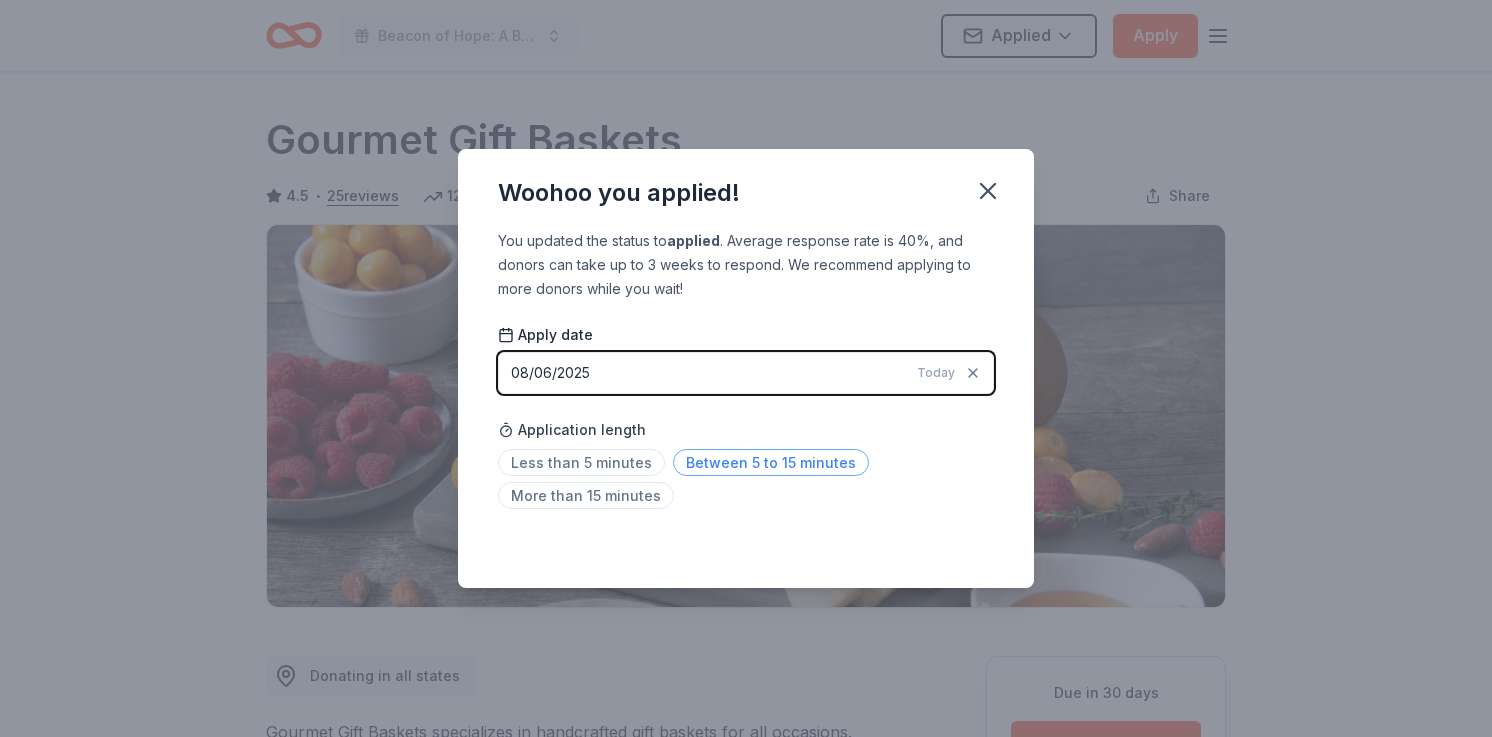 click on "Between 5 to 15 minutes" at bounding box center (771, 462) 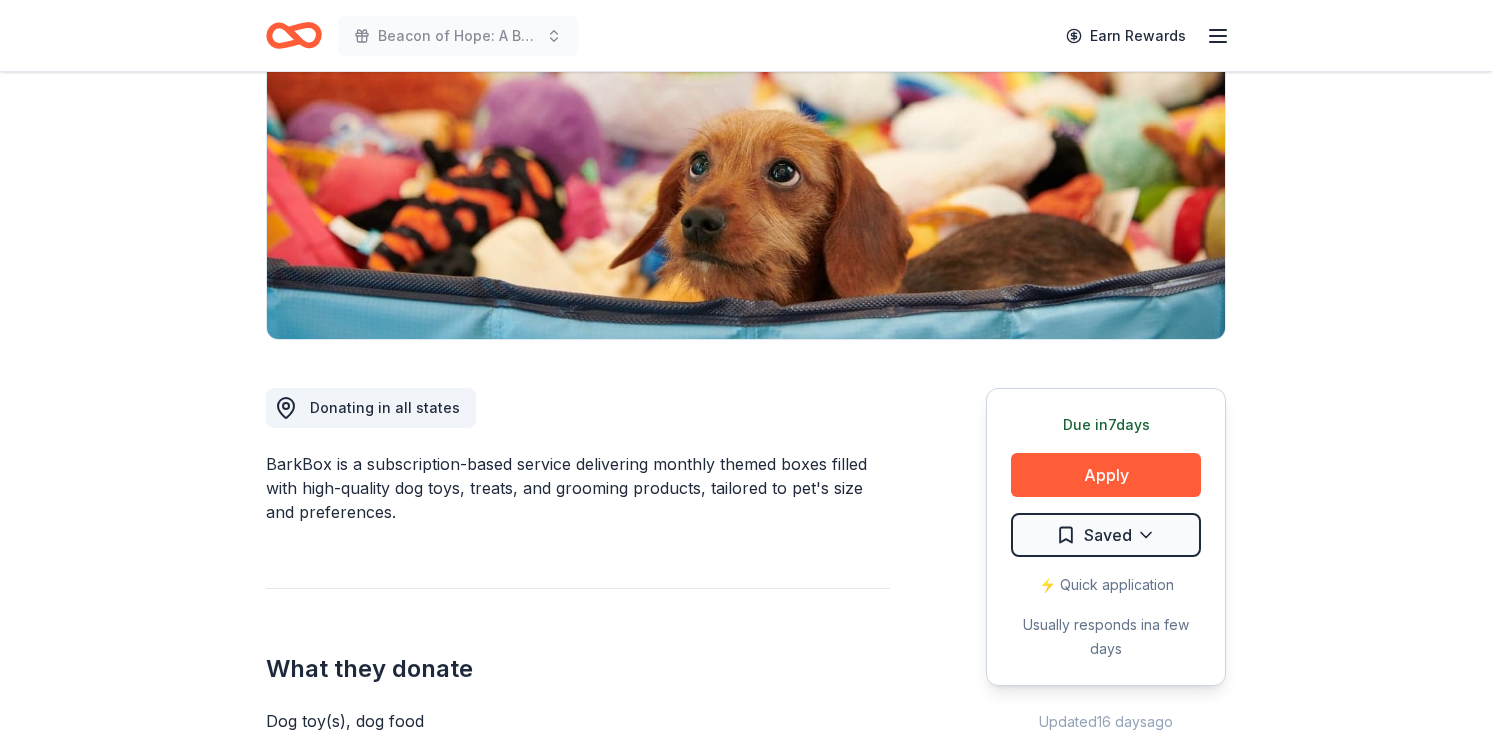 scroll, scrollTop: 545, scrollLeft: 0, axis: vertical 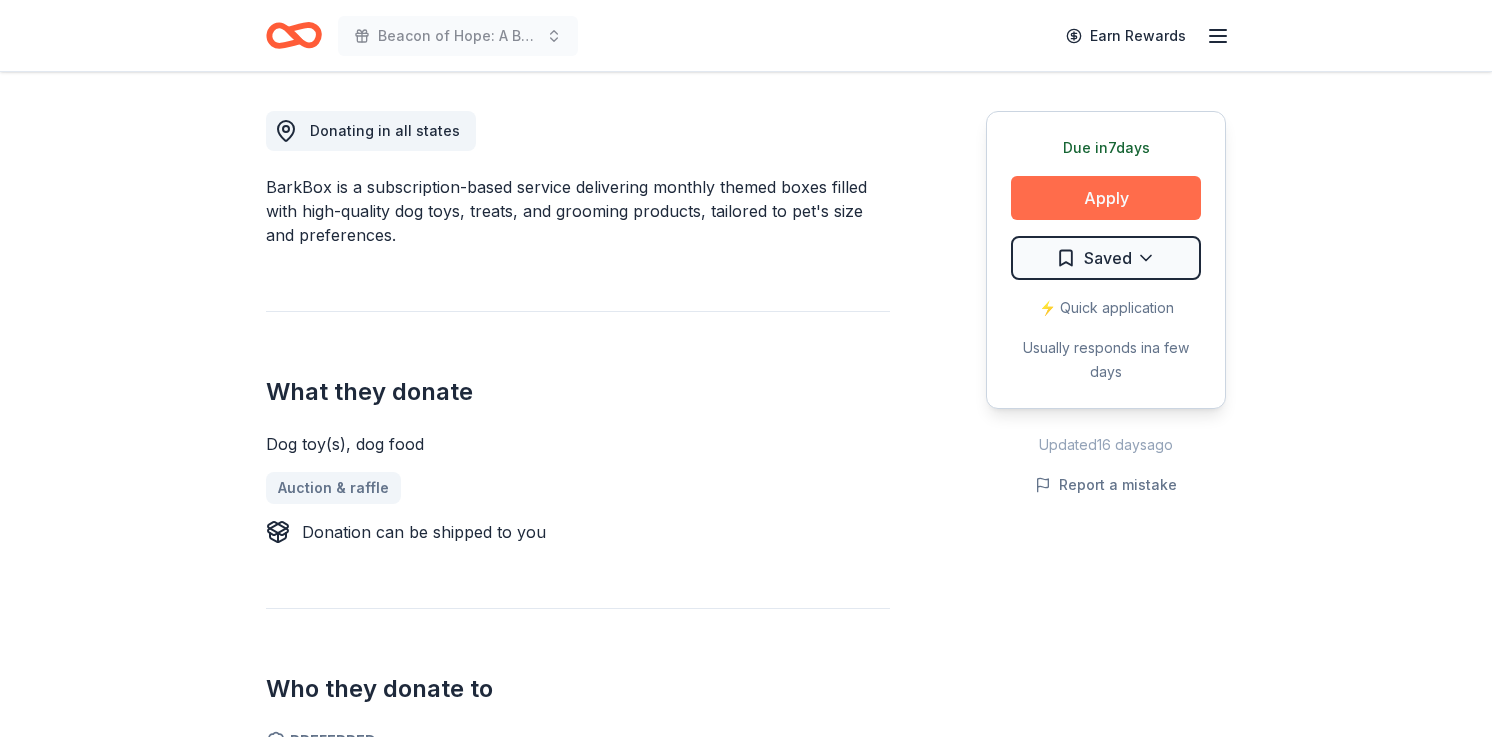 click on "Apply" at bounding box center (1106, 198) 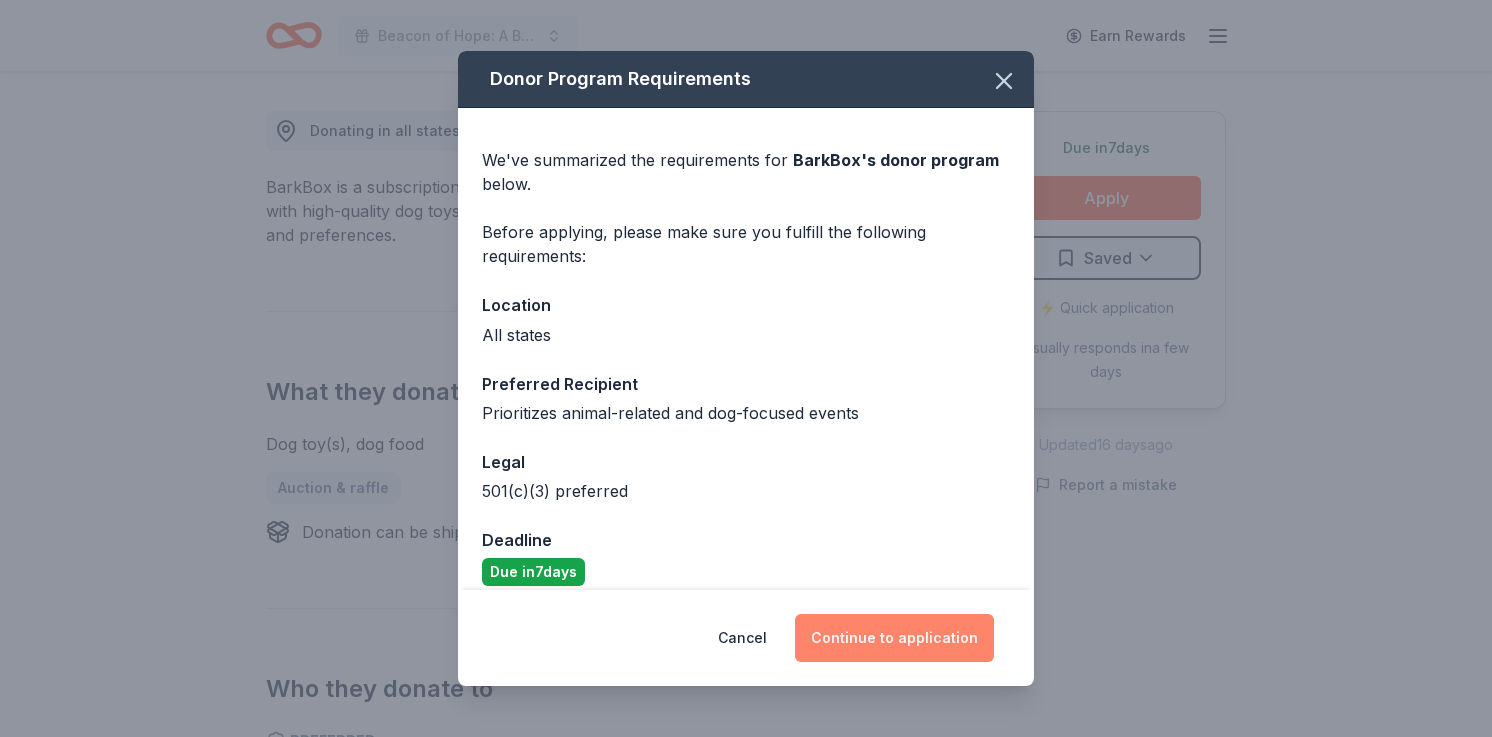 click on "Continue to application" at bounding box center [894, 638] 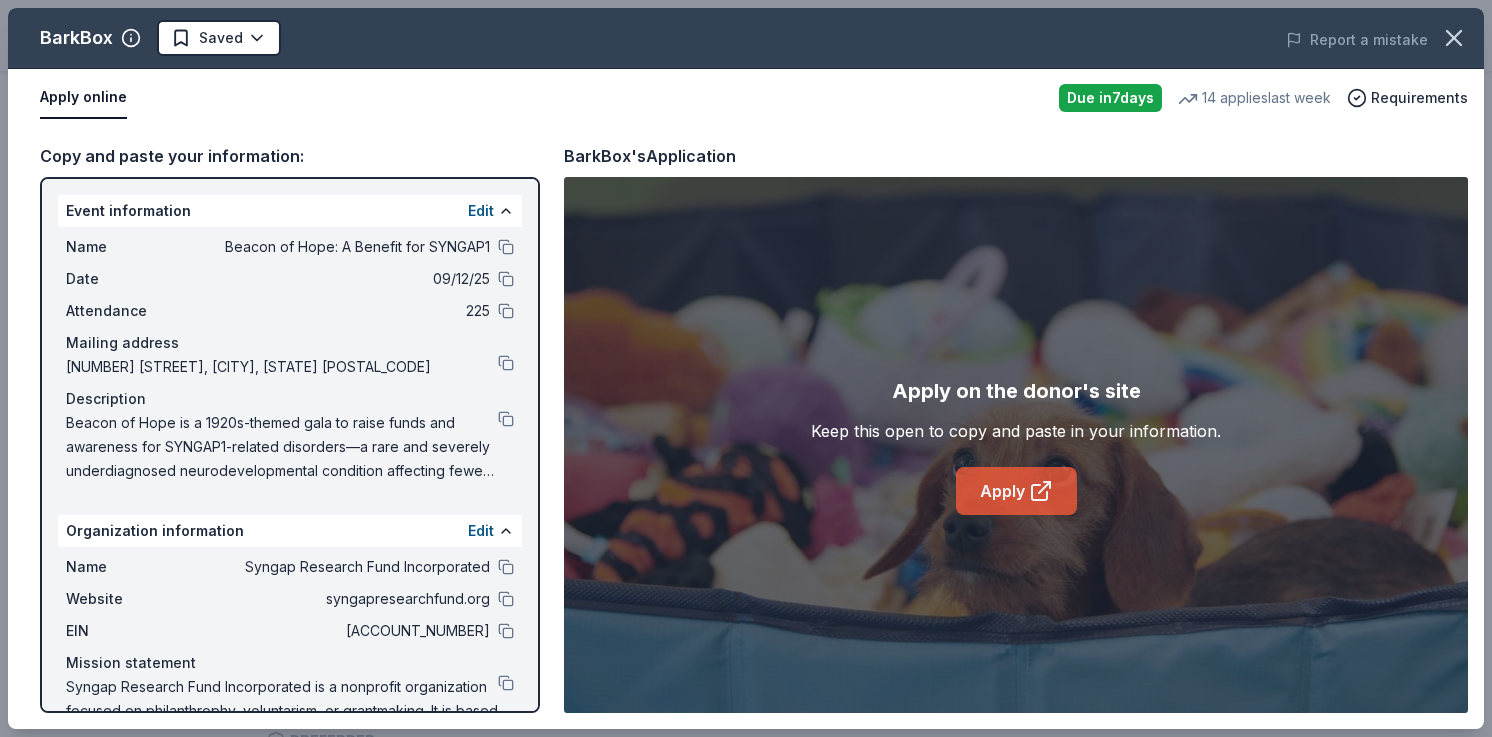 click on "Apply" at bounding box center (1016, 491) 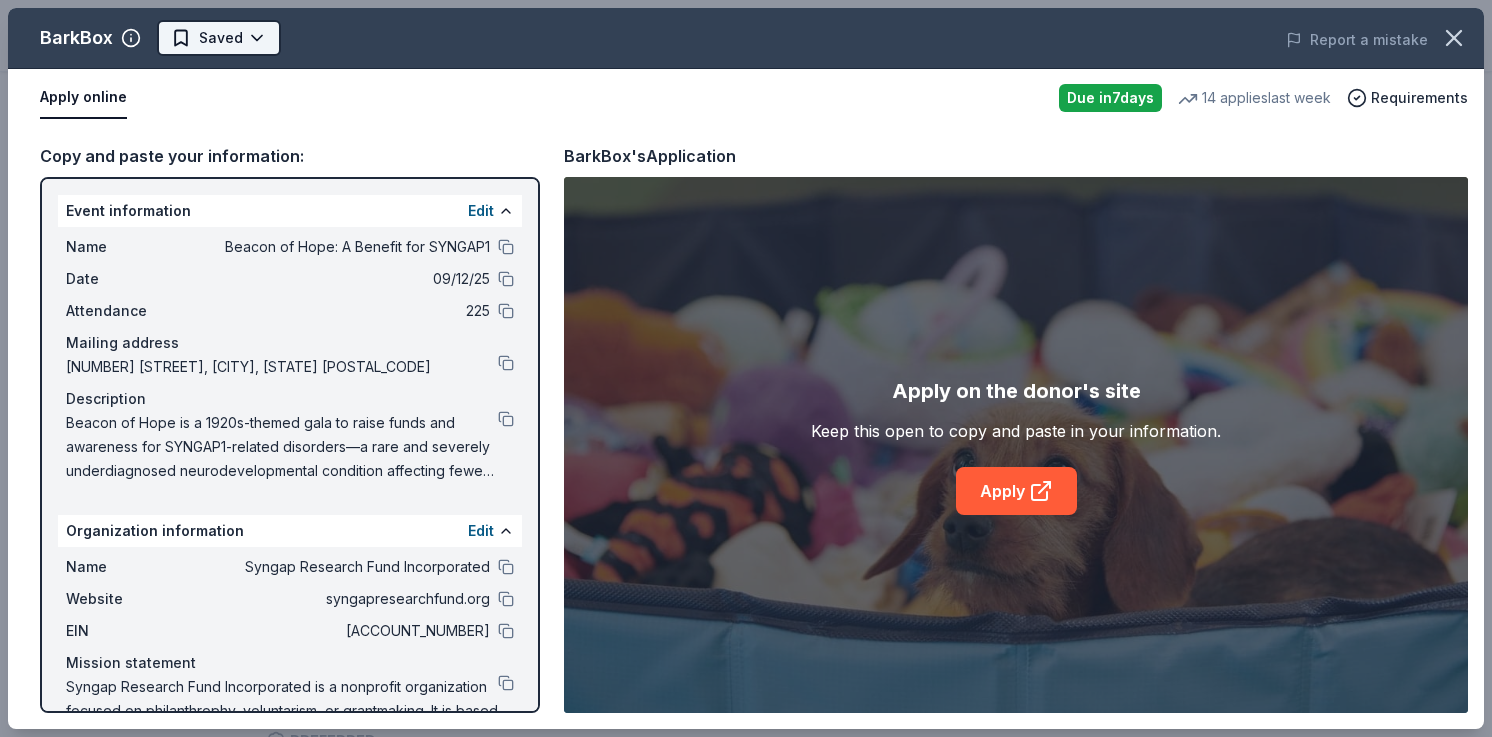 scroll, scrollTop: 0, scrollLeft: 0, axis: both 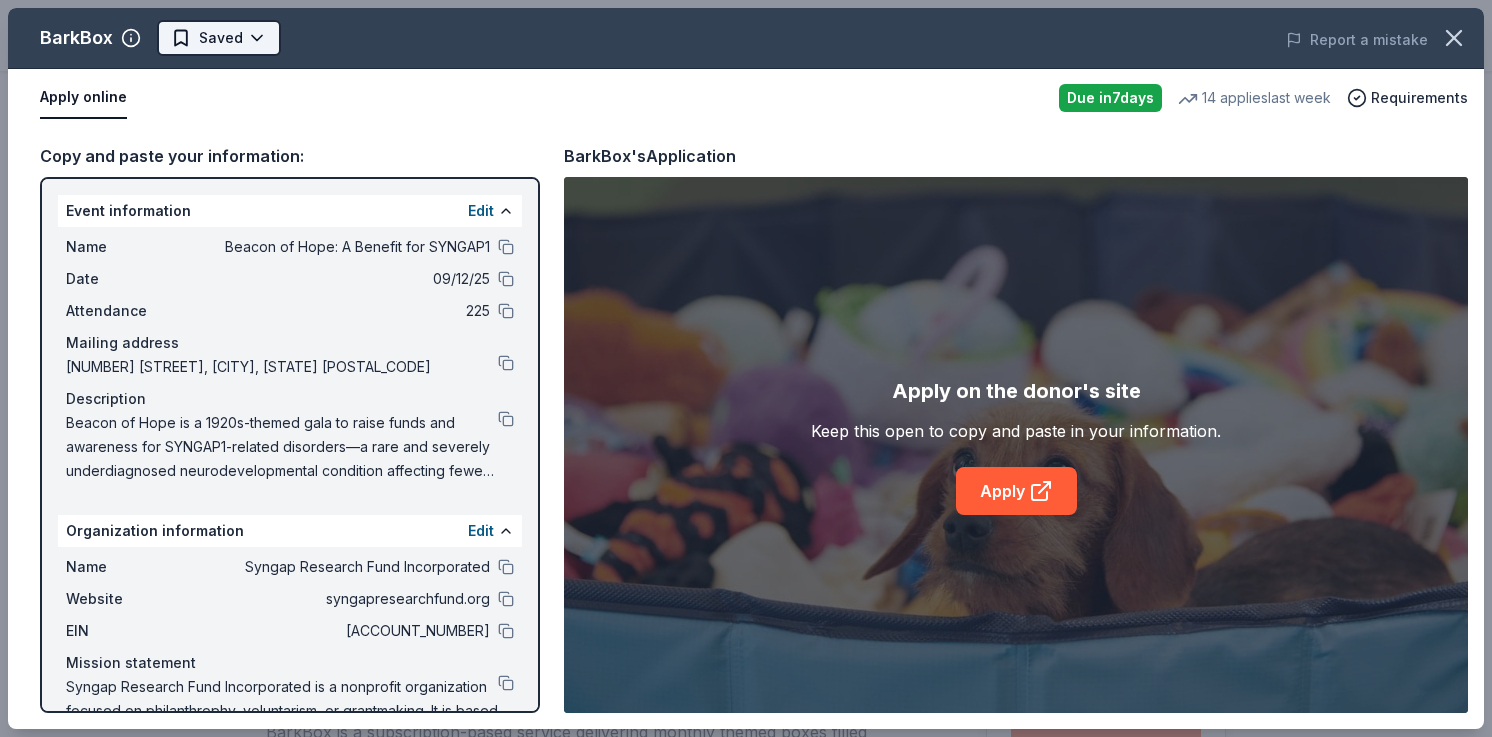 click on "Beacon of Hope: A Benefit for SYNGAP1 Earn Rewards Due in 7 days Share BarkBox 5.0 • 122 reviews 14 applies last week 69% approval rate $ 45 donation value Share Donating in all [STATE] BarkBox is a subscription-based service delivering monthly themed boxes filled with high-quality dog toys, treats, and grooming products, tailored to pet's size and preferences. What they donate Dog toy(s), dog food Auction & raffle Donation can be shipped to you Who they donate to Preferred Prioritizes animal-related and dog-focused events Animals 501(c)(3) preferred Due in 7 days Apply Saved ⚡️ Quick application Usually responds in a few days Updated 16 days ago Report a mistake 69% approval rate 69 % approved 13 % declined 18 % no response BarkBox is a generous donor : they are likely to respond and approve your request if you fit their criteria. $ 45 donation value (average) 100% <1% <1% <1% $0 → $1k $1k → $2k $2k → $3k $3k → $5k BarkBox's donation is consistent : 5.0 • 122 reviews See all" at bounding box center [746, 368] 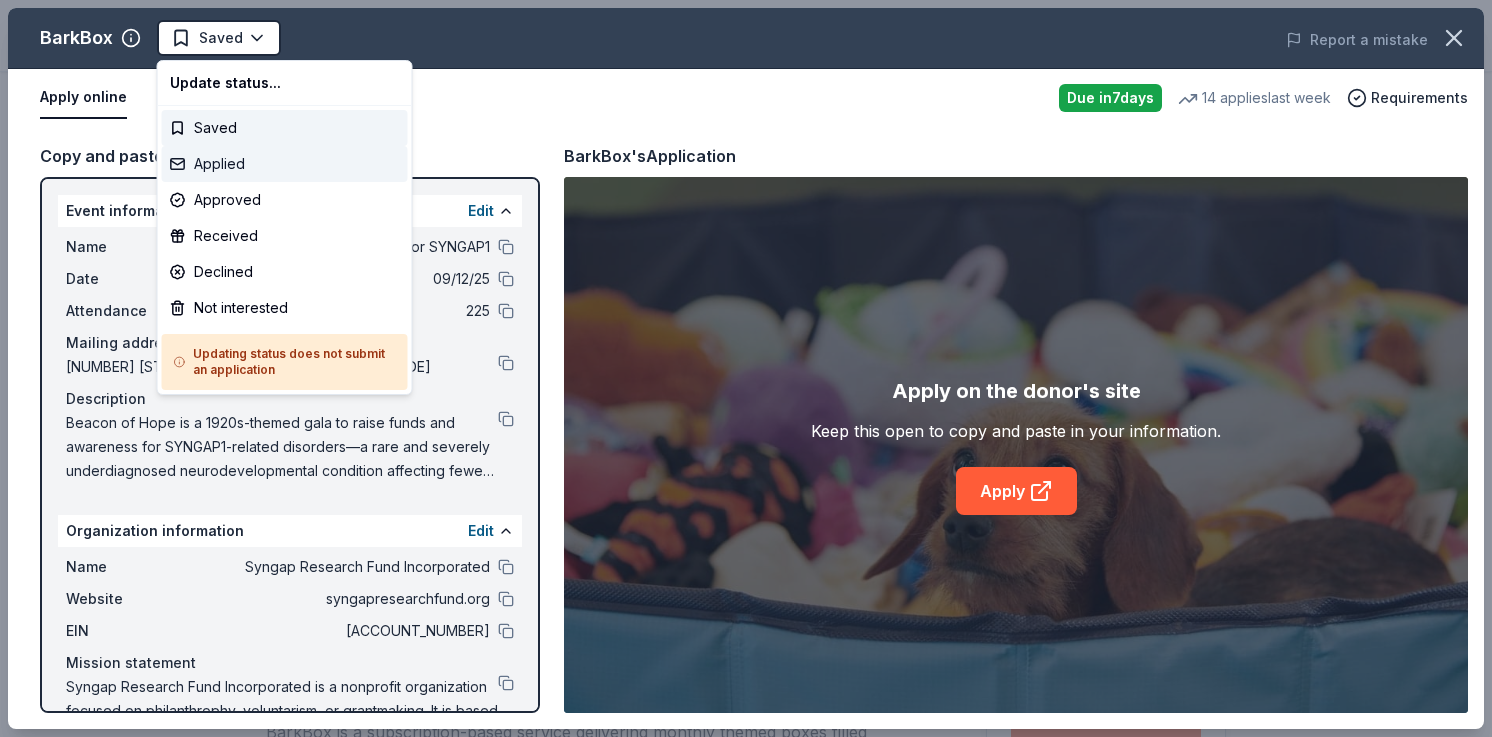 click on "Applied" at bounding box center [285, 164] 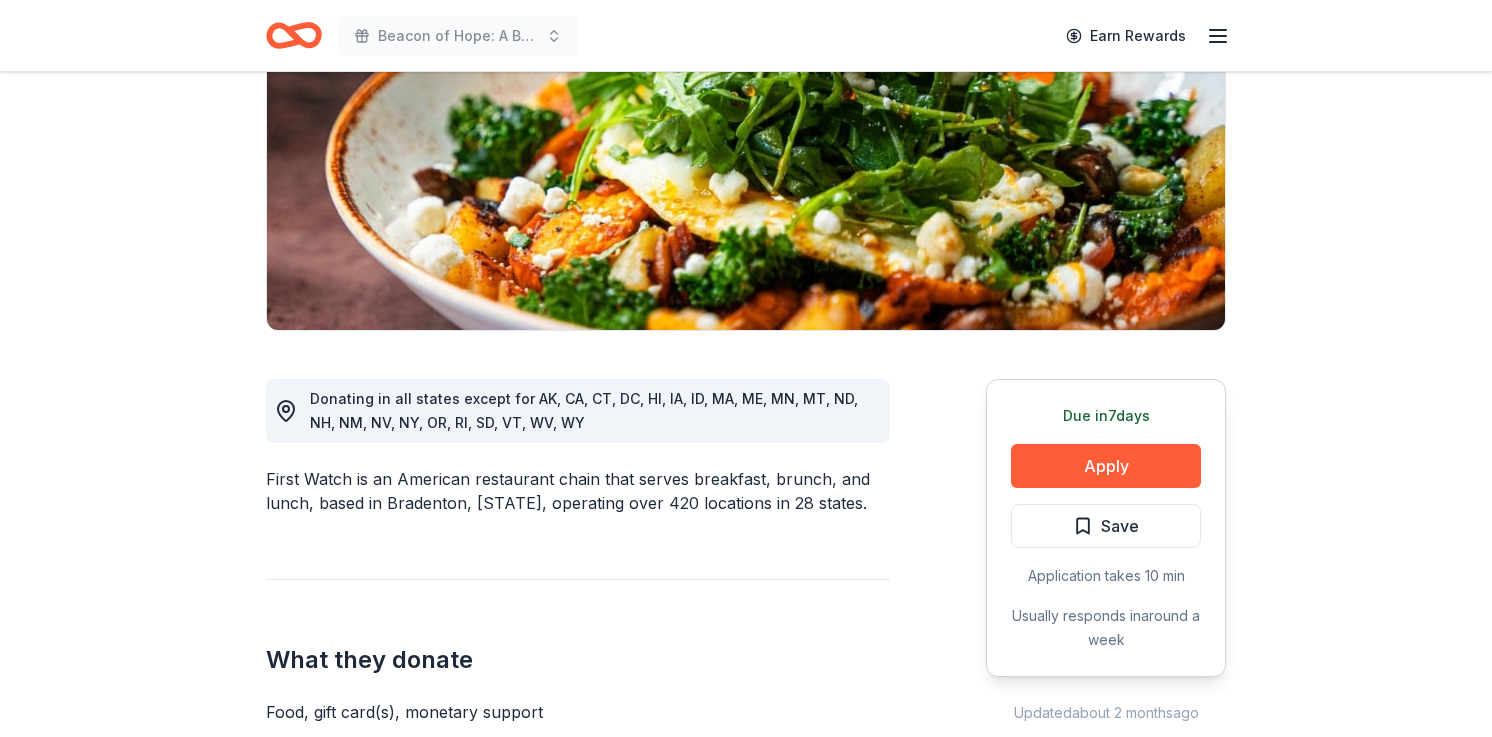 scroll, scrollTop: 325, scrollLeft: 0, axis: vertical 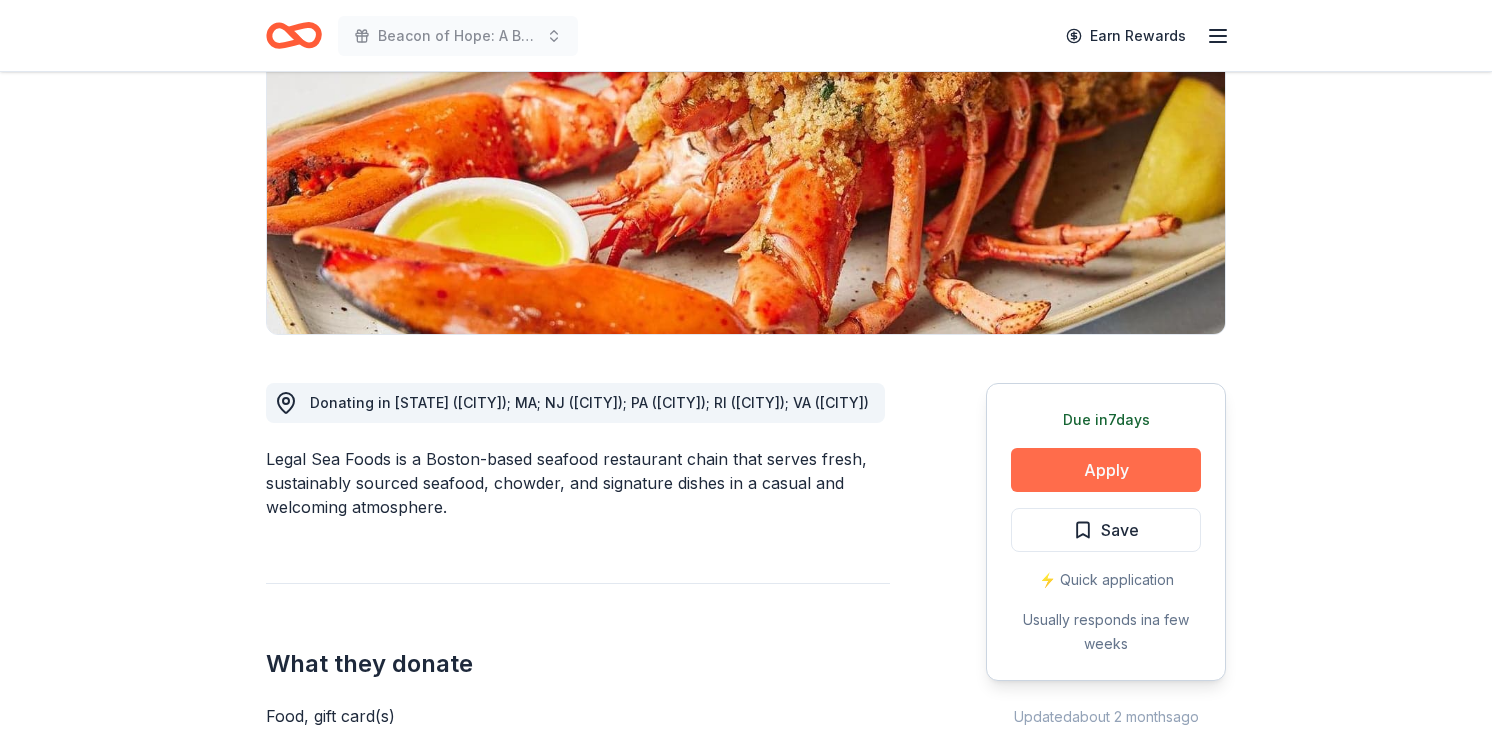 click on "Apply" at bounding box center [1106, 470] 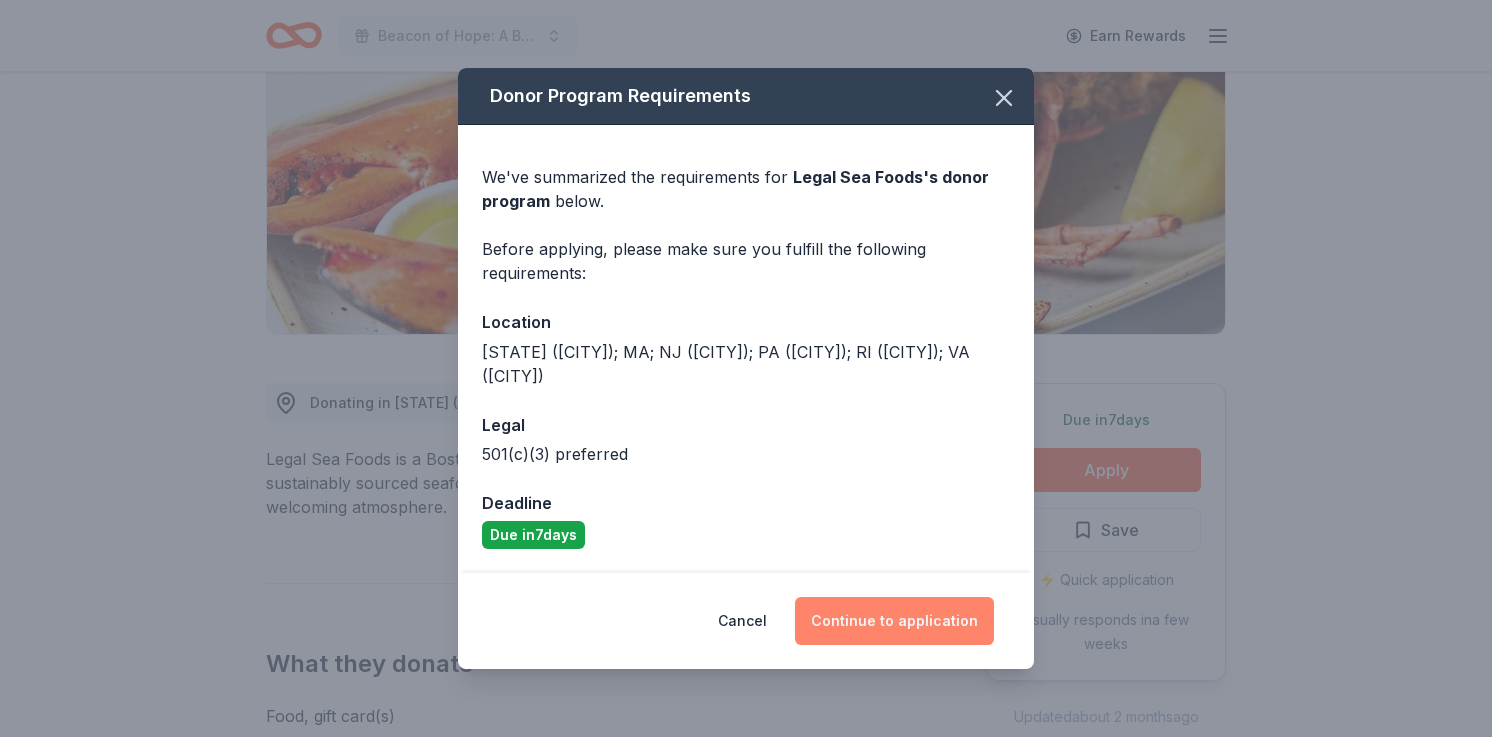 click on "Continue to application" at bounding box center (894, 621) 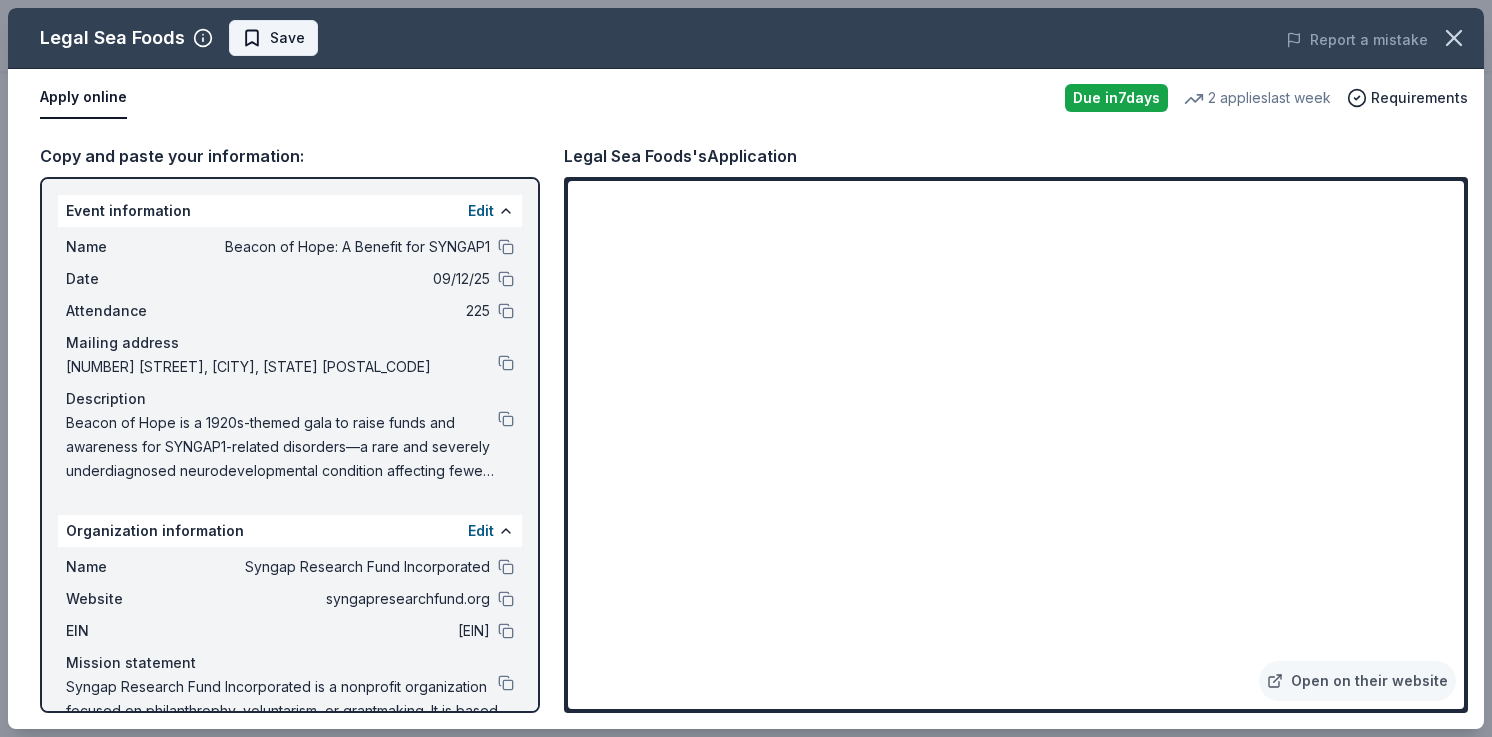 click on "Save" at bounding box center (273, 38) 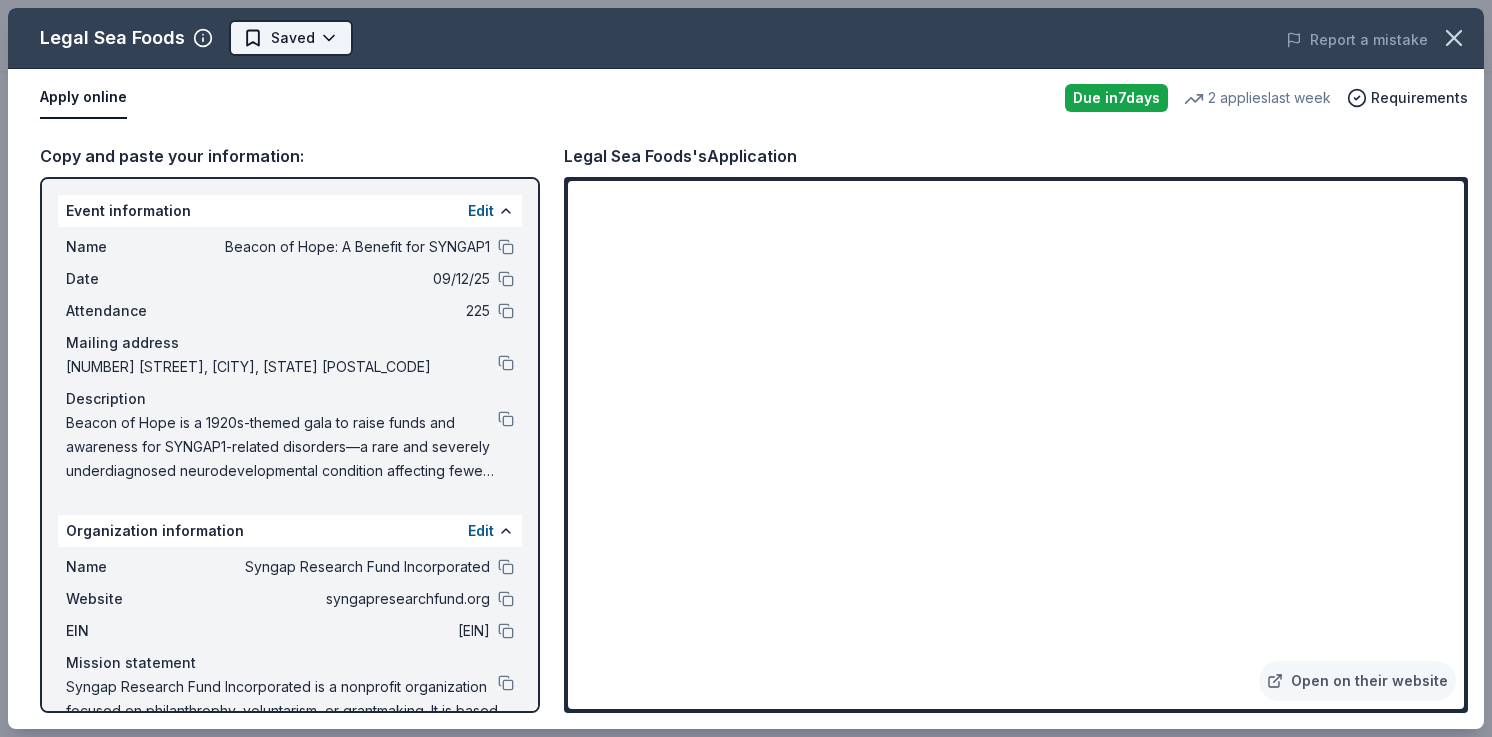 click on "Beacon of Hope: A Benefit for SYNGAP1 Earn Rewards Due in  7  days Share Legal Sea Foods New • 1  reviews 2   applies  last week 12% approval rate $ 50 donation value Share Donating in IL (Chicago); MA; NJ (Short Hills); PA (King of Prussia); RI (Cranston); VA (Virginia Beach) Legal Sea Foods is a Boston-based seafood restaurant chain that serves fresh, sustainably sourced seafood, chowder, and signature dishes in a casual and welcoming atmosphere. What they donate Food, gift card(s) Meals Auction & raffle Donation can be shipped to you Donation is small & easy to send to guests Who they donate to  Preferred 501(c)(3) preferred Due in  7  days Apply Saved ⚡️ Quick application Usually responds in  a few weeks Updated  about 2 months  ago Report a mistake 12% approval rate 12 % approved 23 % declined 65 % no response Legal Sea Foods is  an average donor :  explaining how you match their preferences will increase your odds. $ 50 donation value (average) <1% 91% 9% <1% $0 → $50 $50 → $100 $100 → $150" at bounding box center [746, 95] 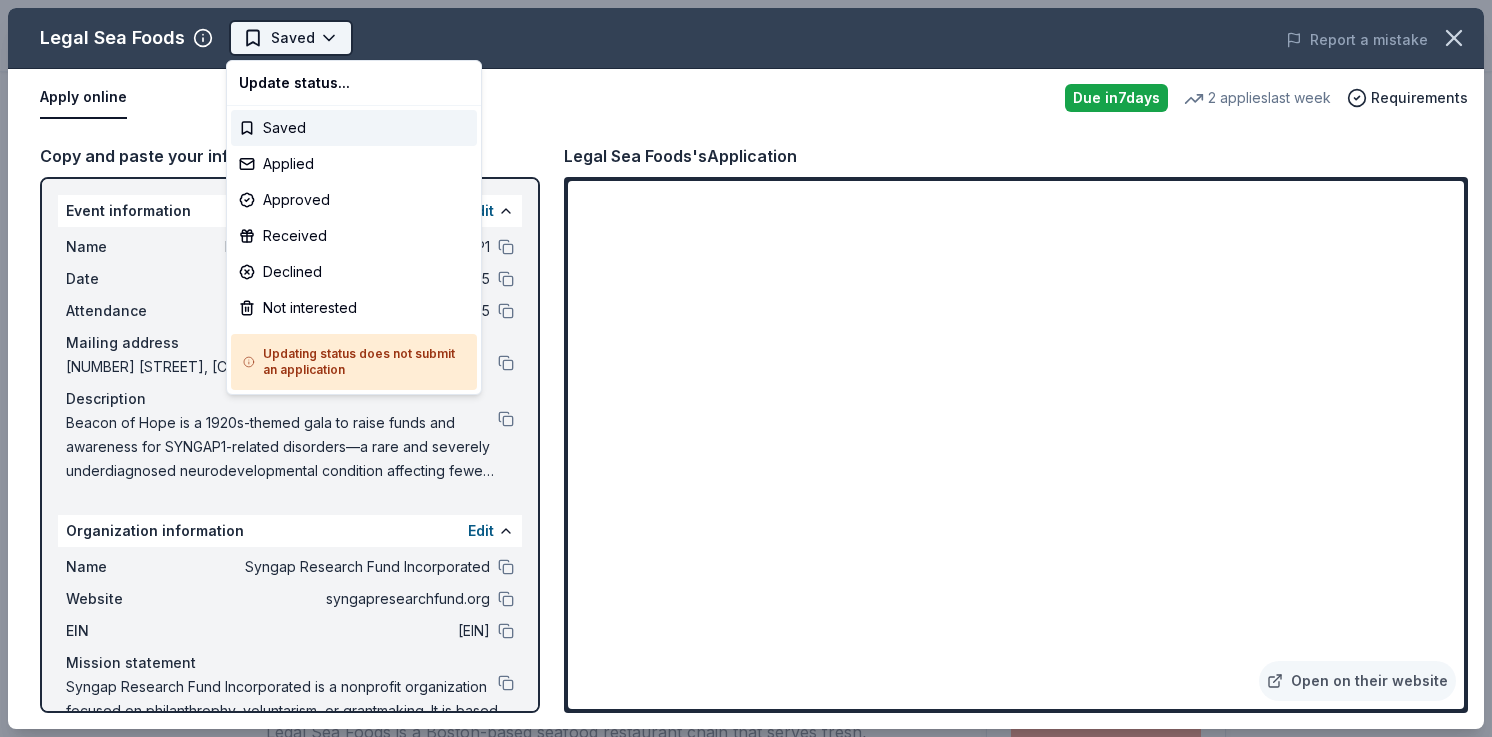 scroll, scrollTop: 0, scrollLeft: 0, axis: both 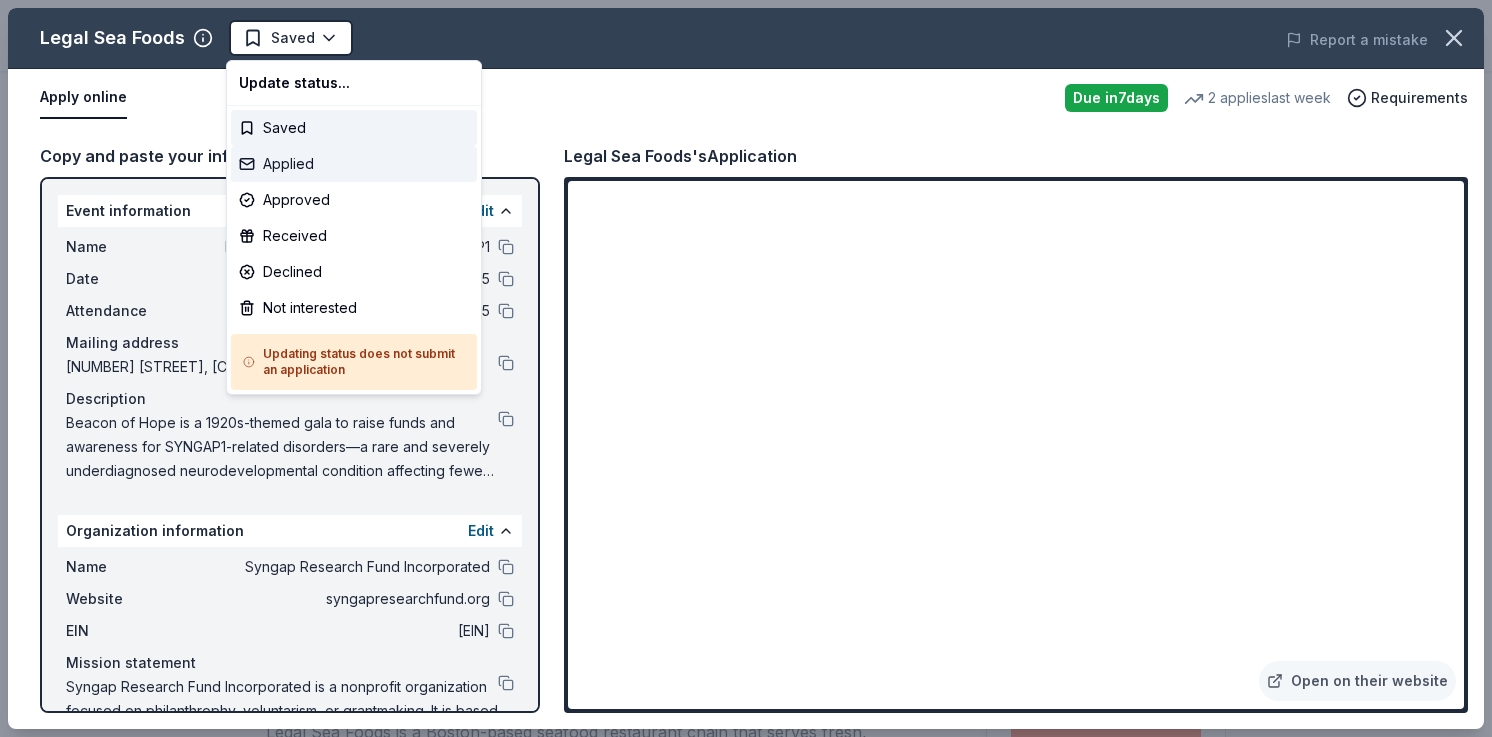 click on "Applied" at bounding box center (354, 164) 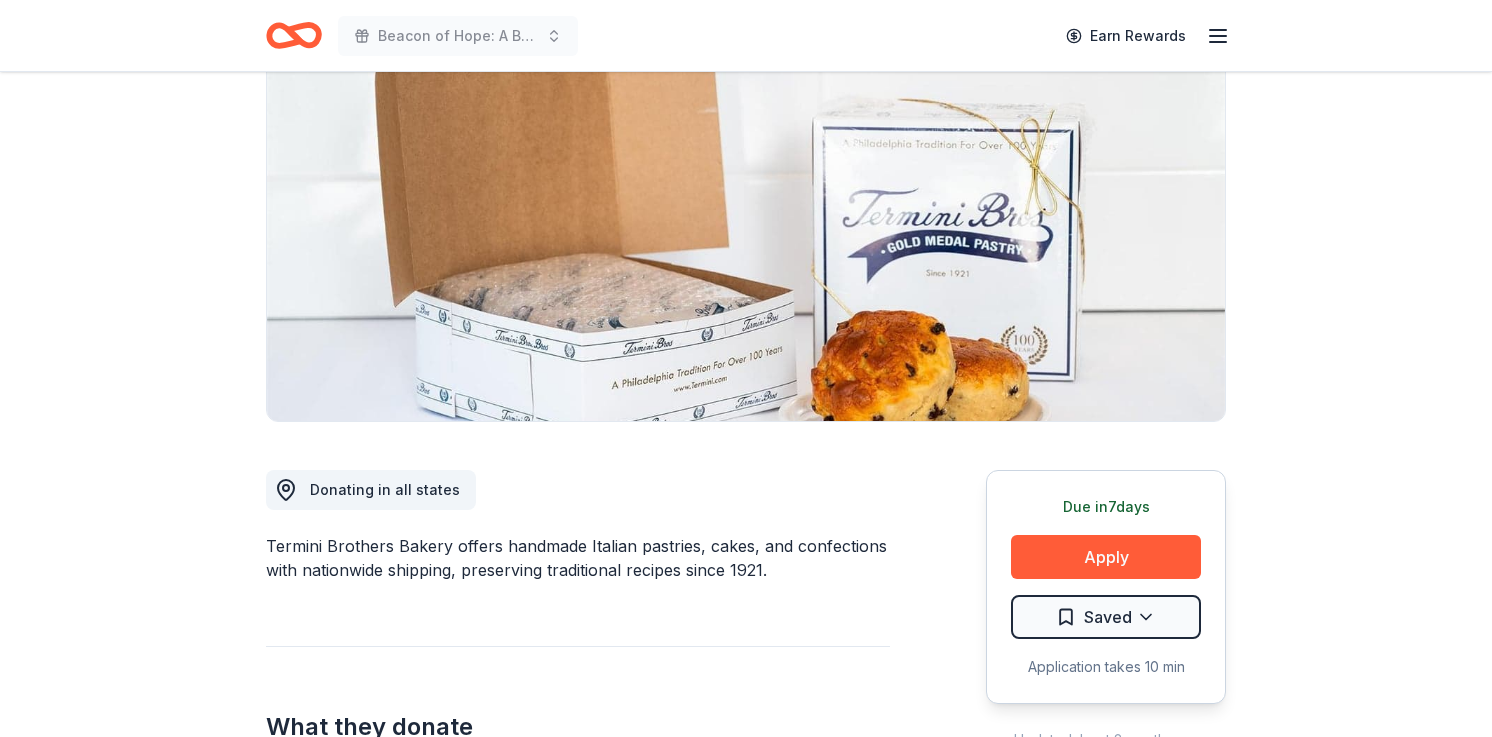 scroll, scrollTop: 210, scrollLeft: 0, axis: vertical 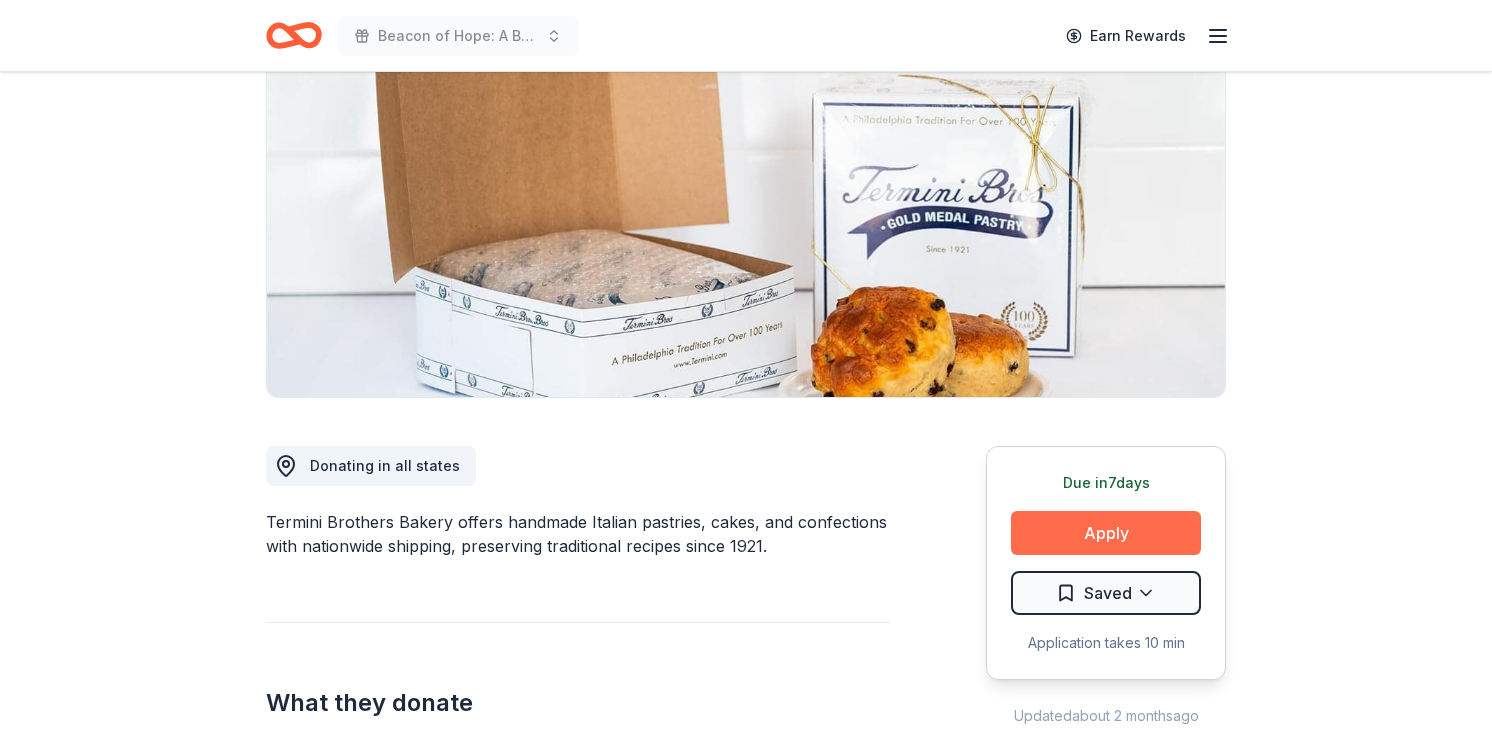 click on "Apply" at bounding box center [1106, 533] 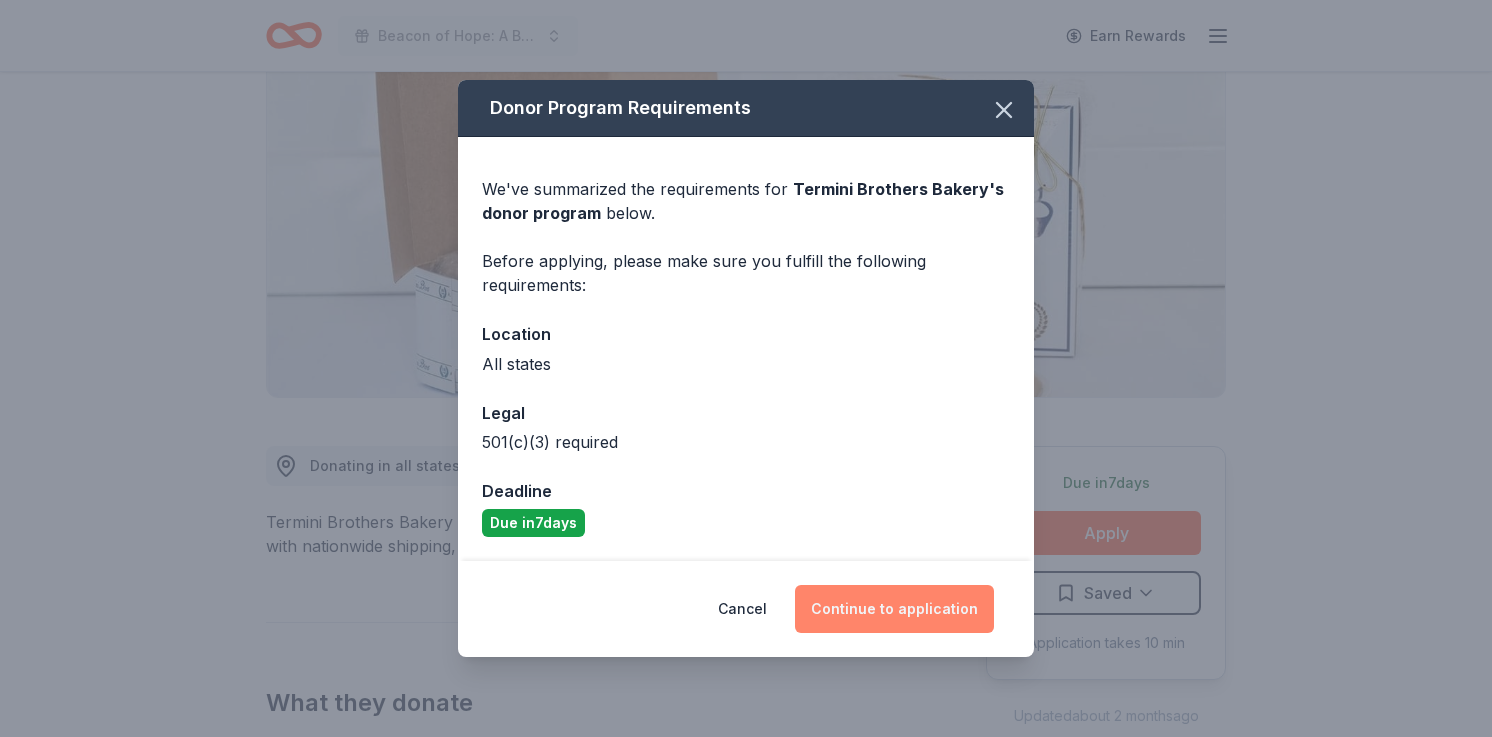 click on "Continue to application" at bounding box center [894, 609] 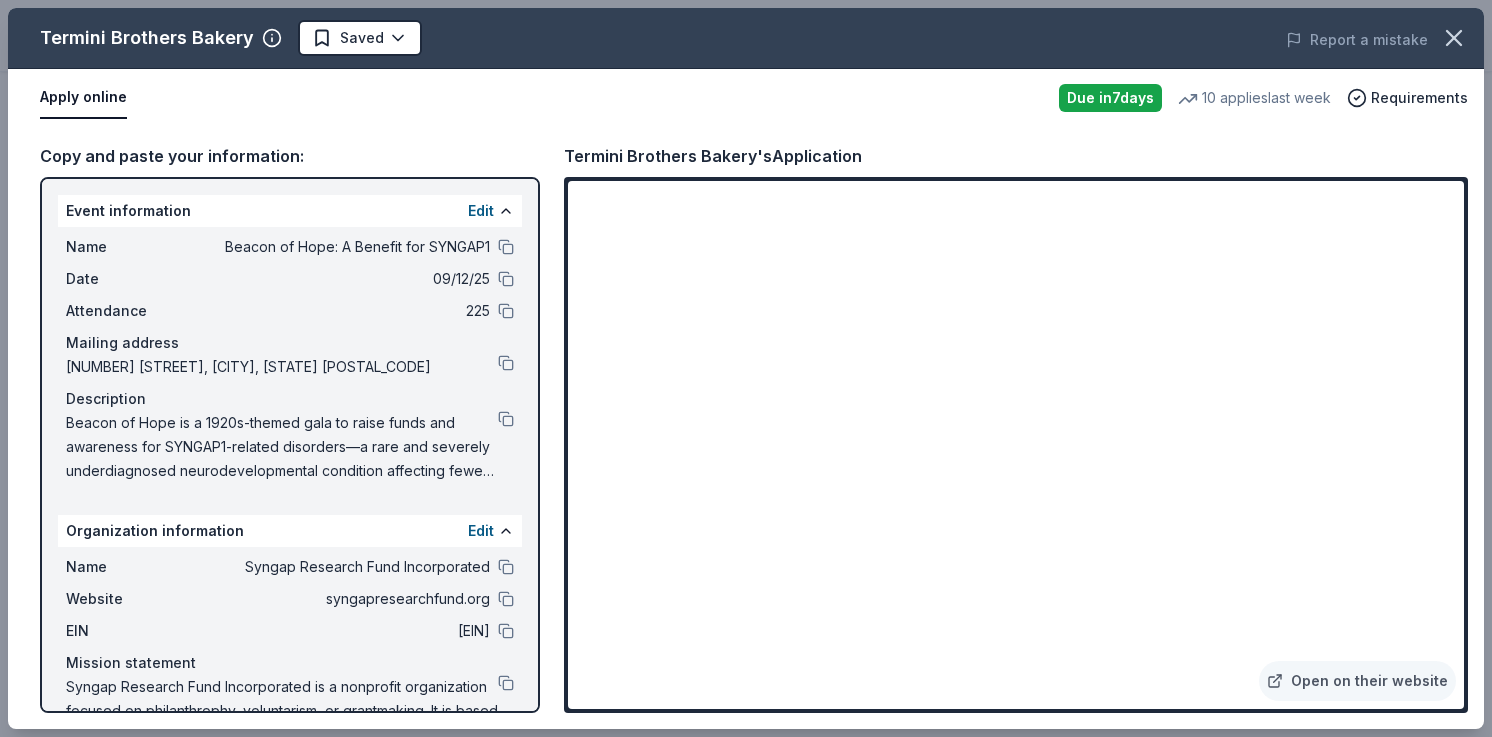 click on "Termini Brothers Bakery's  Application" at bounding box center [713, 156] 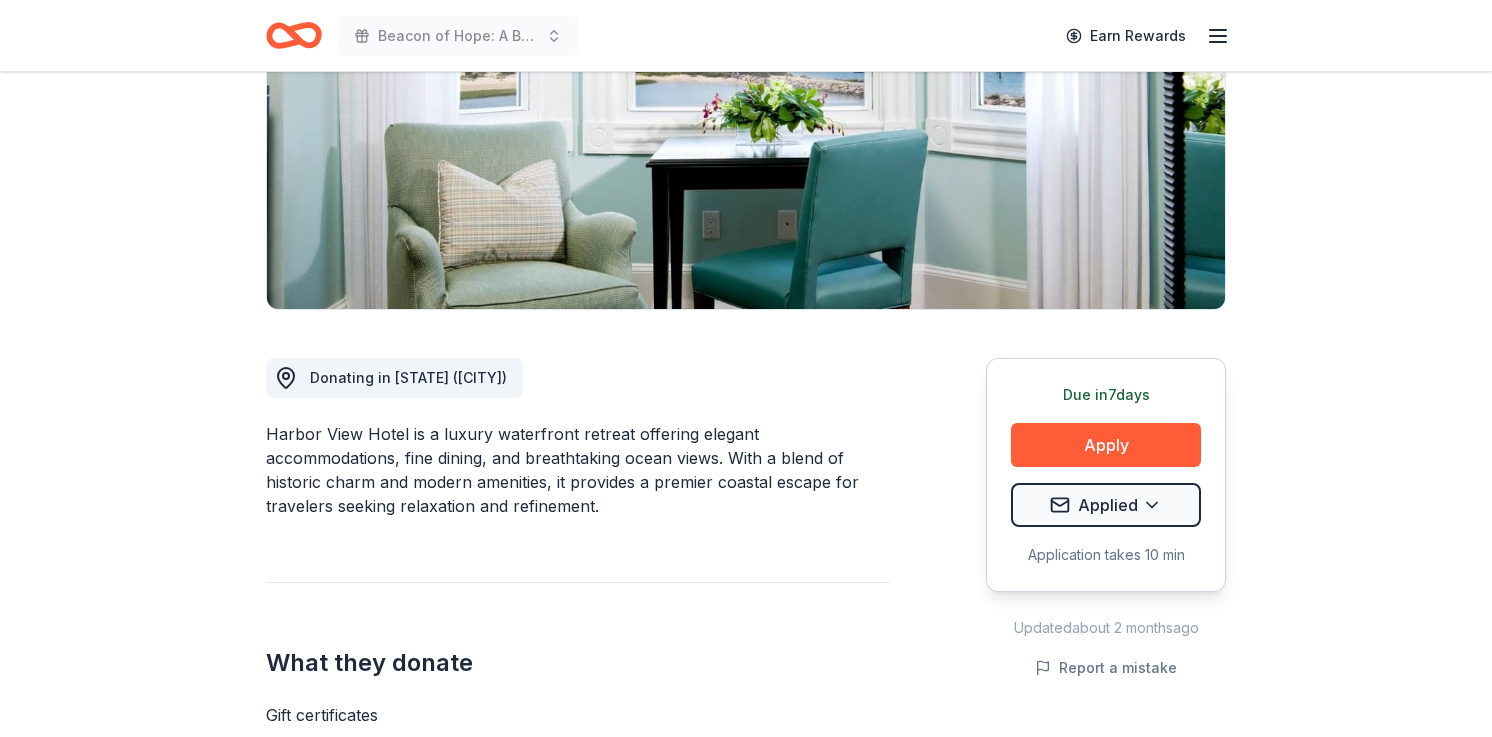 scroll, scrollTop: 354, scrollLeft: 0, axis: vertical 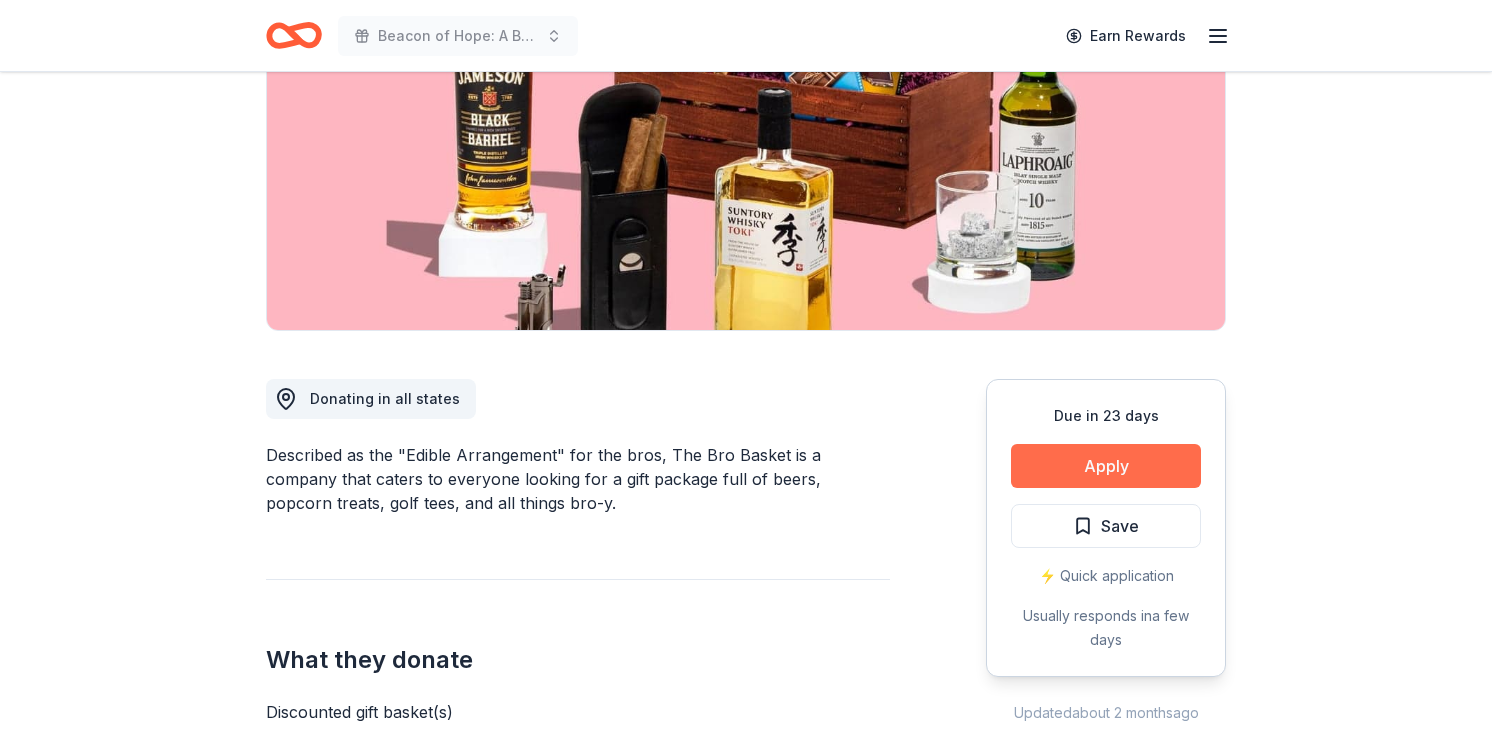 click on "Apply" at bounding box center (1106, 466) 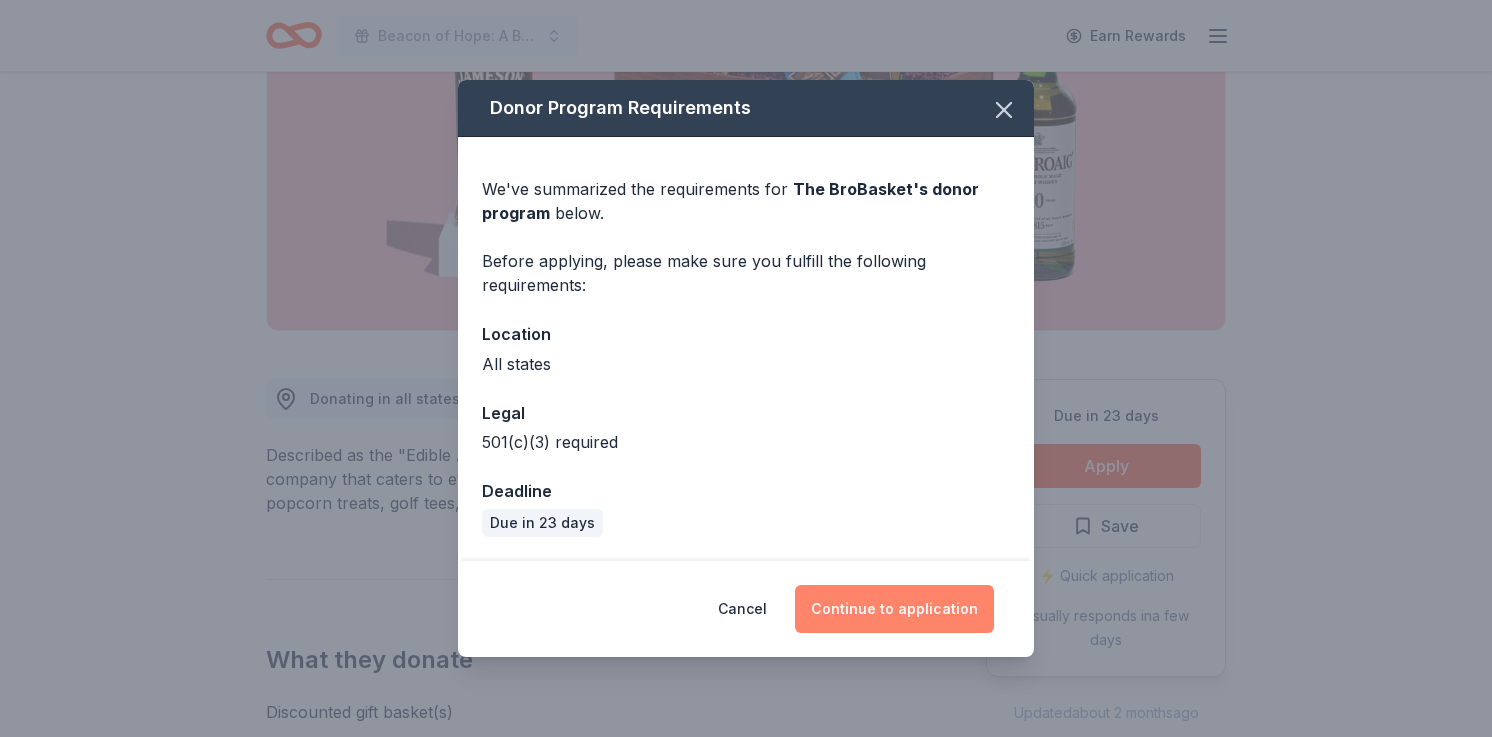 click on "Continue to application" at bounding box center [894, 609] 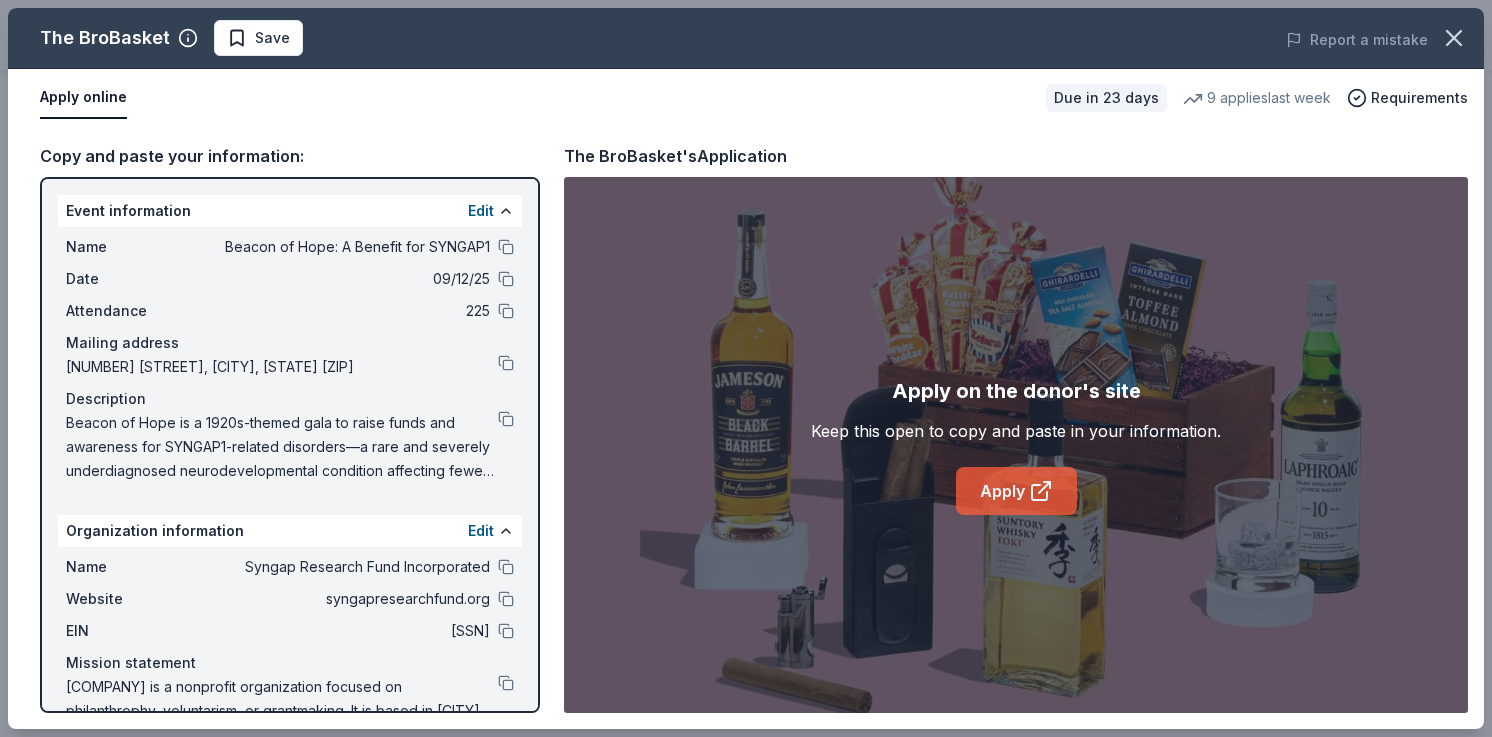 click on "Apply" at bounding box center (1016, 491) 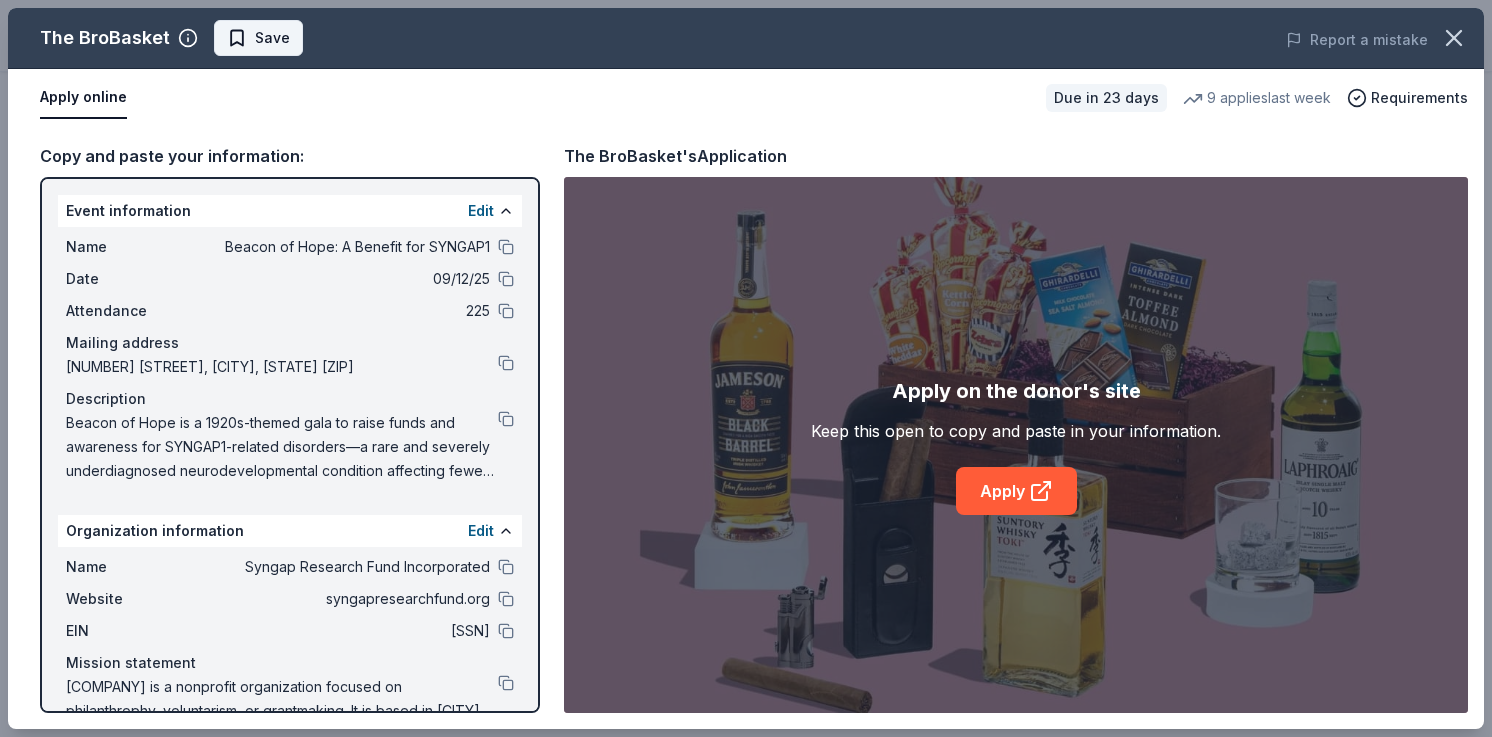 click on "Save" at bounding box center (258, 38) 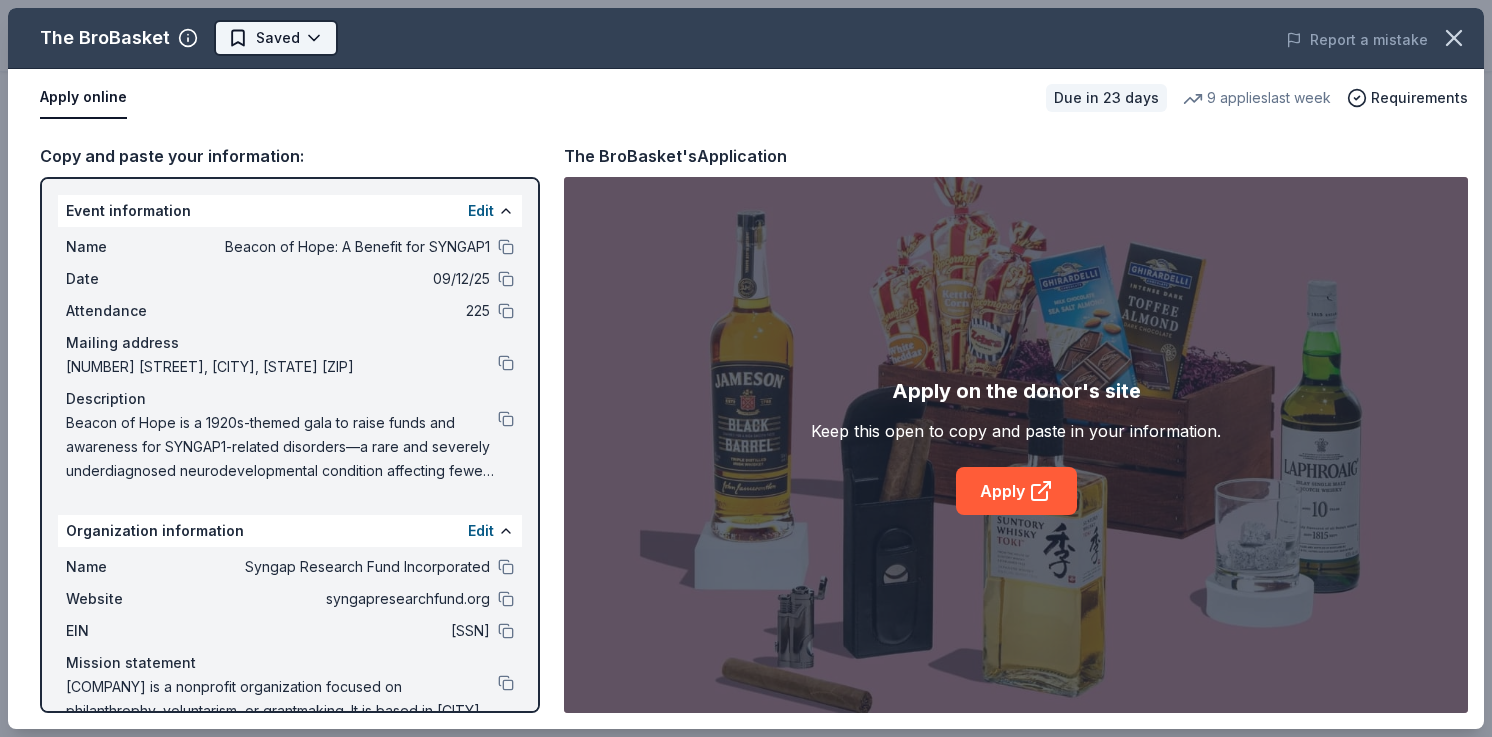 click on "Beacon of Hope: A Benefit for SYNGAP1 Earn Rewards Due in 23 days Share The BroBasket 3.4 • 19  reviews 9   applies  last week 27% approval rate $ 30 donation value Share Donating in all states  Described as the "Edible Arrangement" for the bros, The Bro Basket is a company that caters to everyone looking for a gift package full of beers, popcorn treats, golf tees, and all things bro-y.  What they donate Discounted gift basket(s) Alcohol Auction & raffle Snacks Donation can be shipped to you Donation is small & easy to send to guests Who they donate to  Preferred 501(c)(3) required Due in 23 days Apply Saved ⚡️ Quick application Usually responds in  a few days Updated  about 2 months  ago Report a mistake 27% approval rate 27 % approved 26 % declined 47 % no response The BroBasket is  a generous donor :  they are likely to respond and approve your request if you fit their criteria. $ 30 donation value (average) 68% 21% 7% 4% $0 → $50 $50 → $100 $100 → $150 $150 → $200 variable :  3.4 • 19 19 1" at bounding box center [746, 91] 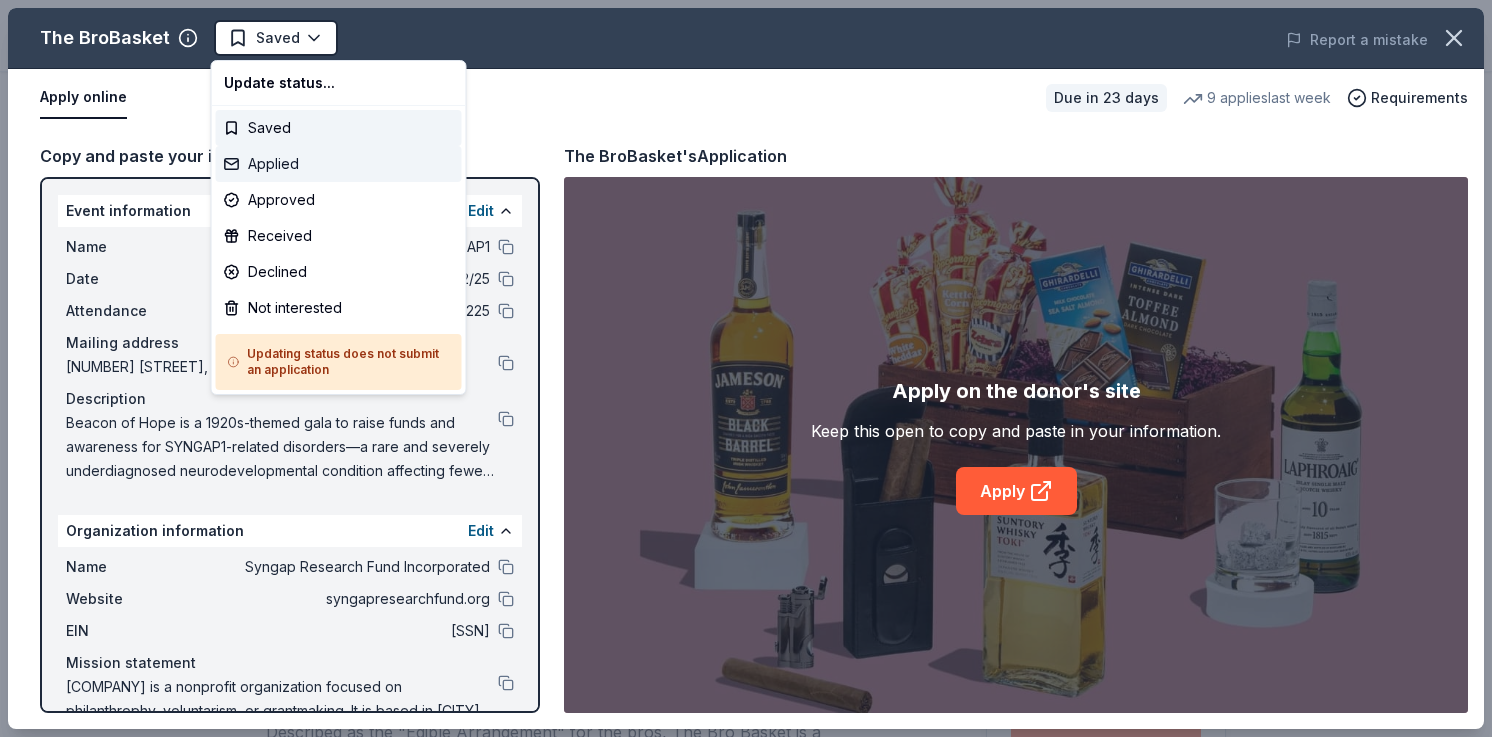 click on "Applied" at bounding box center (339, 164) 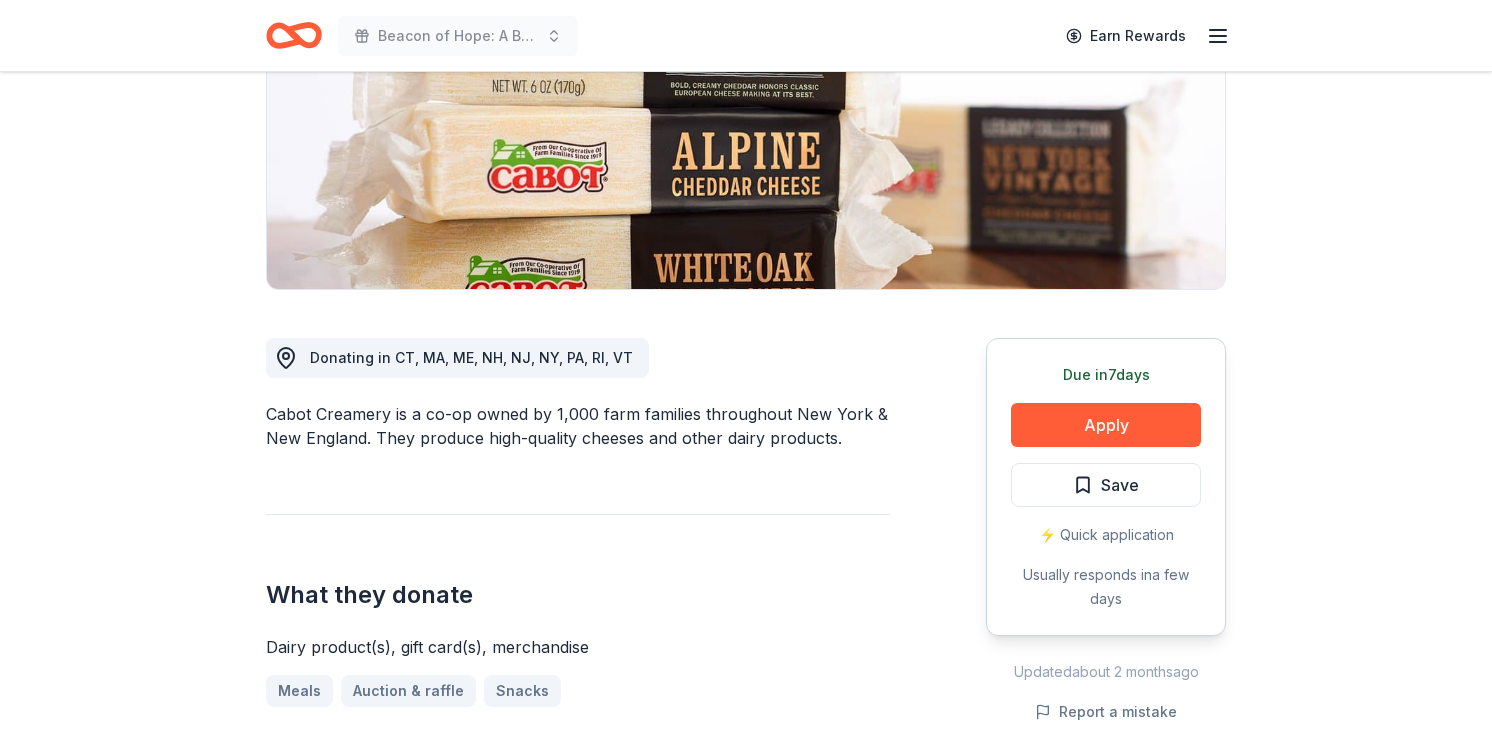 scroll, scrollTop: 376, scrollLeft: 0, axis: vertical 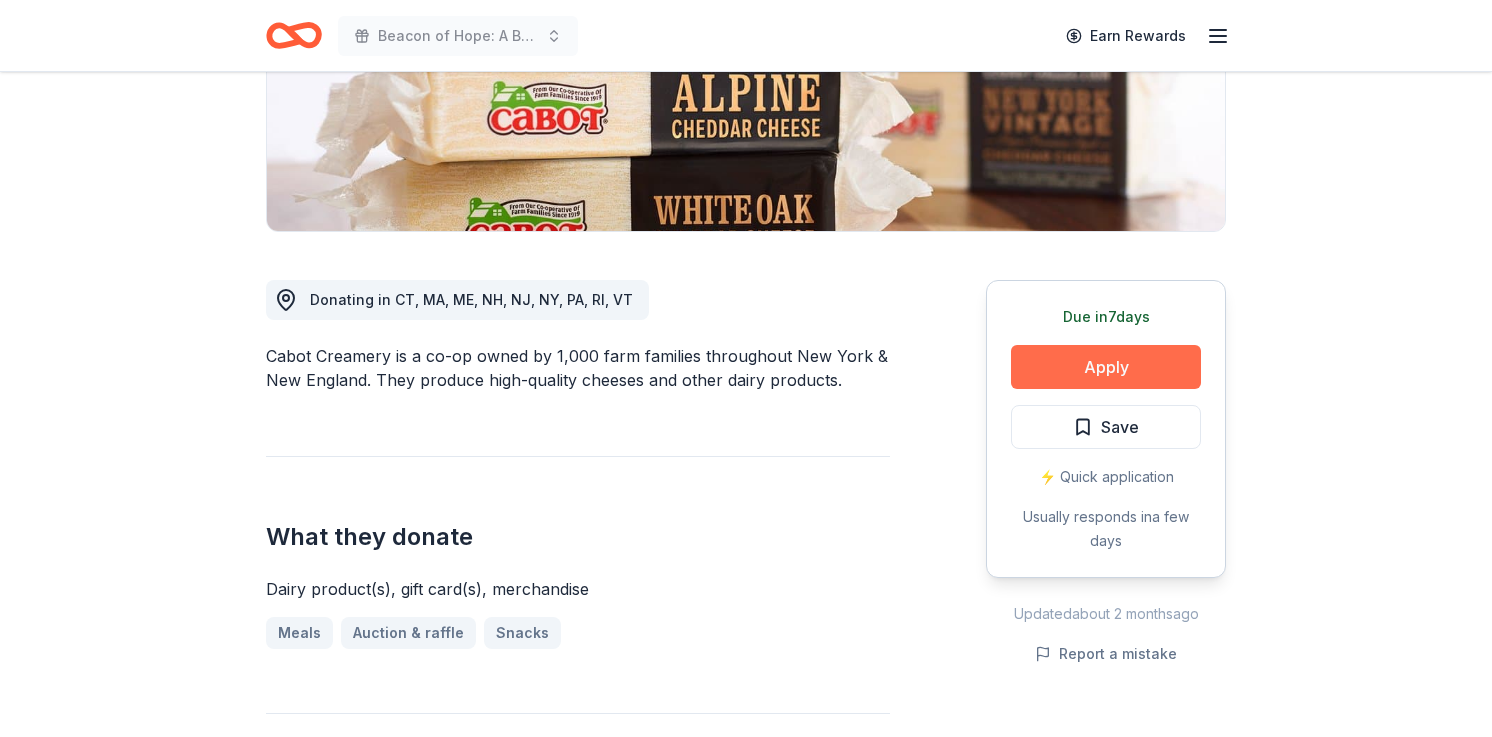 click on "Apply" at bounding box center [1106, 367] 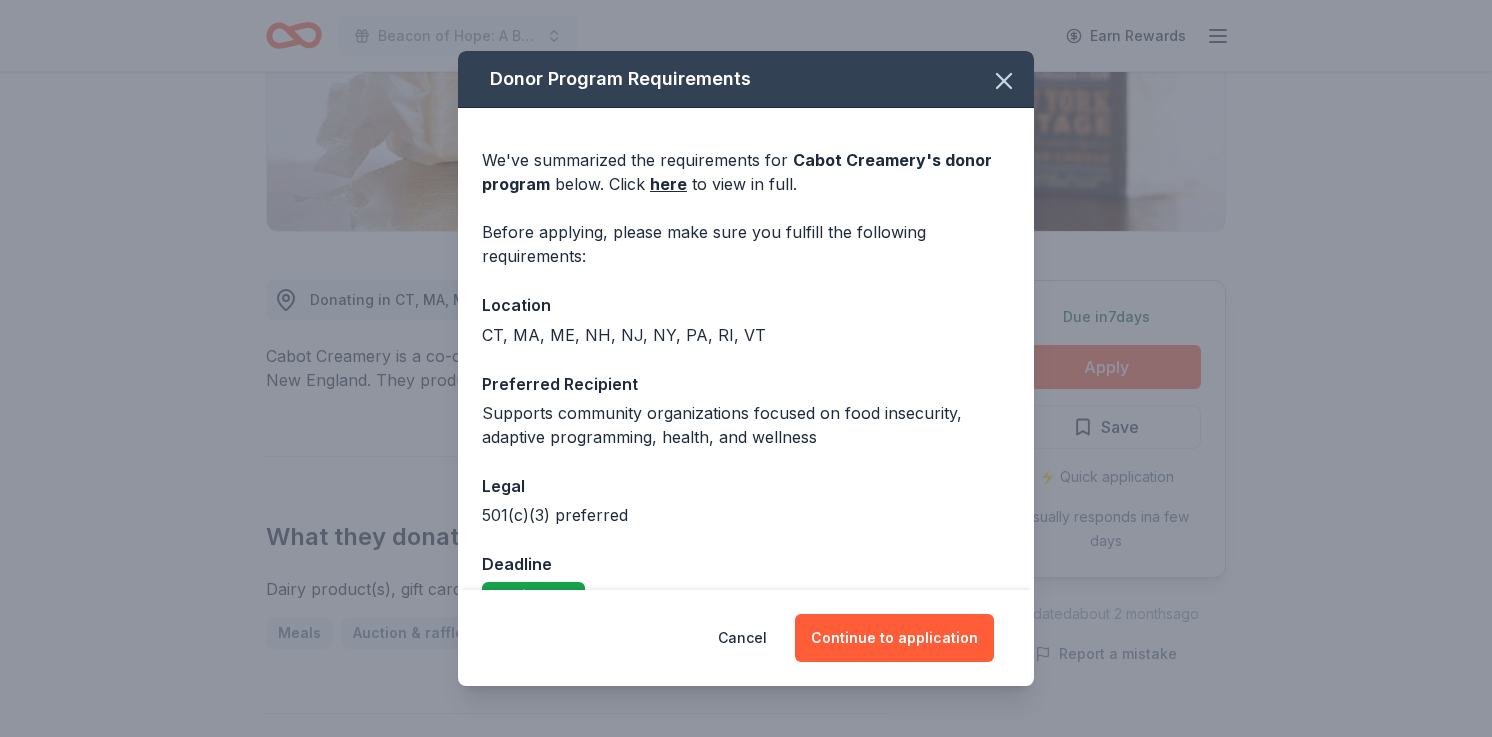 scroll, scrollTop: 44, scrollLeft: 0, axis: vertical 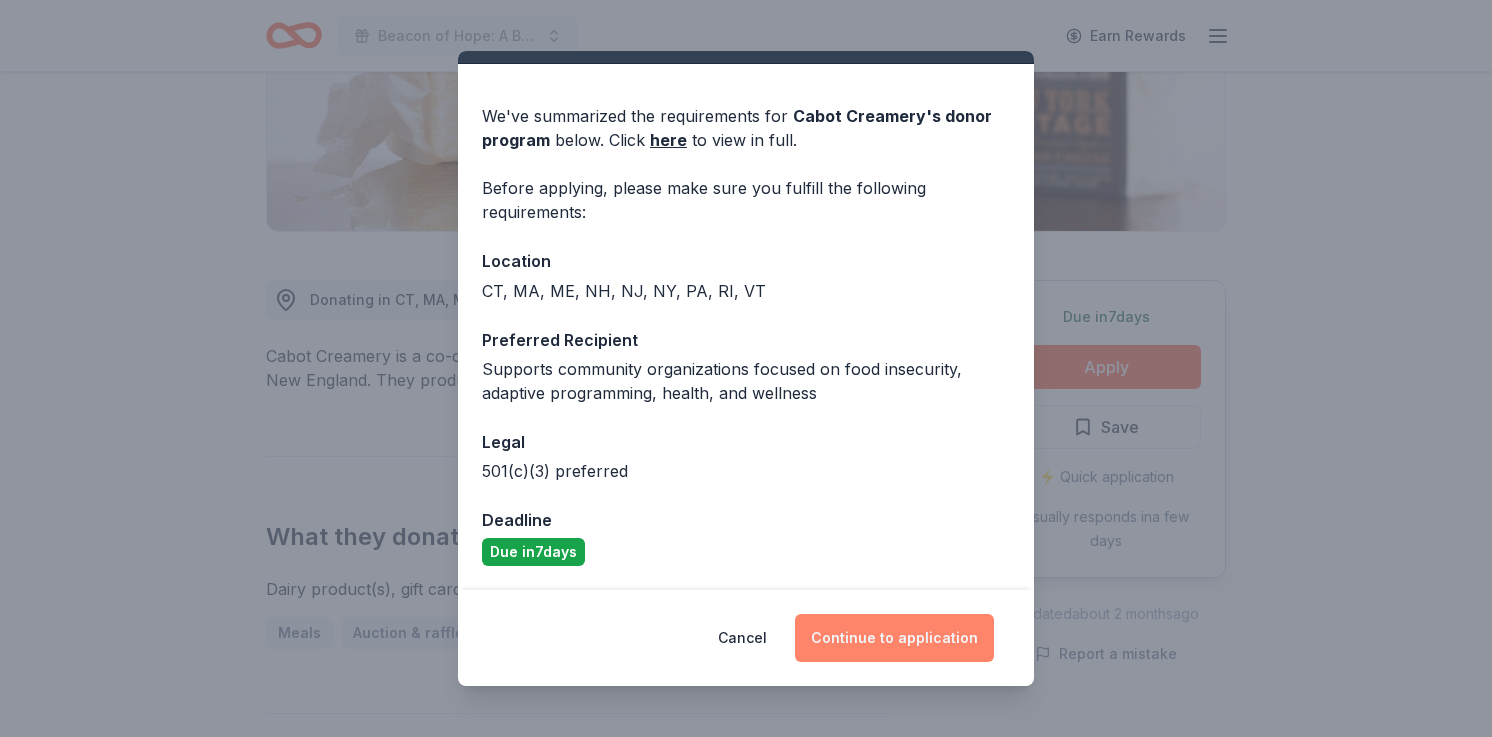 click on "Continue to application" at bounding box center [894, 638] 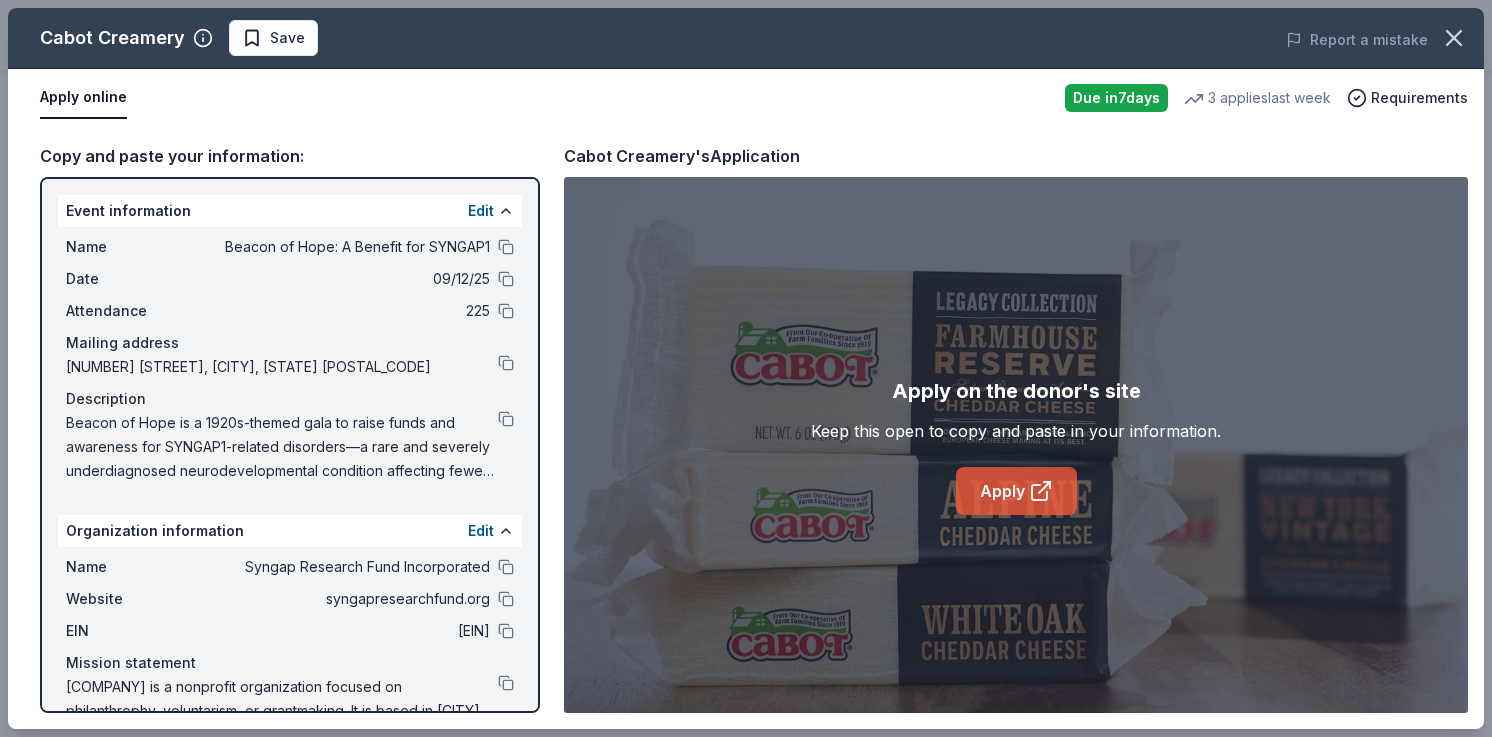click on "Apply" at bounding box center [1016, 491] 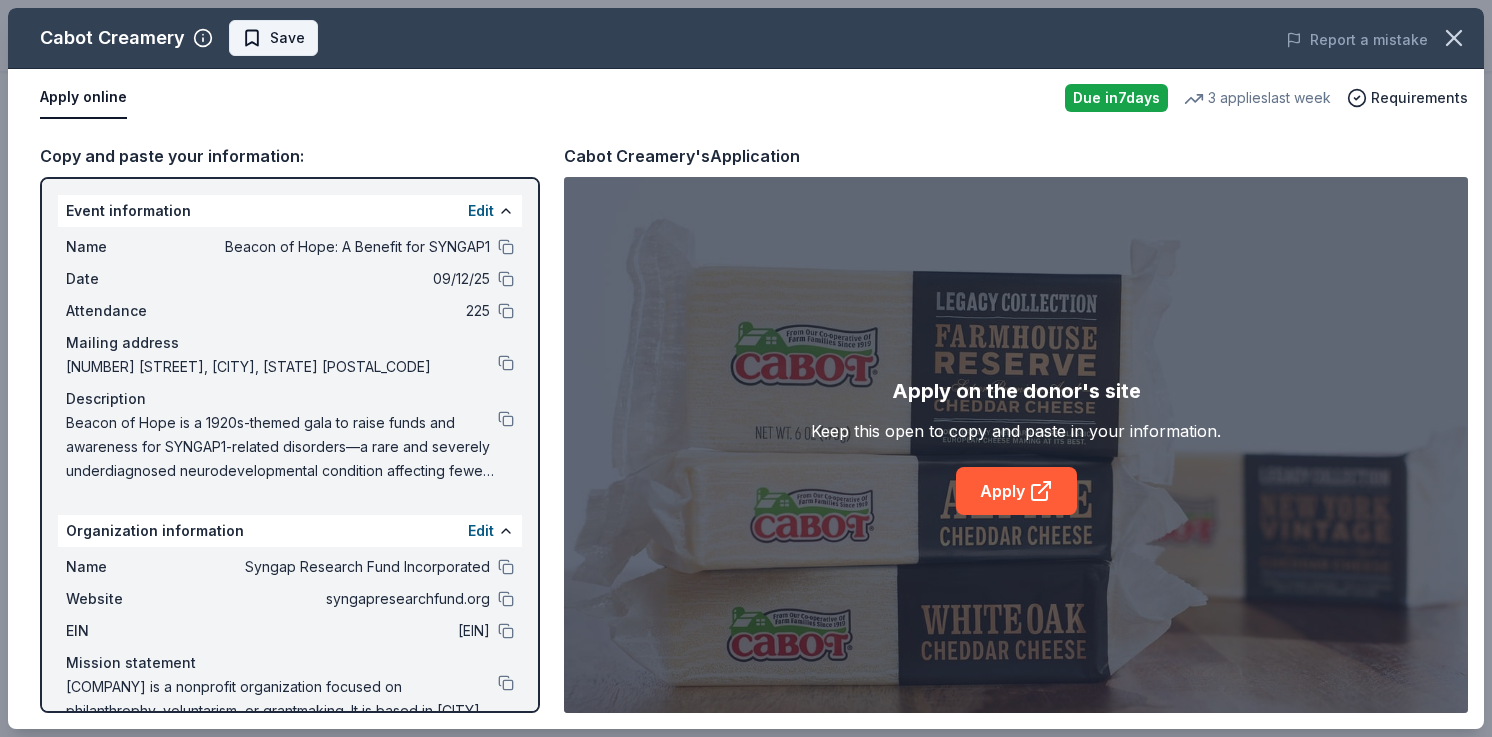 click on "Save" at bounding box center (273, 38) 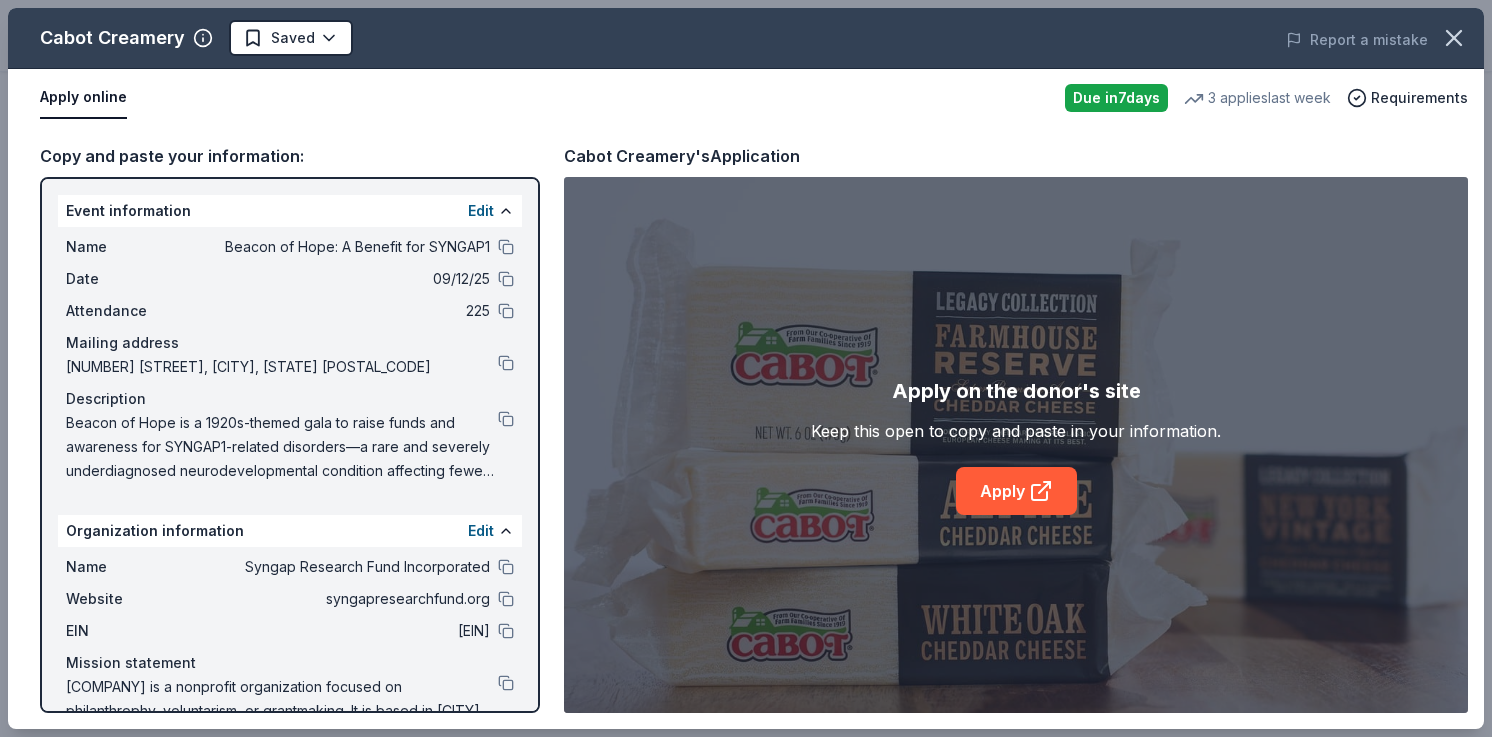 click on "Beacon of Hope: A Benefit for SYNGAP1 Earn Rewards Due in 7 days Share [COMPANY] 4.3 • 3 reviews 3 applies last week 5% approval rate $ 25 donation value Share Donating in [STATE], [STATE], [STATE], [STATE], [STATE], [STATE], [STATE], [STATE], [STATE] [COMPANY] is a co-op owned by 1,000 farm families throughout [STATE] & New England. They produce high-quality cheeses and other dairy products. What they donate Dairy product(s), gift card(s), merchandise Meals Auction & raffle Snacks Who they donate to Preferred Supports community organizations focused on food insecurity, adaptive programming, health, and wellness Education Environment & Sustainability Health Poverty & Hunger Wellness & Fitness 501(c)(3) preferred Due in 7 days Apply Saved ⚡️ Quick application Usually responds in a few days Updated about 2 months ago Report a mistake 5% approval rate 5 % approved 68 % declined 27 % no response [COMPANY] is an average donor : explaining how you match their preferences will increase your odds. $ 25 donation value 25% 75%" at bounding box center [746, -8] 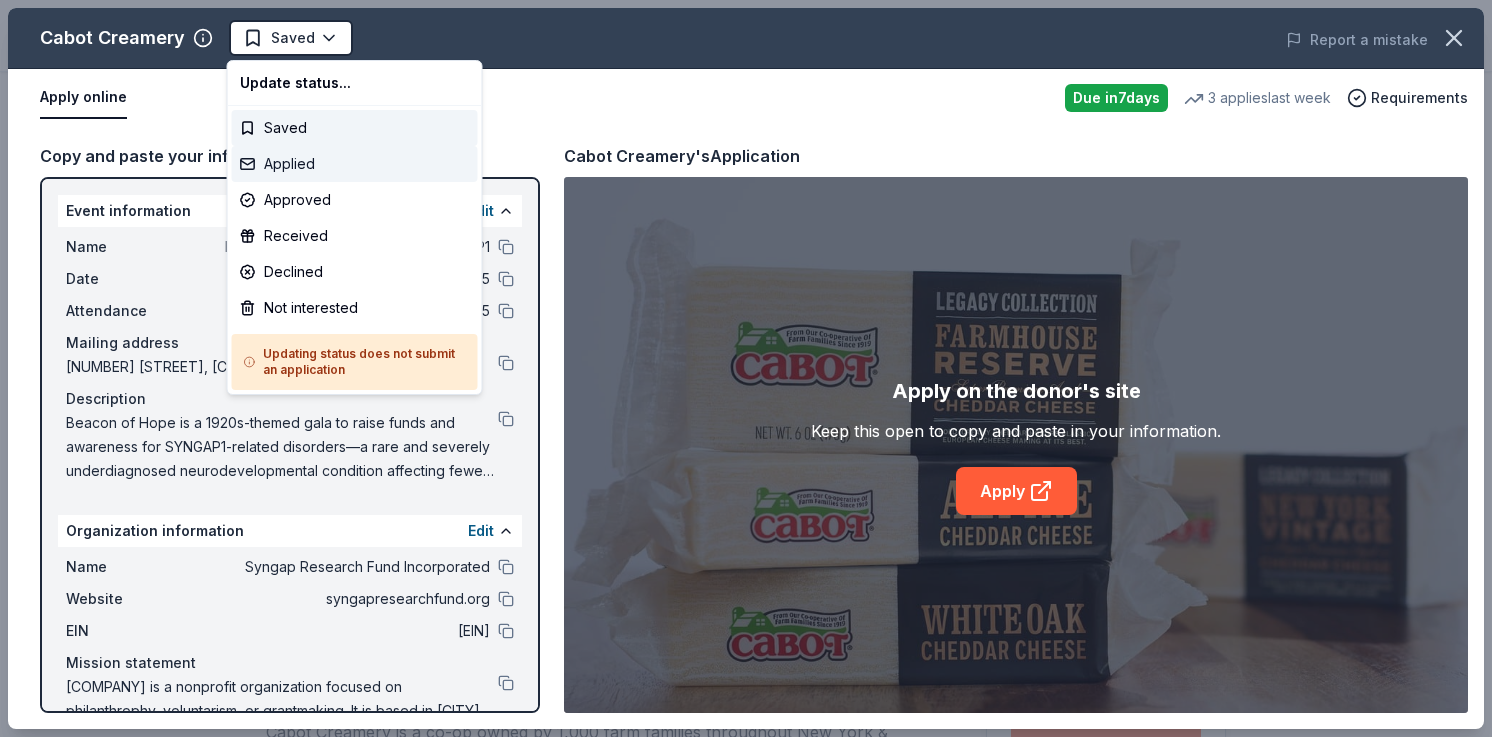 click on "Applied" at bounding box center (355, 164) 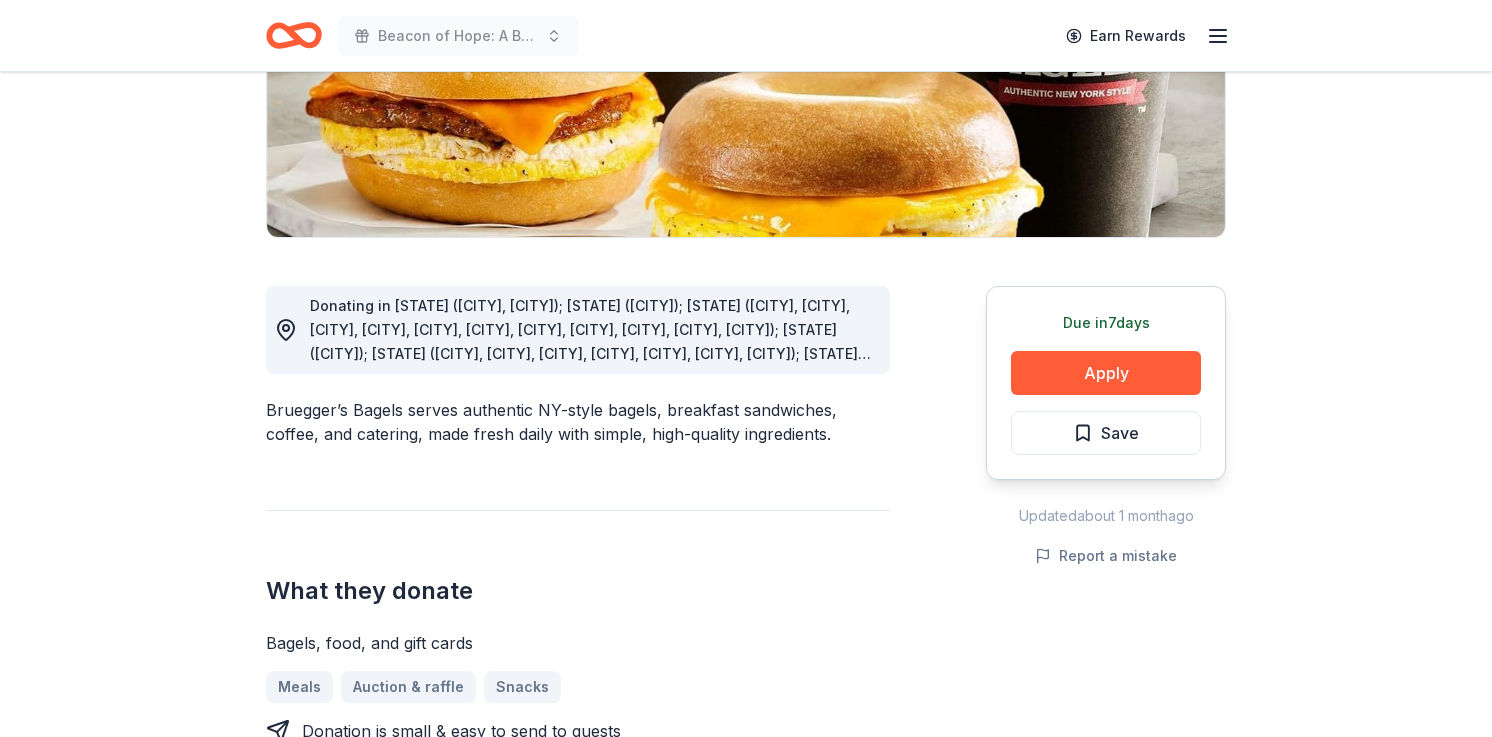 scroll, scrollTop: 388, scrollLeft: 0, axis: vertical 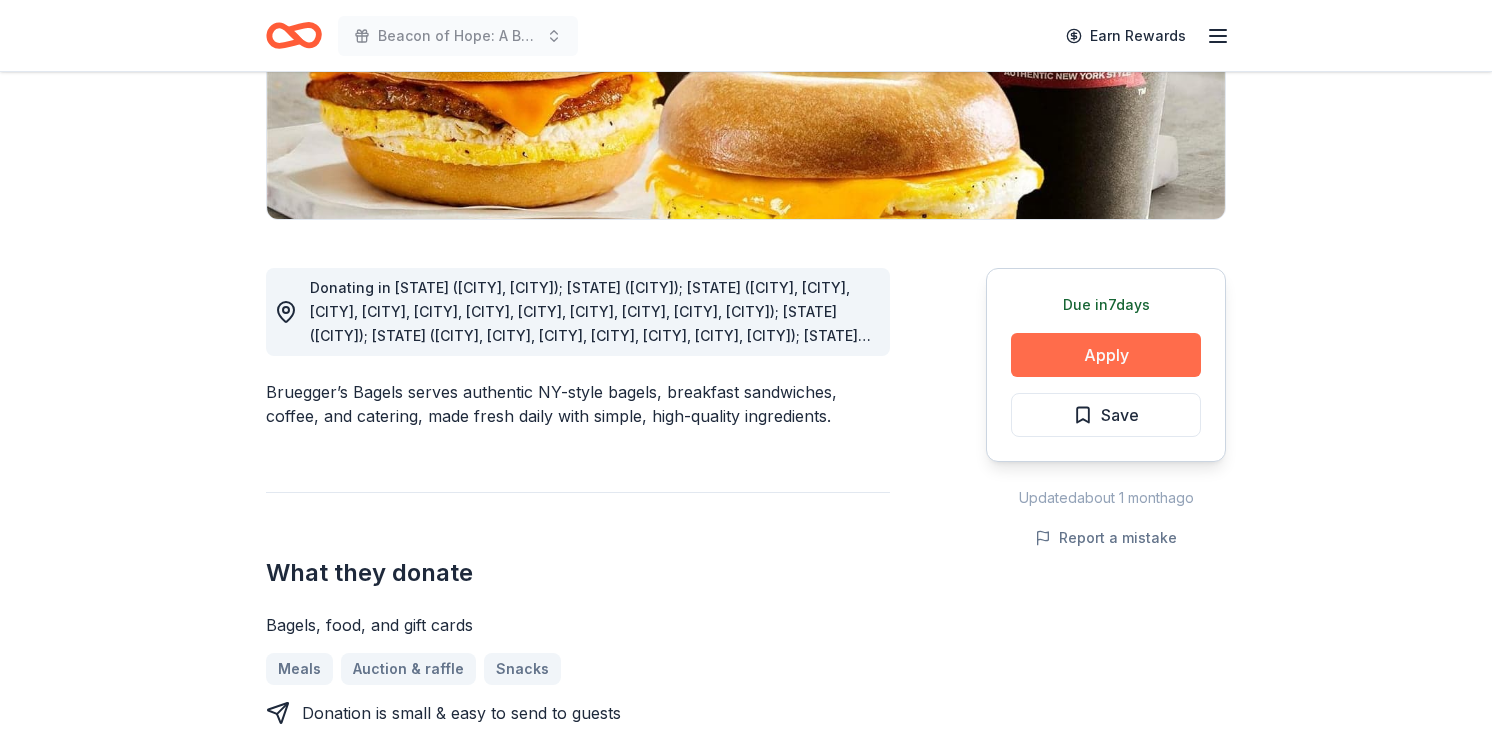 click on "Apply" at bounding box center (1106, 355) 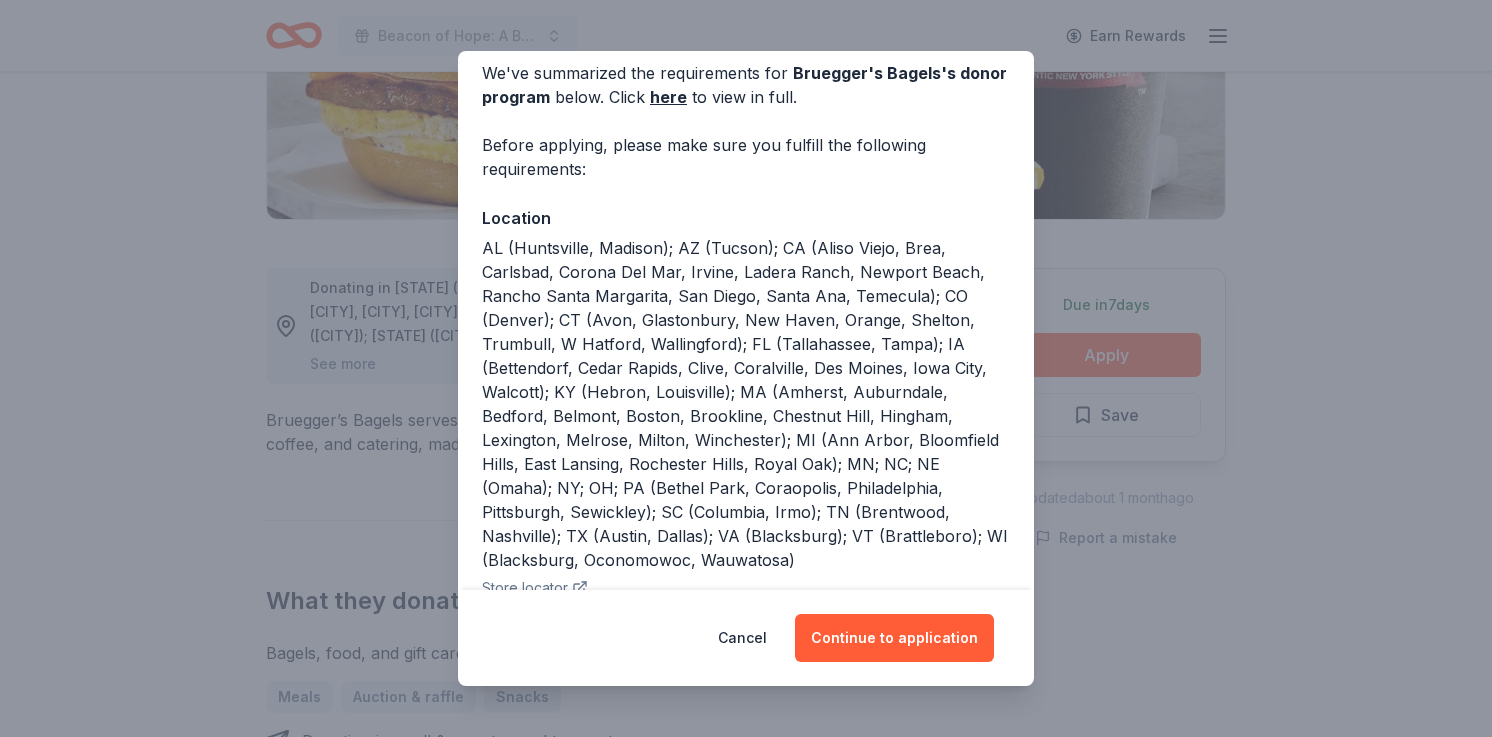 scroll, scrollTop: 91, scrollLeft: 0, axis: vertical 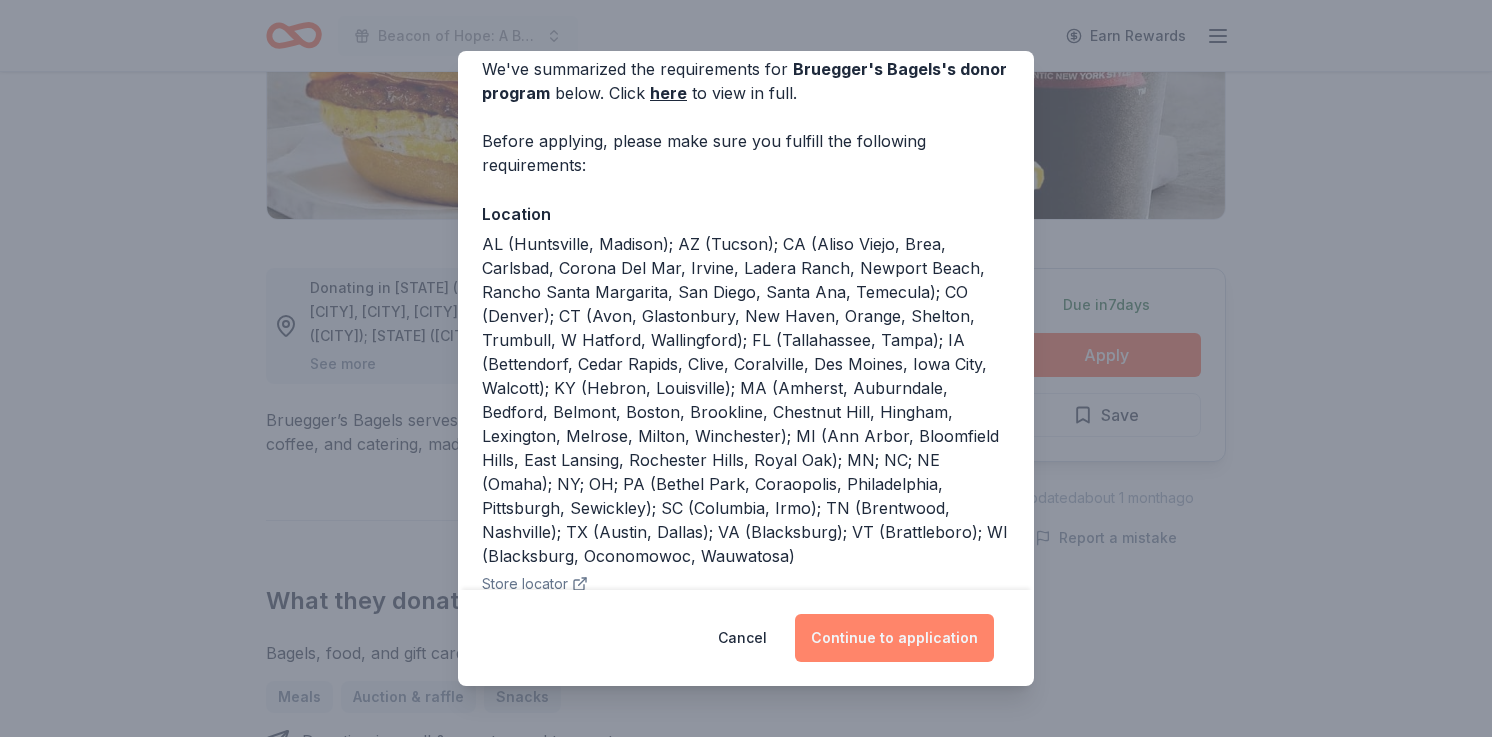 click on "Continue to application" at bounding box center [894, 638] 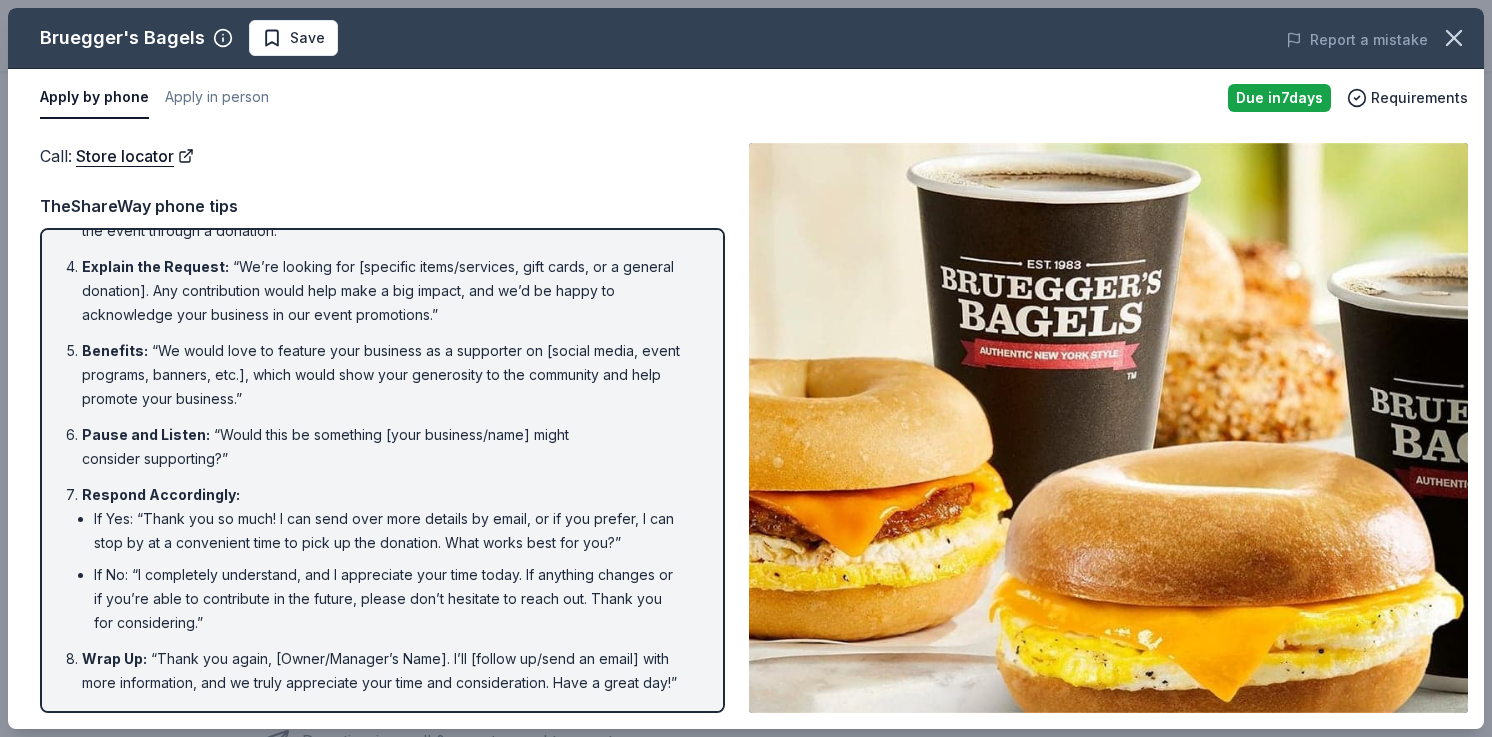 scroll, scrollTop: 0, scrollLeft: 0, axis: both 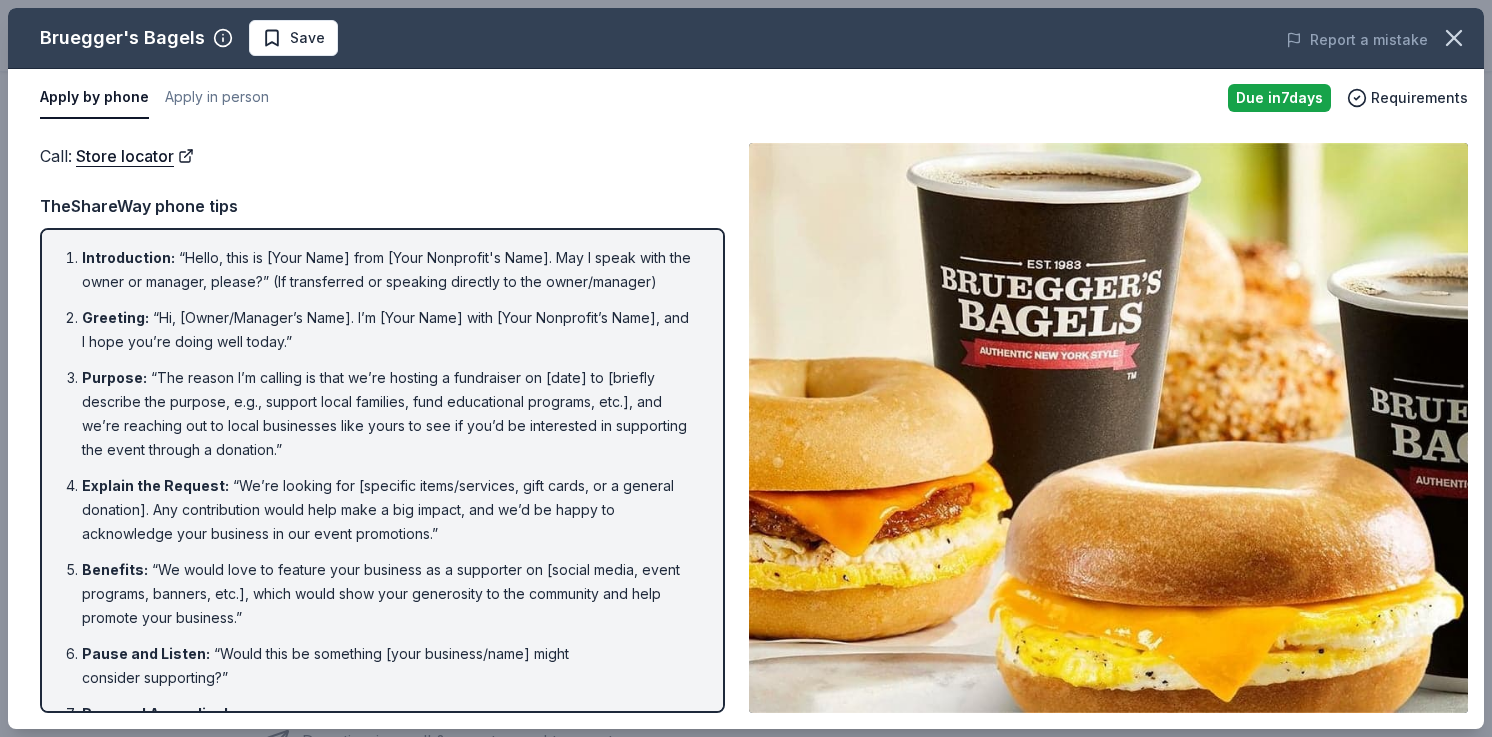 click on "Call : Store locator" at bounding box center [382, 156] 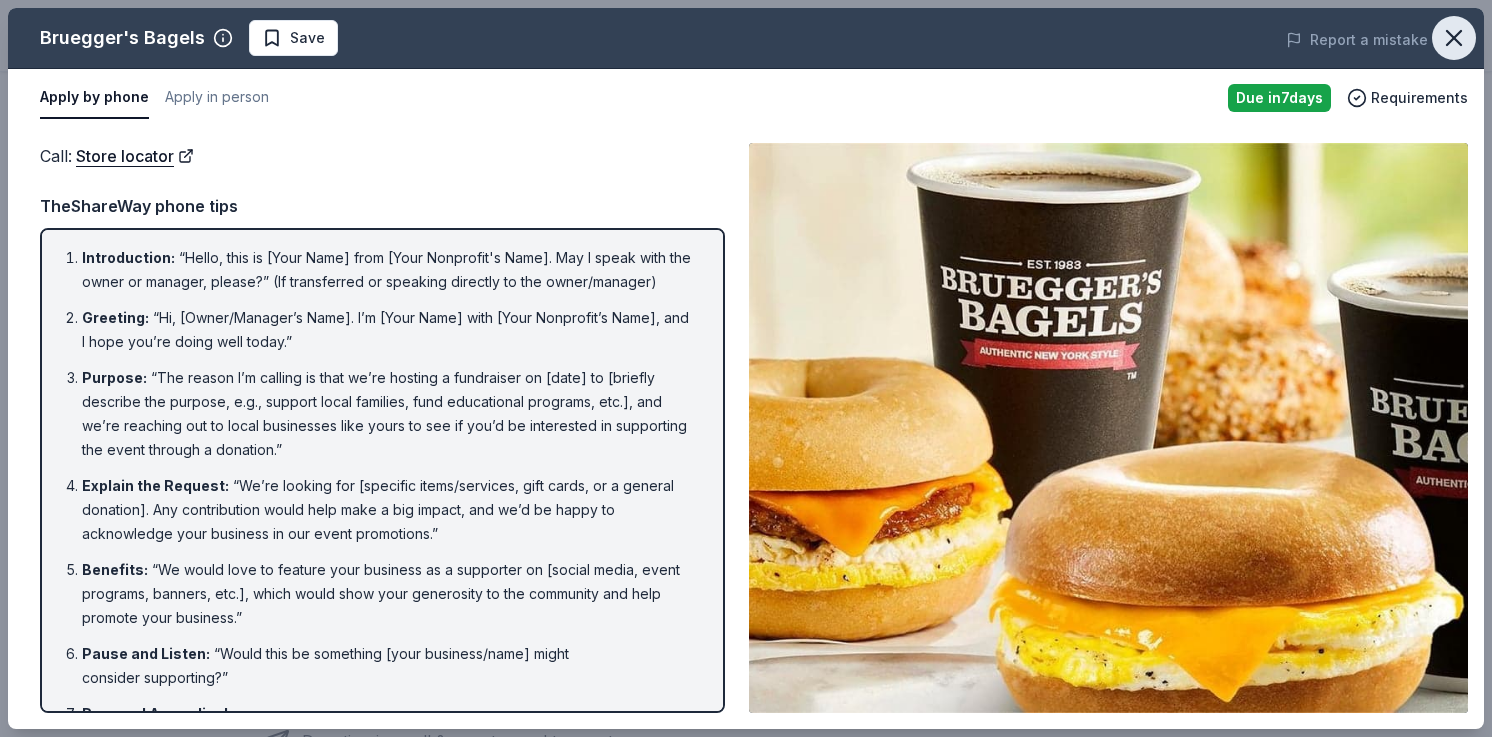 click 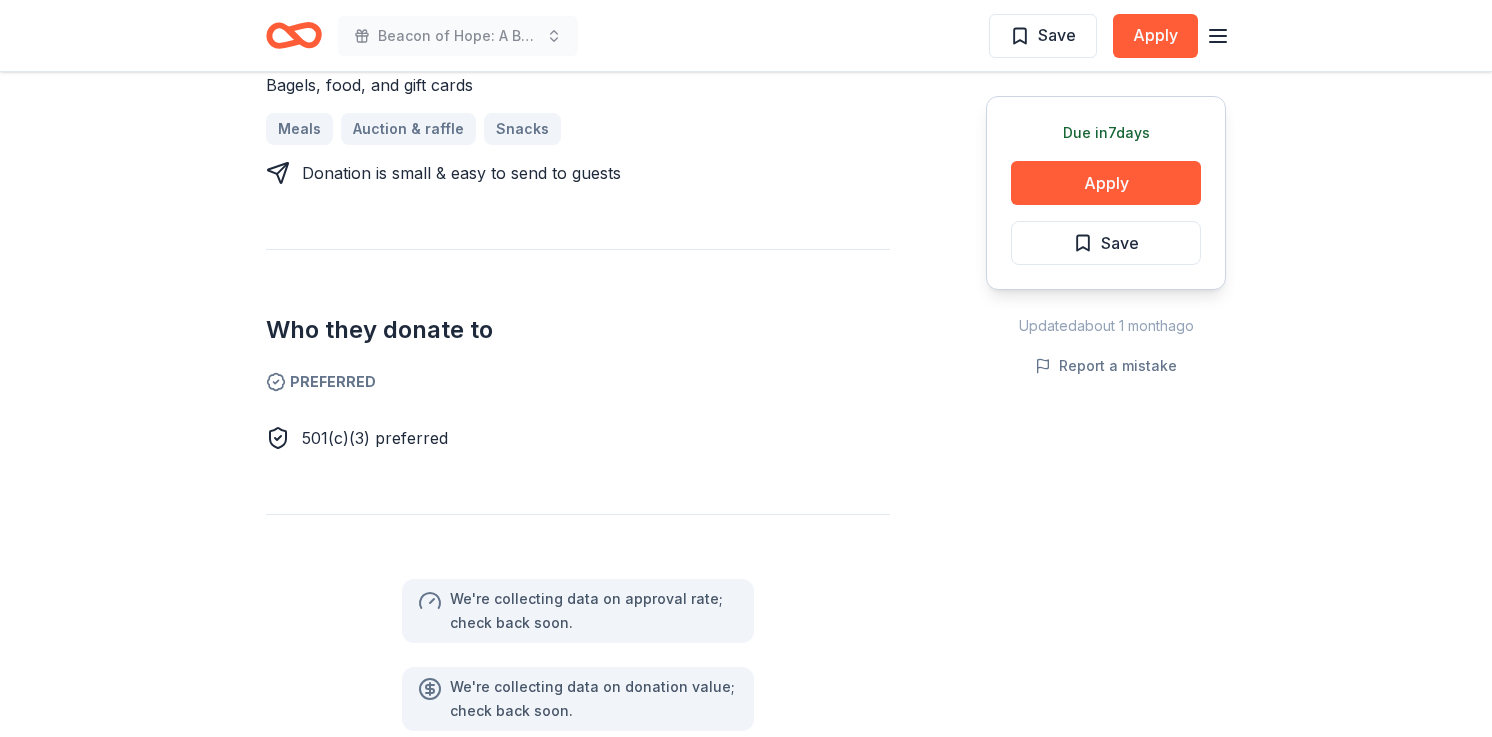 scroll, scrollTop: 0, scrollLeft: 0, axis: both 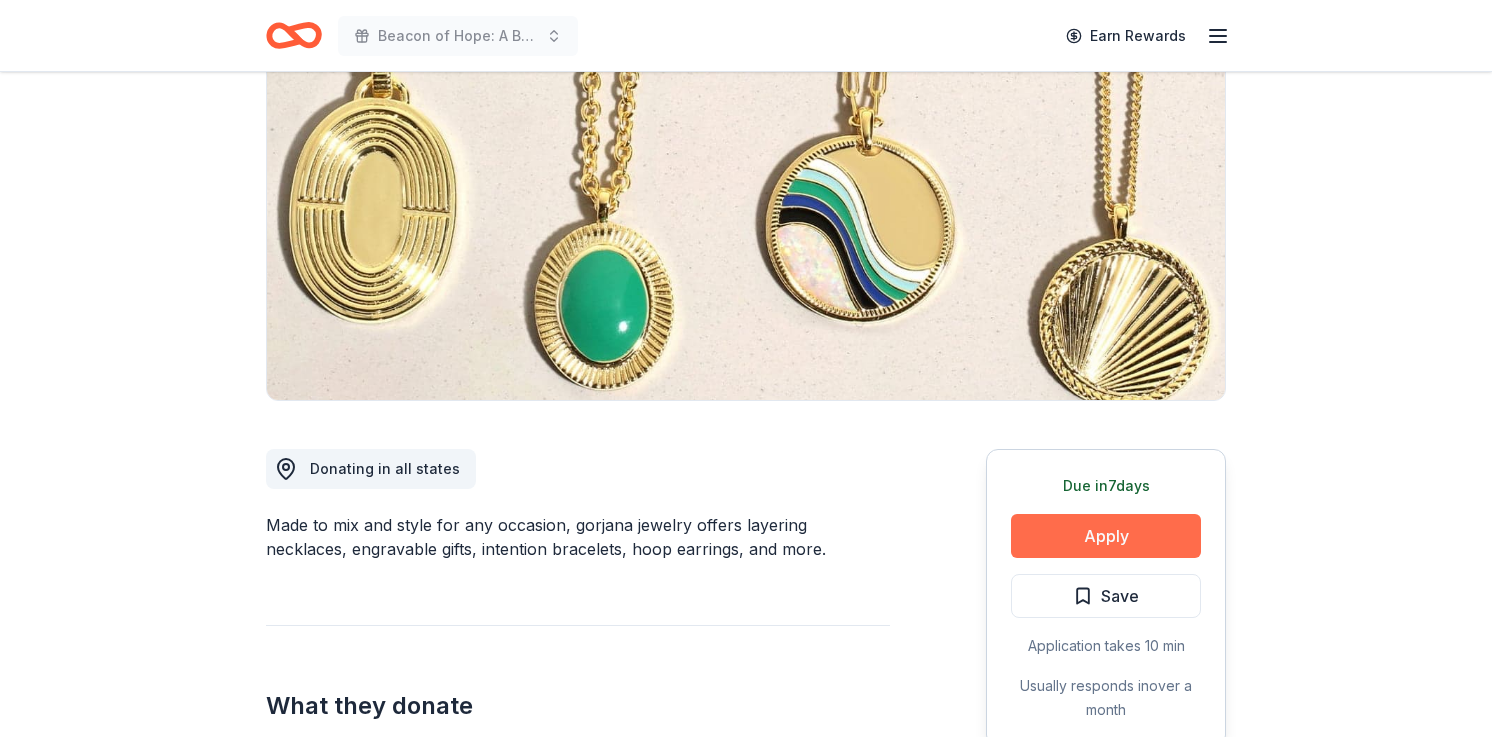 click on "Apply" at bounding box center (1106, 536) 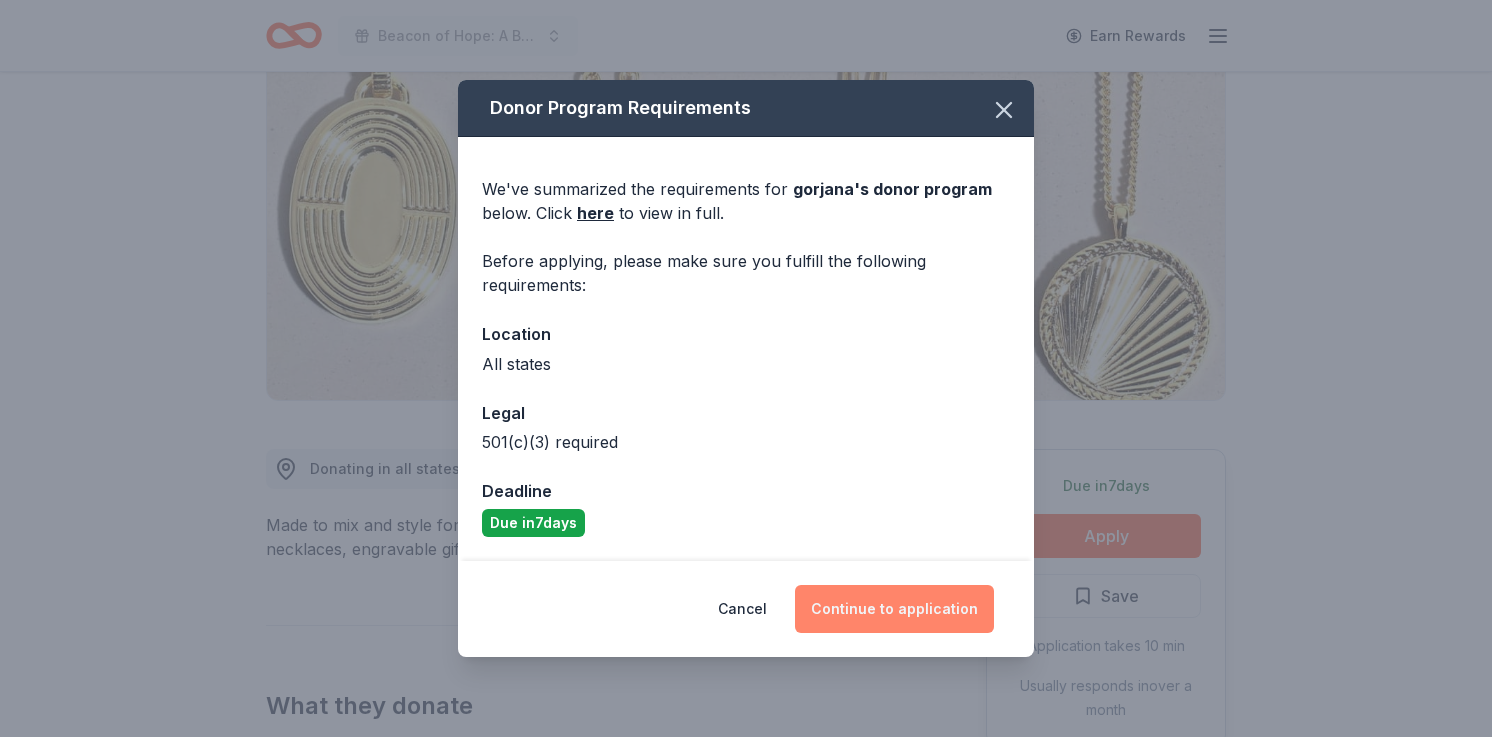 click on "Continue to application" at bounding box center [894, 609] 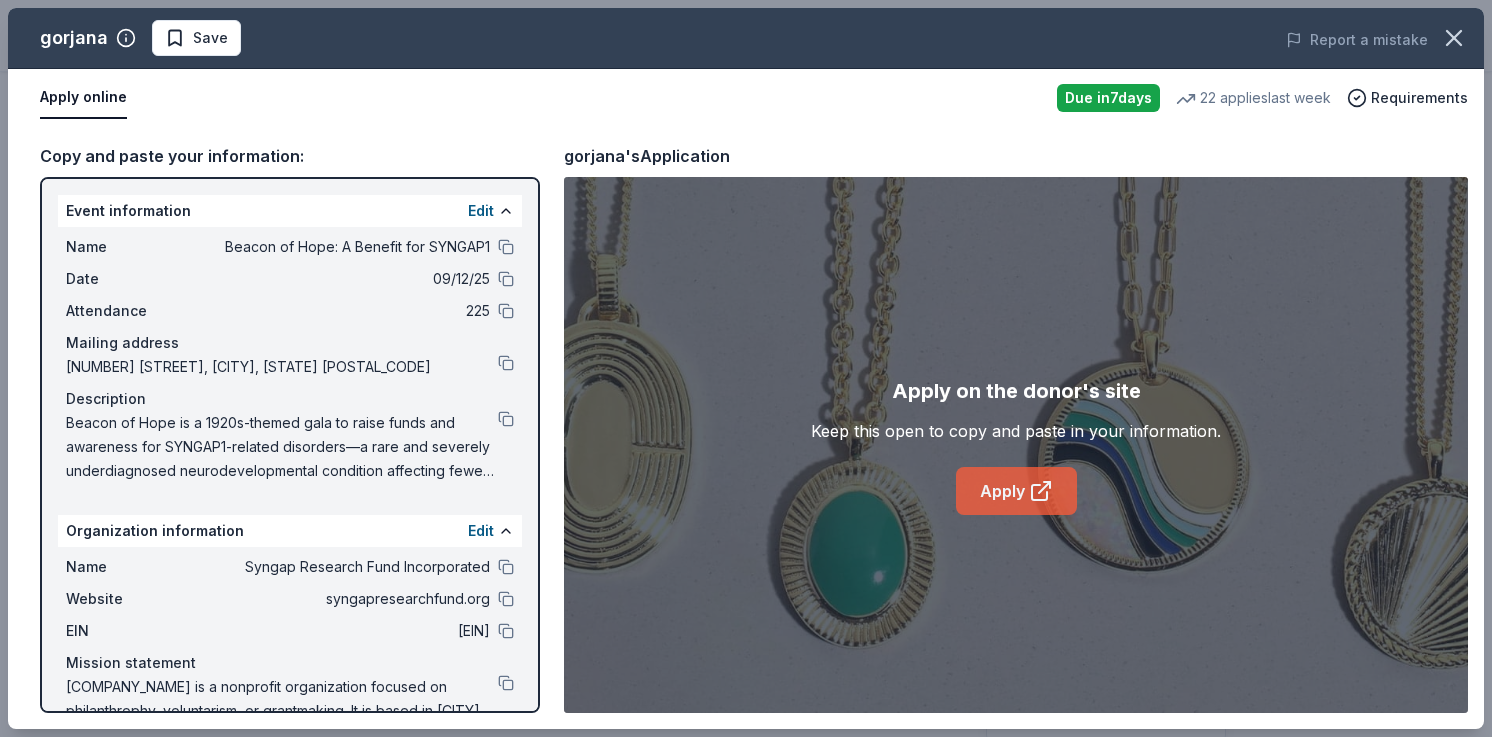 click on "Apply" at bounding box center (1016, 491) 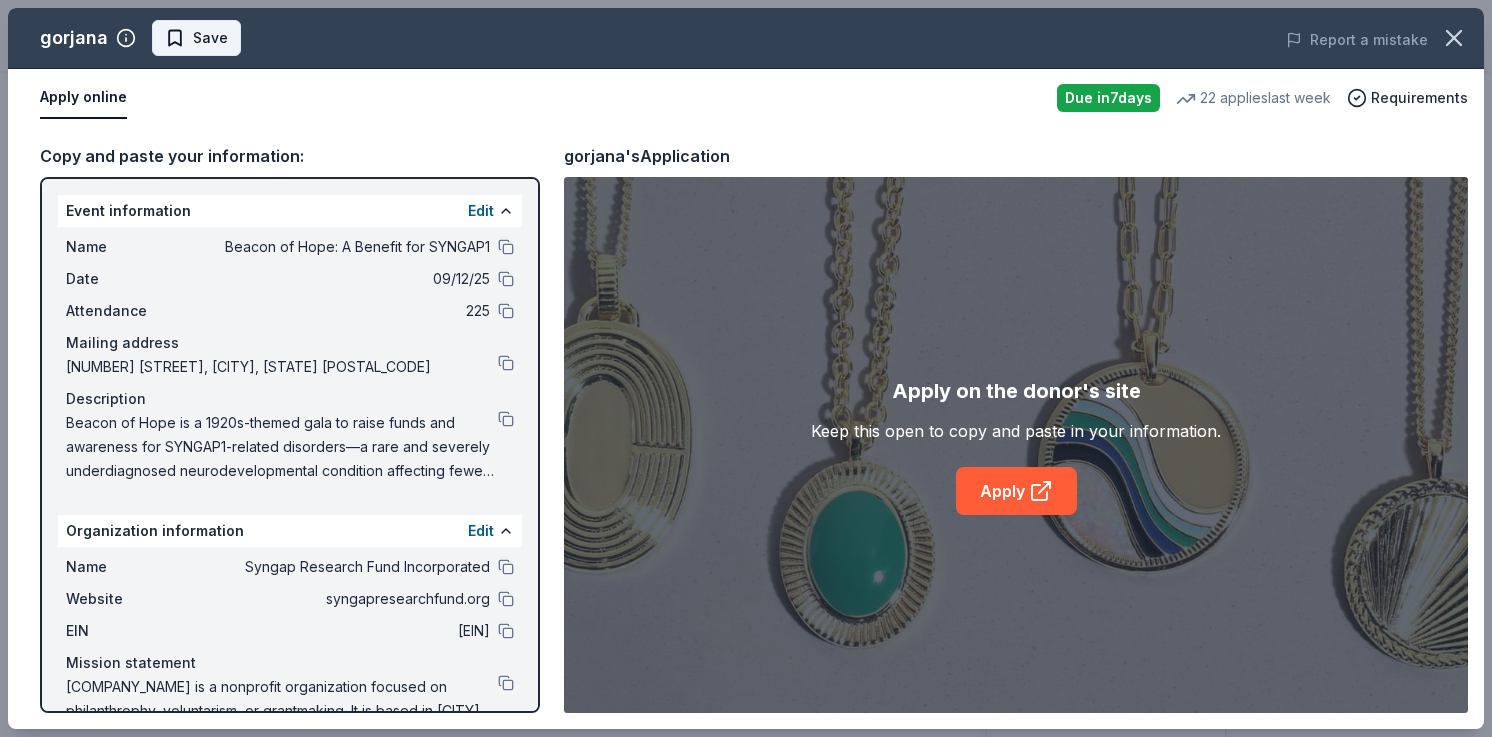 click on "Save" at bounding box center (210, 38) 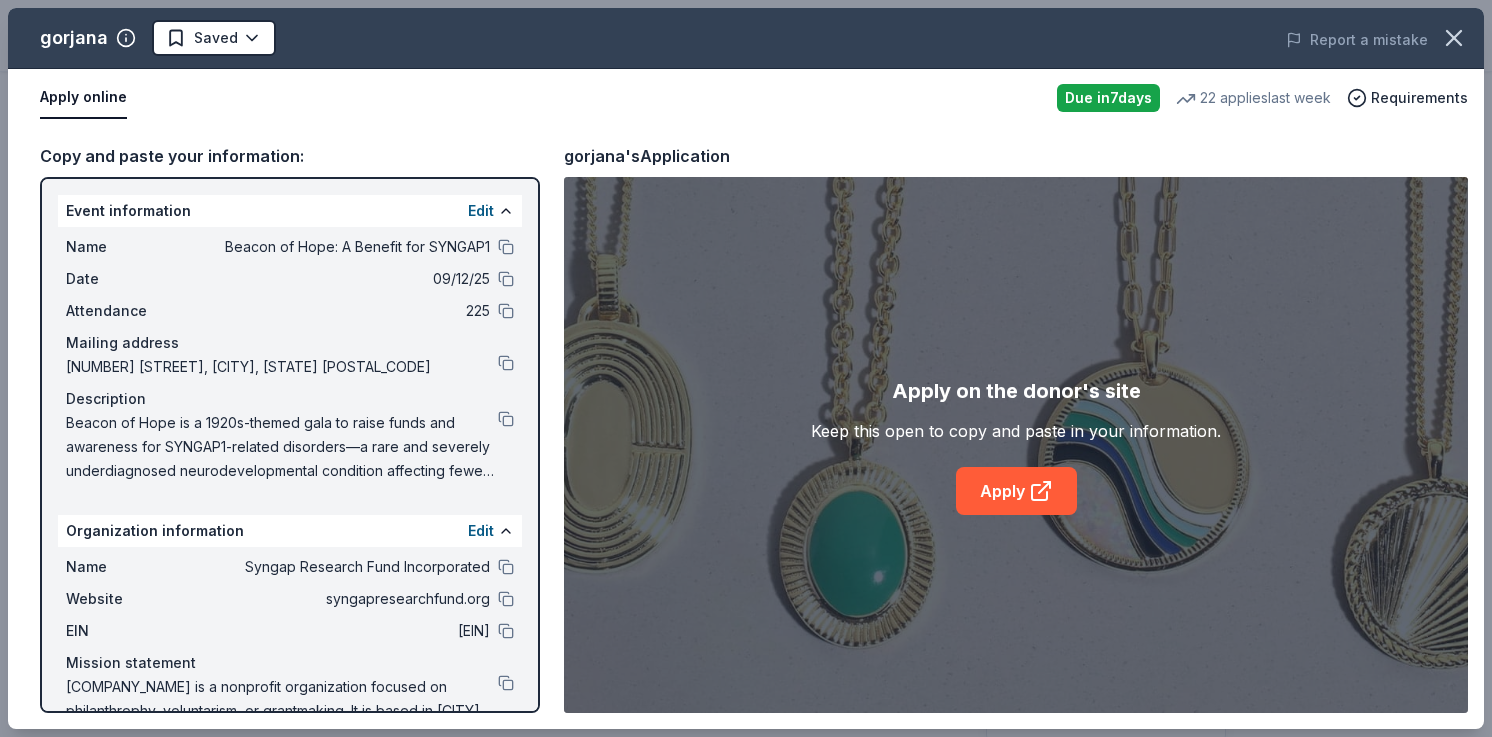 click on "Beacon of Hope: A Benefit for SYNGAP1 Earn Rewards Due in  7  days Share gorjana 5.0 • 7  reviews 22   applies  last week 18% approval rate $ 150 donation value Share Donating in all states Made to mix and style for any occasion, gorjana jewelry offers layering necklaces, engravable gifts, intention bracelets, hoop earrings, and more. What they donate 1 custom jewelry package Auction & raffle Donation can be shipped to you Who they donate to  Preferred 501(c)(3) required Due in  7  days Apply Saved Application takes 10 min Usually responds in  over a month Updated  about 2 months  ago Report a mistake 18% approval rate 18 % approved 4 % declined 79 % no response gorjana is  a generous donor :  they are likely to respond and approve your request if you fit their criteria. $ 150 donation value (average) 3% 96% <1% <1% $0 → $150 $150 → $300 $300 → $450 $450 → $600 gorjana's donation is  consistent :  they donate the same value regardlesss of the application. 5.0 • 7  reviews See all  7  reviews • 7" at bounding box center (746, 161) 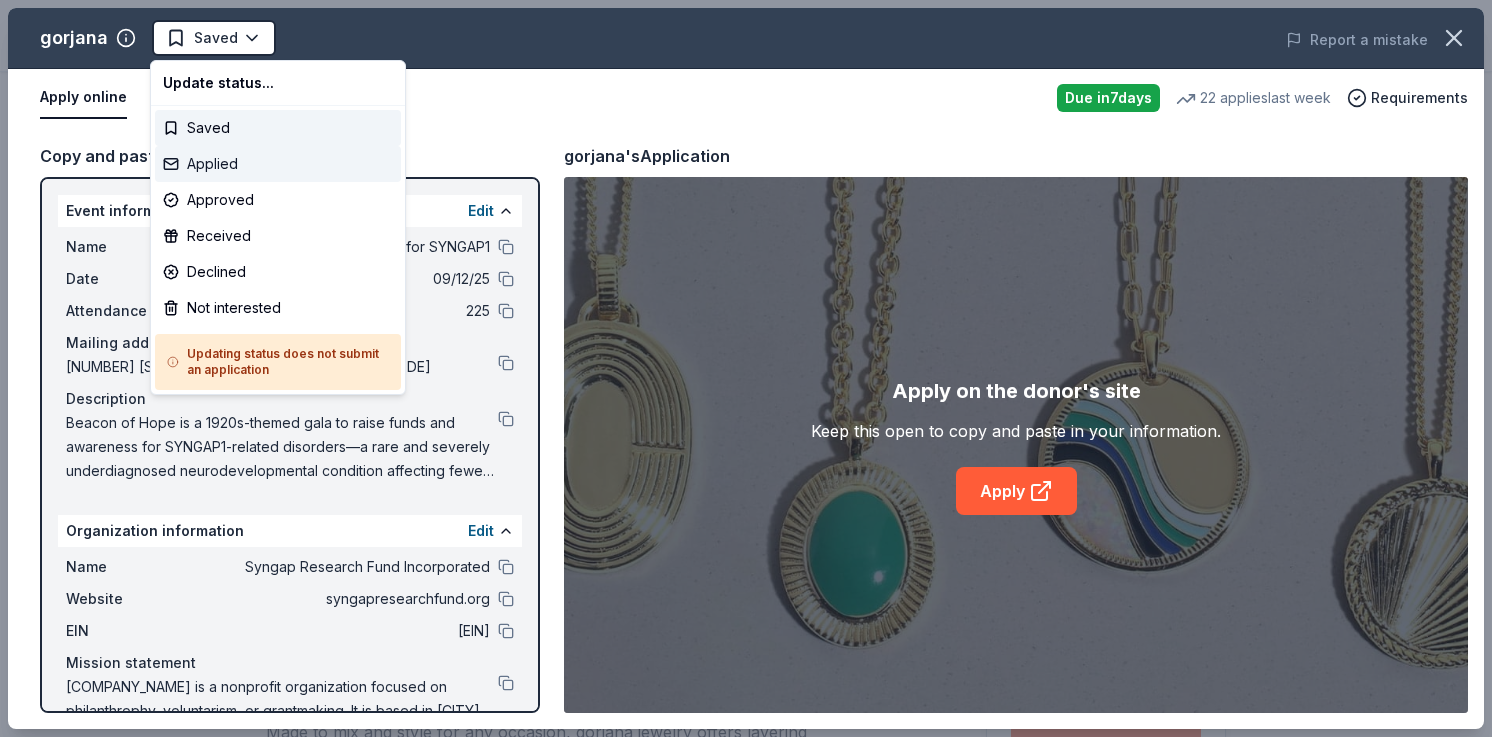 click on "Applied" at bounding box center [278, 164] 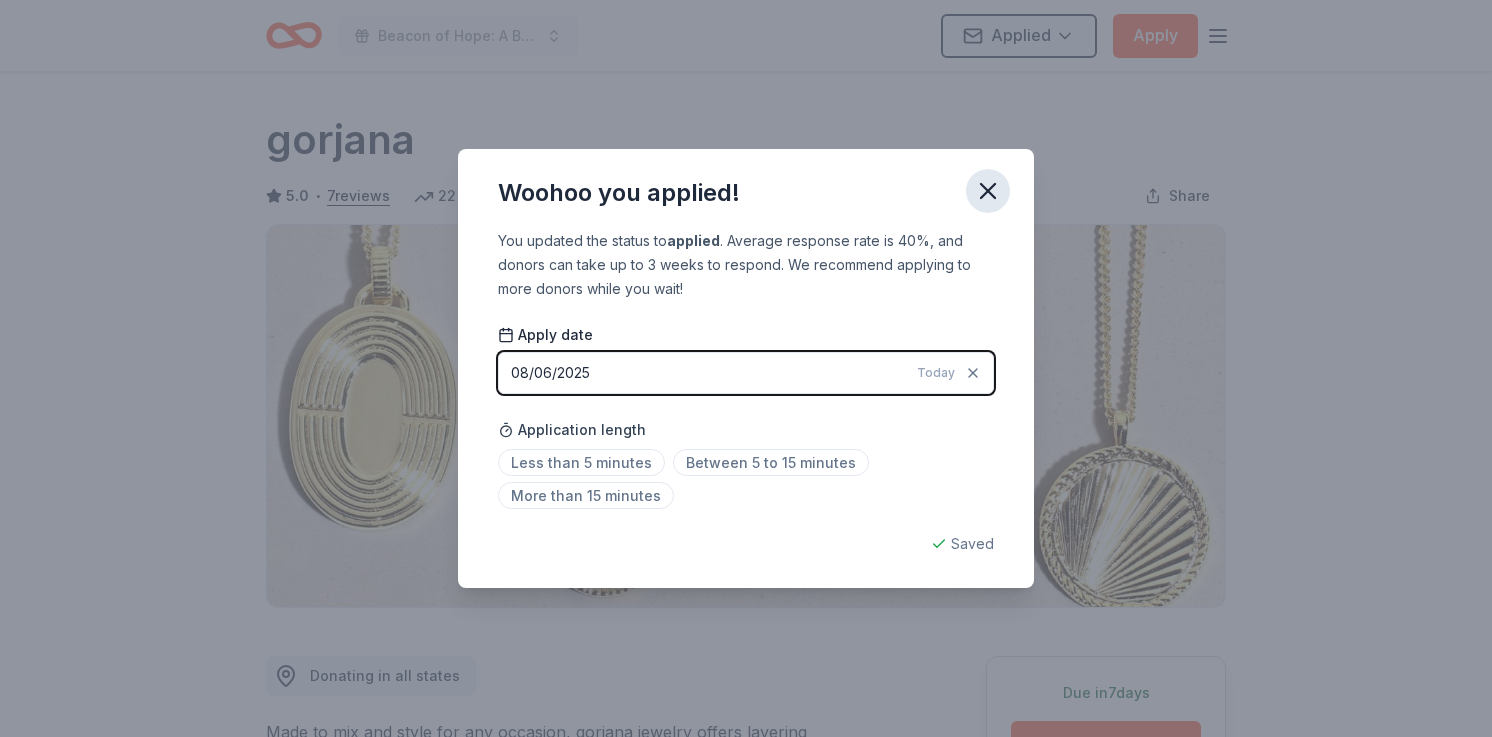 click 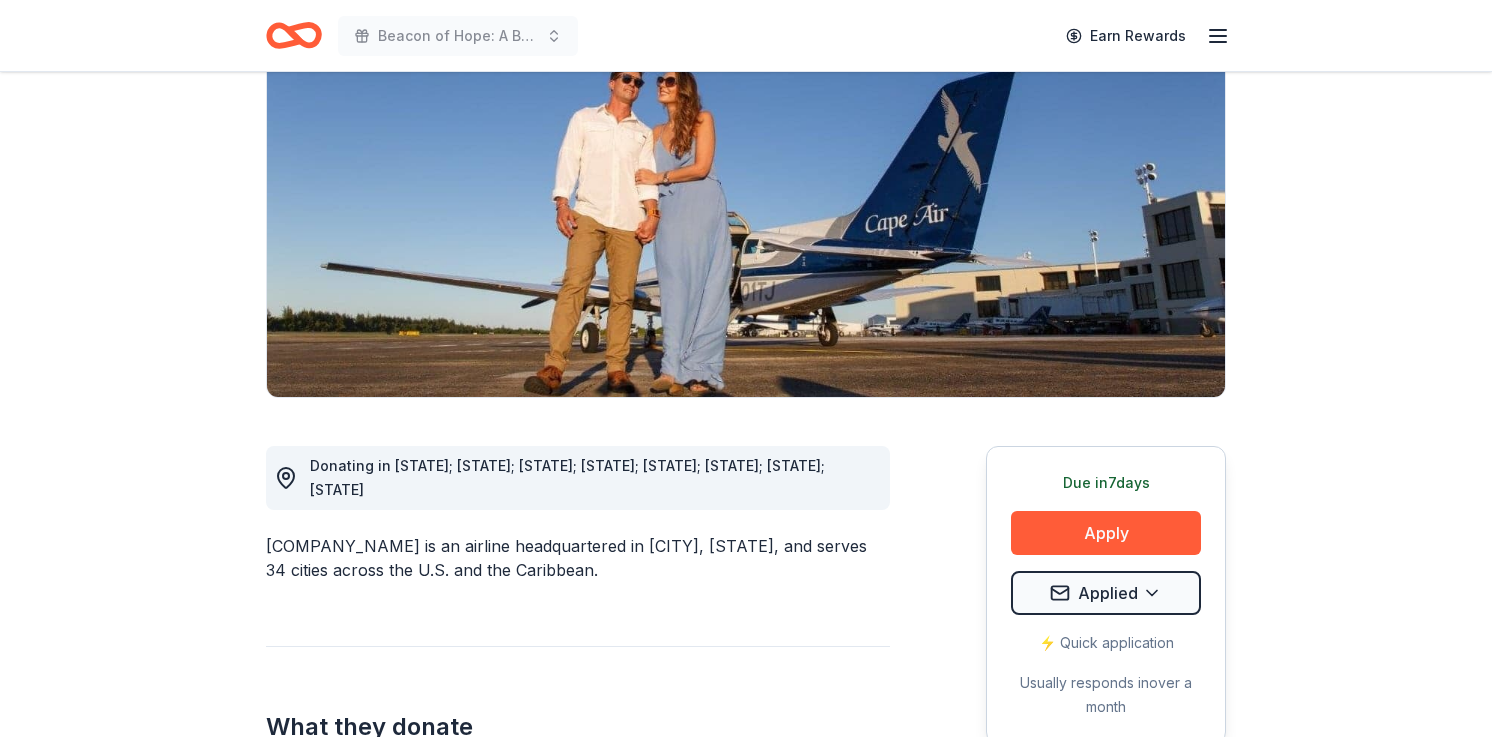 scroll, scrollTop: 304, scrollLeft: 0, axis: vertical 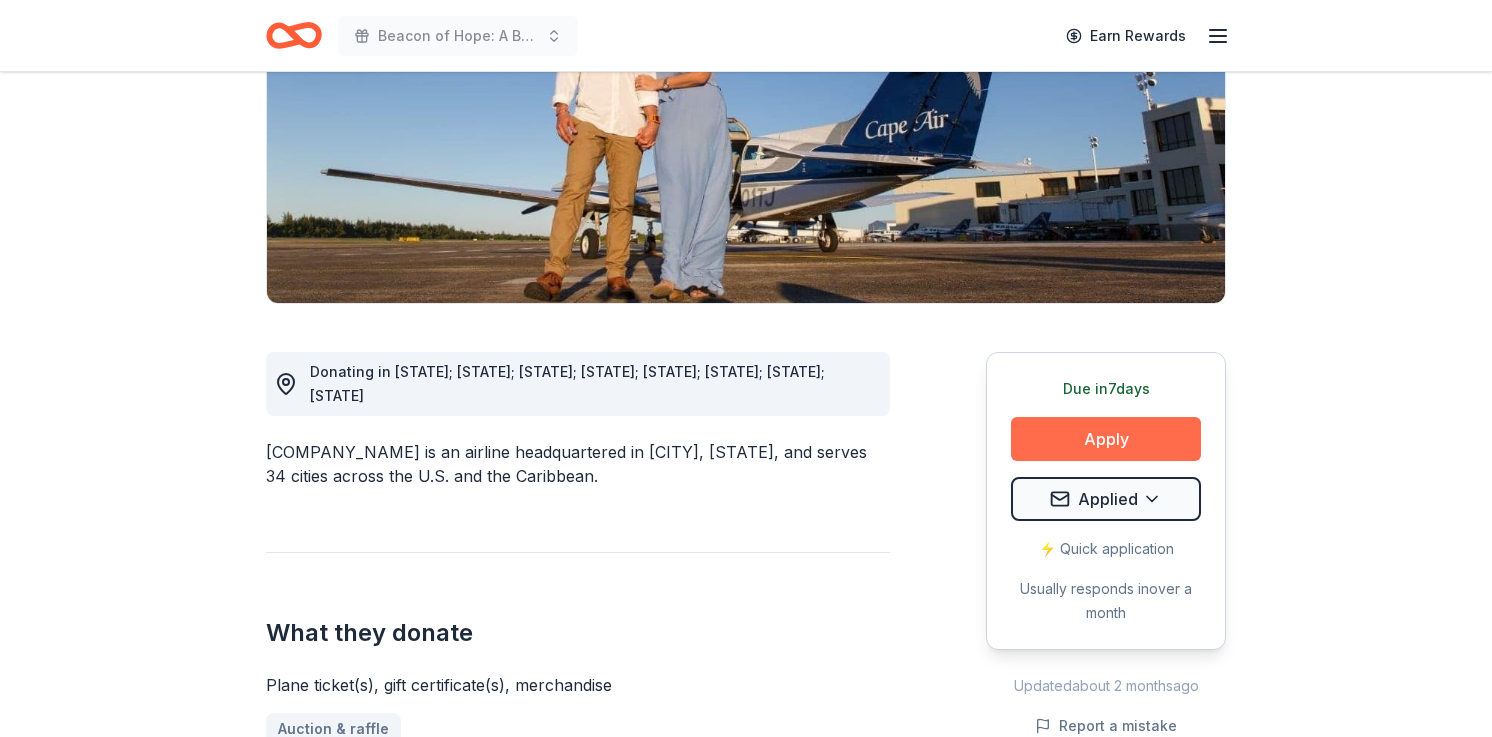 click on "Apply" at bounding box center [1106, 439] 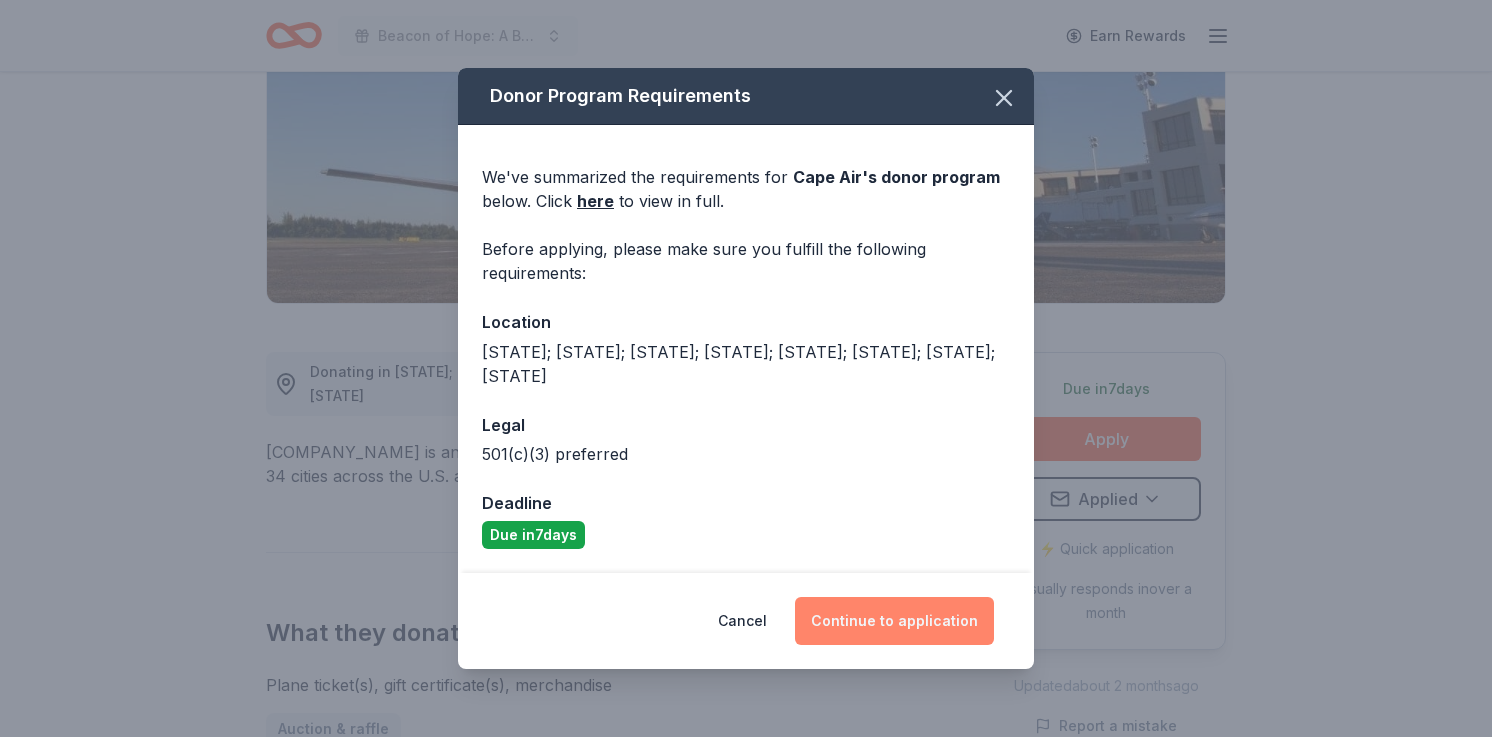 click on "Continue to application" at bounding box center [894, 621] 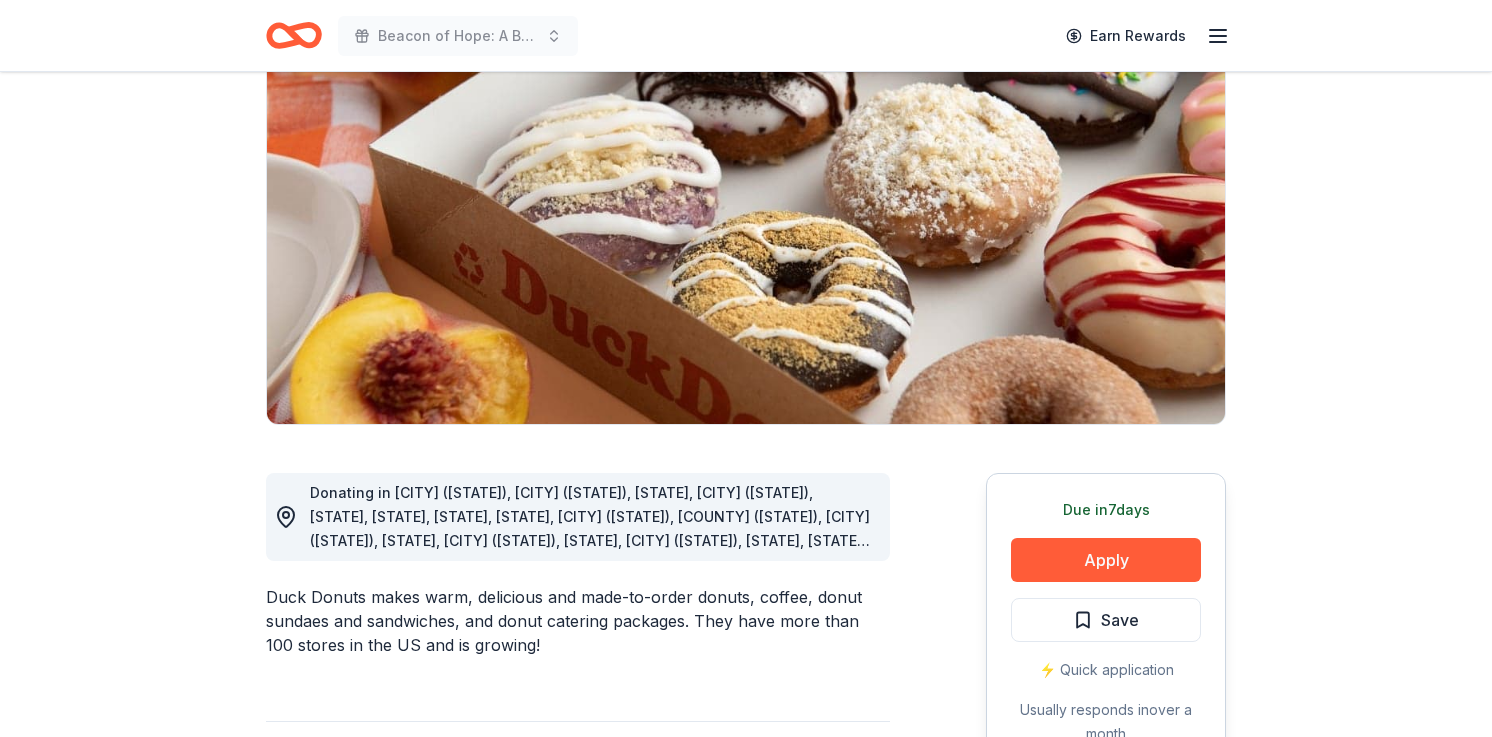 scroll, scrollTop: 329, scrollLeft: 0, axis: vertical 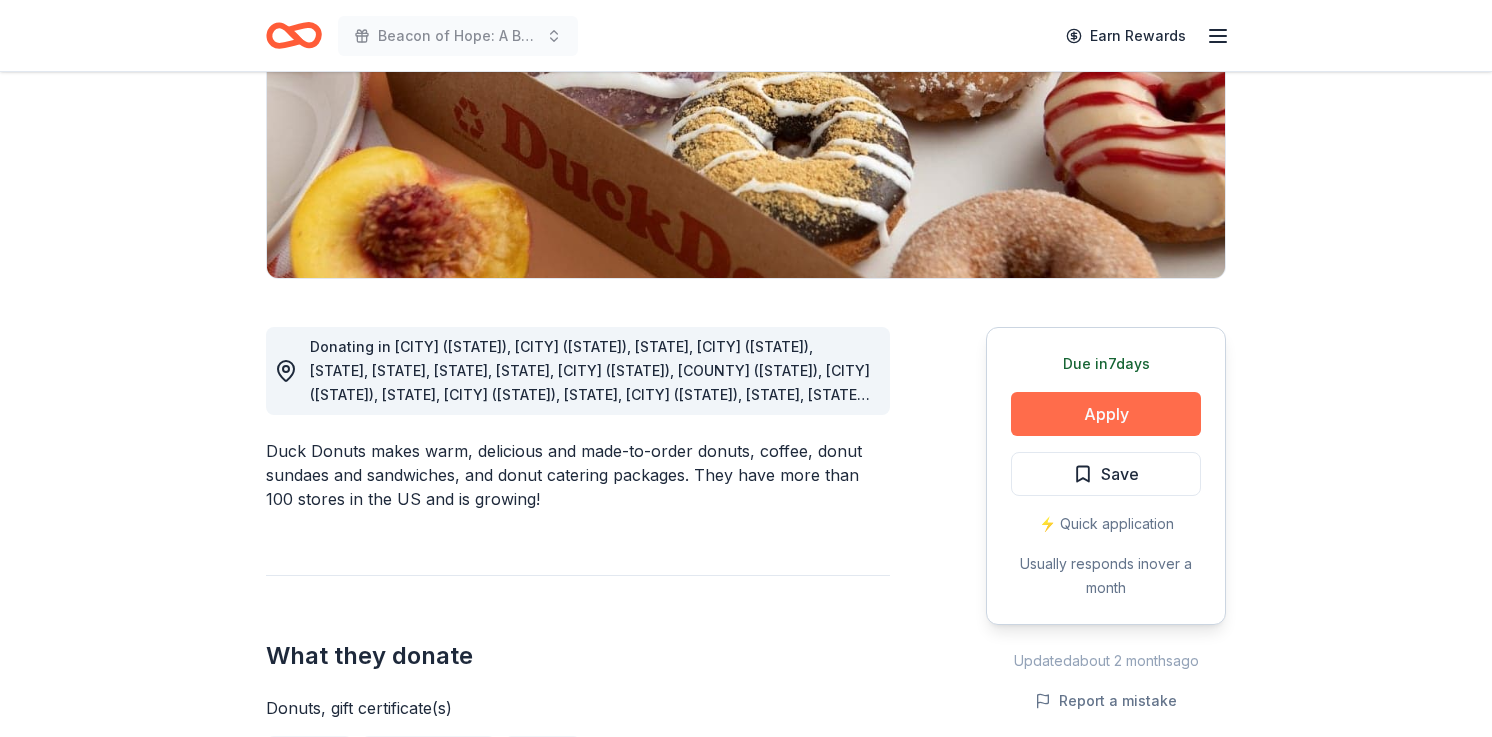 click on "Apply" at bounding box center (1106, 414) 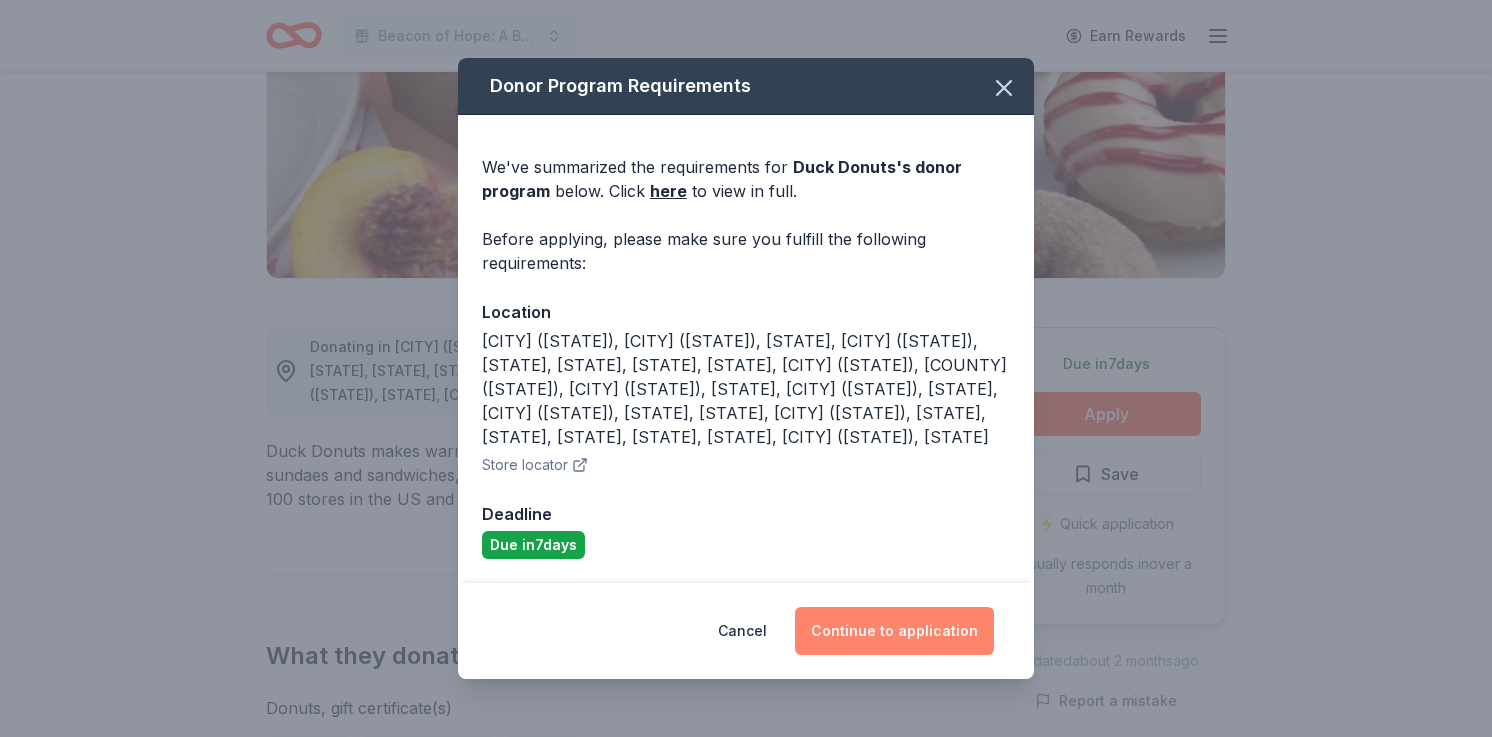 click on "Continue to application" at bounding box center (894, 631) 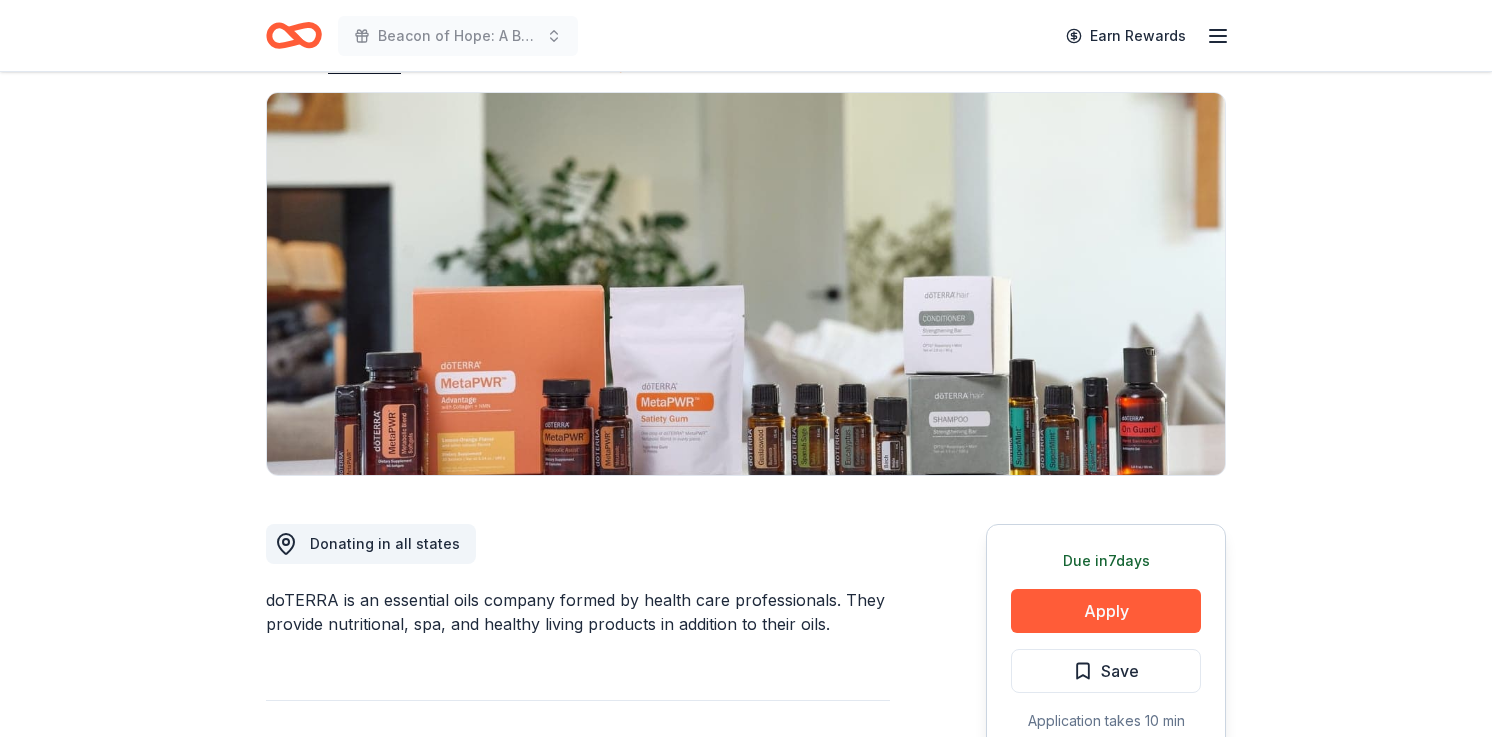 scroll, scrollTop: 246, scrollLeft: 0, axis: vertical 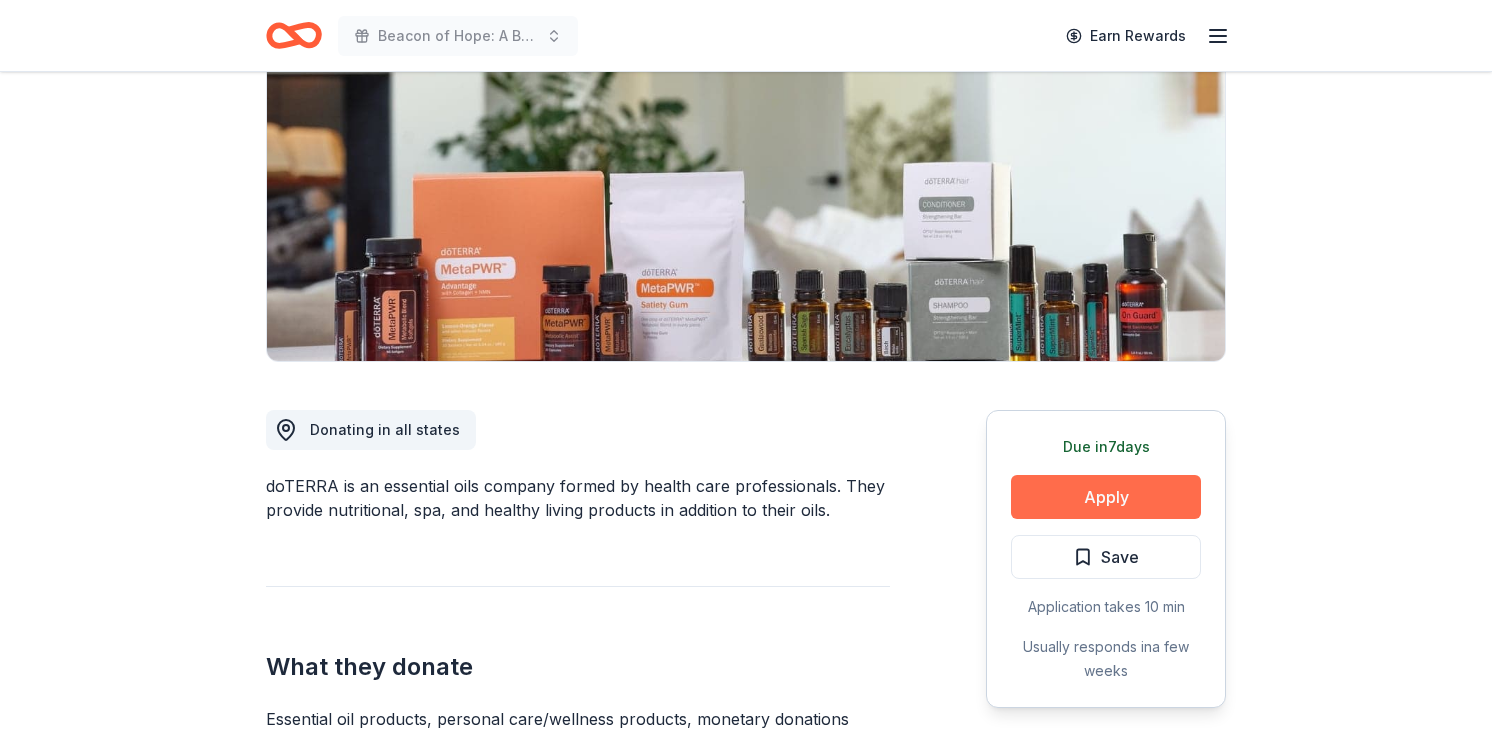 click on "Apply" at bounding box center (1106, 497) 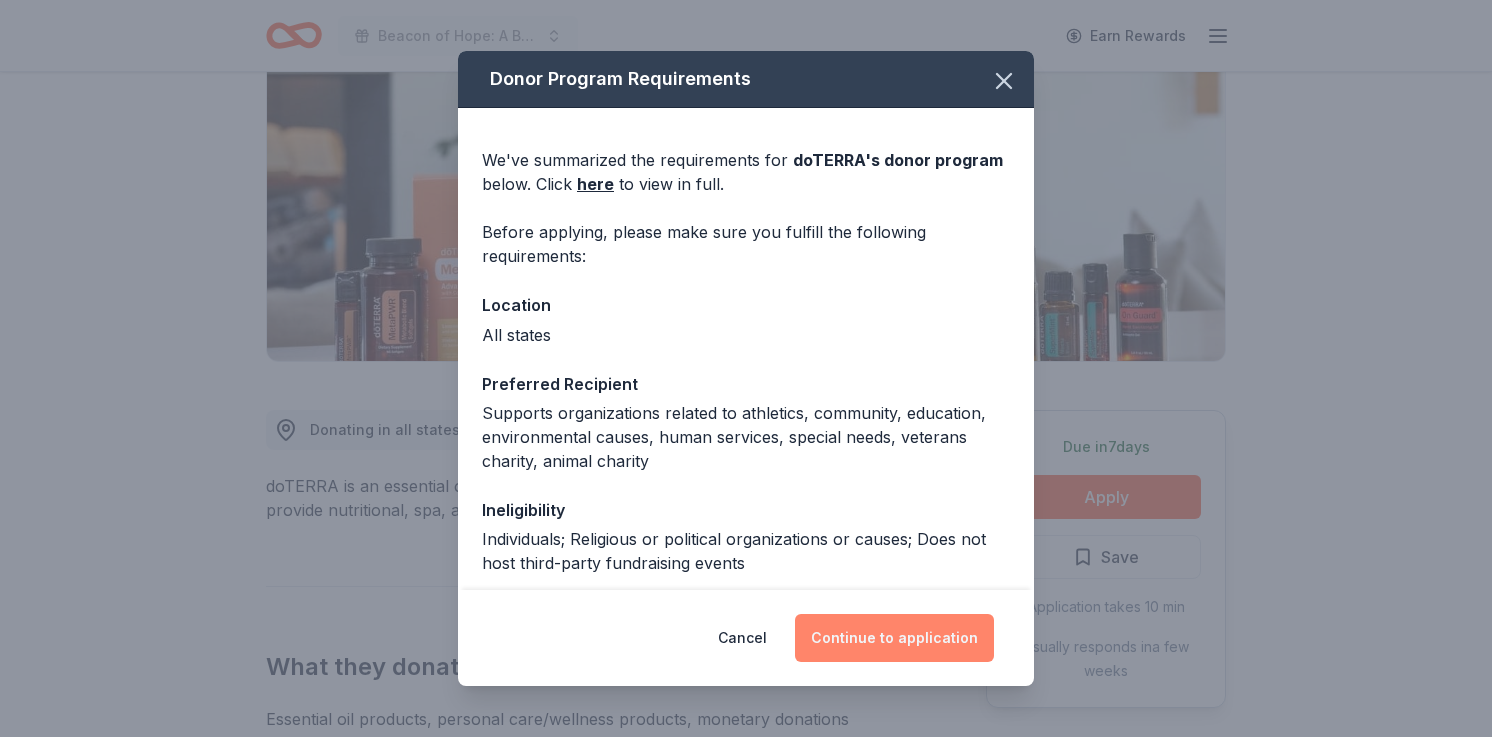 click on "Continue to application" at bounding box center (894, 638) 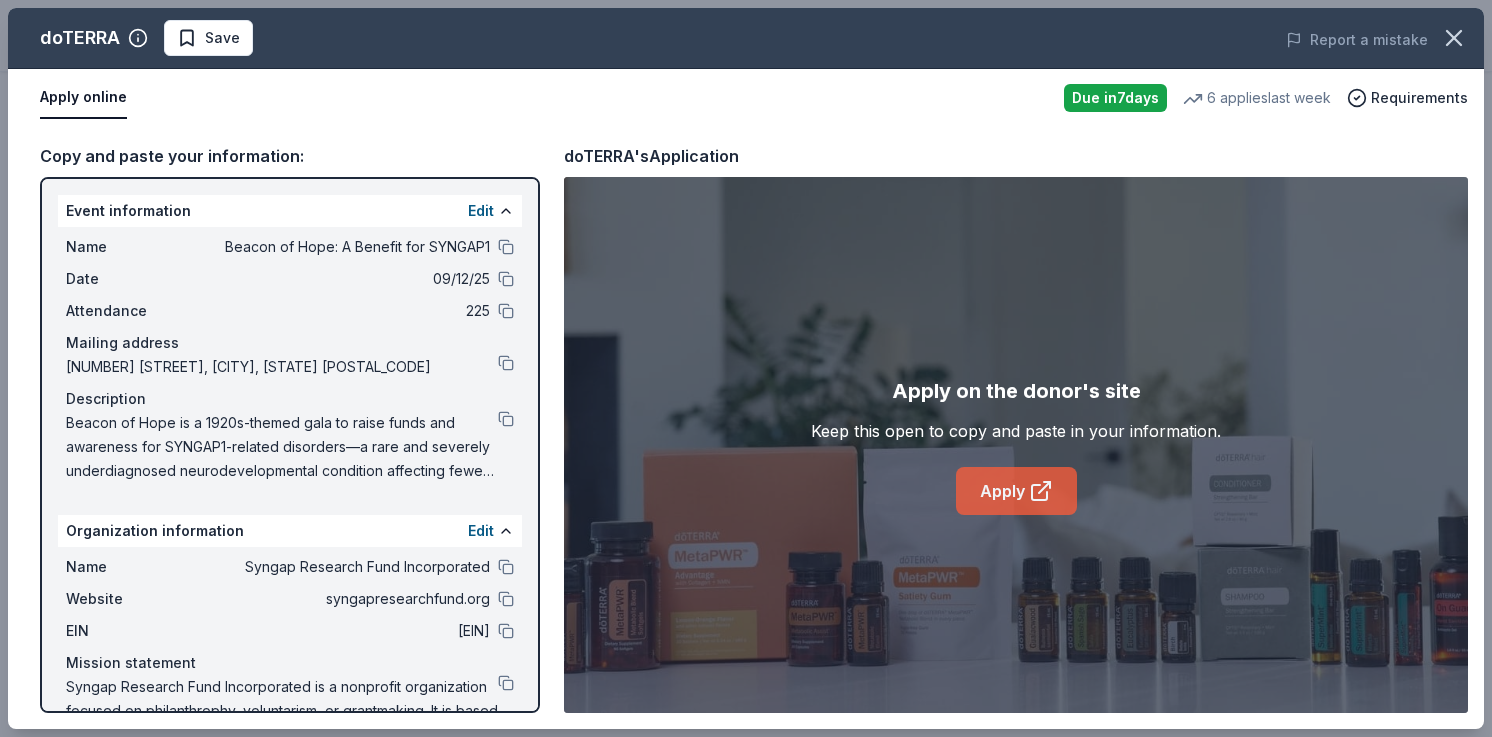 click 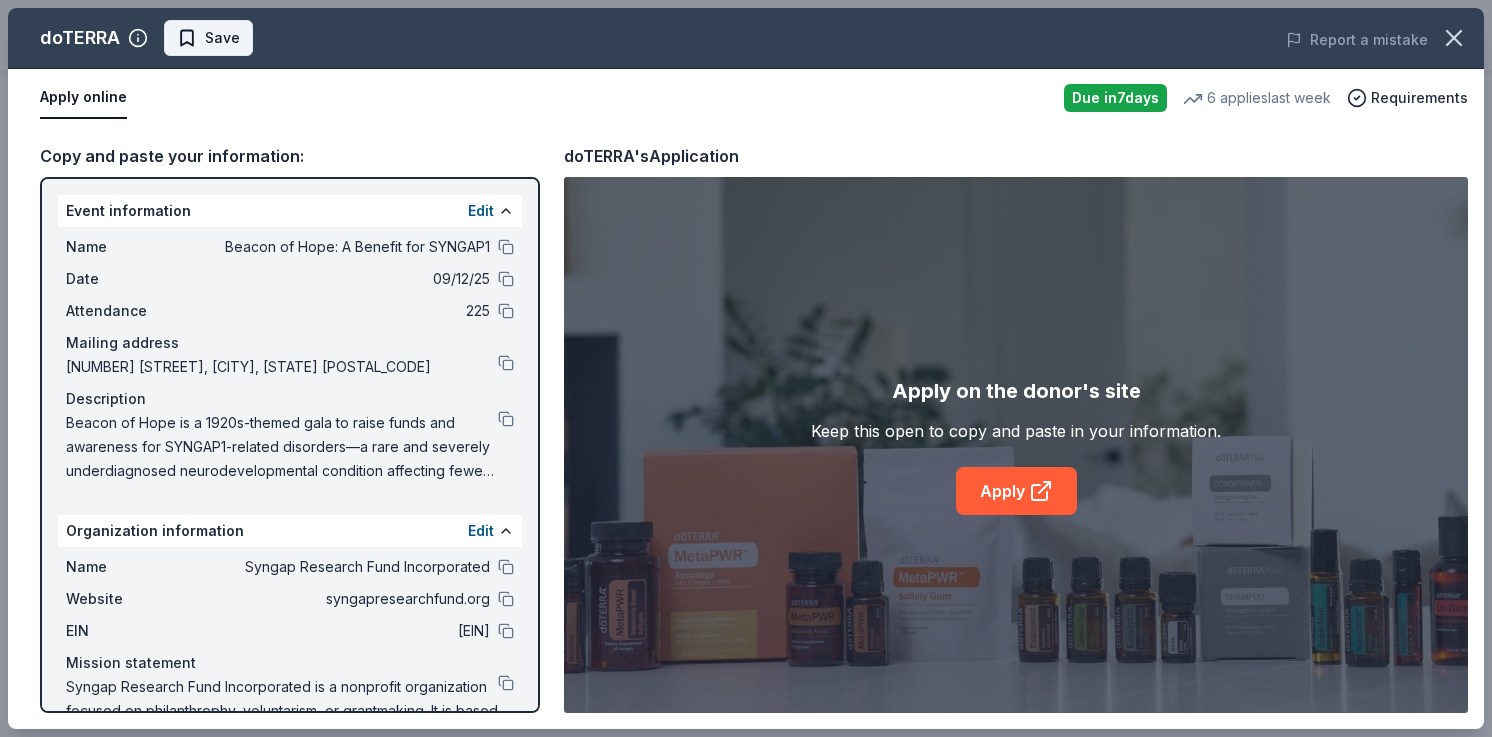 click on "Save" at bounding box center [222, 38] 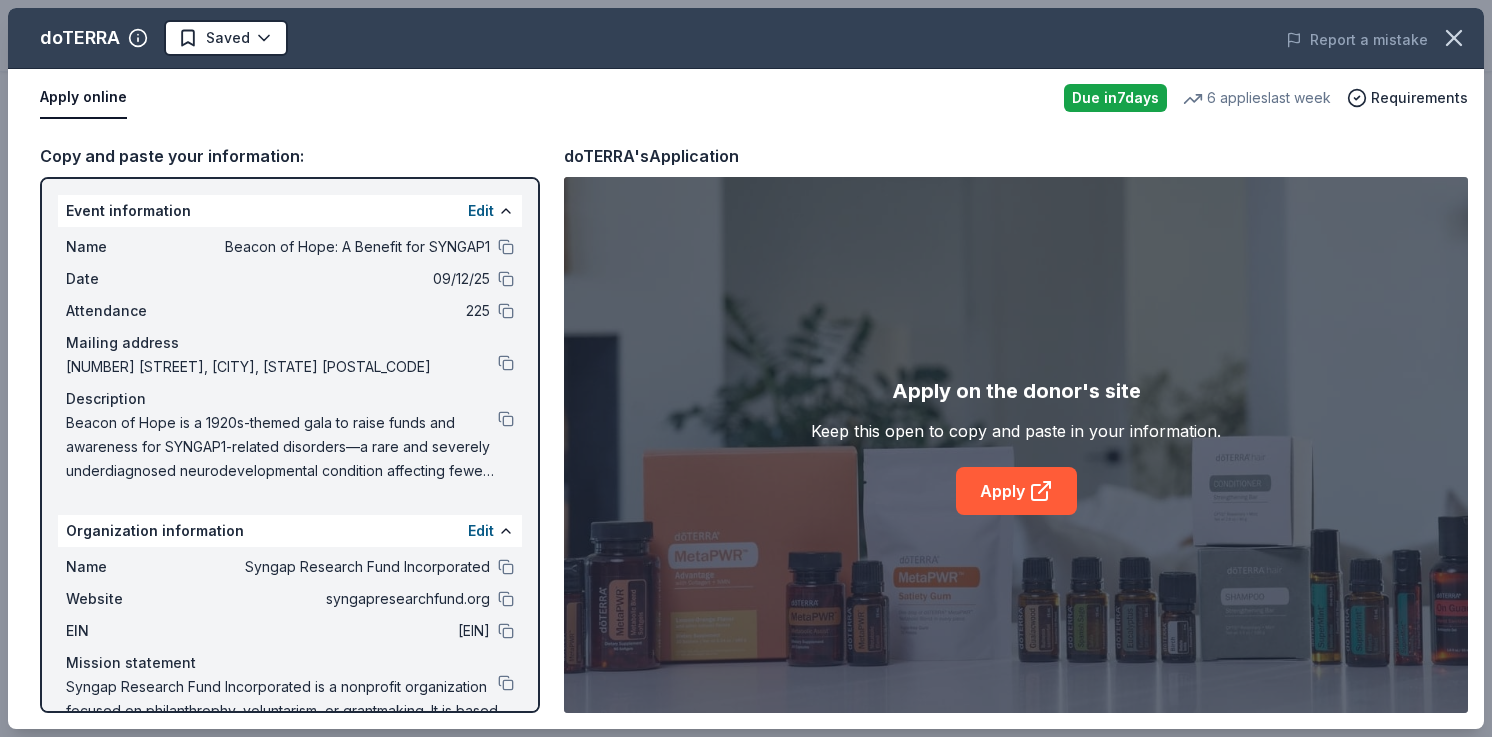 click on "Beacon of Hope: A Benefit for SYNGAP1 Earn Rewards Due in  7  days Share doTERRA 4.8 • 28  reviews 6   applies  last week 6% approval rate $ 100 donation value Share Donating in all states doTERRA is an essential oils company formed by health care professionals. They provide nutritional, spa, and healthy living products in addition to their oils. What they donate Essential oil products, personal care/wellness products, monetary donations Auction & raffle Donation is small & easy to send to guests Who they donate to  Preferred Supports organizations related to athletics, community, education, environmental causes, human services, special needs, veterans charity, animal charity Animals Education Environment & Sustainability Military Poverty & Hunger Wellness & Fitness 501(c)(3) preferred  Ineligible Individuals; Religious or political organizations or causes; Does not host third-party fundraising events Individuals Religious Political Due in  7  days Apply Saved Application takes 10 min Usually responds in  6" at bounding box center [746, 122] 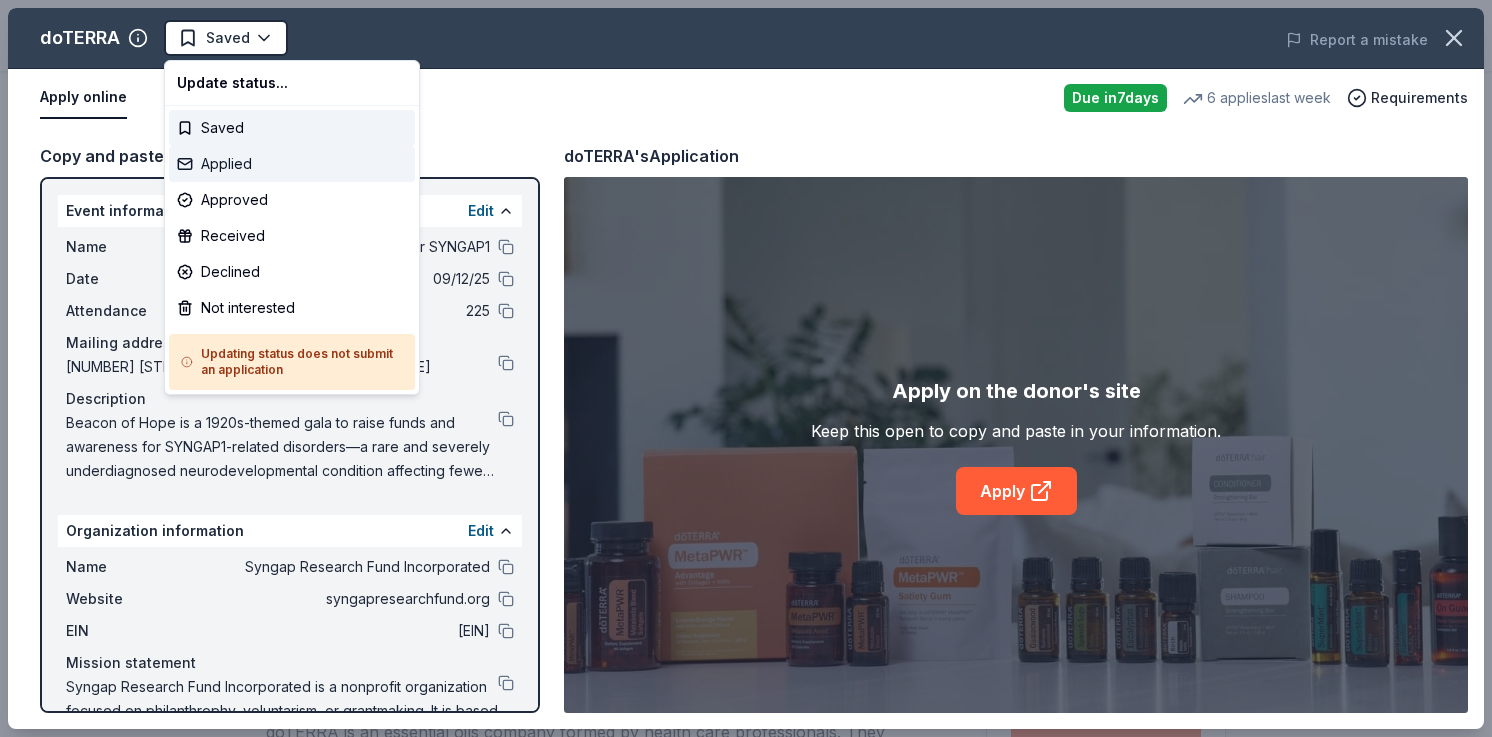 click on "Applied" at bounding box center (292, 164) 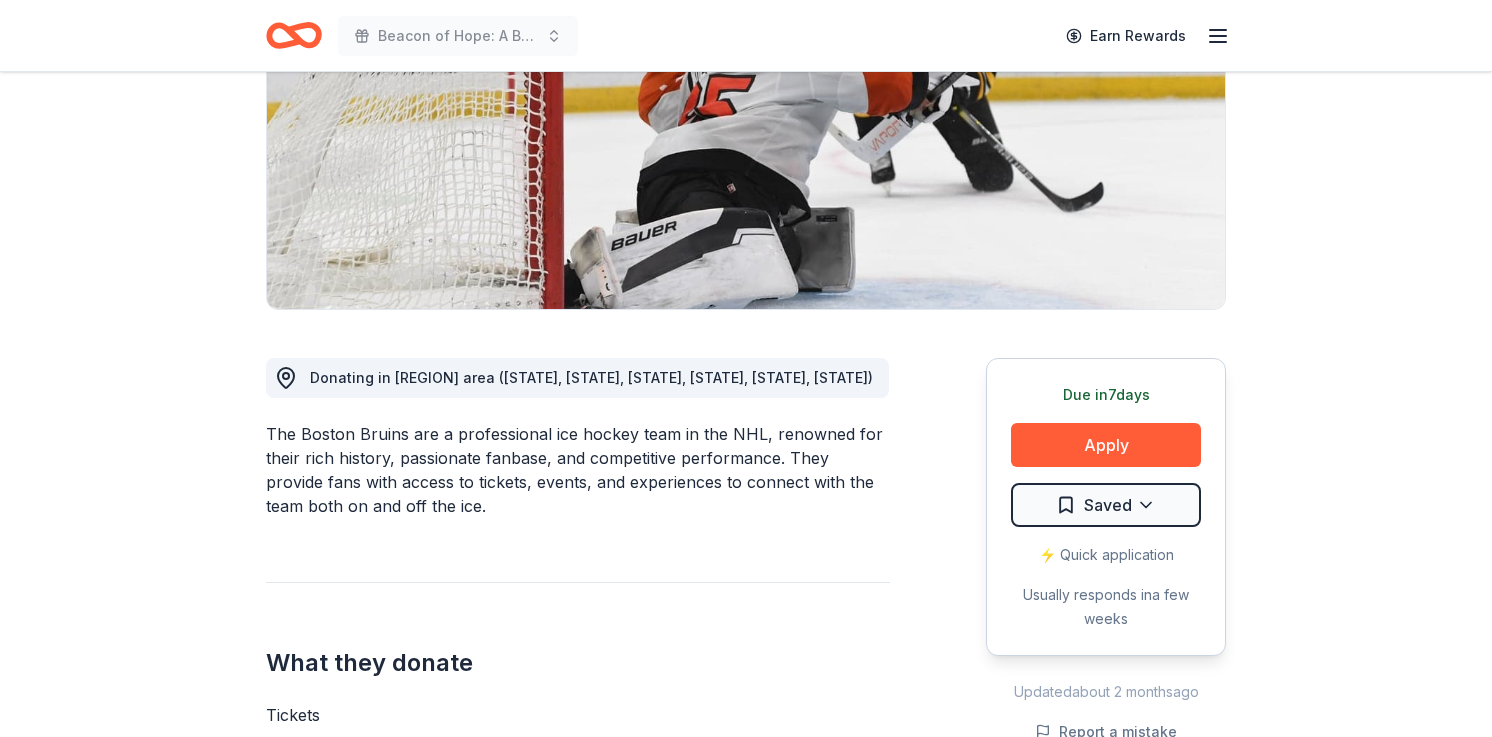 scroll, scrollTop: 313, scrollLeft: 0, axis: vertical 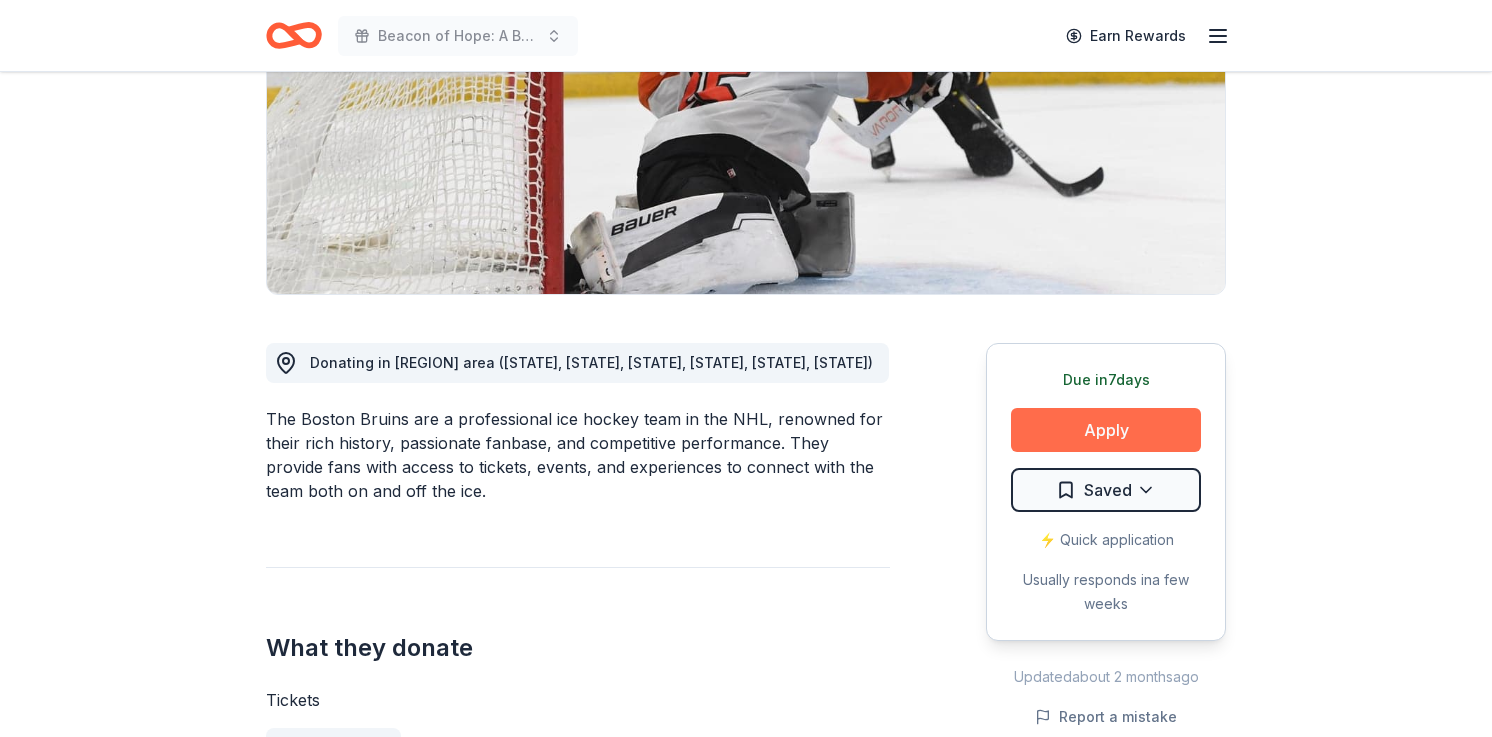 click on "Apply" at bounding box center [1106, 430] 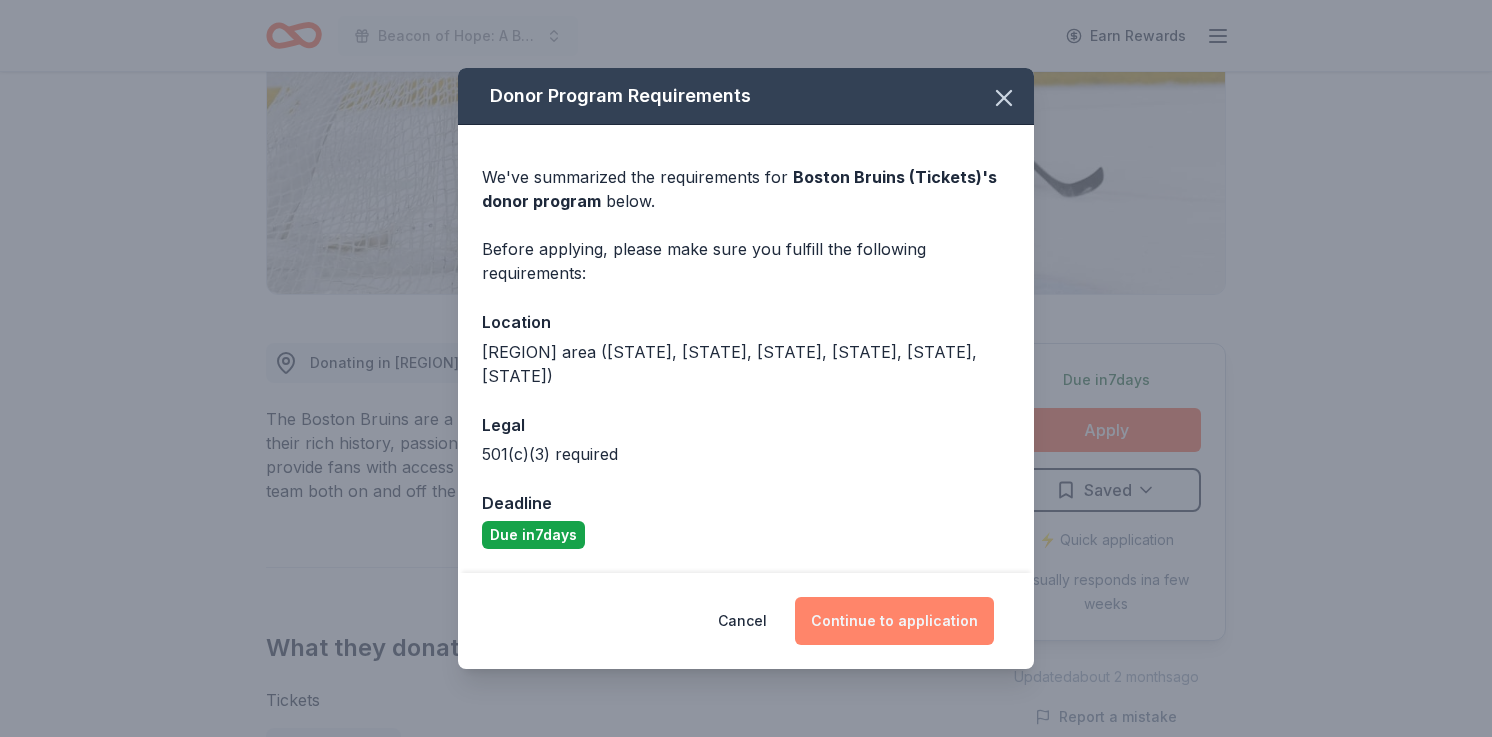 click on "Continue to application" at bounding box center [894, 621] 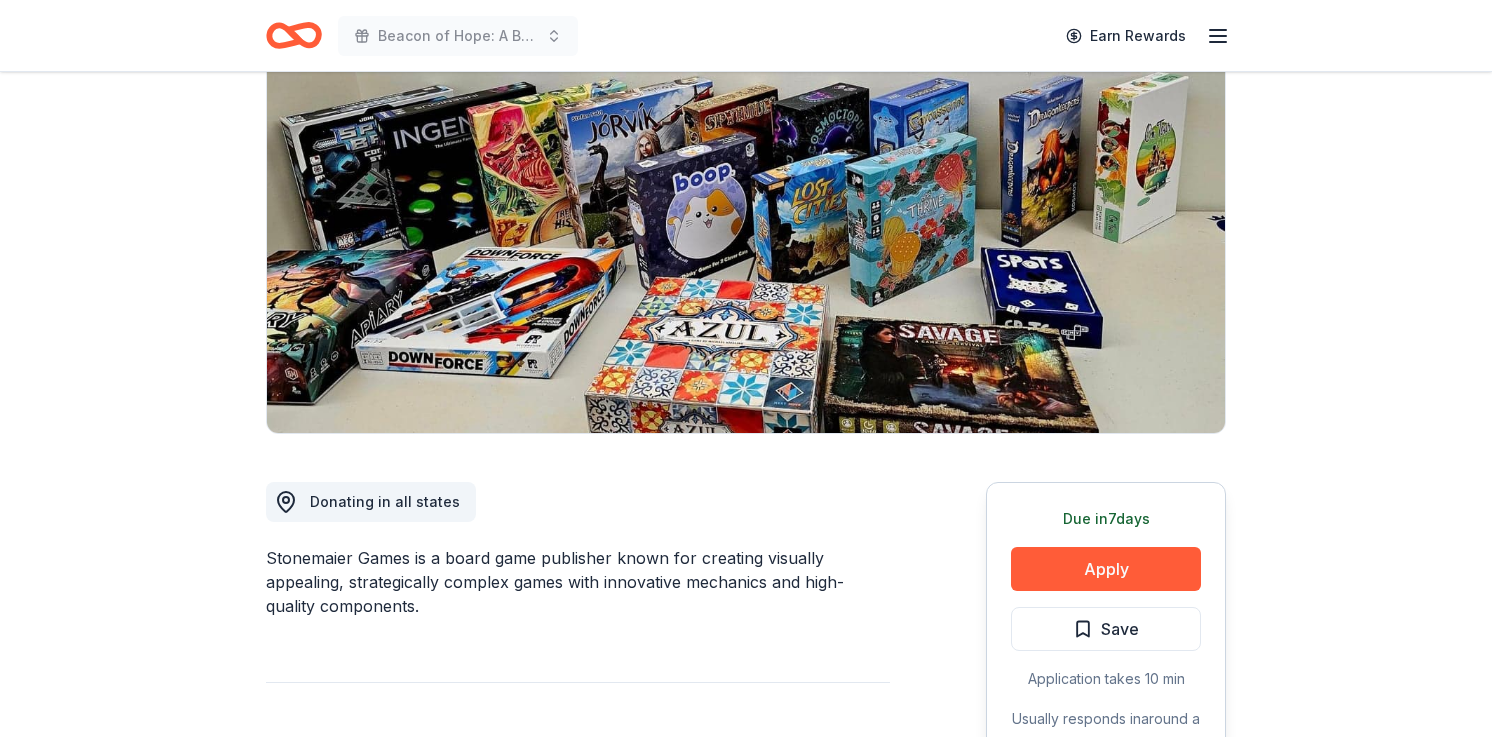 scroll, scrollTop: 201, scrollLeft: 0, axis: vertical 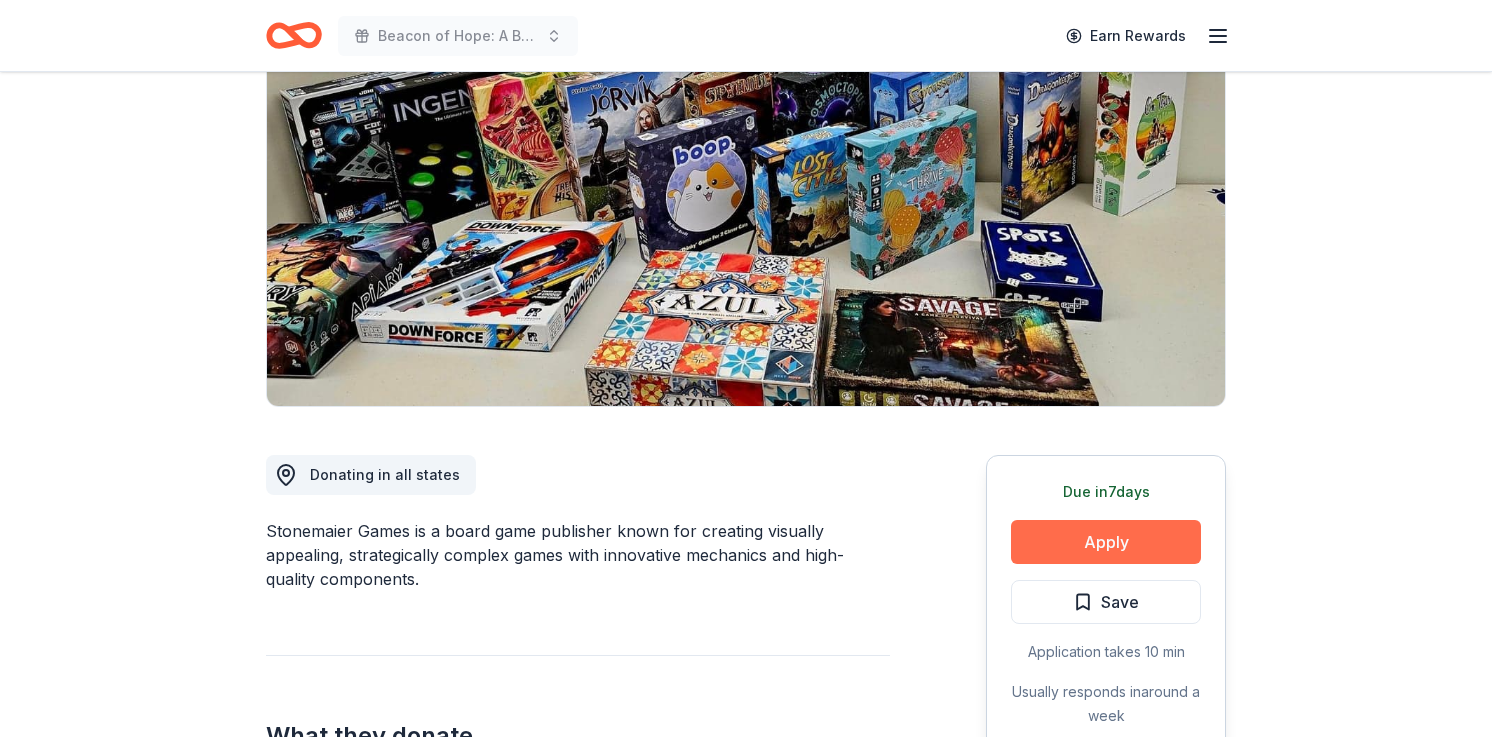 click on "Apply" at bounding box center [1106, 542] 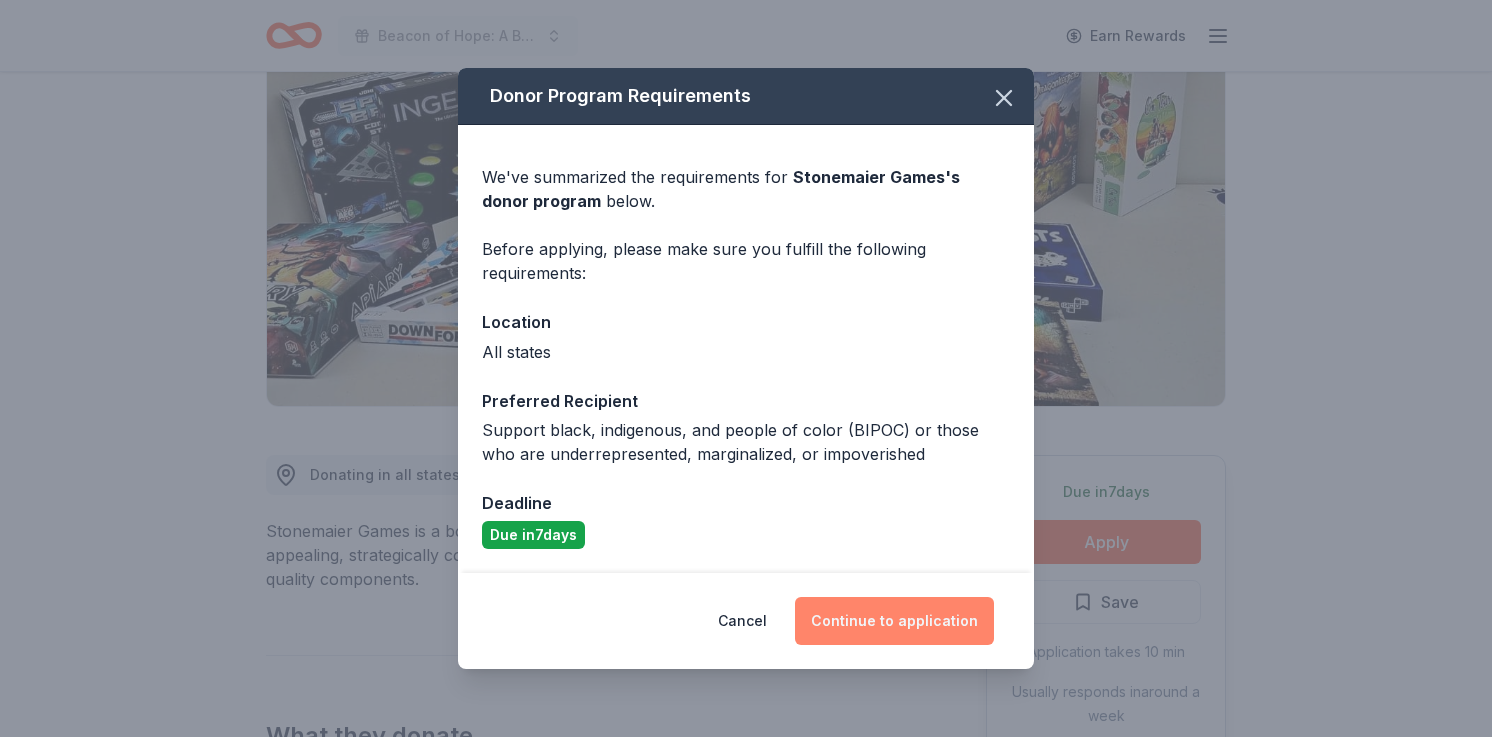 click on "Continue to application" at bounding box center [894, 621] 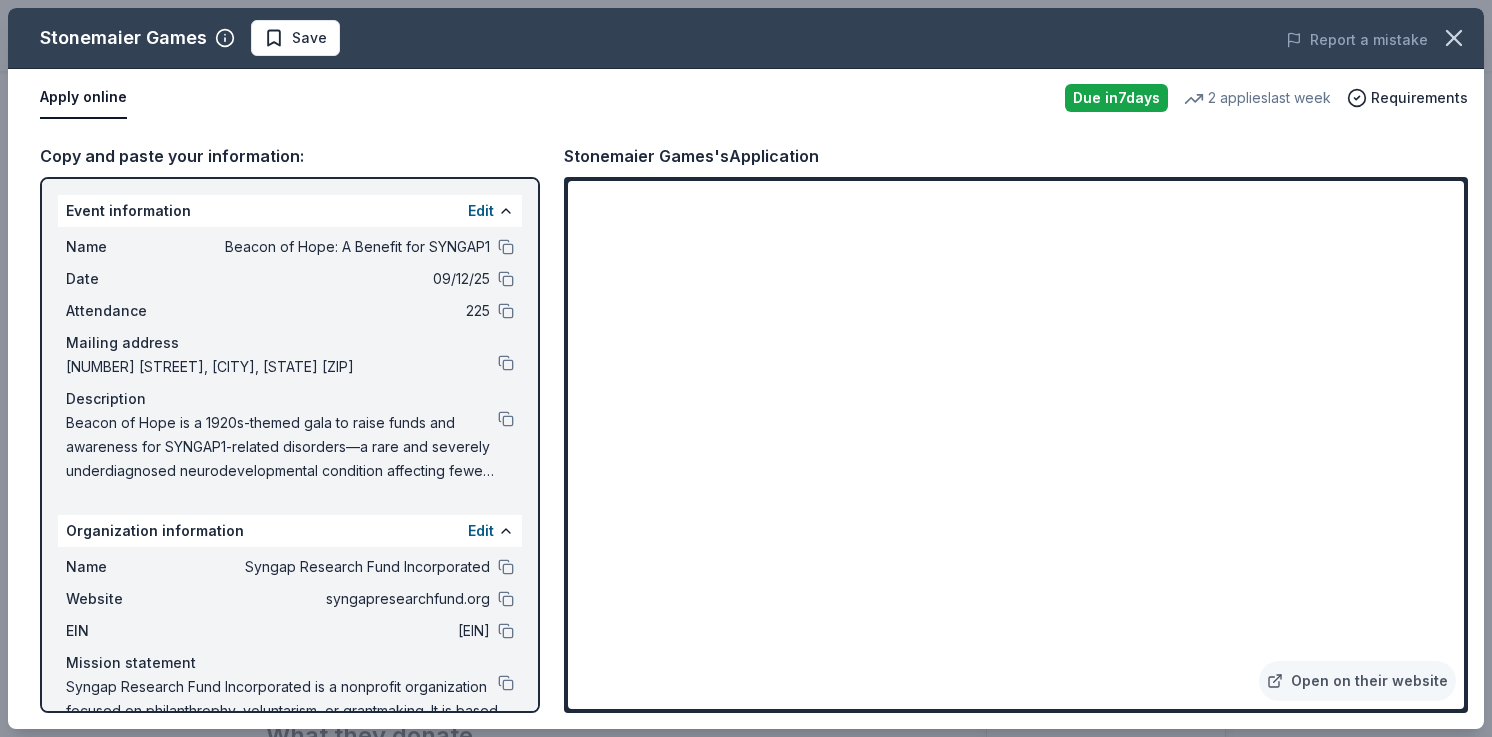 click on "Stonemaier Games's  Application" at bounding box center [691, 156] 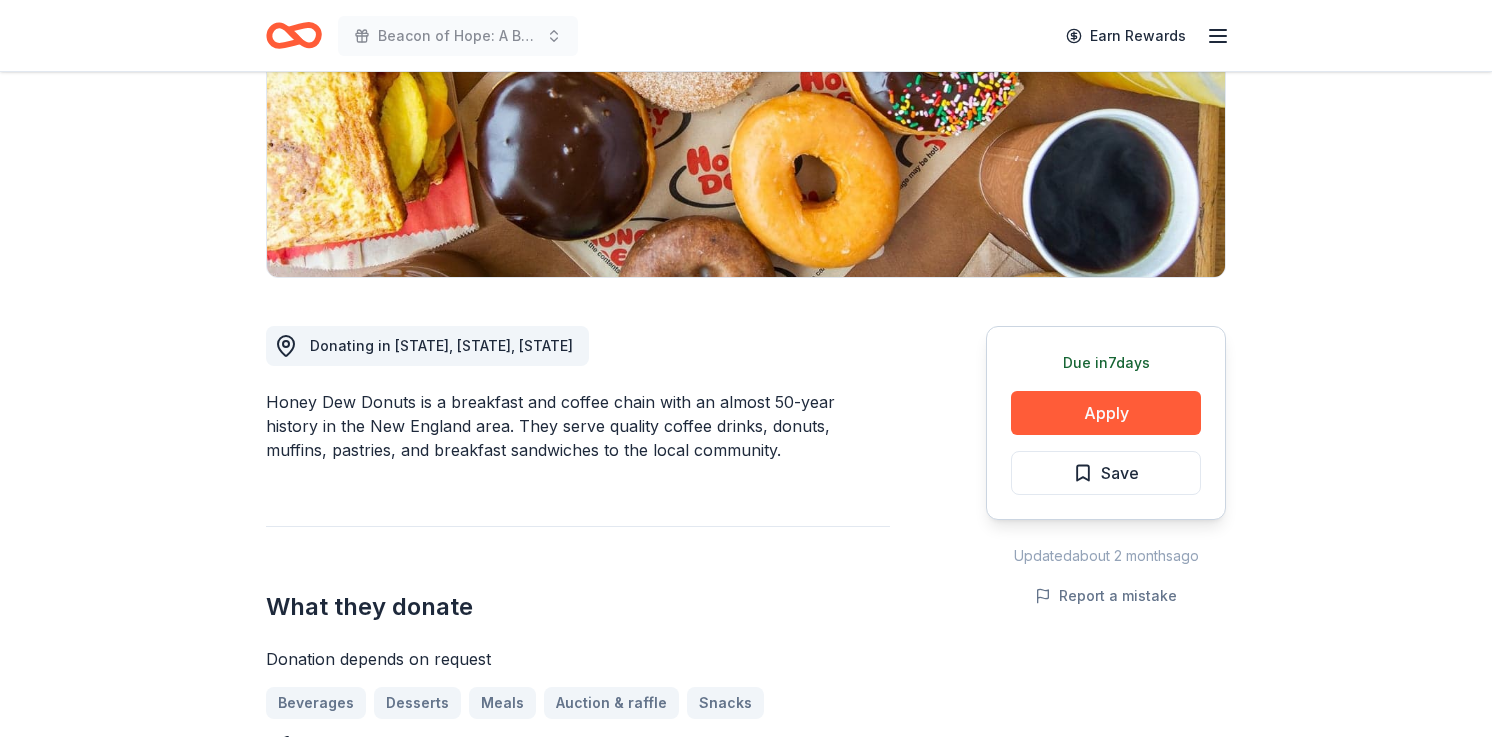 scroll, scrollTop: 362, scrollLeft: 0, axis: vertical 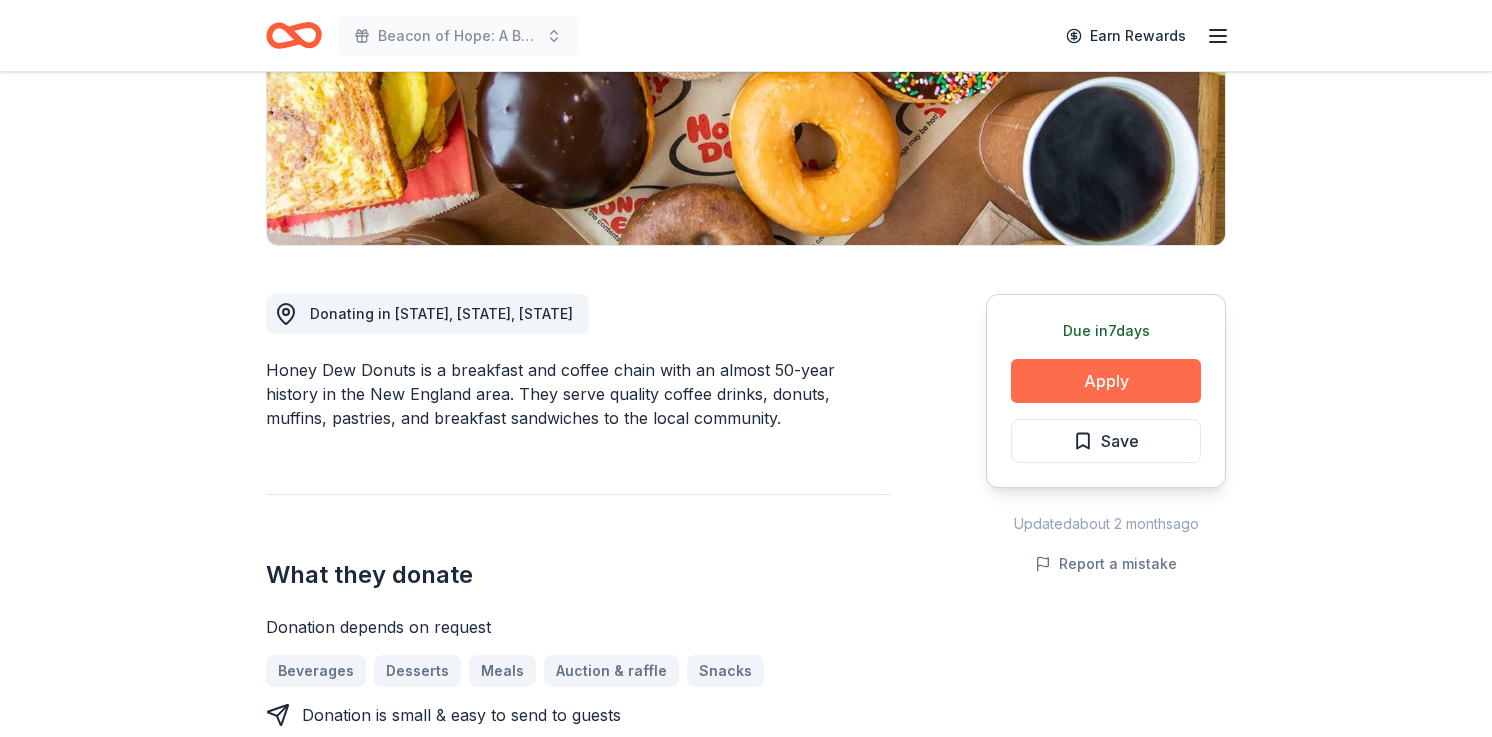 click on "Apply" at bounding box center [1106, 381] 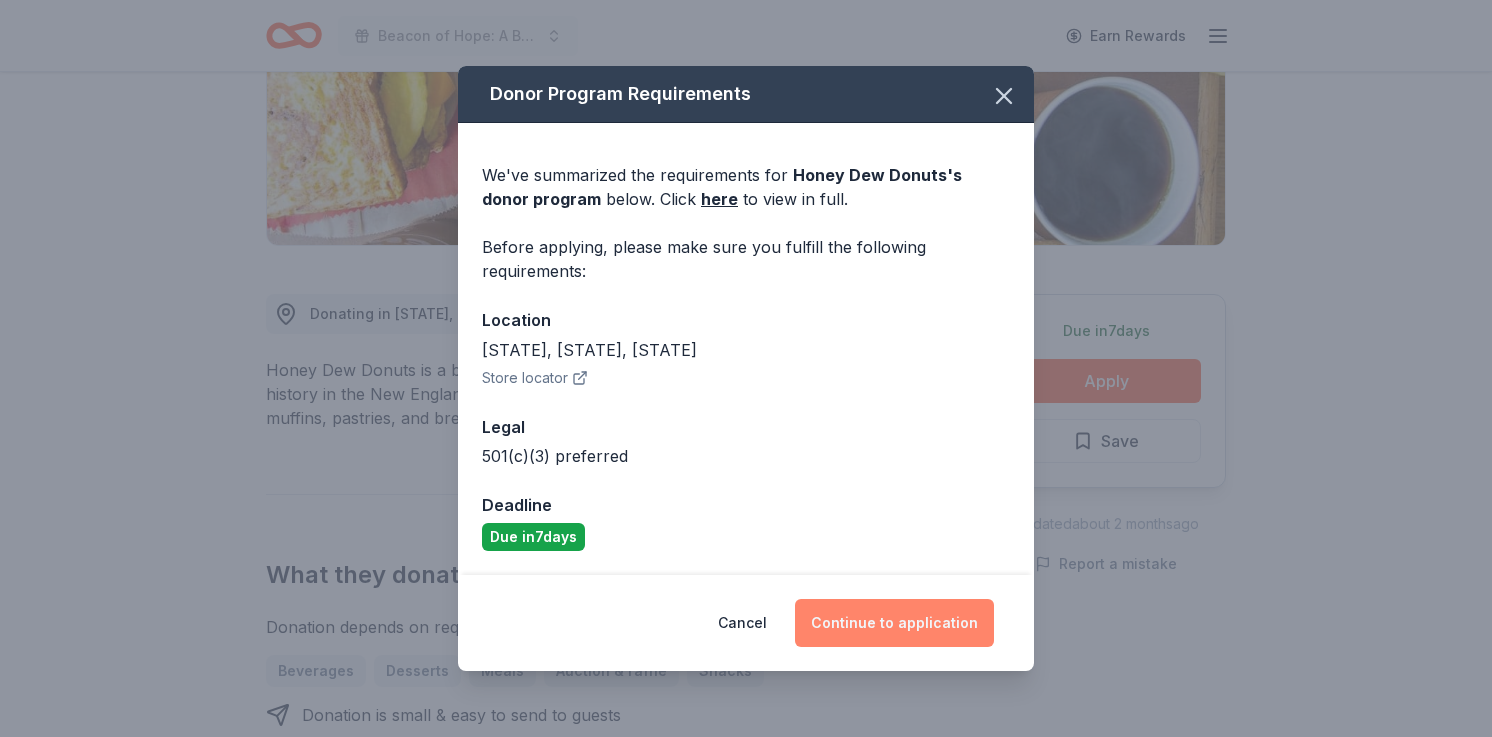 click on "Continue to application" at bounding box center (894, 623) 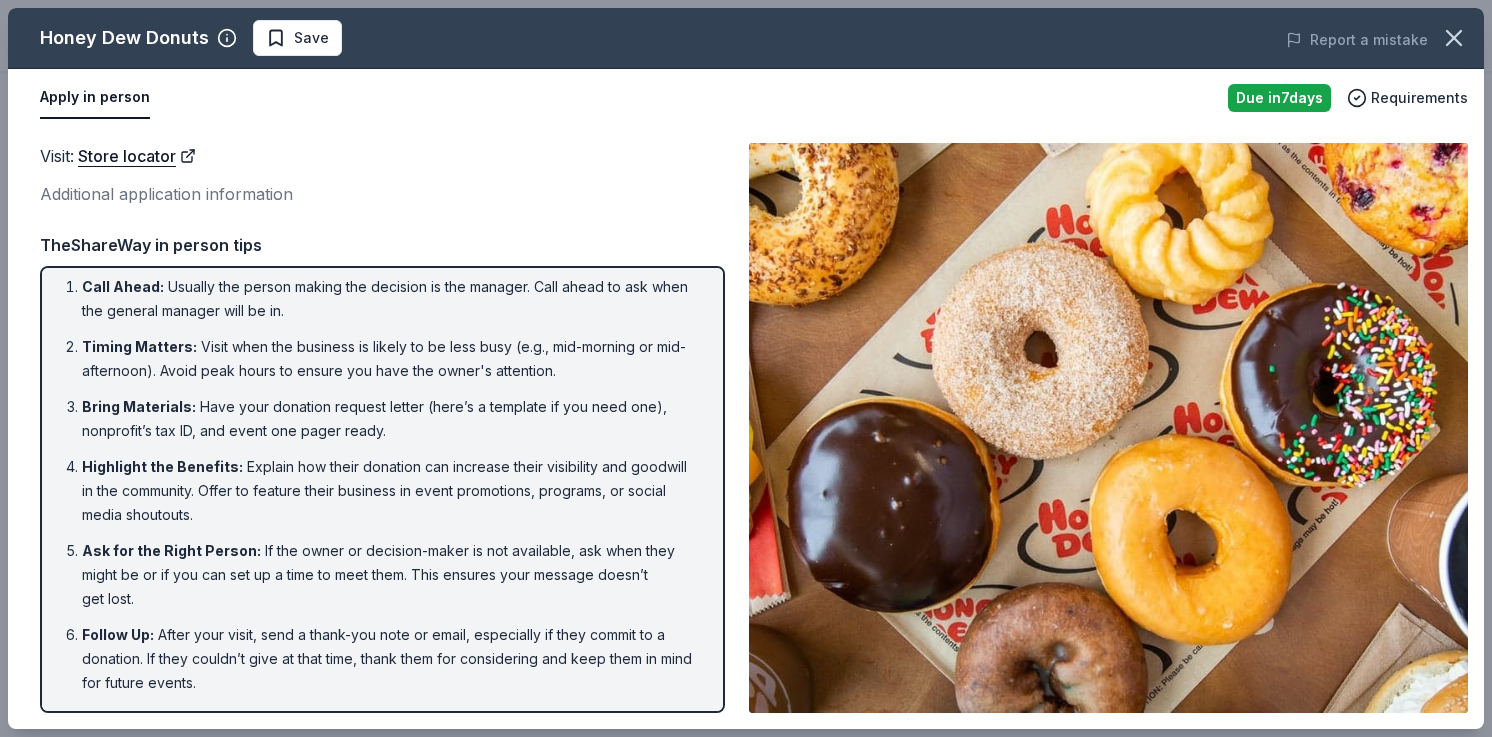 scroll, scrollTop: 0, scrollLeft: 0, axis: both 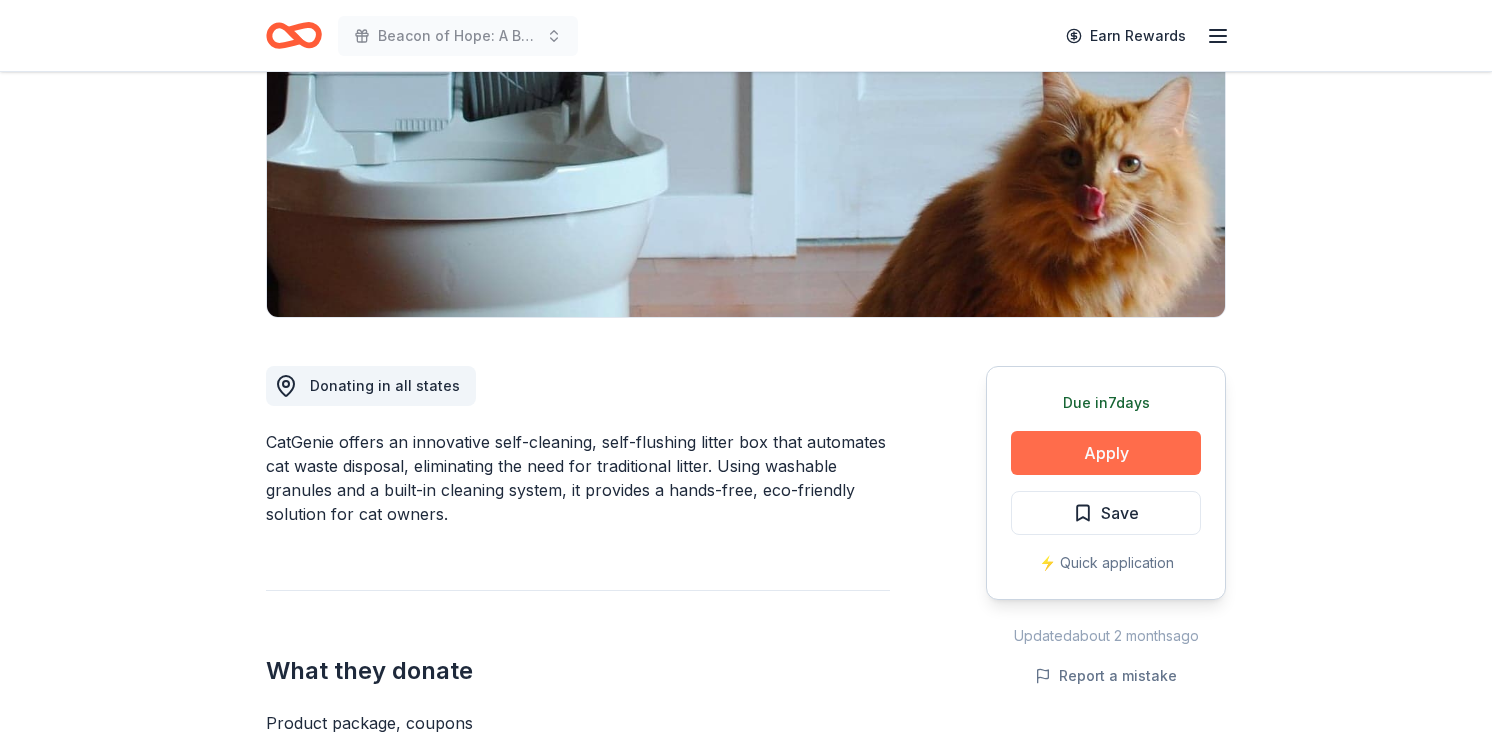 click on "Apply" at bounding box center [1106, 453] 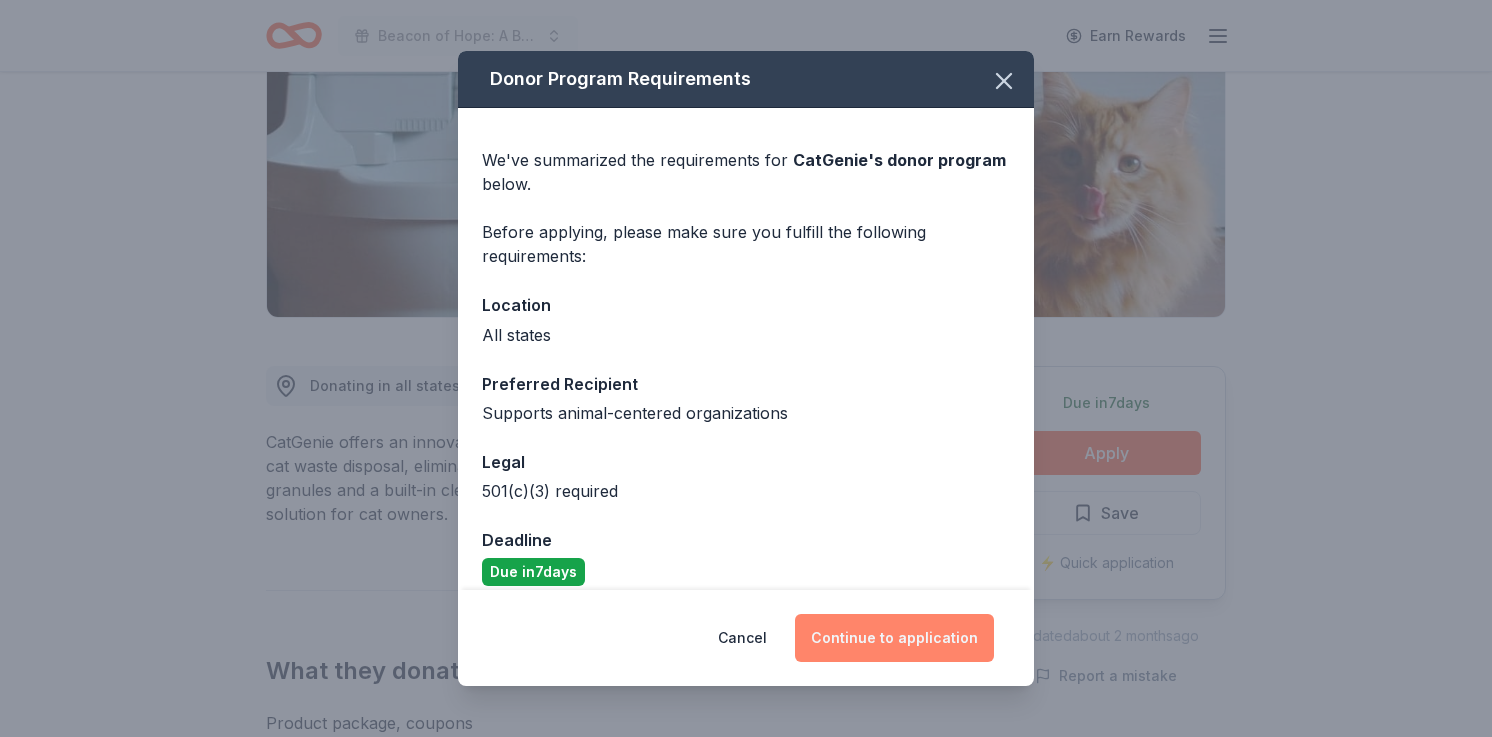 click on "Continue to application" at bounding box center (894, 638) 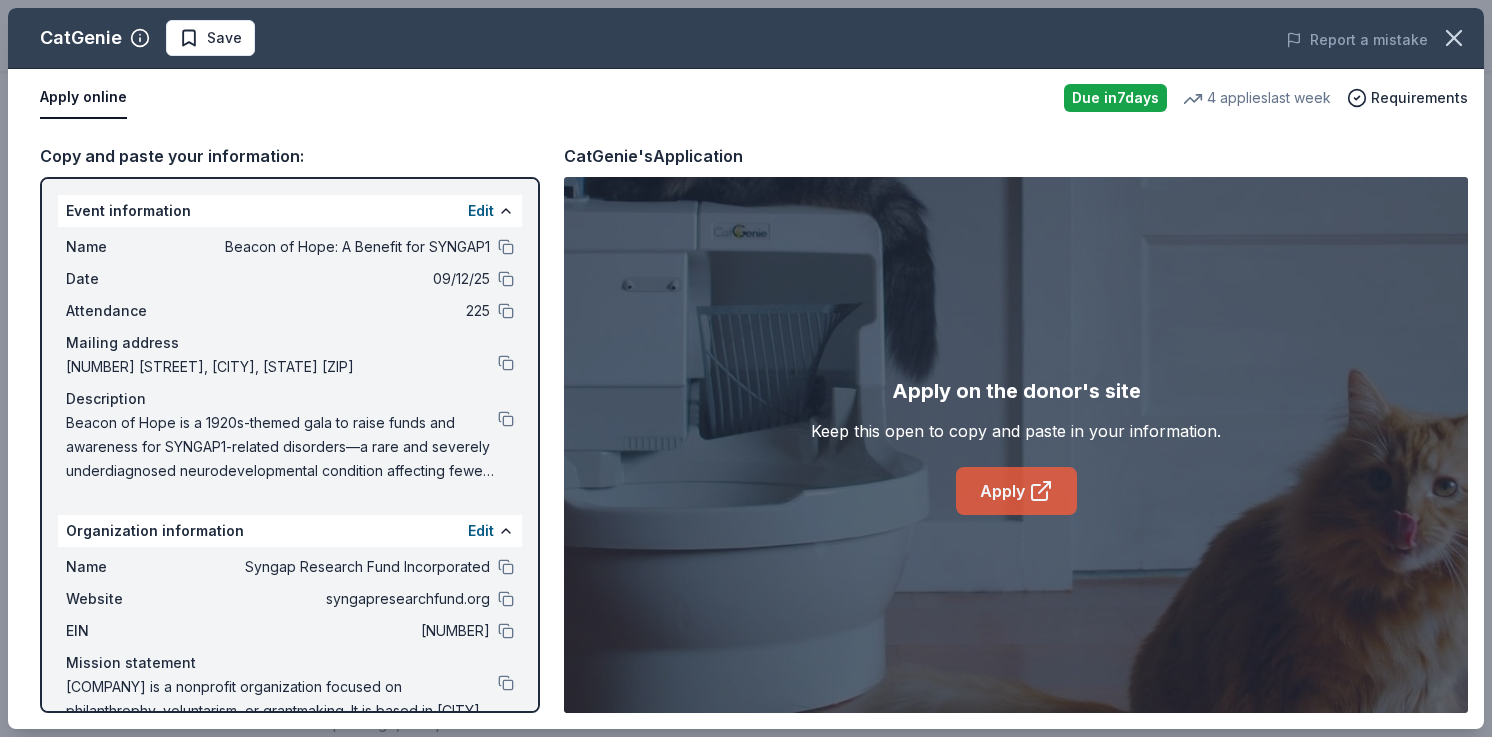 click on "Apply" at bounding box center (1016, 491) 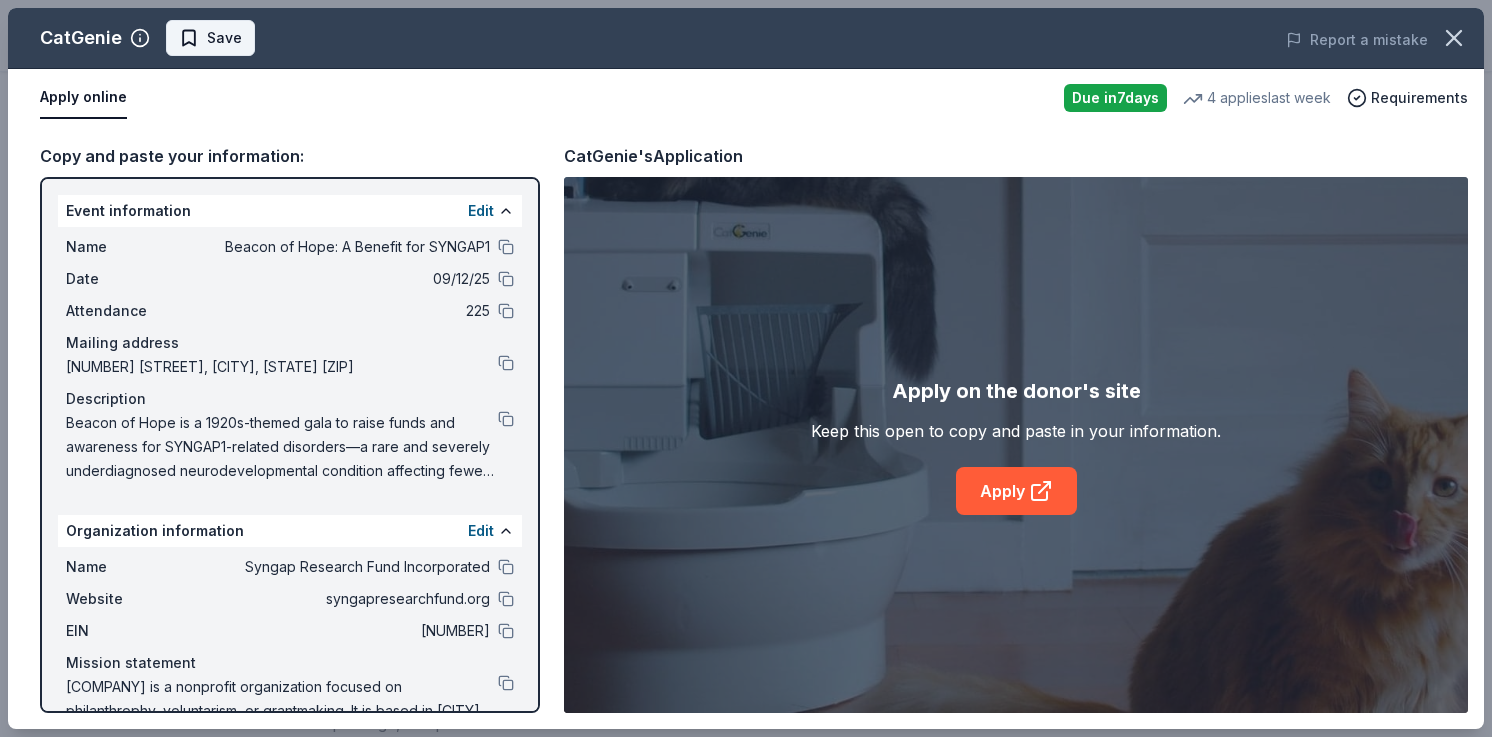 click on "Save" at bounding box center [224, 38] 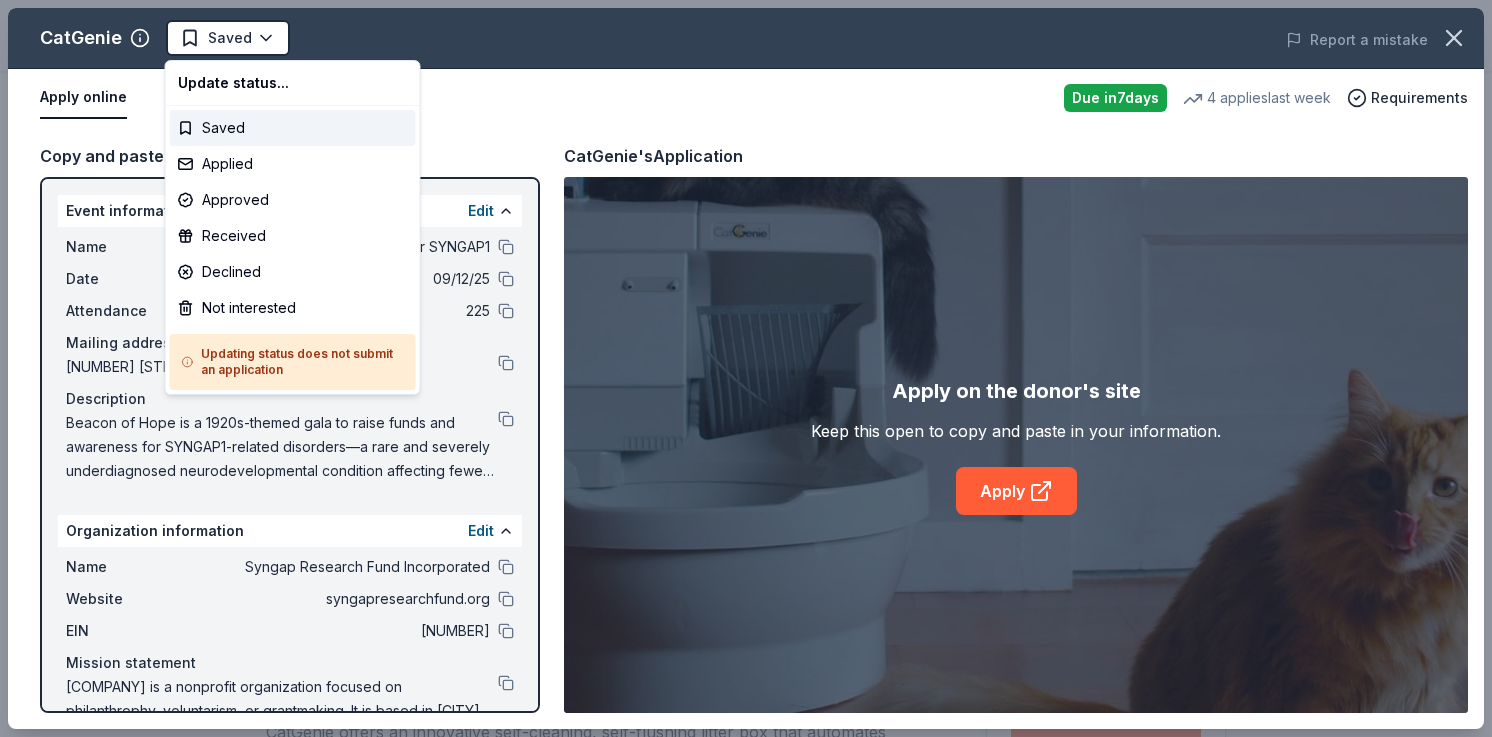 scroll, scrollTop: 0, scrollLeft: 0, axis: both 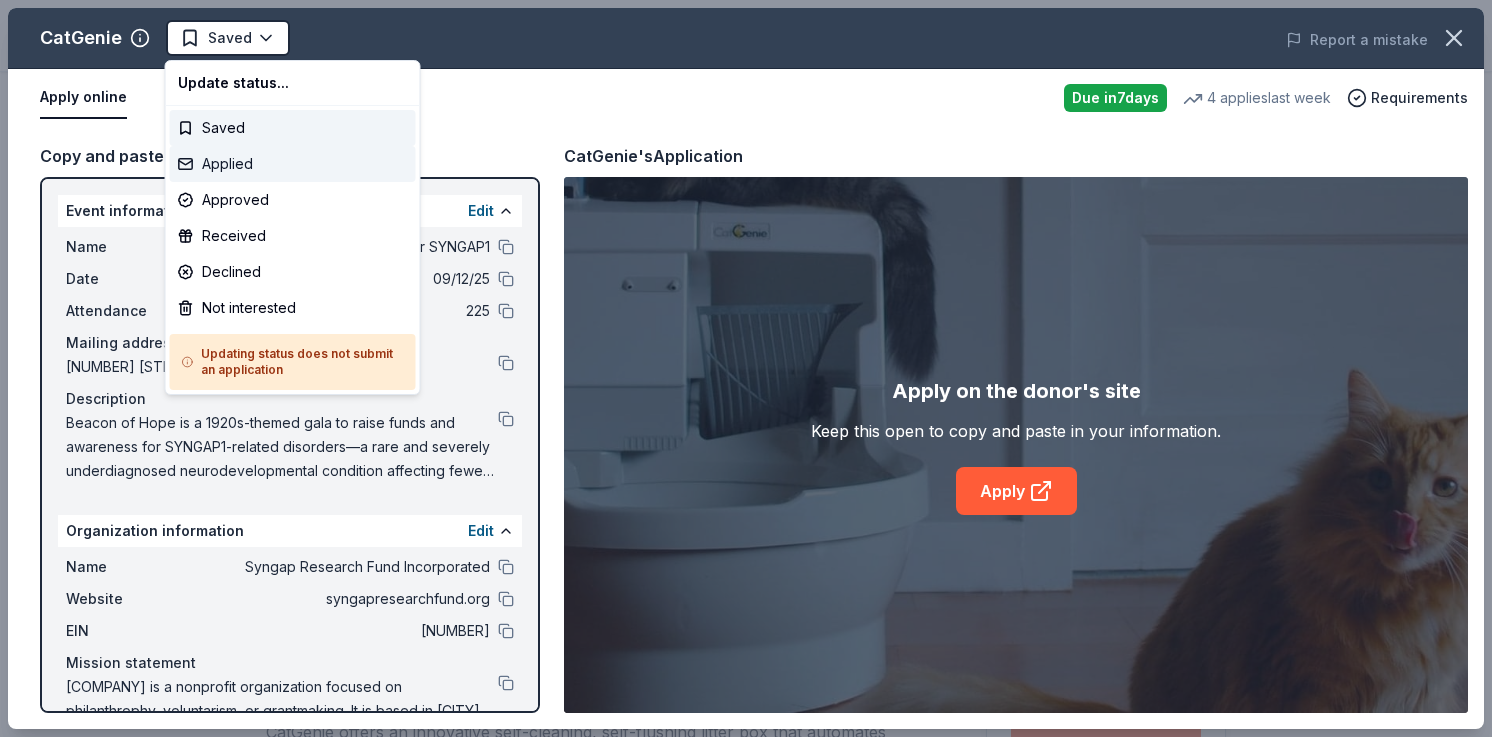 click on "Applied" at bounding box center [293, 164] 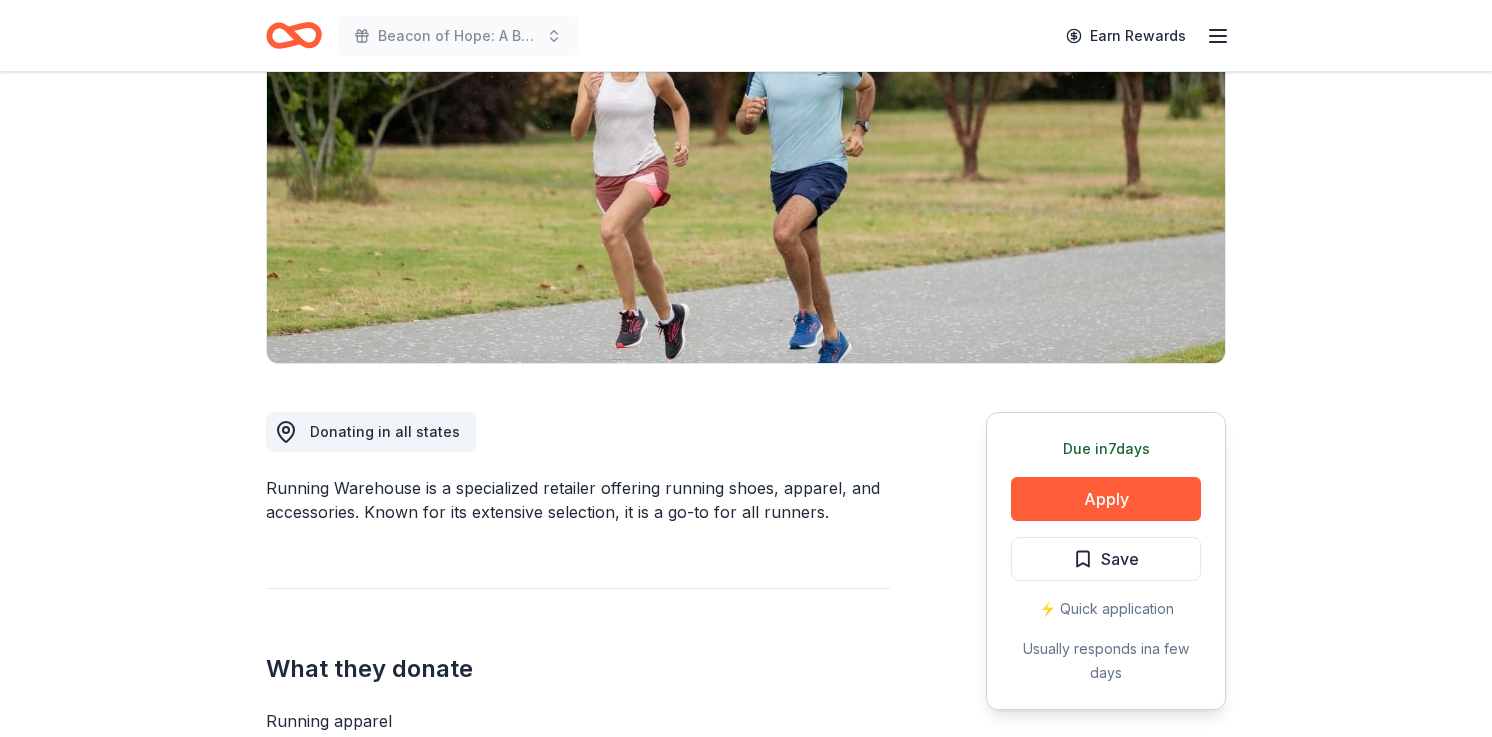 scroll, scrollTop: 290, scrollLeft: 0, axis: vertical 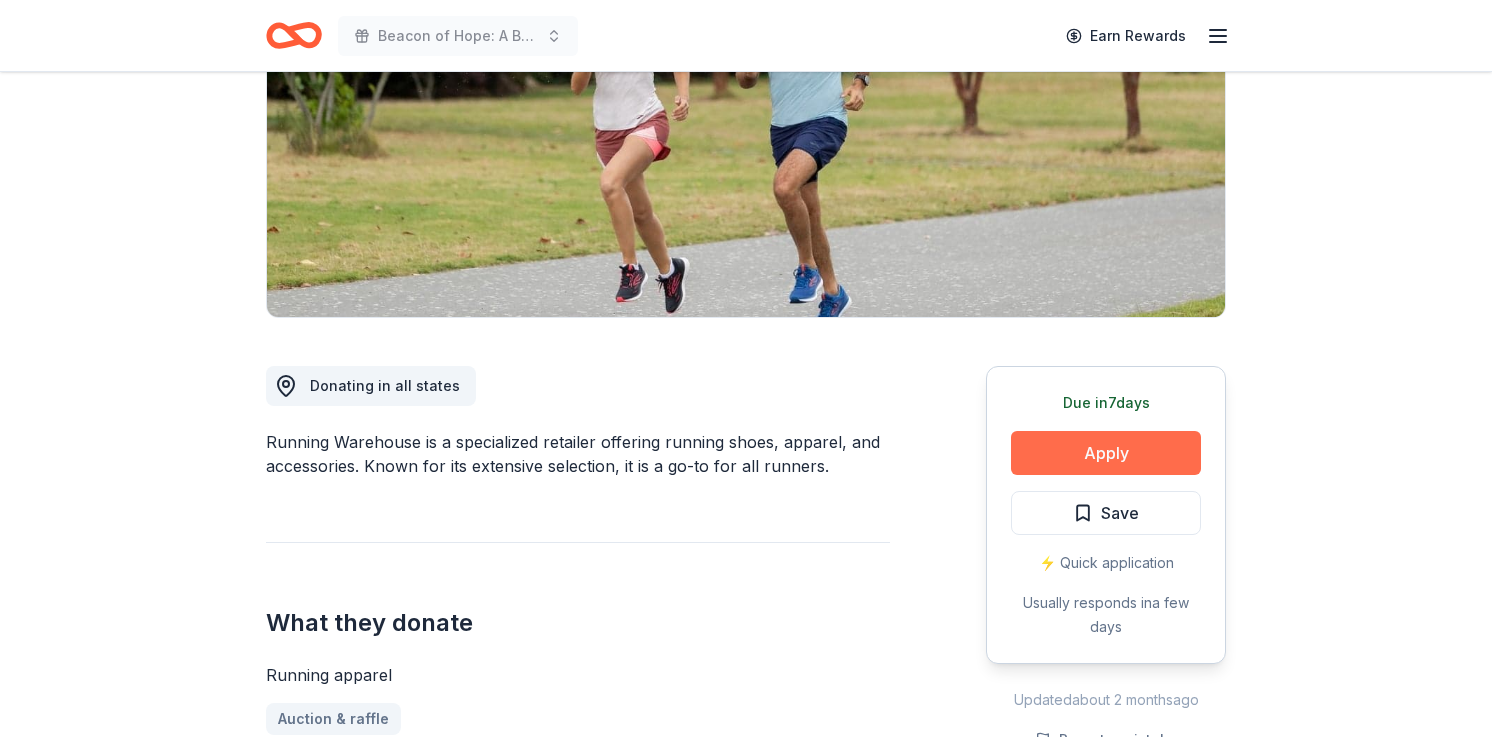 click on "Apply" at bounding box center (1106, 453) 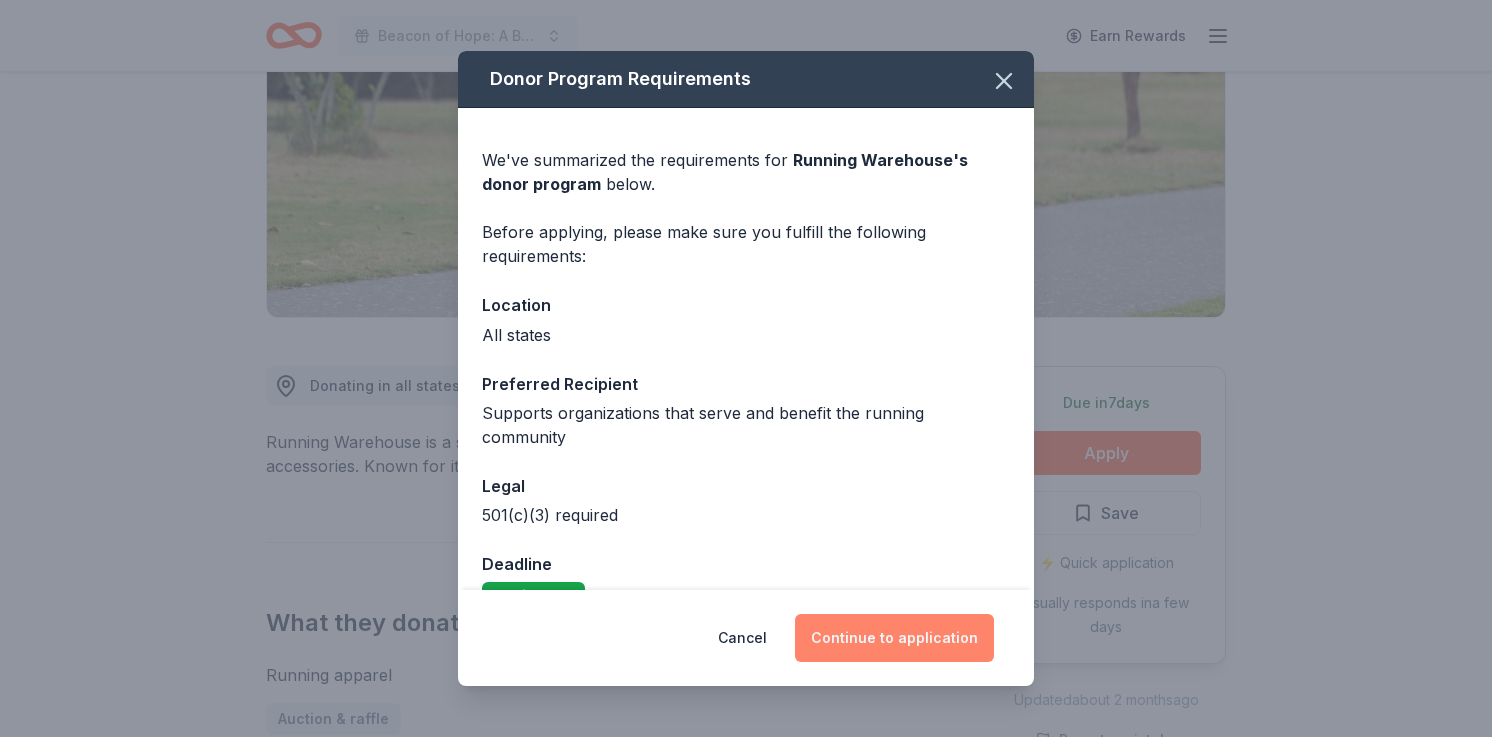 click on "Continue to application" at bounding box center (894, 638) 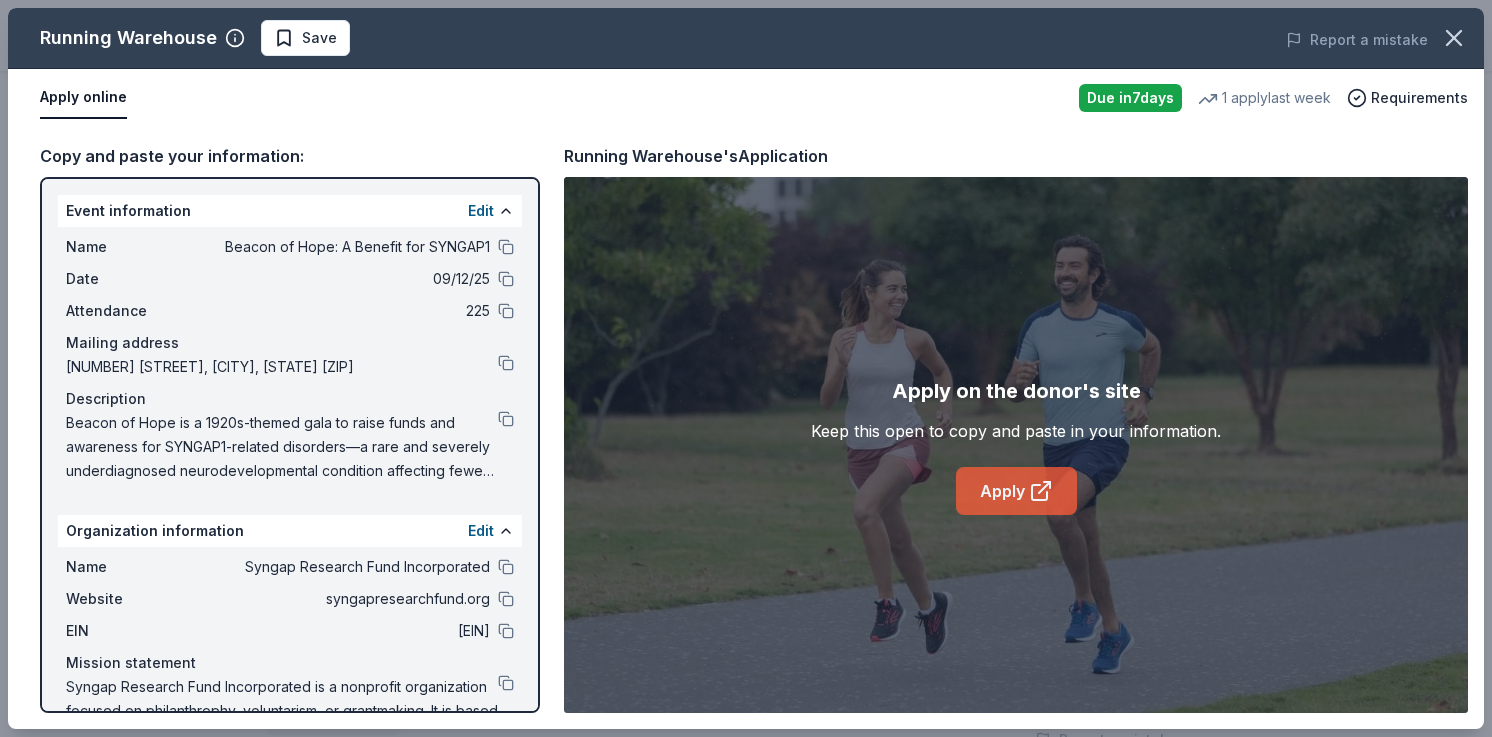 click on "Apply" at bounding box center (1016, 491) 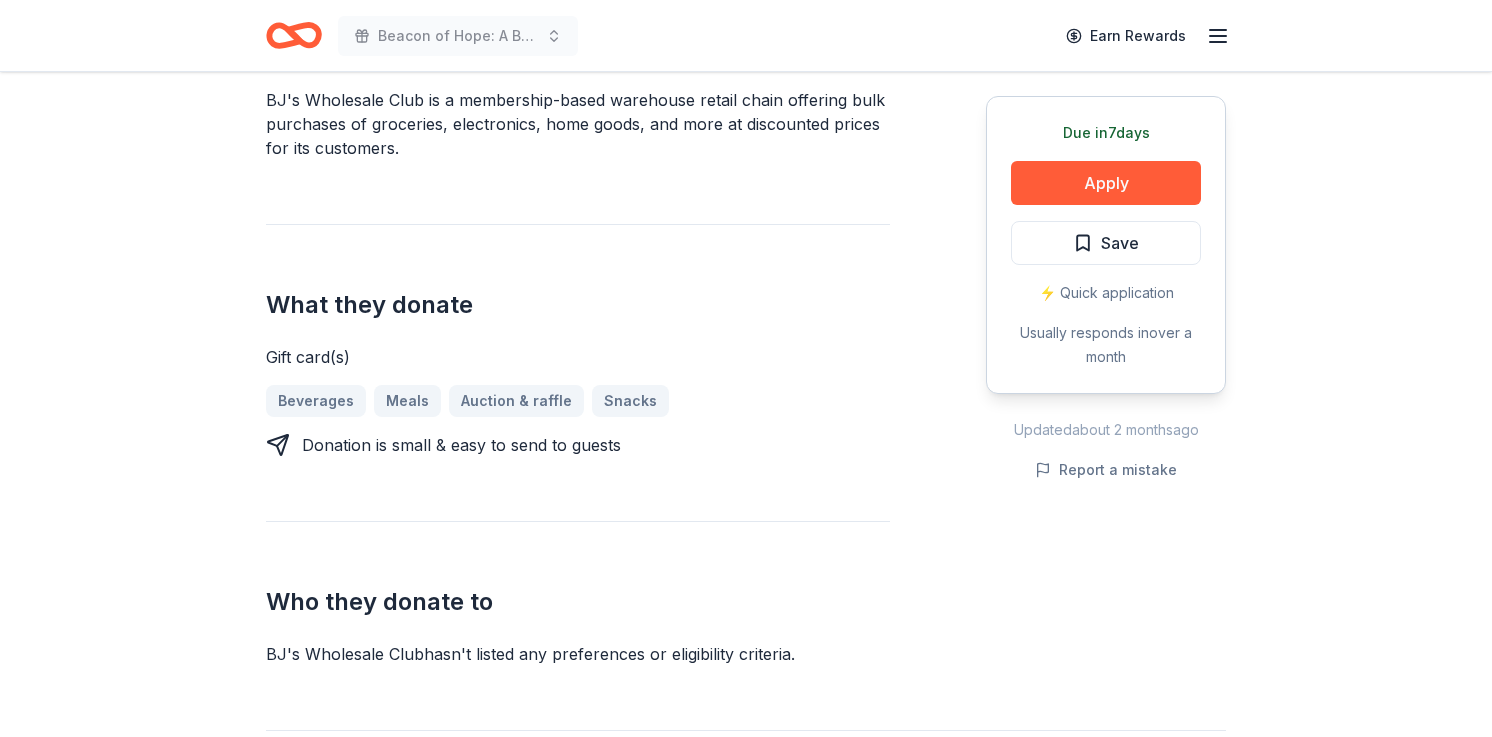 scroll, scrollTop: 696, scrollLeft: 0, axis: vertical 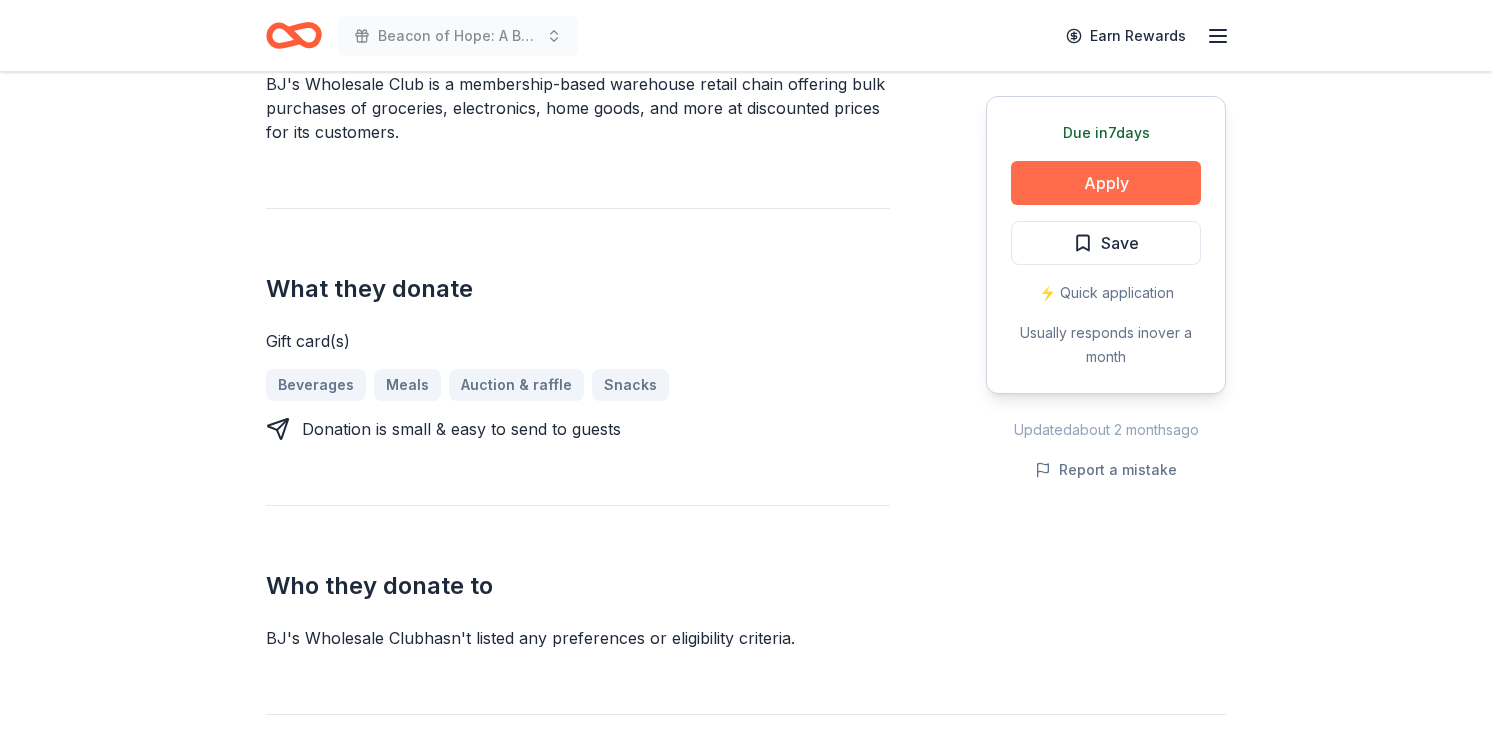 click on "Apply" at bounding box center (1106, 183) 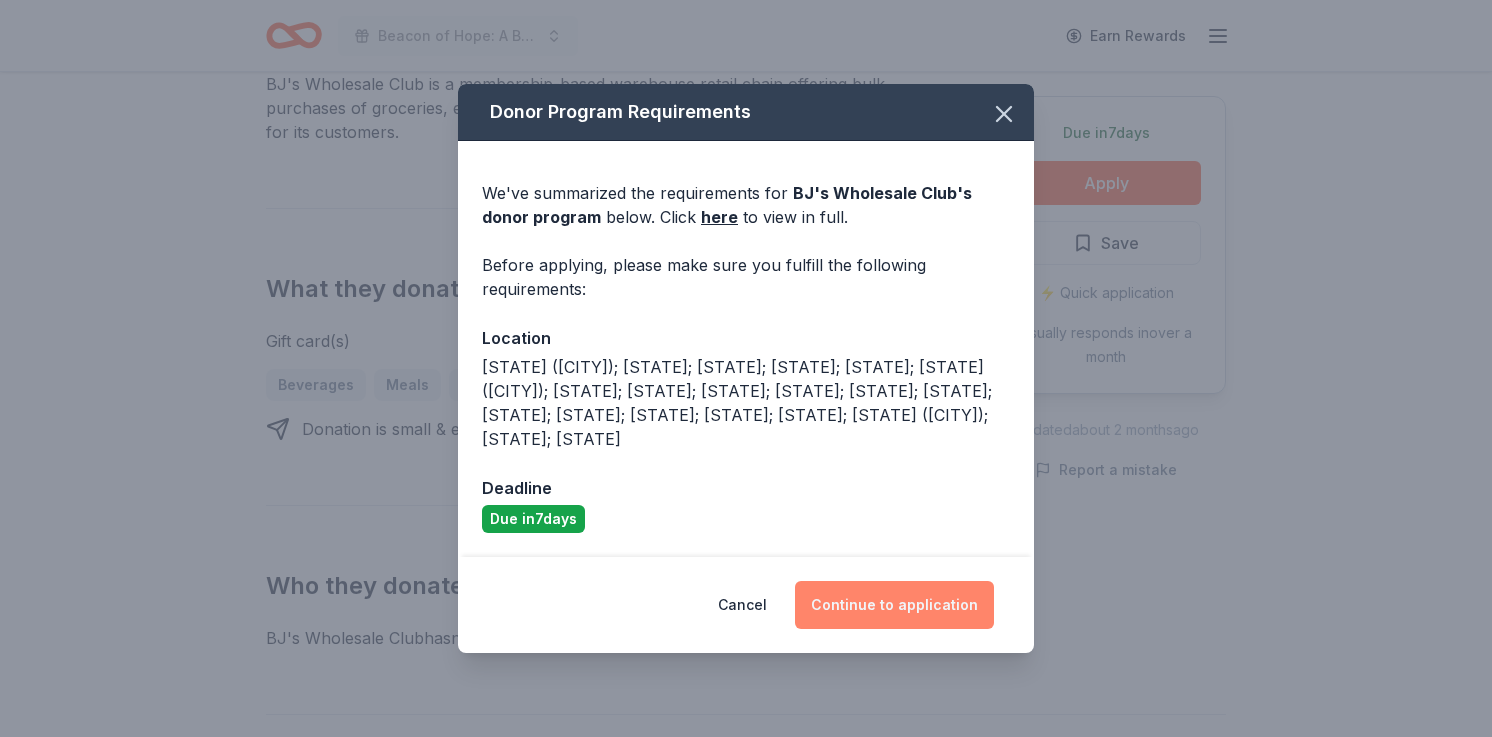 click on "Continue to application" at bounding box center (894, 605) 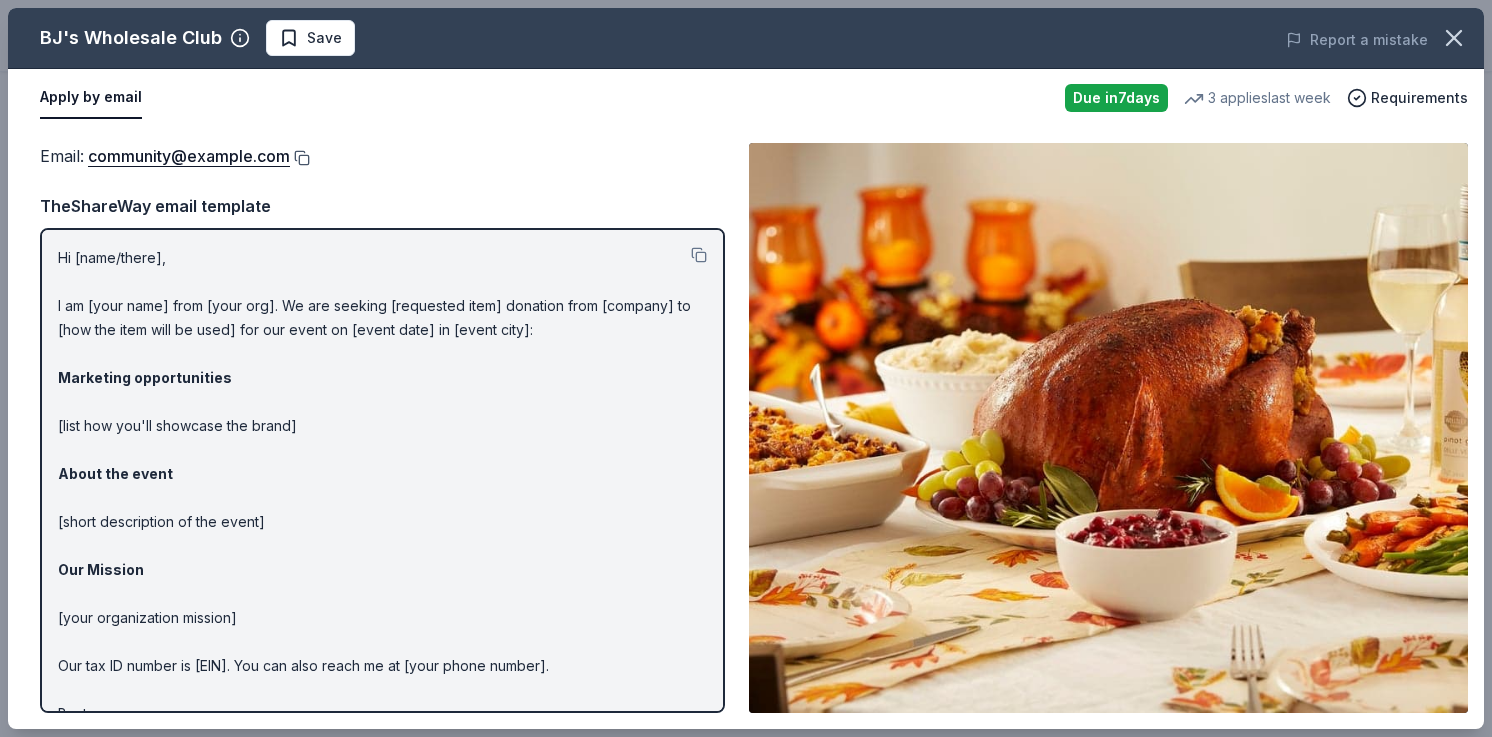 click at bounding box center (300, 158) 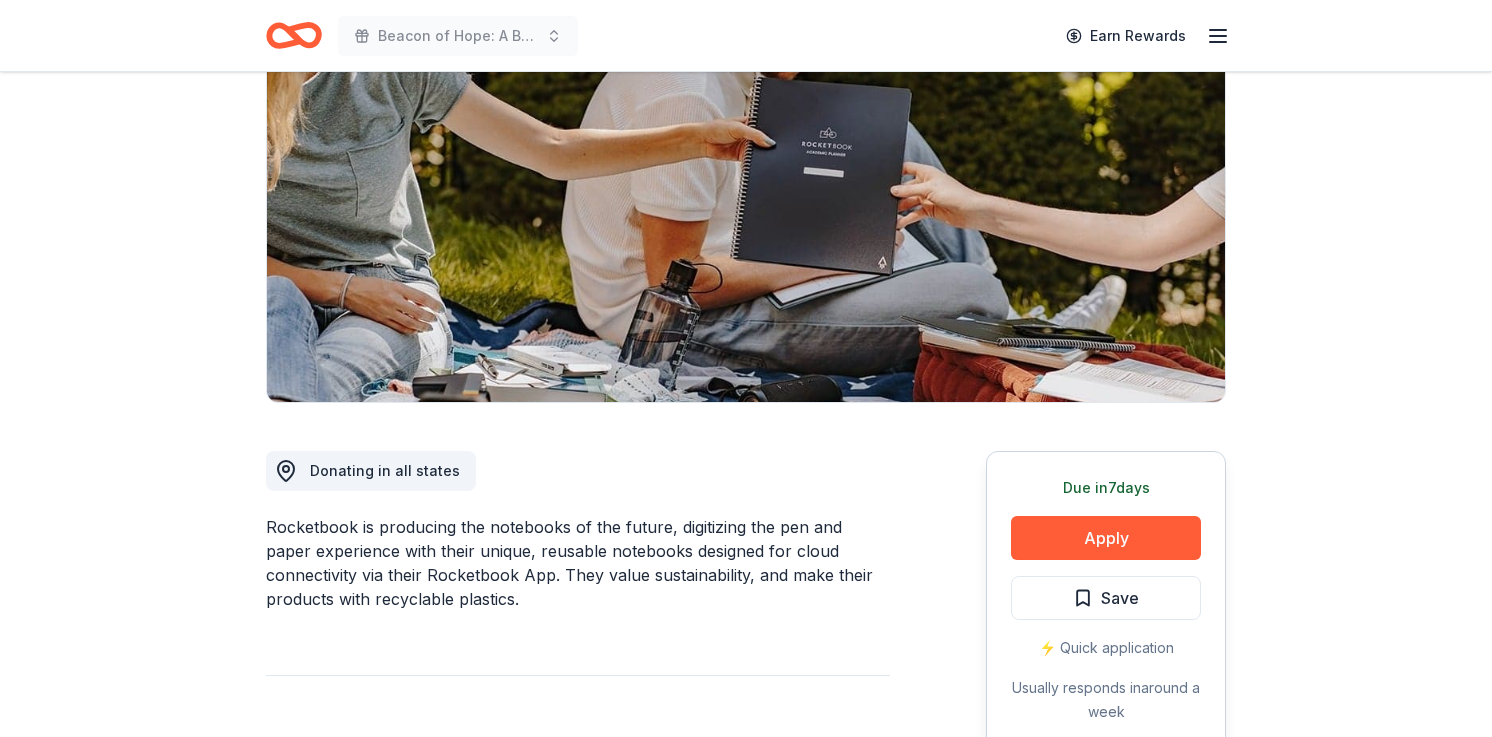 scroll, scrollTop: 352, scrollLeft: 0, axis: vertical 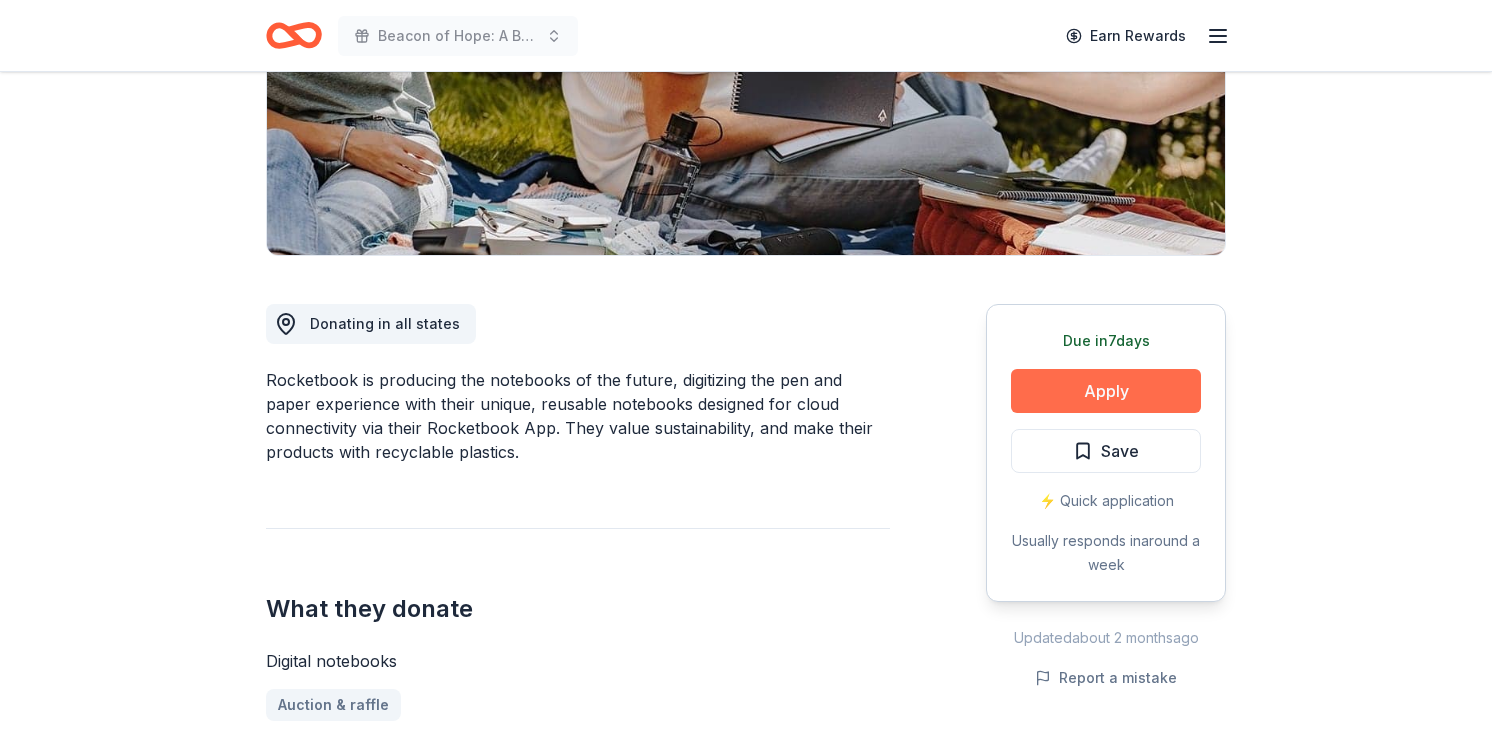 click on "Apply" at bounding box center (1106, 391) 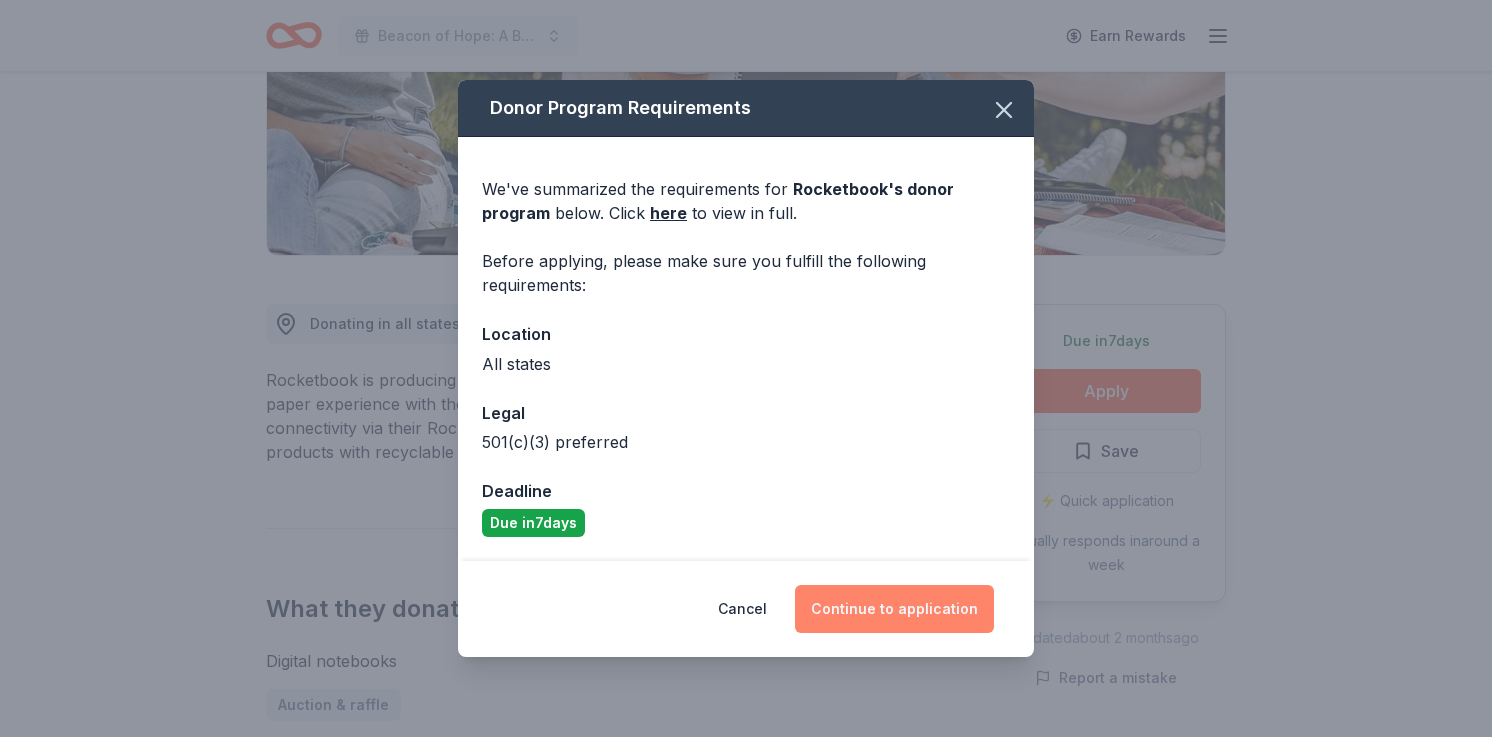 click on "Continue to application" at bounding box center (894, 609) 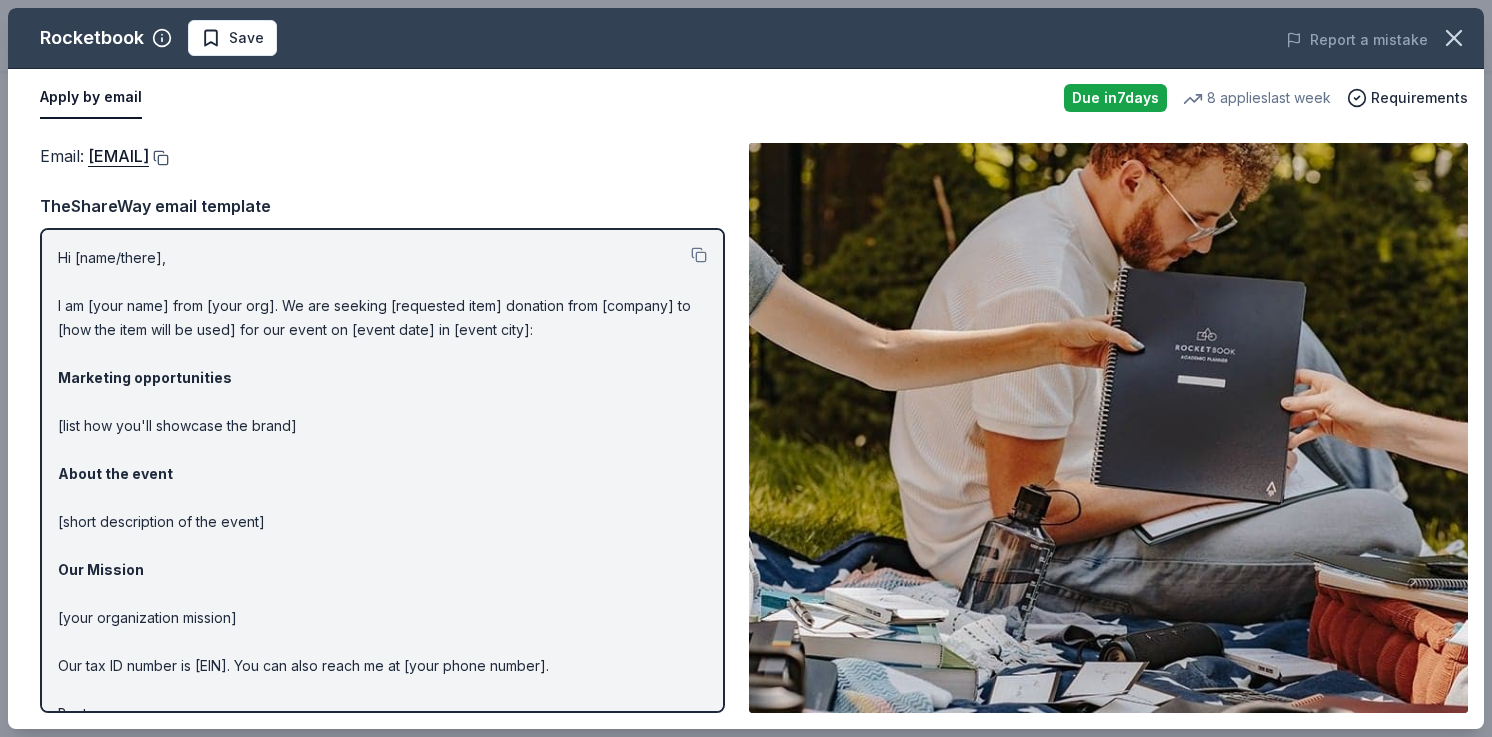 click at bounding box center [159, 158] 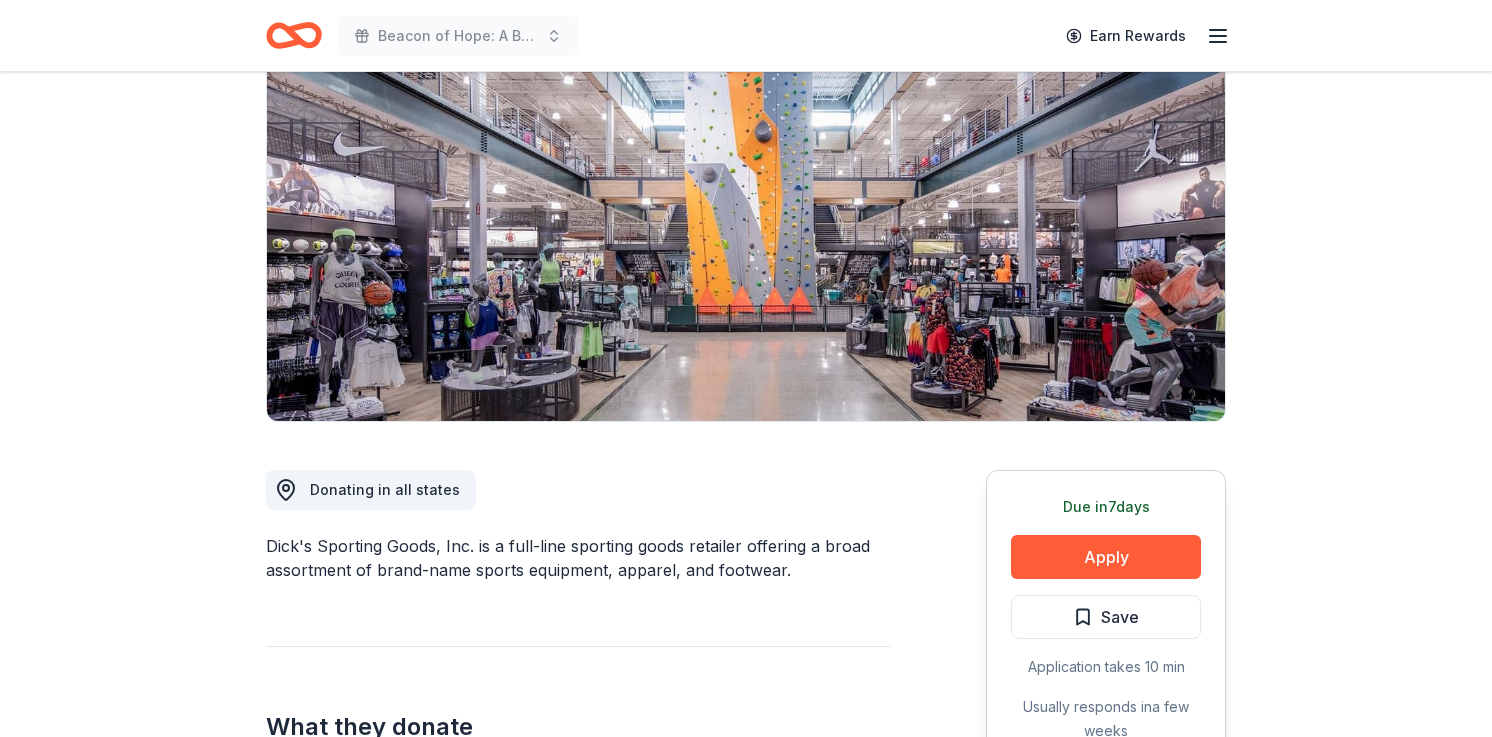 scroll, scrollTop: 258, scrollLeft: 0, axis: vertical 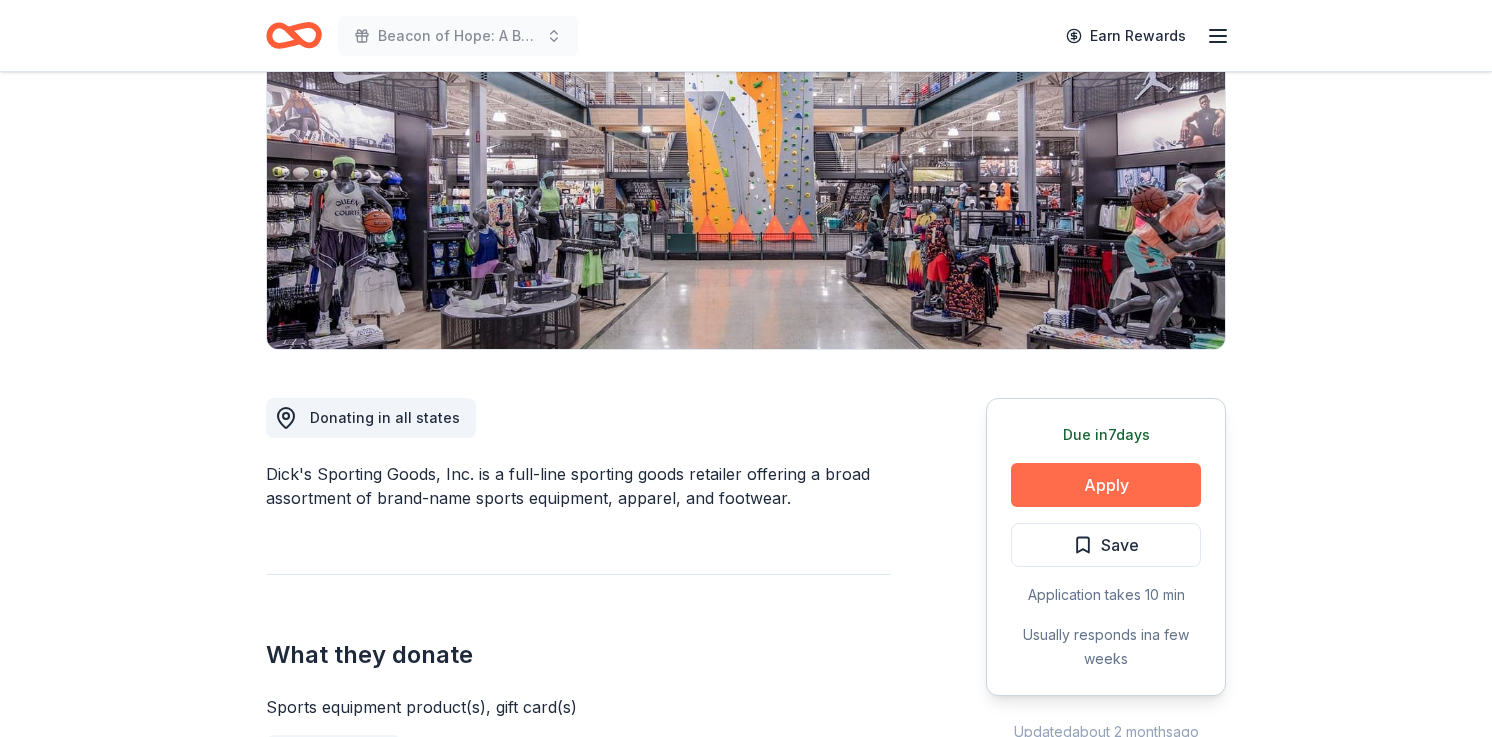 click on "Apply" at bounding box center (1106, 485) 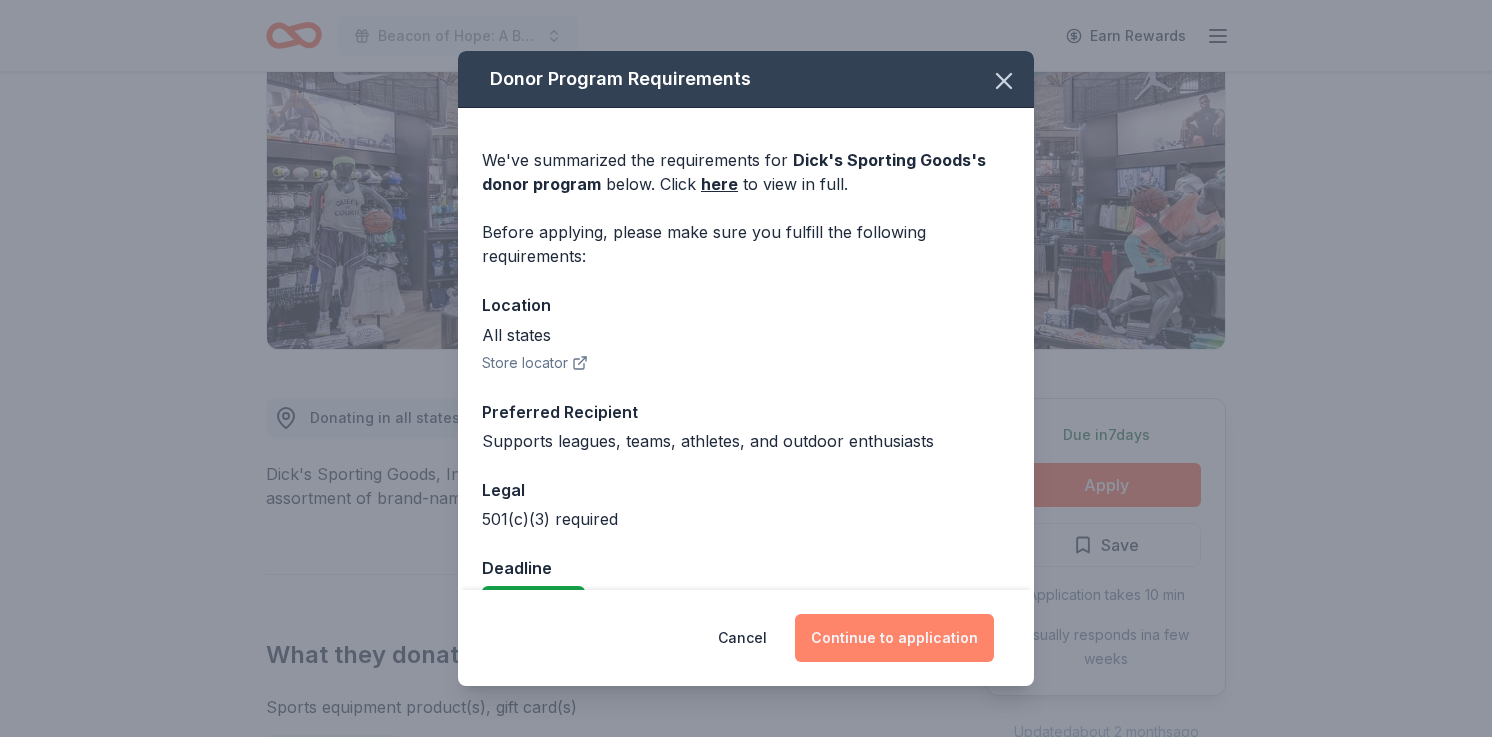 click on "Continue to application" at bounding box center (894, 638) 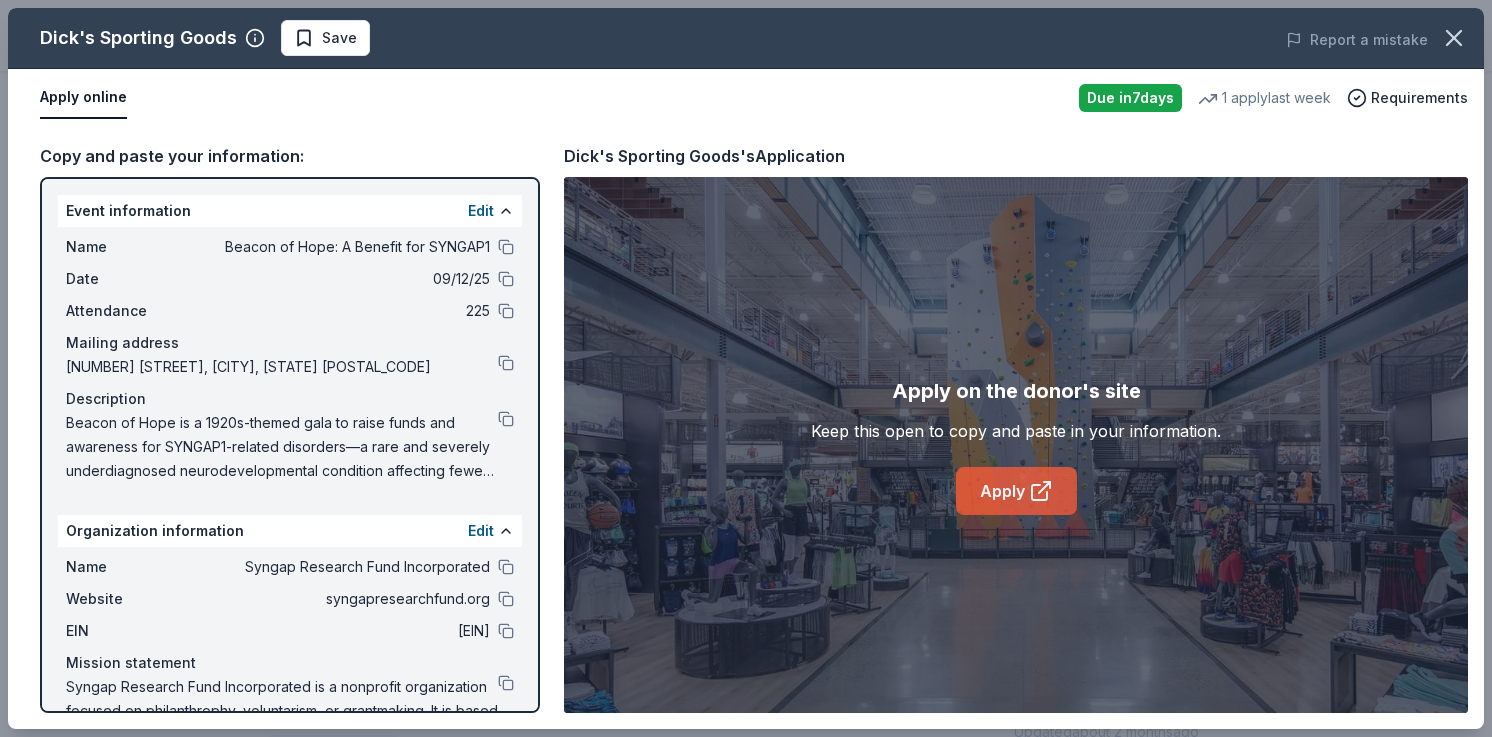 click on "Apply" at bounding box center (1016, 491) 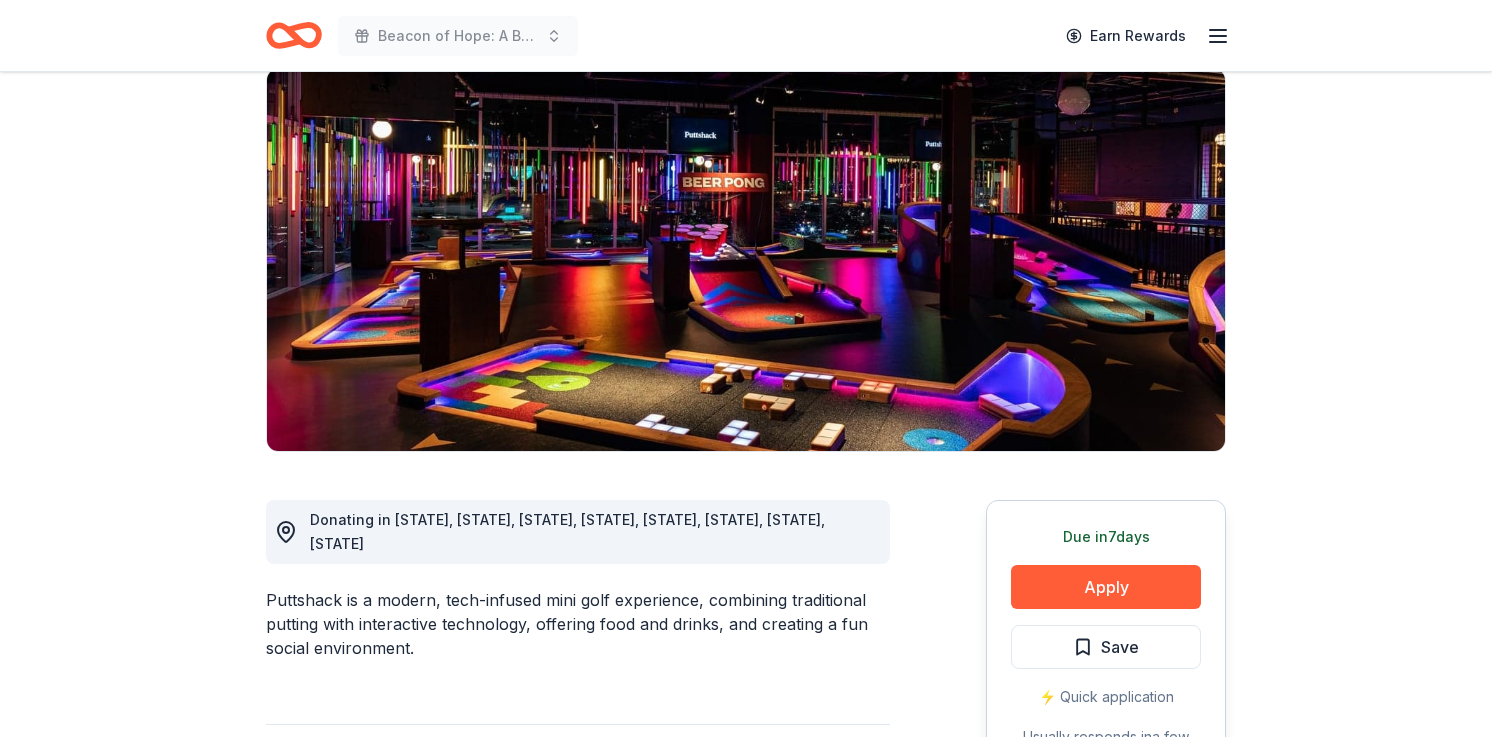 scroll, scrollTop: 315, scrollLeft: 0, axis: vertical 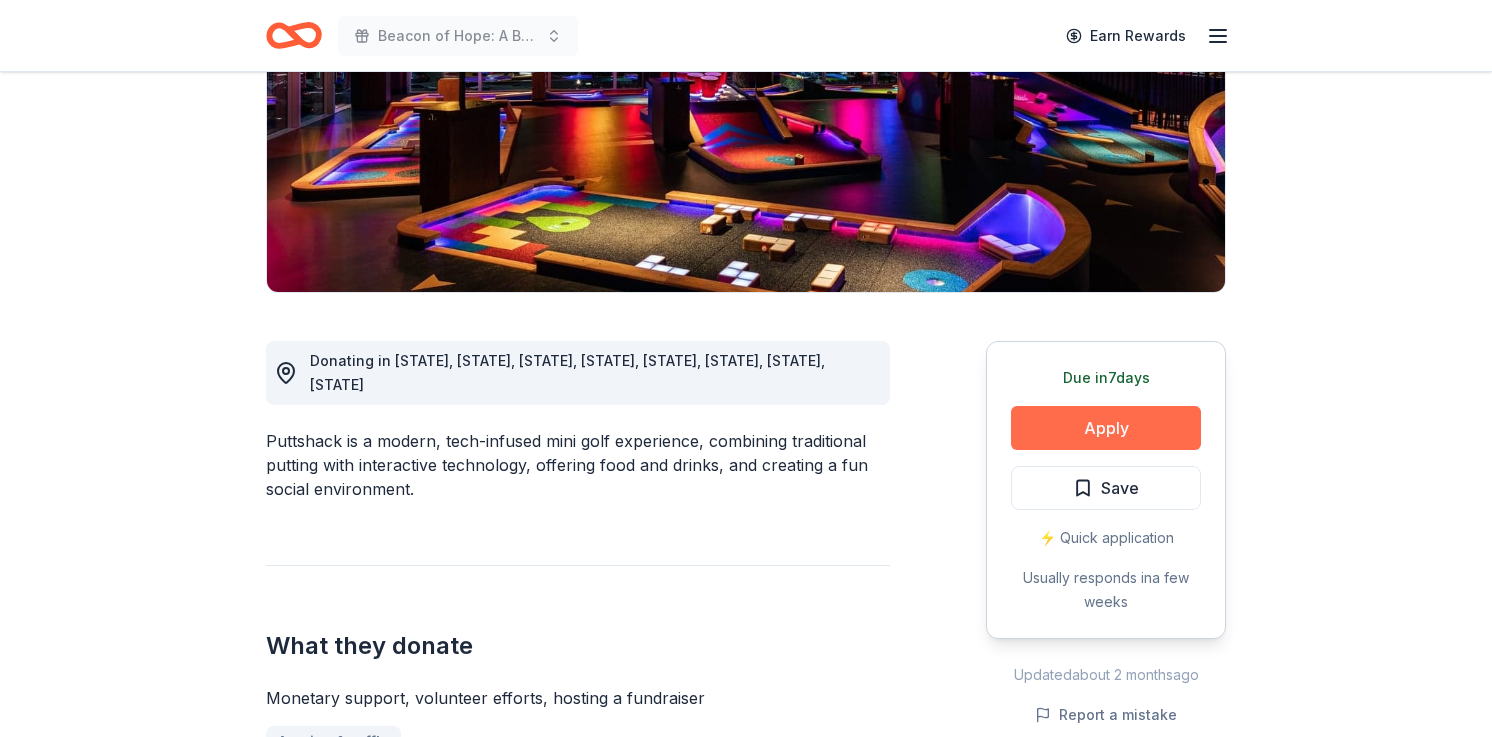 click on "Apply" at bounding box center [1106, 428] 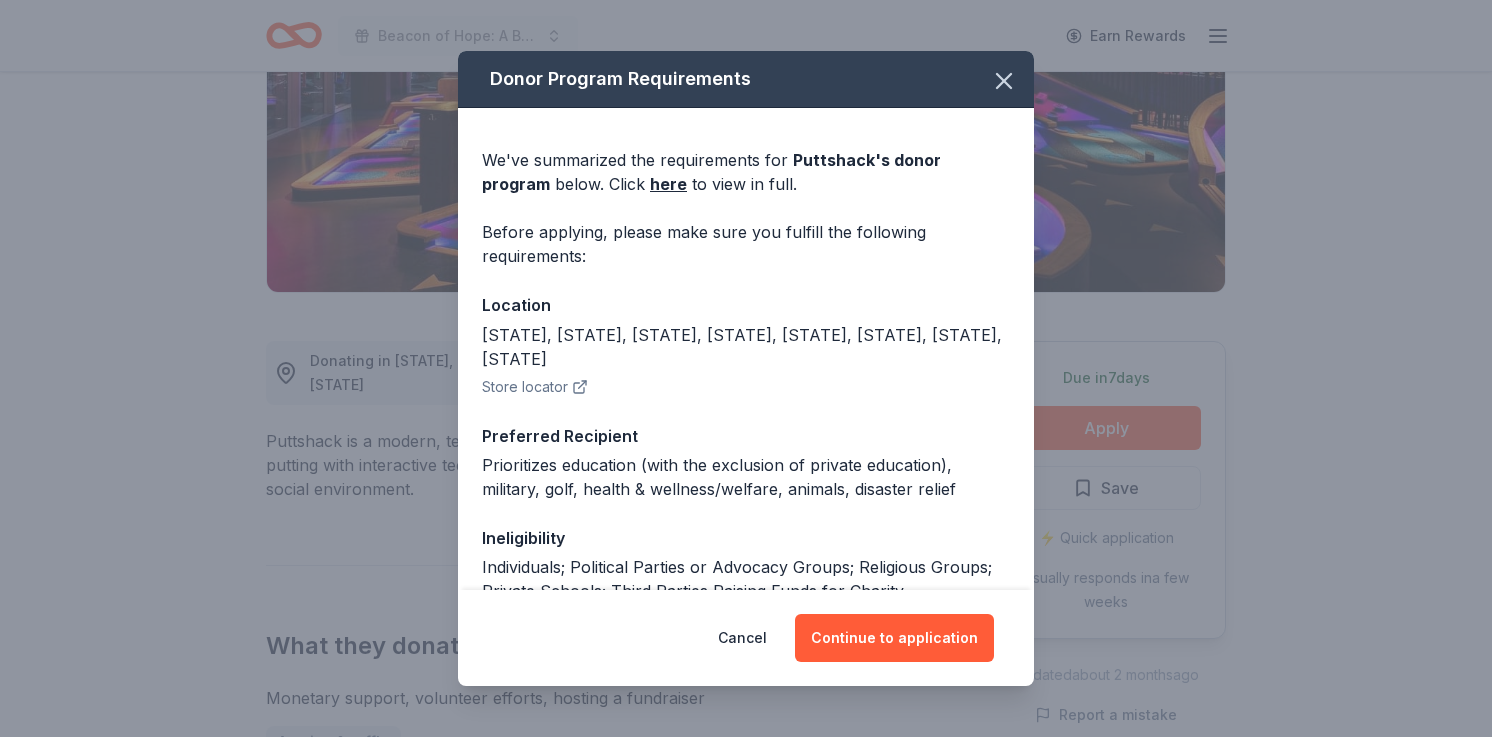 click on "Cancel Continue to application" at bounding box center (746, 638) 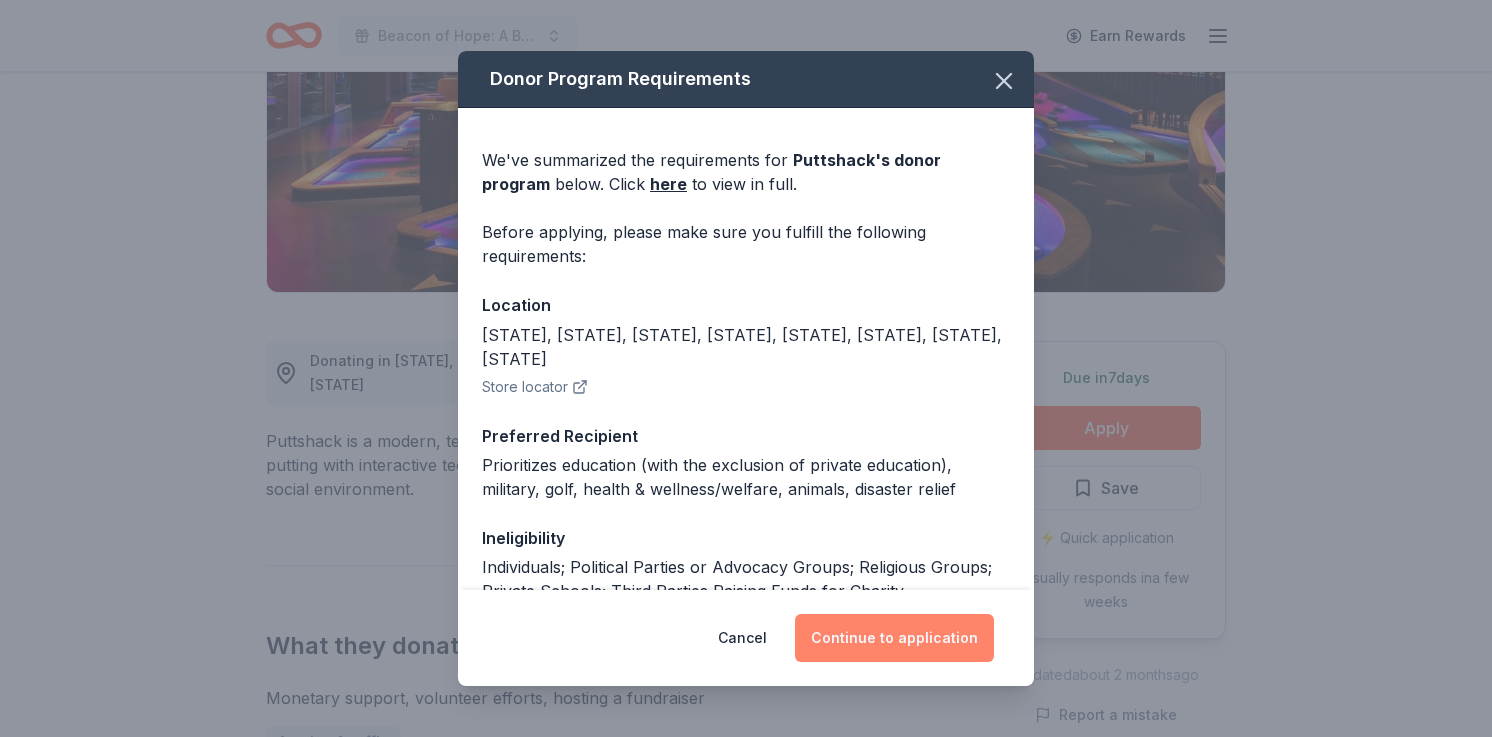 click on "Continue to application" at bounding box center [894, 638] 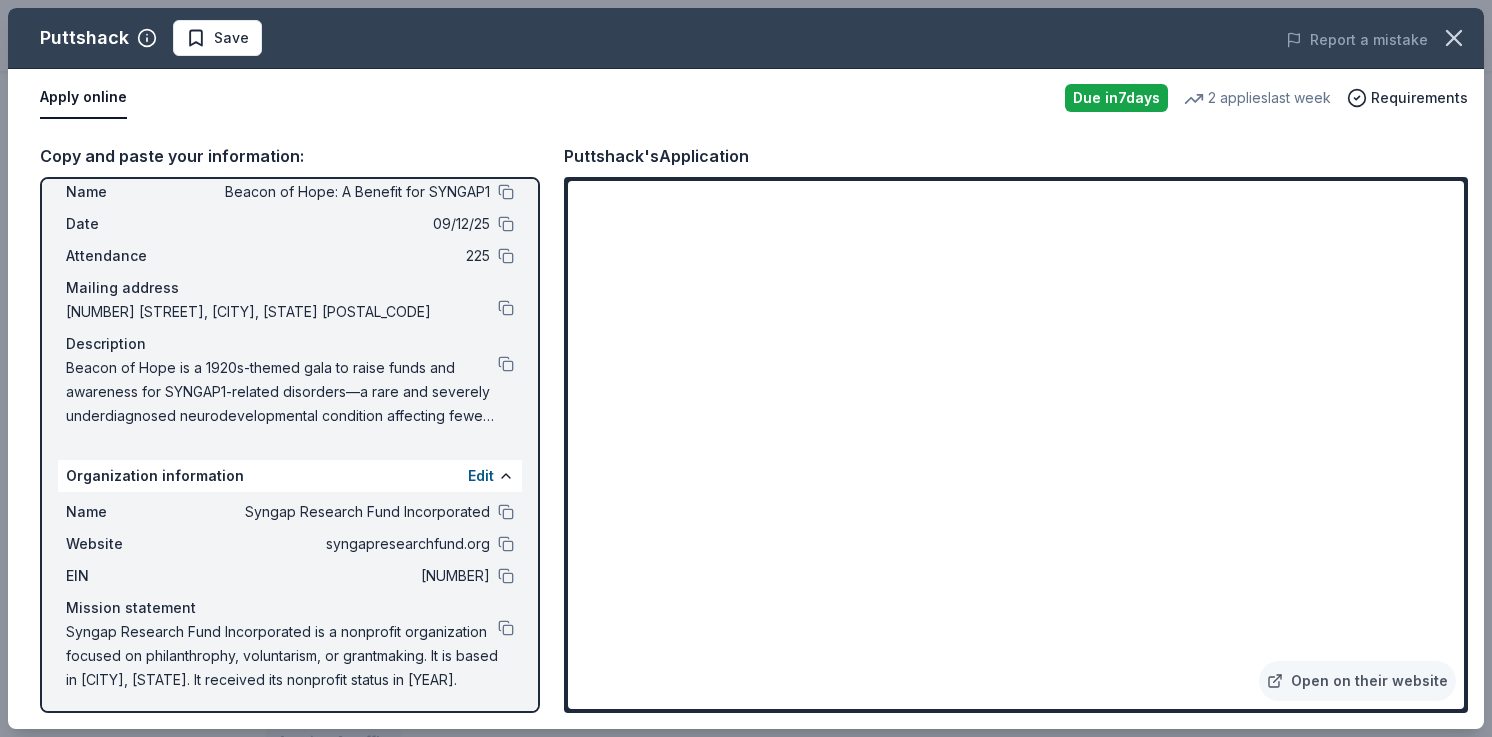 scroll, scrollTop: 60, scrollLeft: 0, axis: vertical 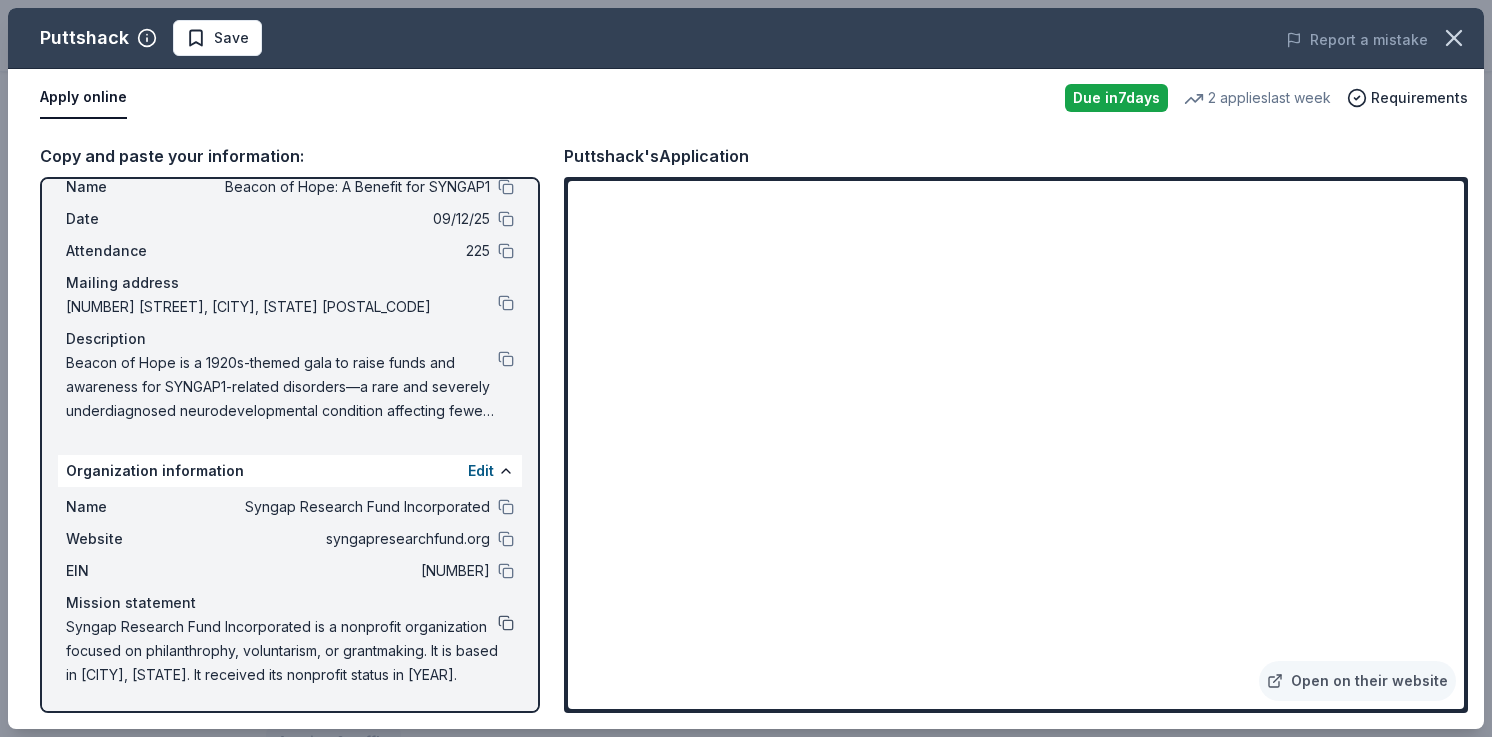 click at bounding box center [506, 623] 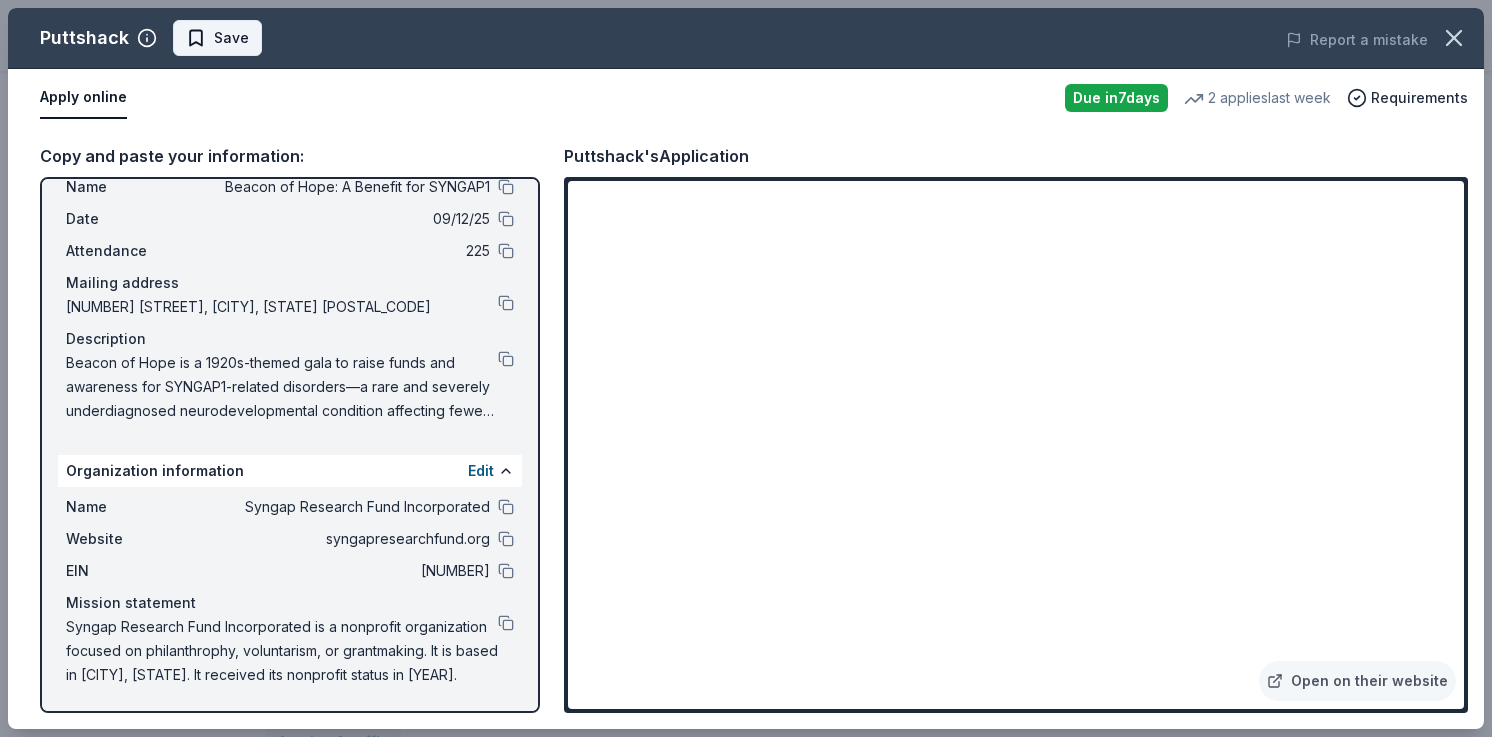 click on "Save" at bounding box center (217, 38) 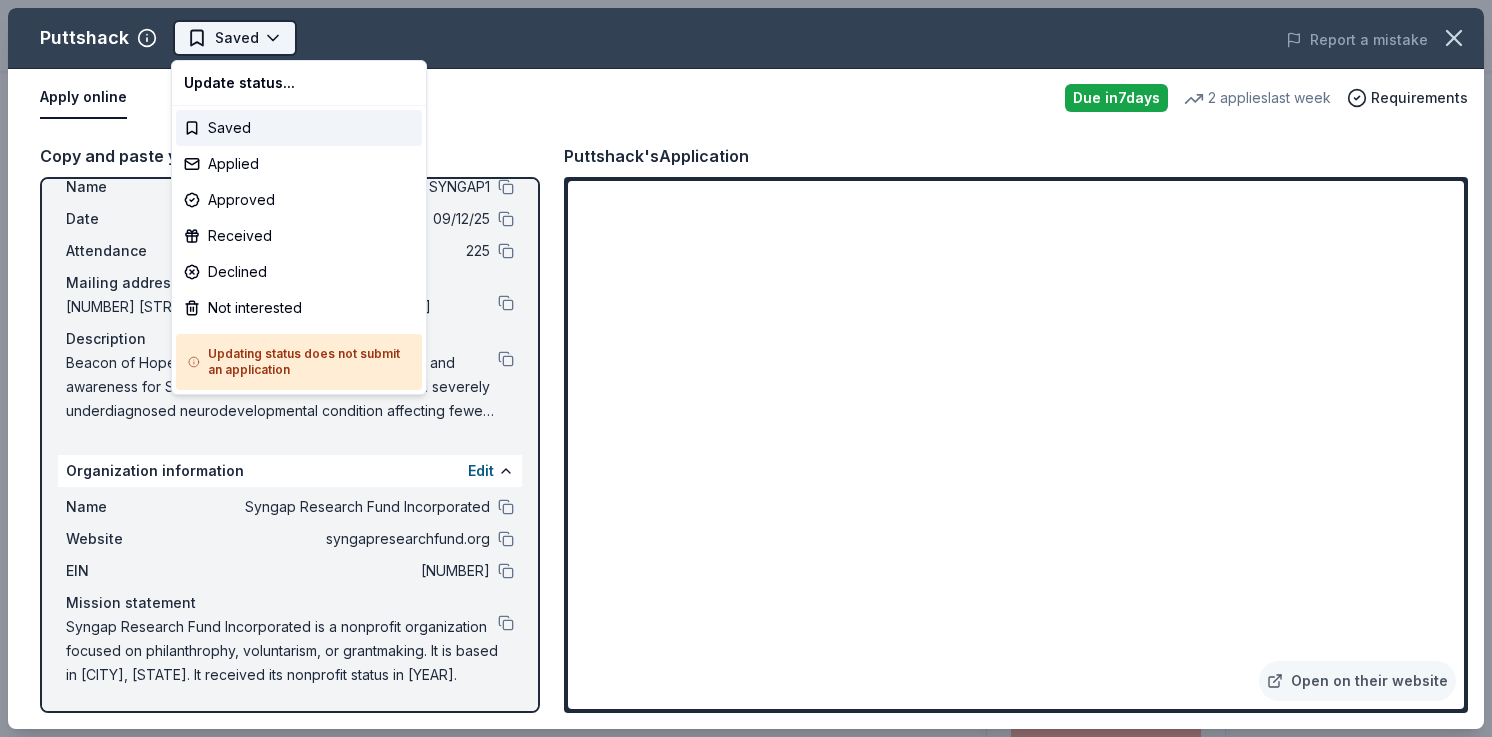 click on "Beacon of Hope: A Benefit for SYNGAP1 Saved Apply Due in  7  days Share Puttshack New 2   applies  last week 2% approval rate $ 150 donation value Share Donating in AZ, CO, FL, GA, IL MA, MO, PA, TX Puttshack is a modern, tech-infused mini golf experience, combining traditional putting with interactive technology, offering food and drinks, and creating a fun social environment. What they donate Monetary support, volunteer efforts, hosting a fundraiser Auction & raffle Donation can be picked up Donation is small & easy to send to guests Who they donate to  Preferred Prioritizes education (with the exclusion of private education), military, golf, health & wellness/welfare, animals, disaster relief
Animals Disaster Relief Education Military Wellness & Fitness 501(c)(3) preferred  Ineligible Individuals; Political Parties or Advocacy Groups; Religious Groups; Private Schools; Third Parties Raising Funds for Charity
Individuals Political Religious Schools Due in  7  days Apply Saved ⚡️ Quick application  ago" at bounding box center [746, 368] 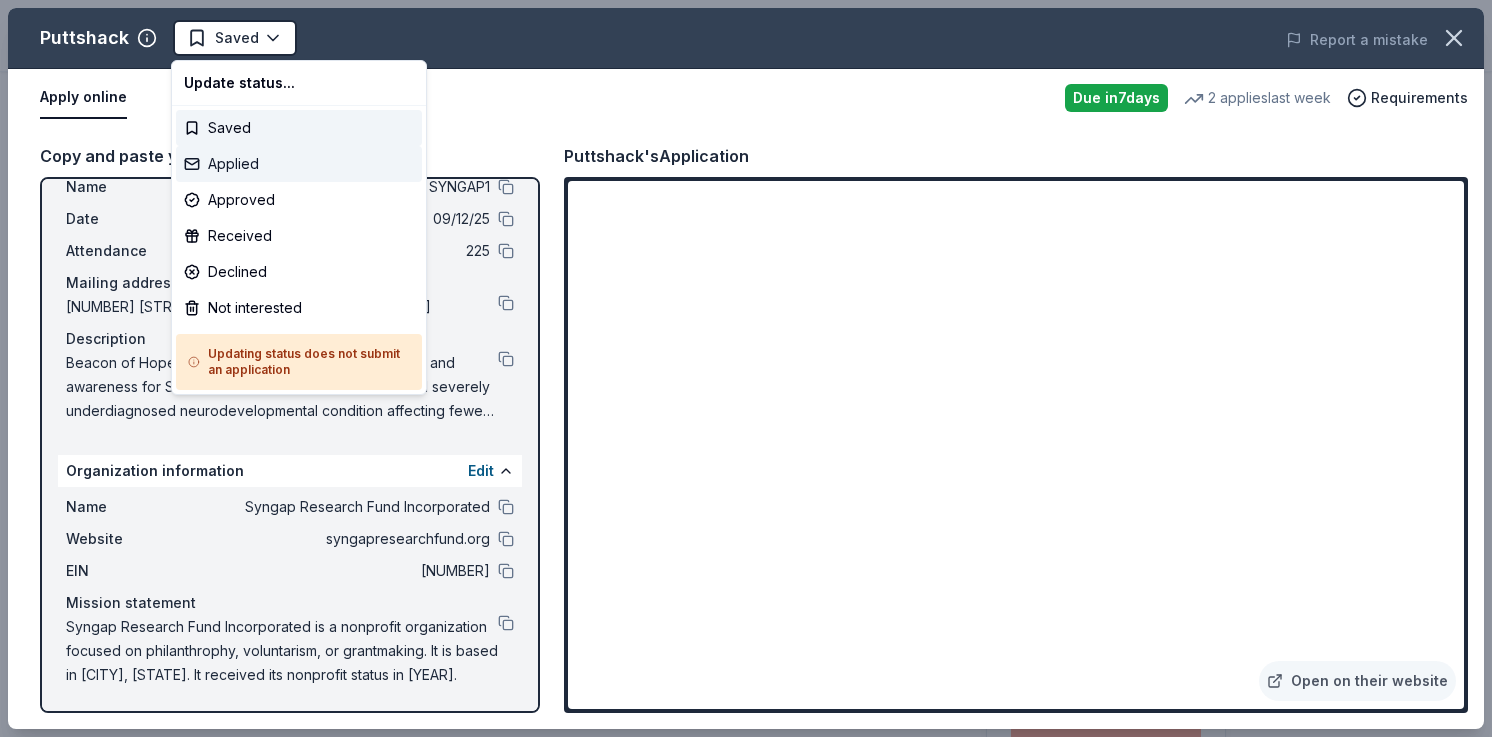 click on "Applied" at bounding box center (299, 164) 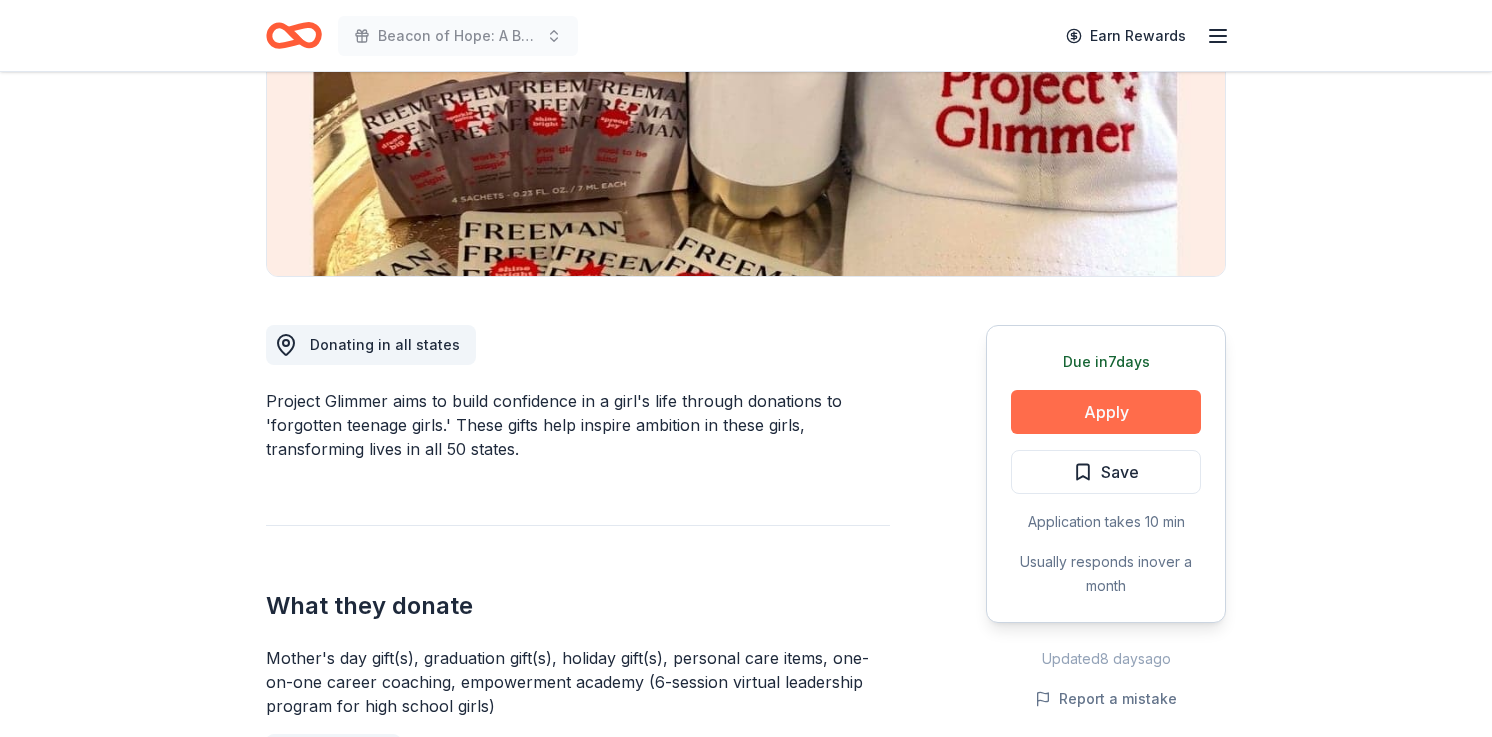 scroll, scrollTop: 0, scrollLeft: 0, axis: both 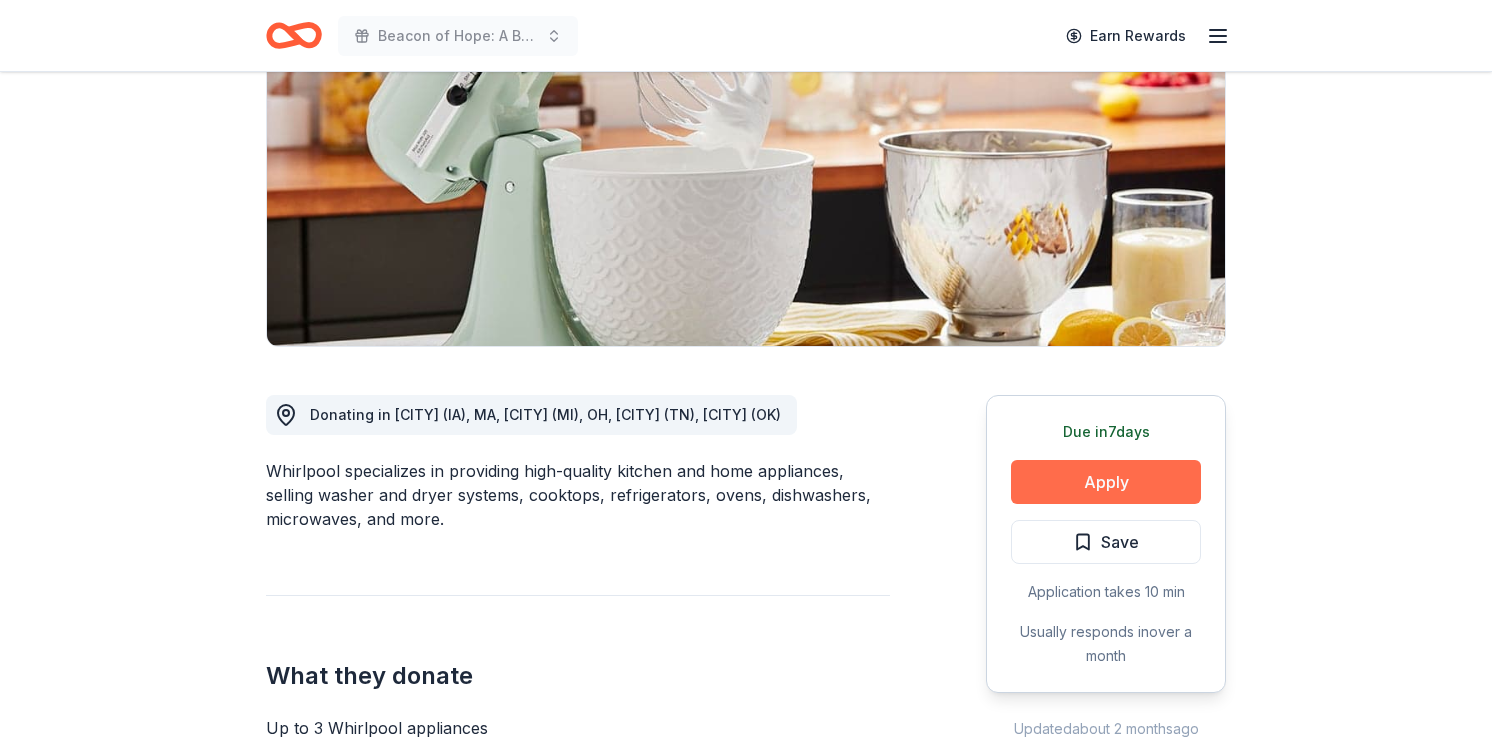 click on "Apply" at bounding box center [1106, 482] 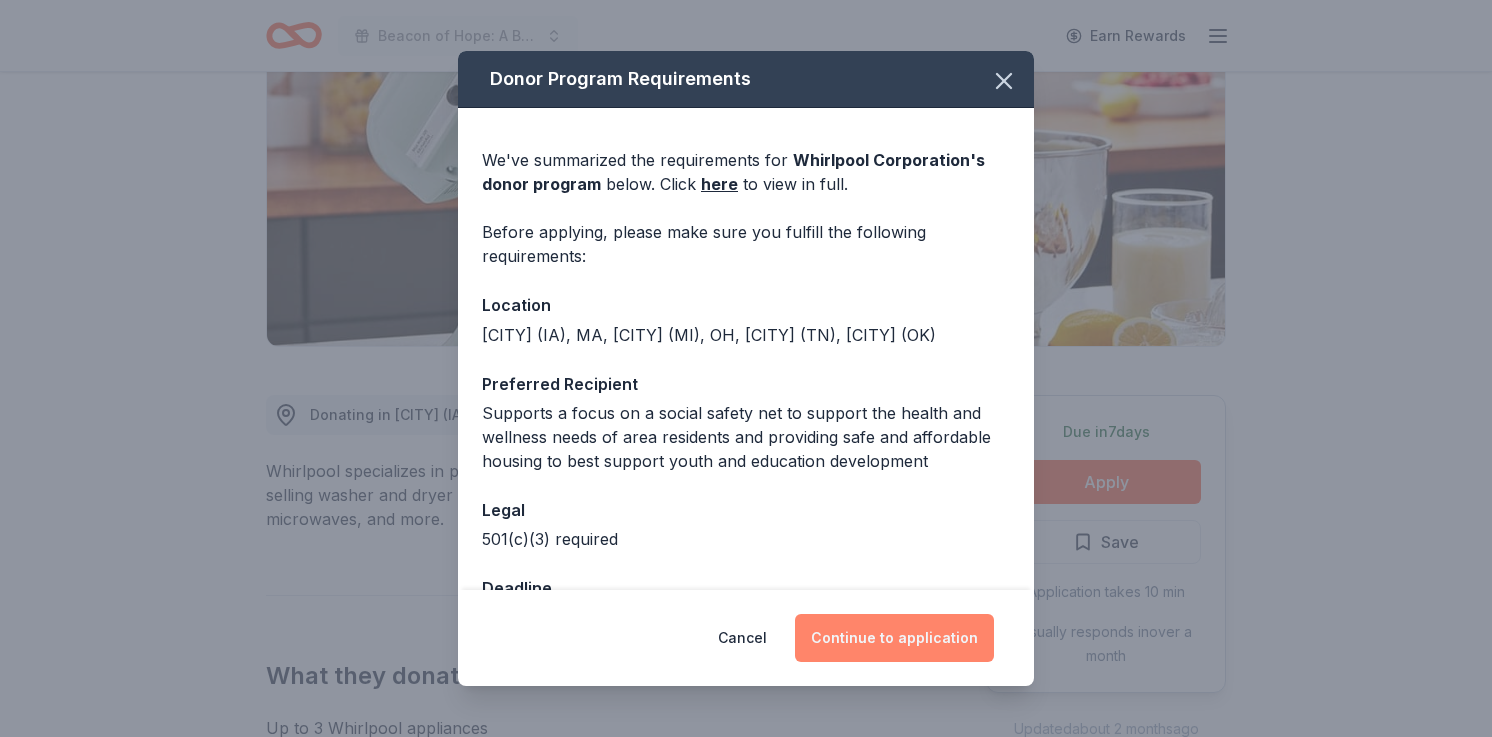 click on "Continue to application" at bounding box center [894, 638] 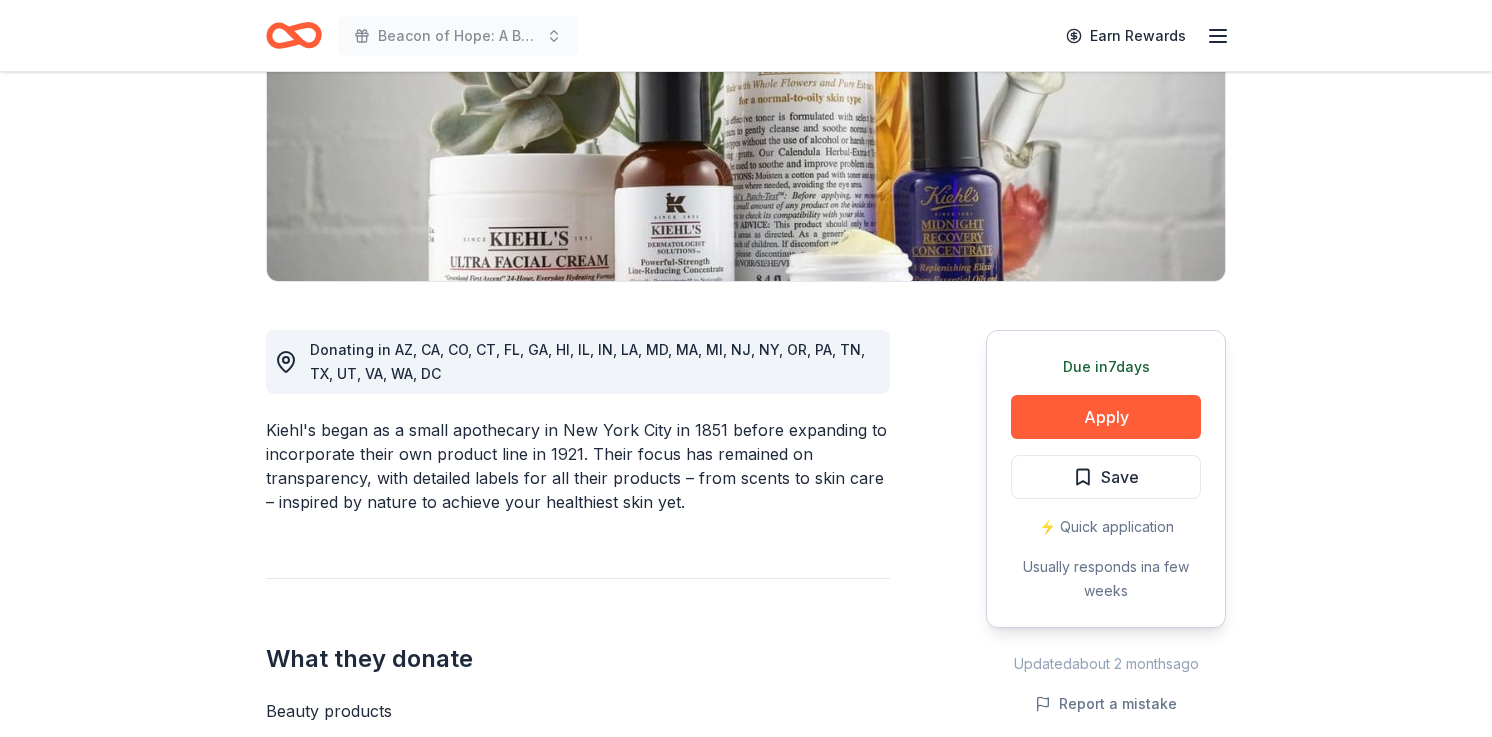 scroll, scrollTop: 390, scrollLeft: 0, axis: vertical 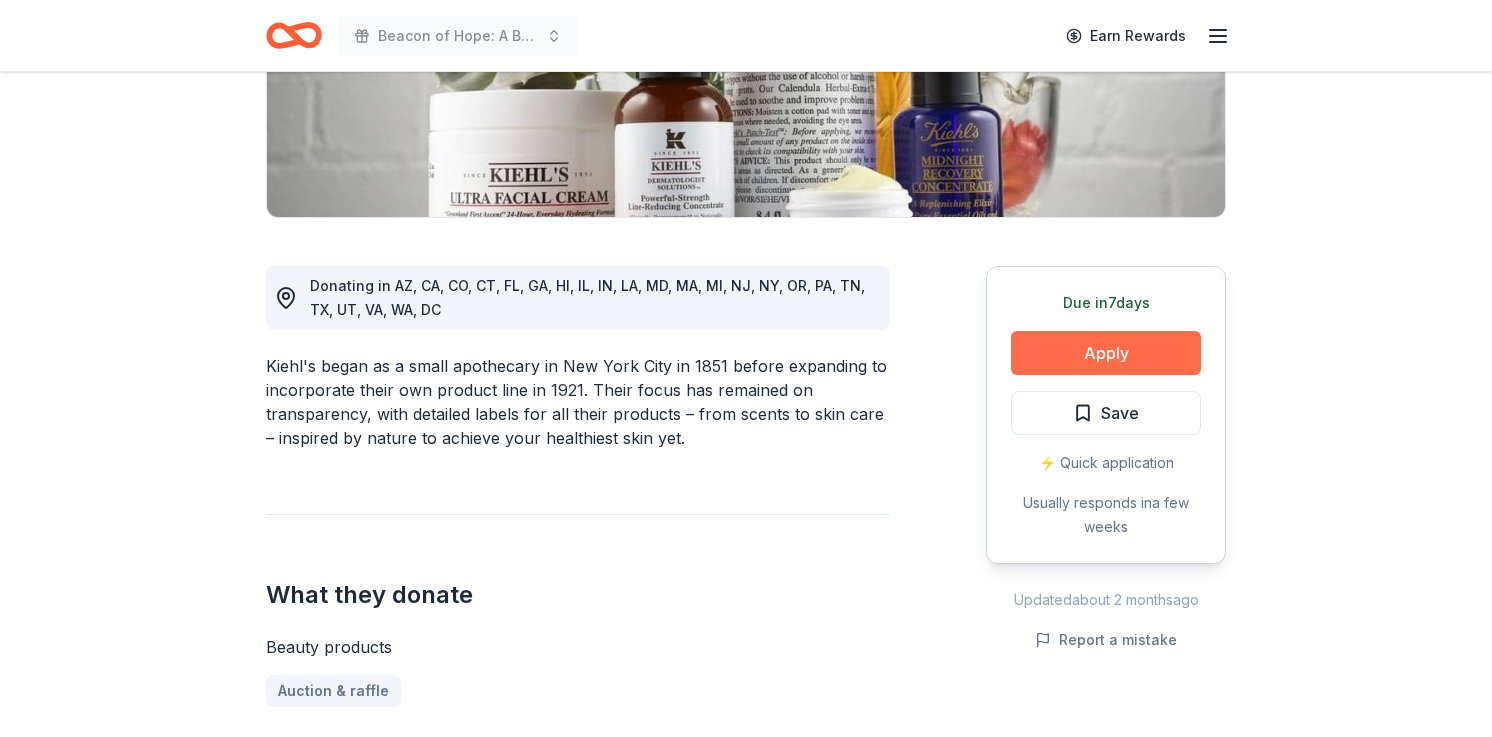 click on "Apply" at bounding box center [1106, 353] 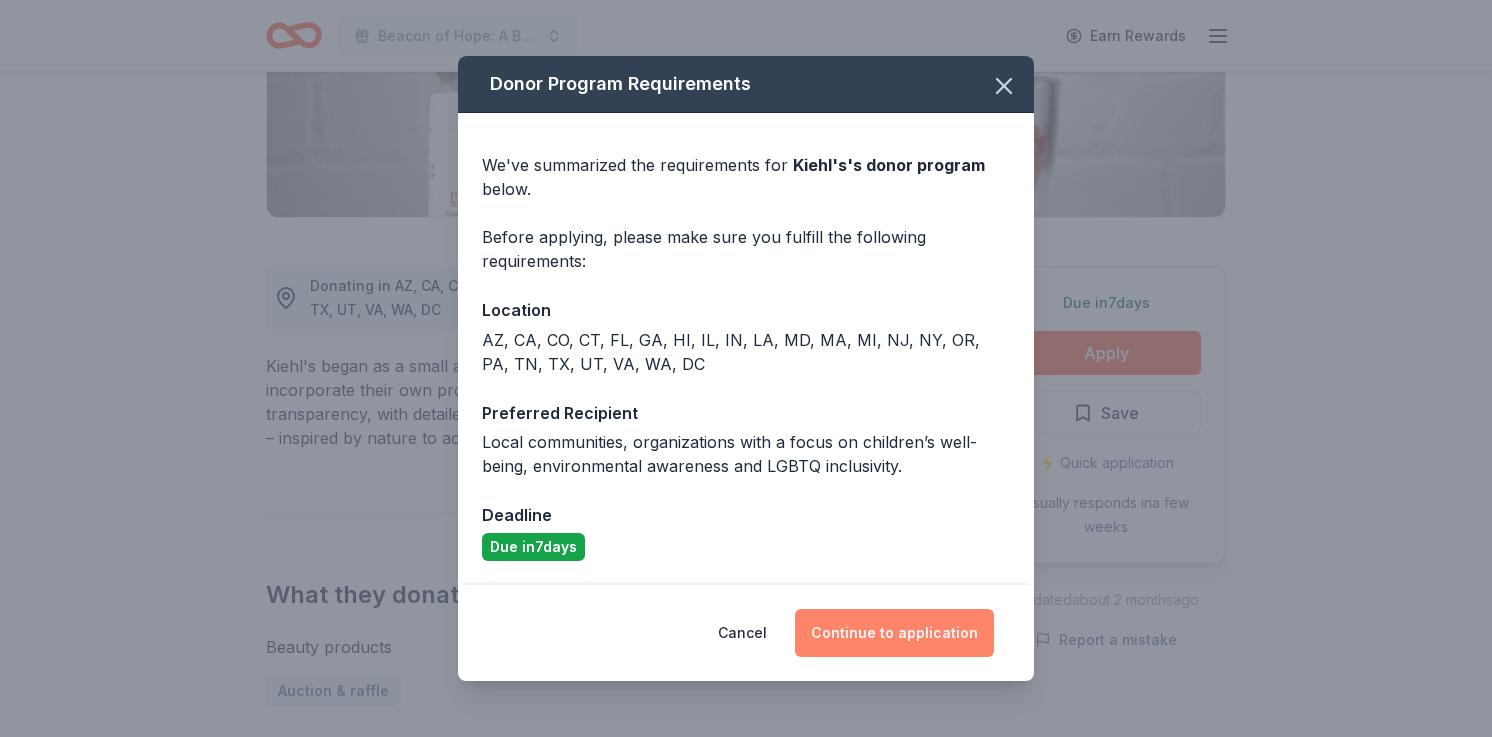 click on "Continue to application" at bounding box center [894, 633] 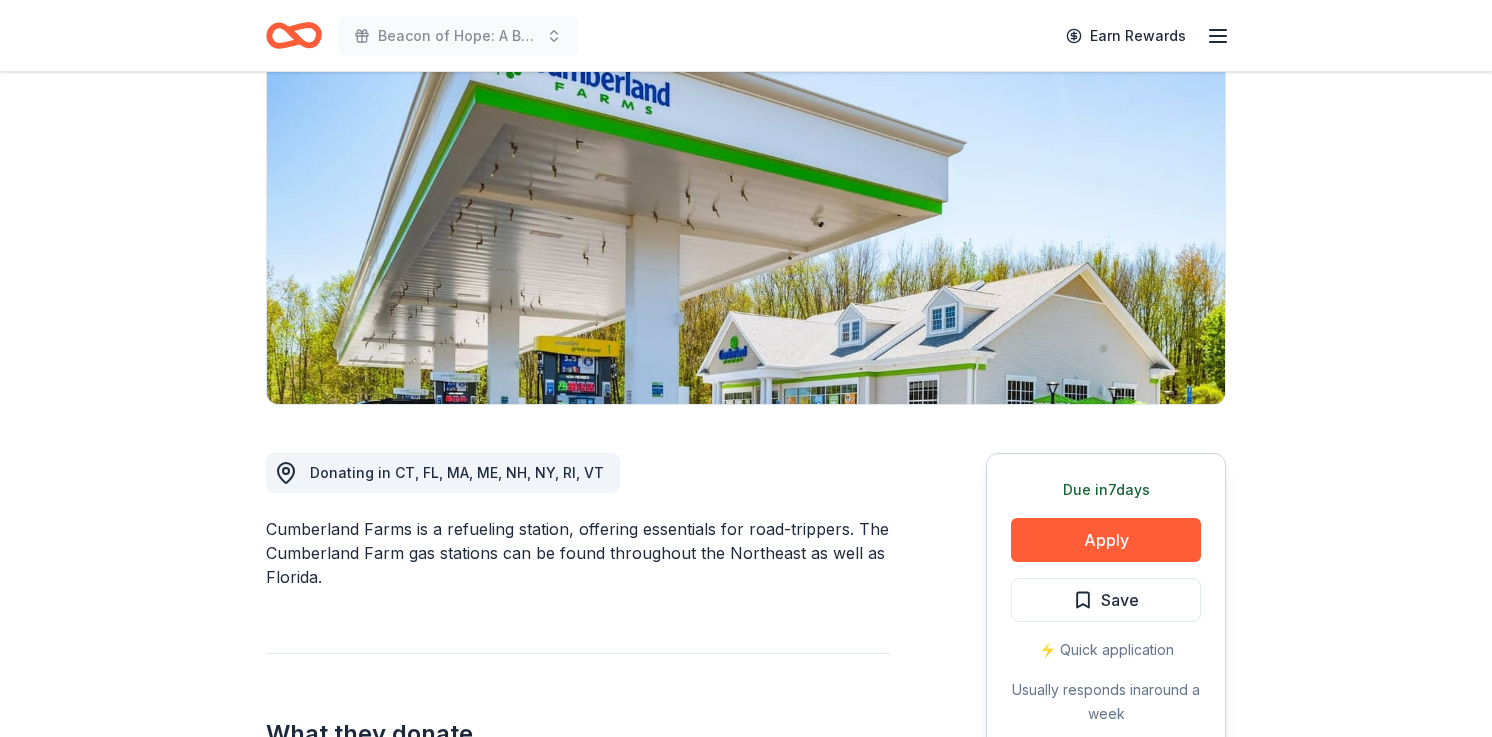 scroll, scrollTop: 312, scrollLeft: 0, axis: vertical 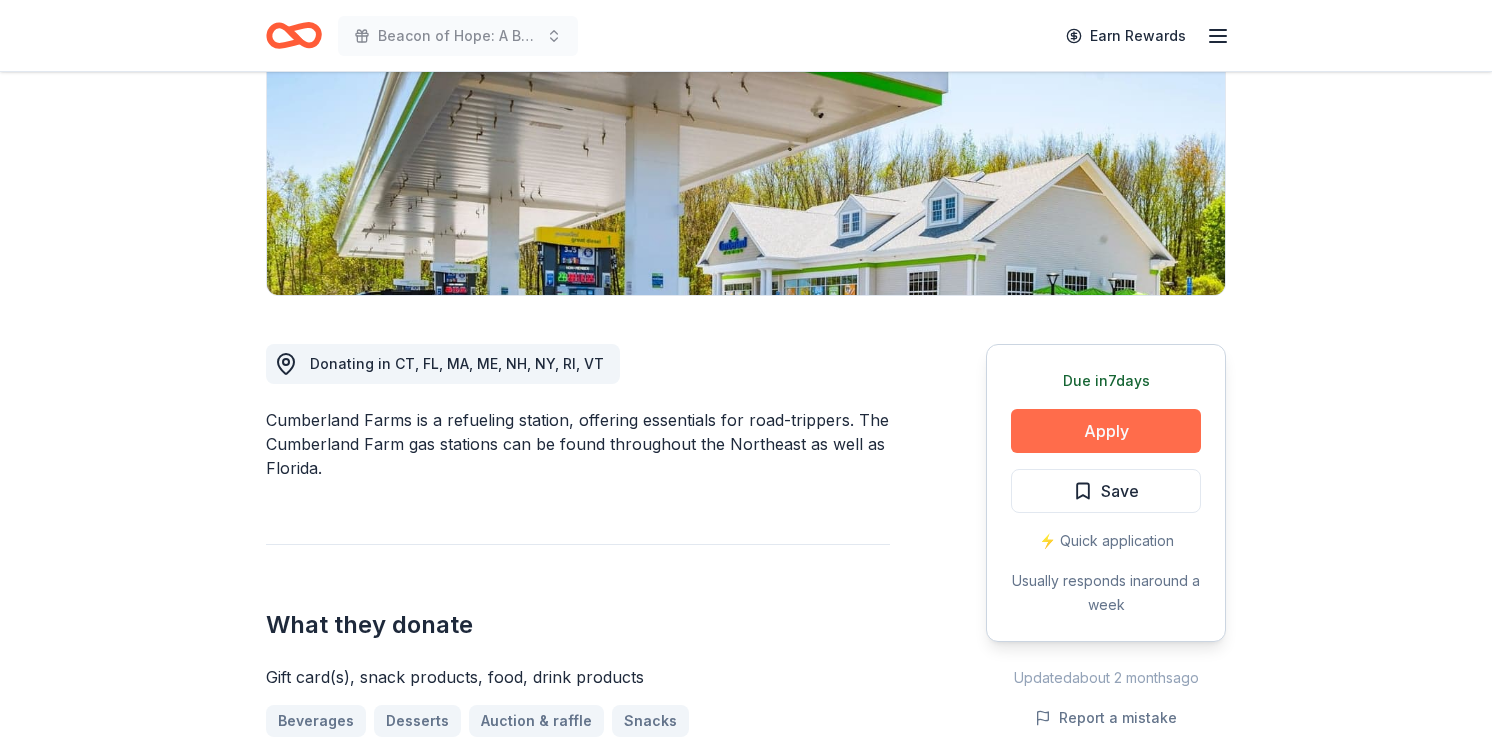 click on "Apply" at bounding box center (1106, 431) 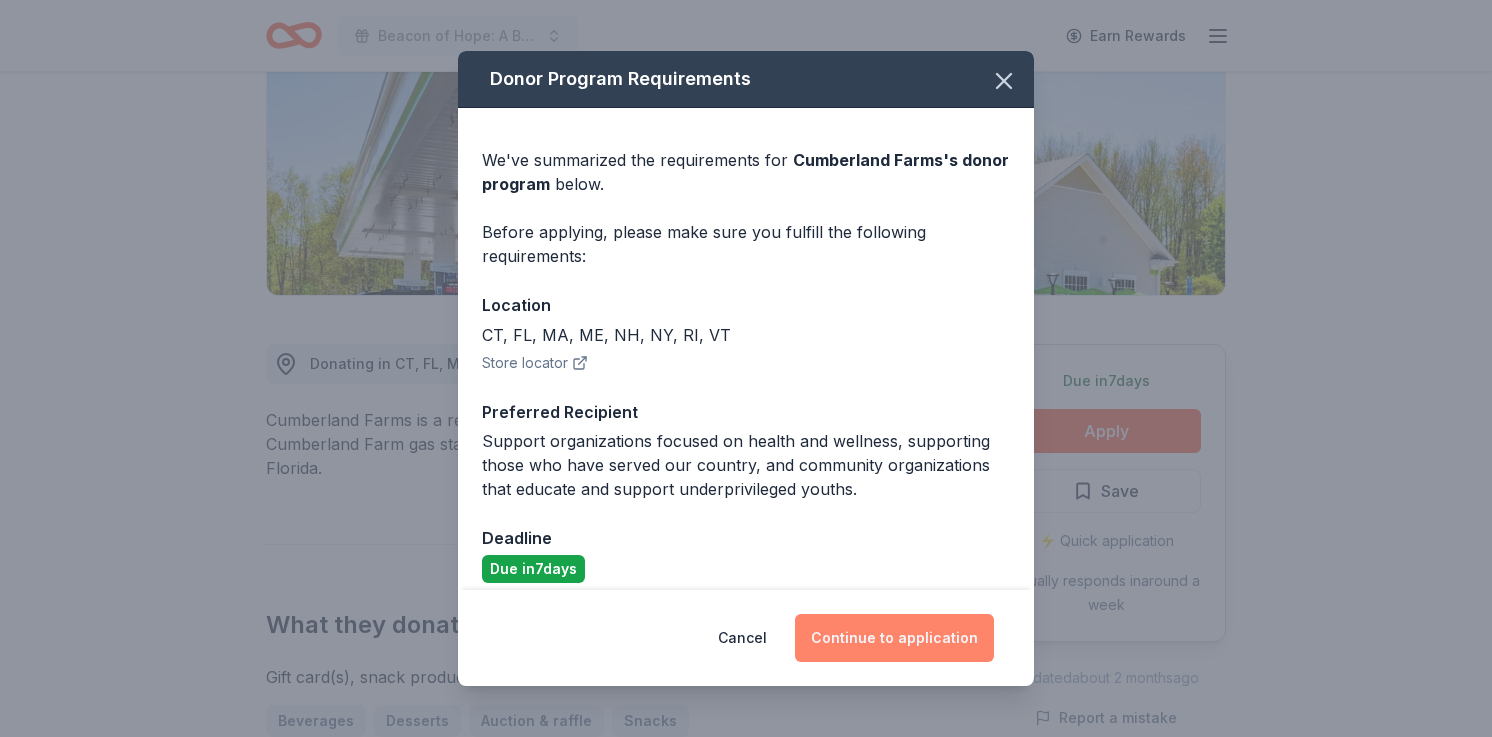 click on "Continue to application" at bounding box center [894, 638] 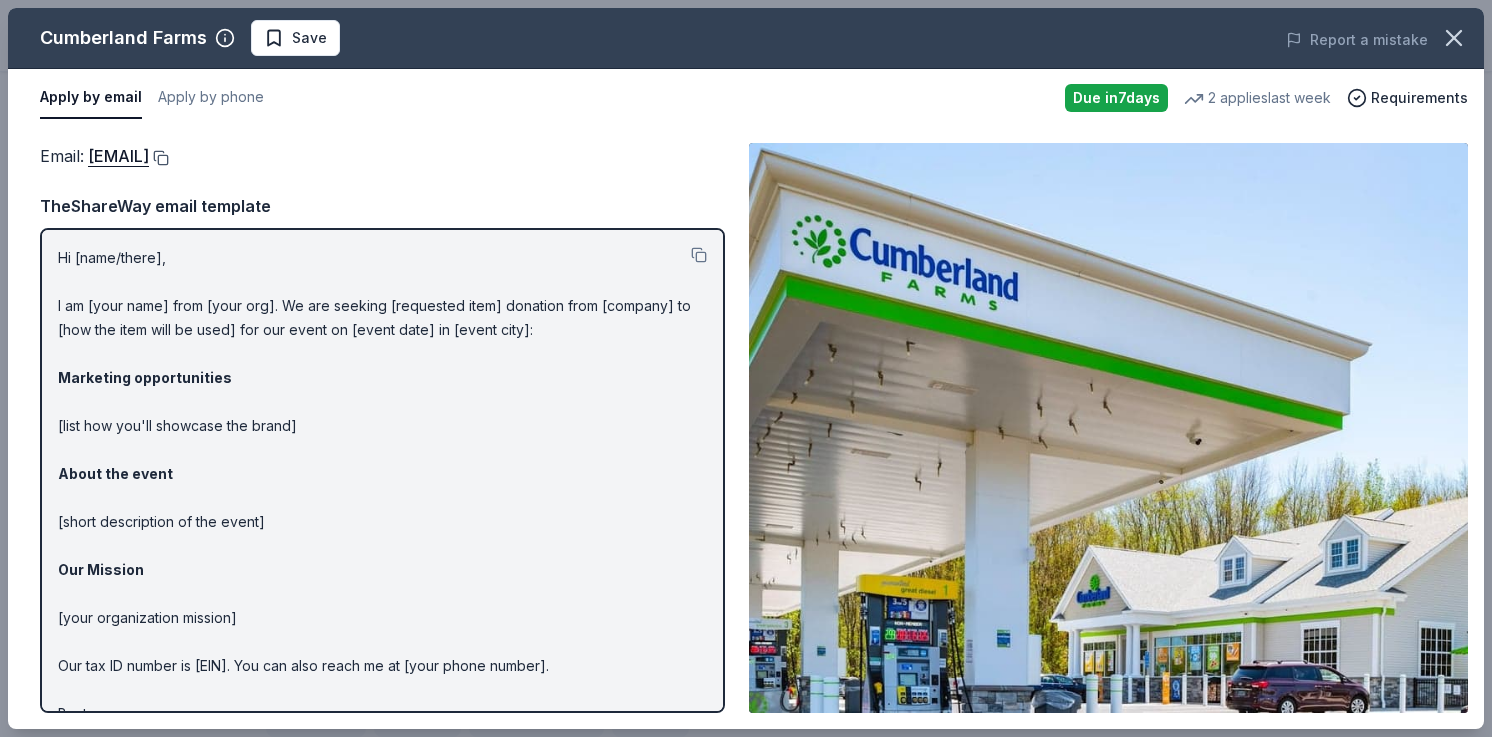 click at bounding box center [159, 158] 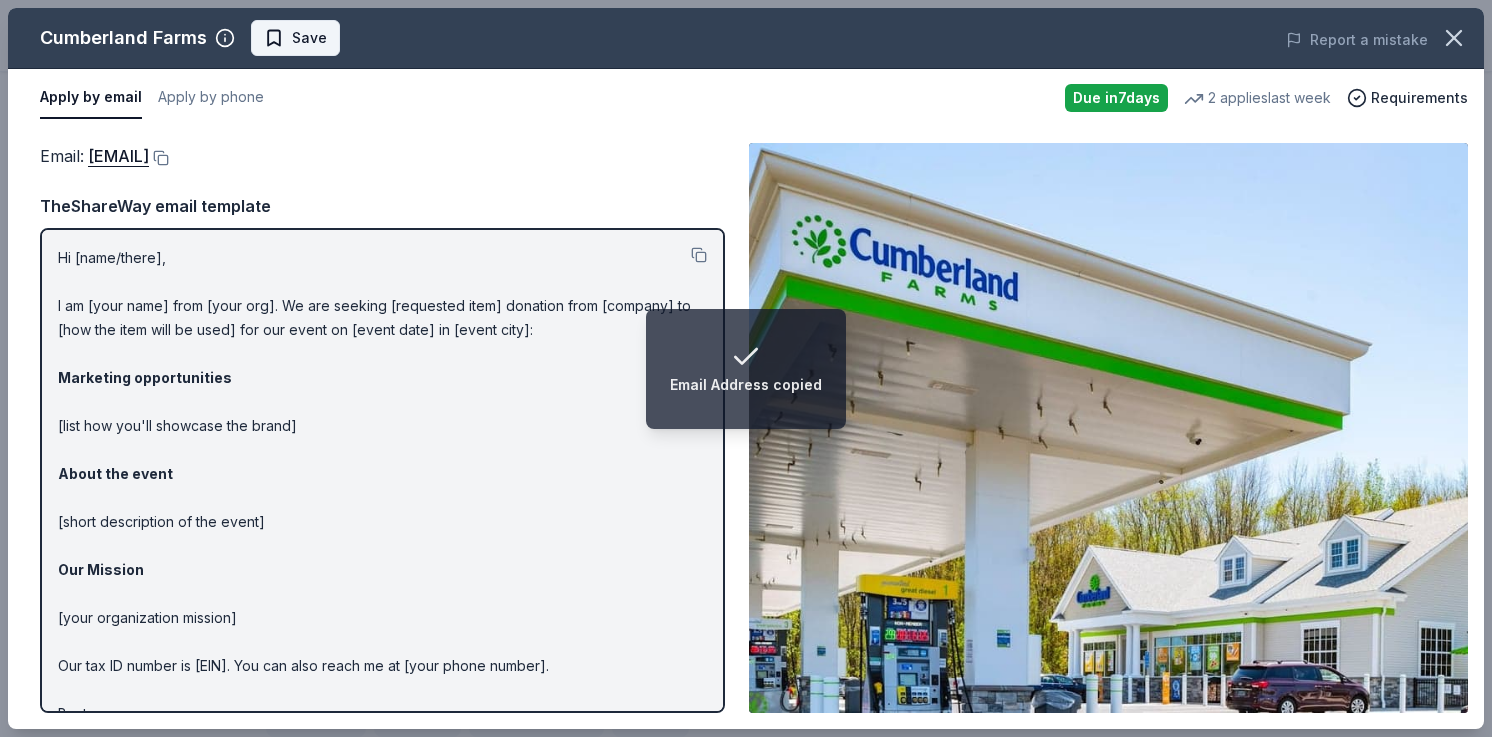 click on "Save" at bounding box center (295, 38) 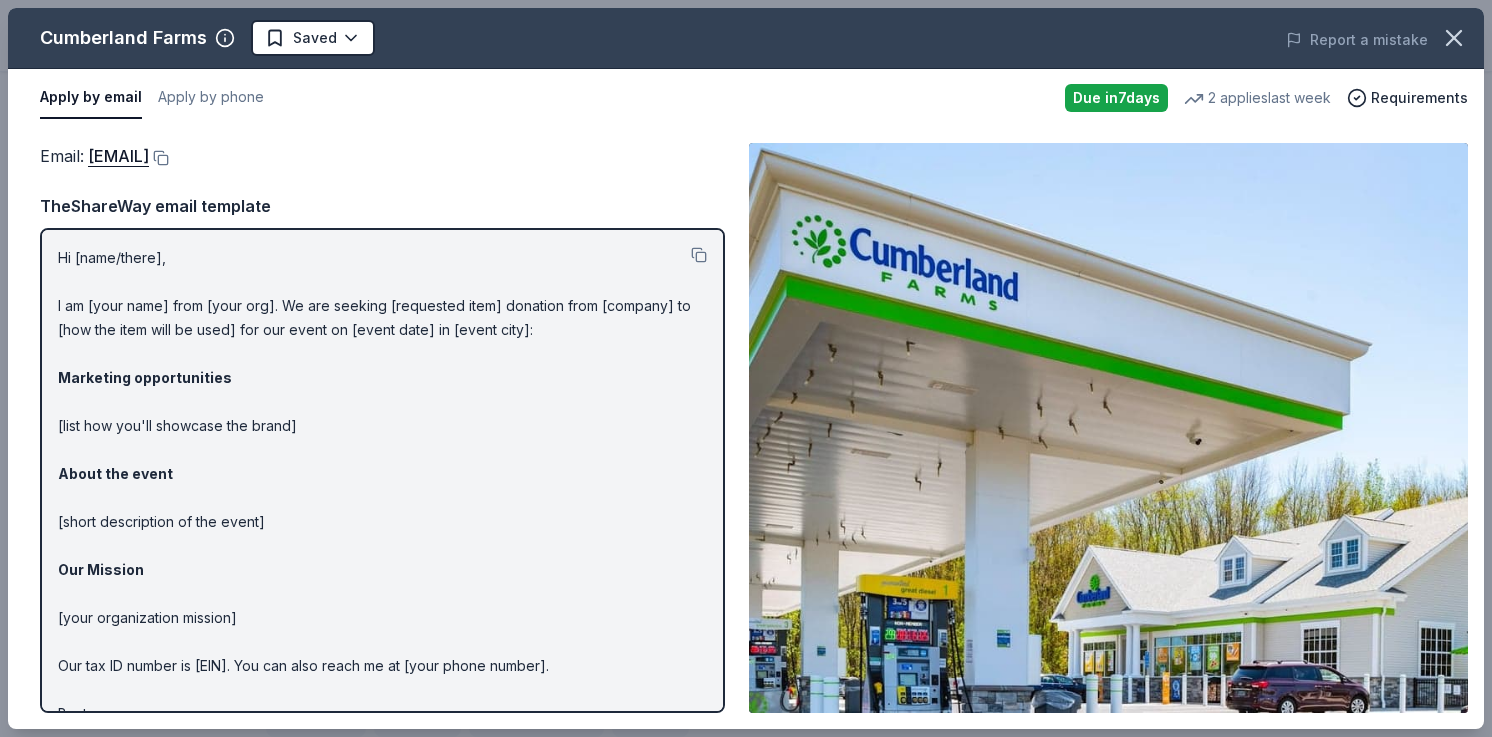 click on "Beacon of Hope: A Benefit for SYNGAP1 Earn Rewards Due in  7  days Share Cumberland Farms New 2   applies  last week 2% approval rate $ 525 donation value Share Donating in CT, FL, MA, ME, NH, NY, RI, VT Cumberland Farms is a refueling station, offering essentials for road-trippers. The Cumberland Farm gas stations can be found throughout the Northeast as well as Florida. What they donate Gift card(s), snack products, food, drink products Beverages Desserts Auction & raffle Snacks Donation is small & easy to send to guests Who they donate to  Preferred Support organizations focused on health and wellness, supporting those who have served our country, and community organizations that educate and support underprivileged youths. Children Health Poverty & Hunger Wellness & Fitness Due in  7  days Apply Saved ⚡️ Quick application Usually responds in  around a week Updated  about 2 months  ago Report a mistake 2% approval rate 2 % approved 30 % declined 68 % no response Cumberland Farms is  a selective donor :" at bounding box center (746, 56) 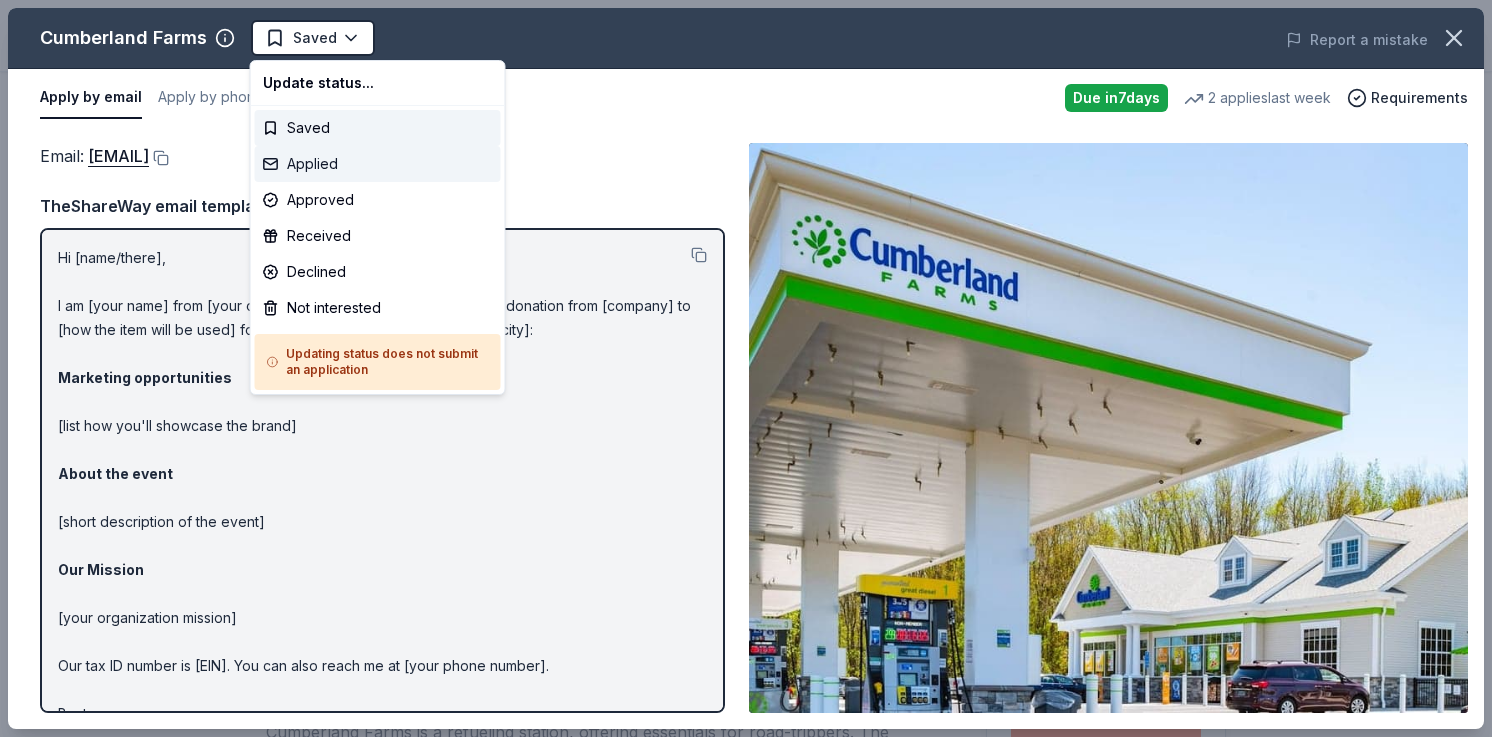 click on "Applied" at bounding box center (378, 164) 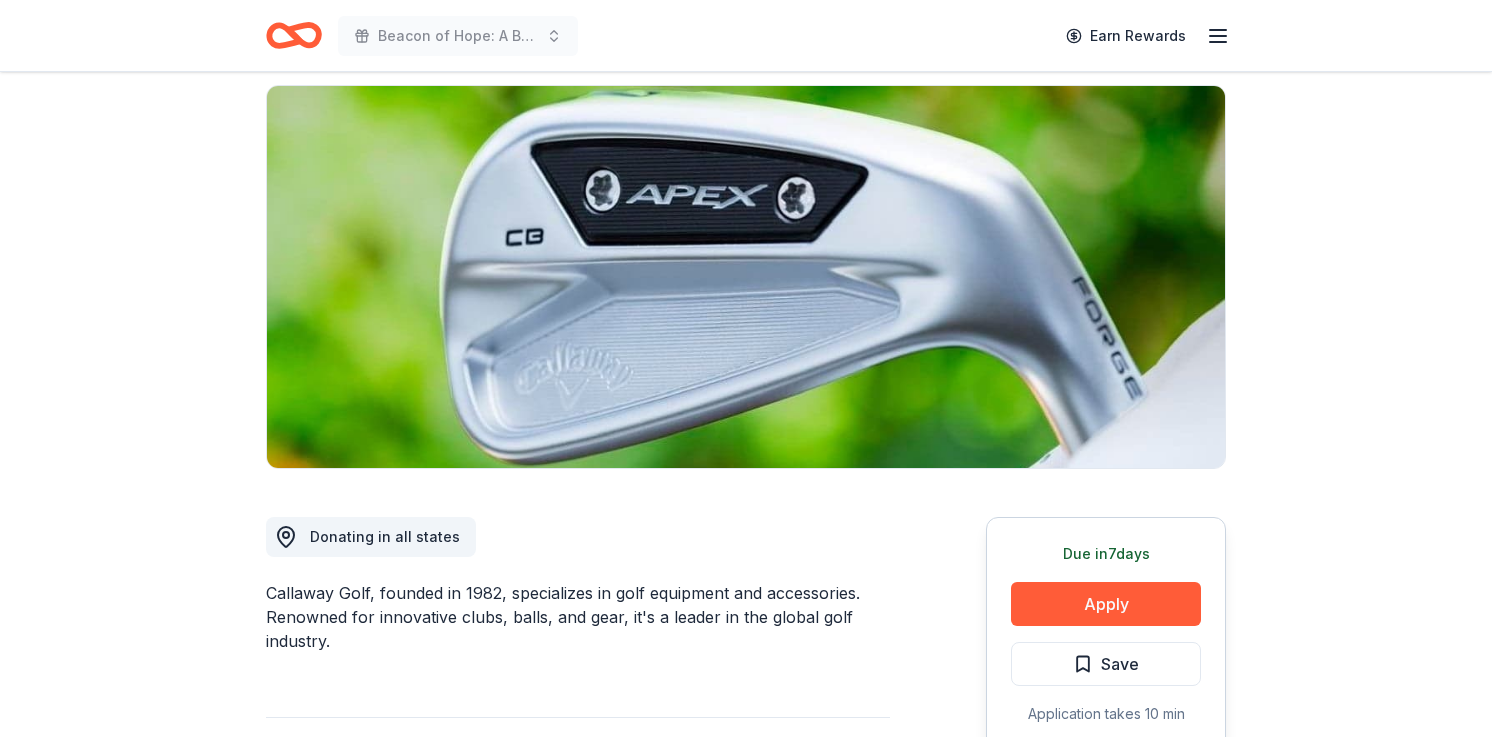 scroll, scrollTop: 200, scrollLeft: 0, axis: vertical 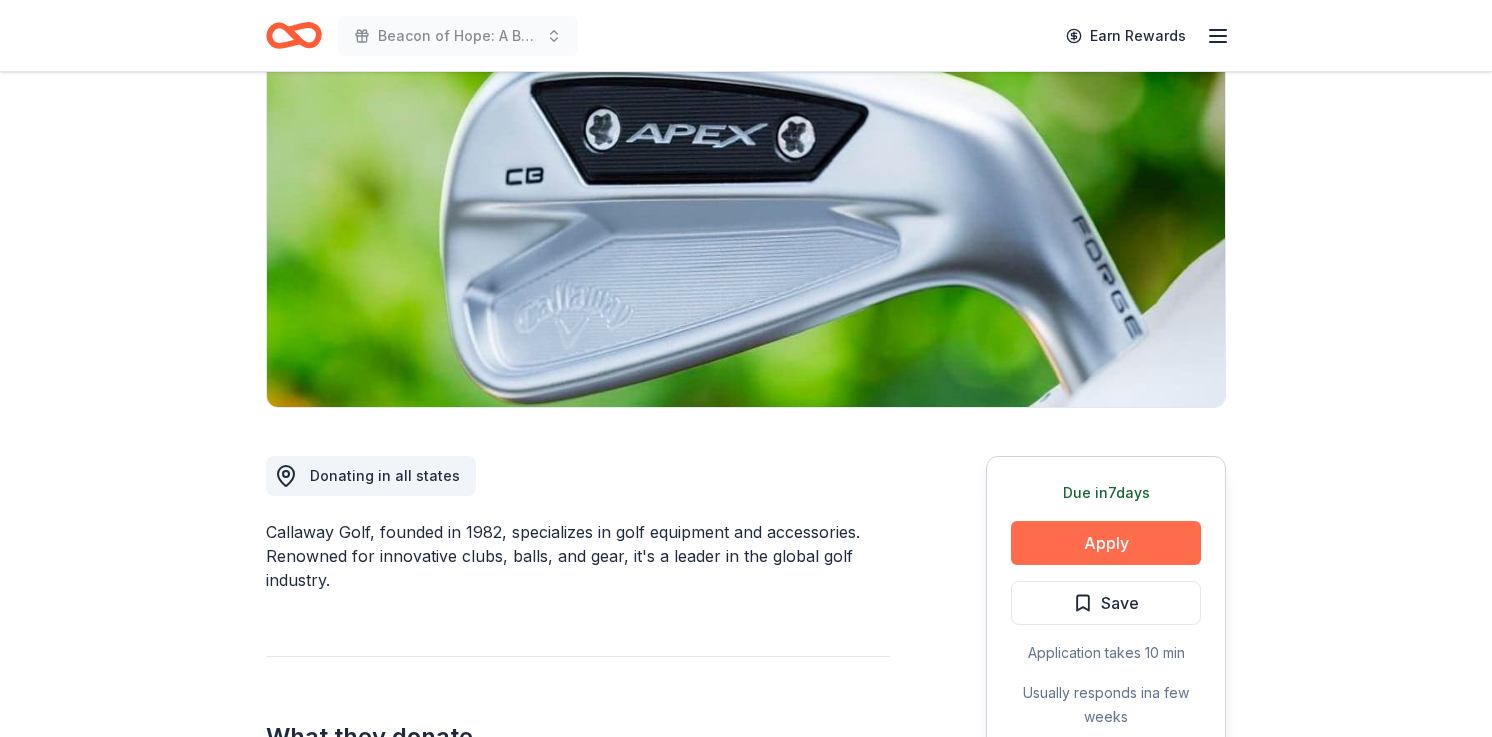 click on "Apply" at bounding box center (1106, 543) 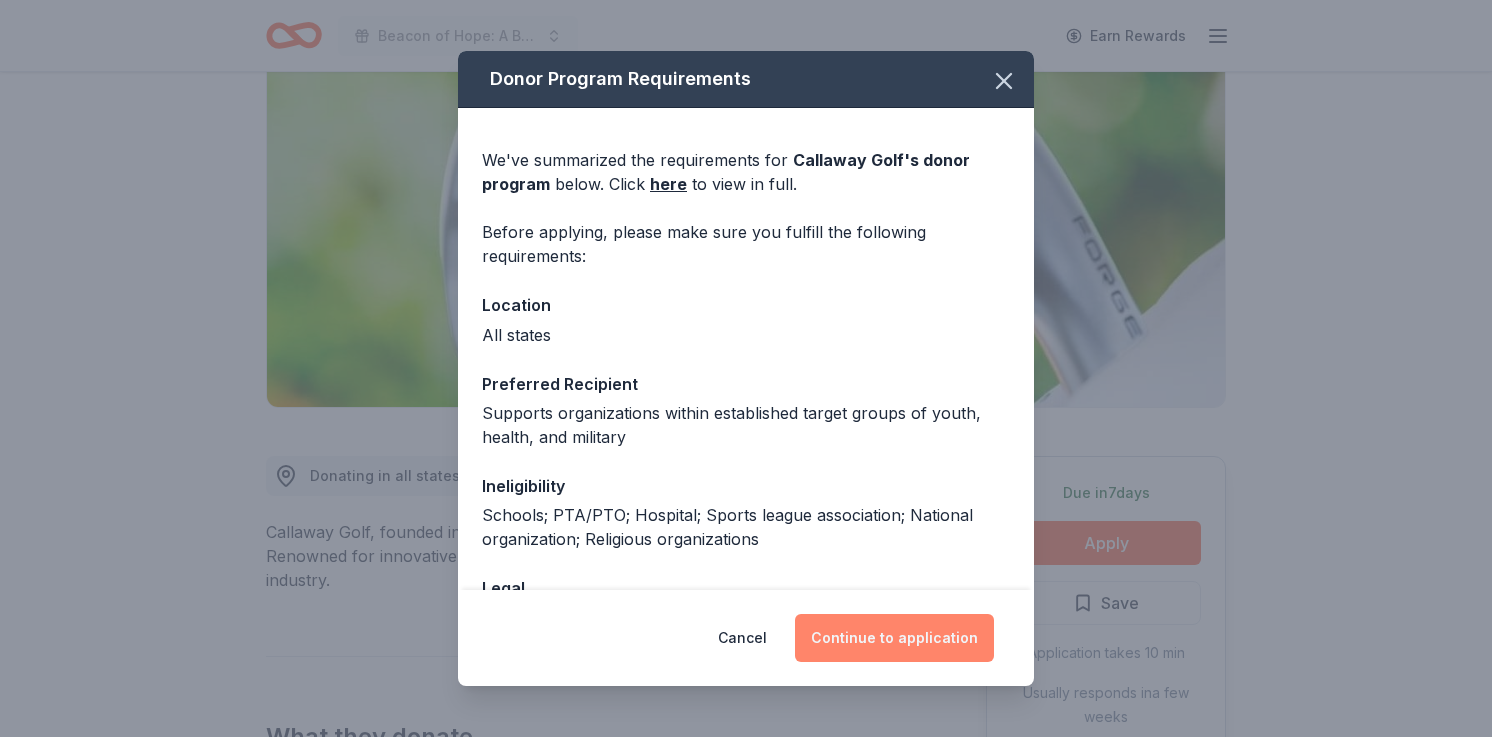 click on "Continue to application" at bounding box center [894, 638] 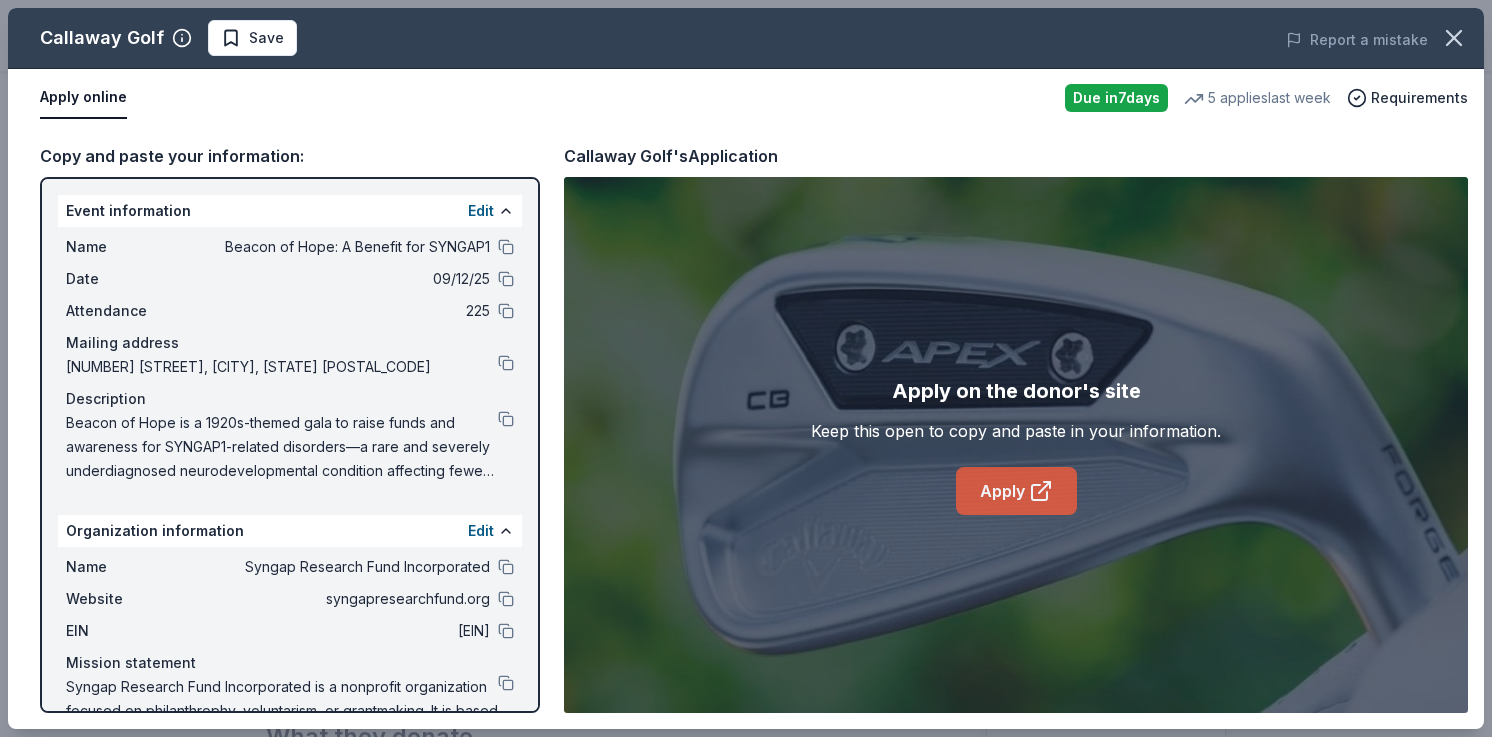 click on "Apply" at bounding box center [1016, 491] 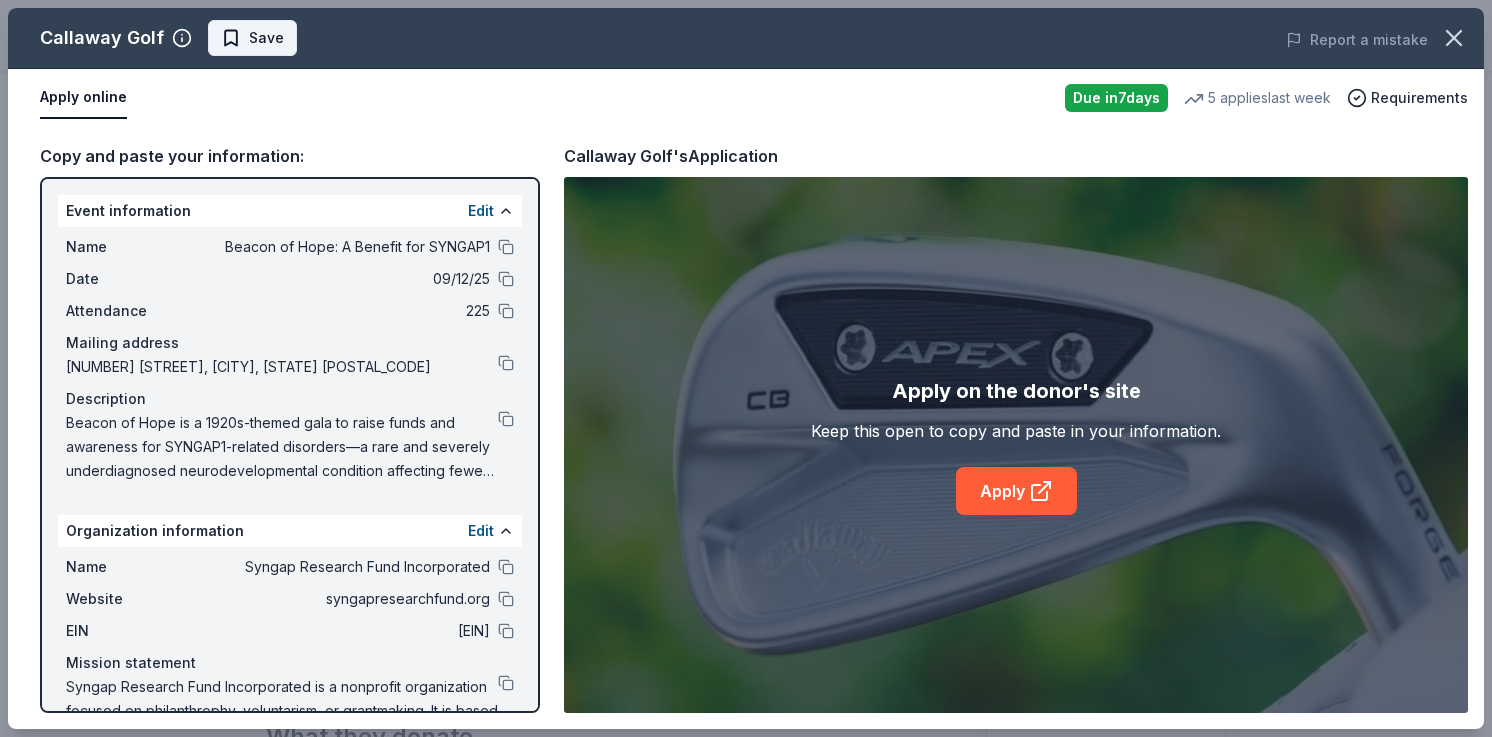 click on "Save" at bounding box center [266, 38] 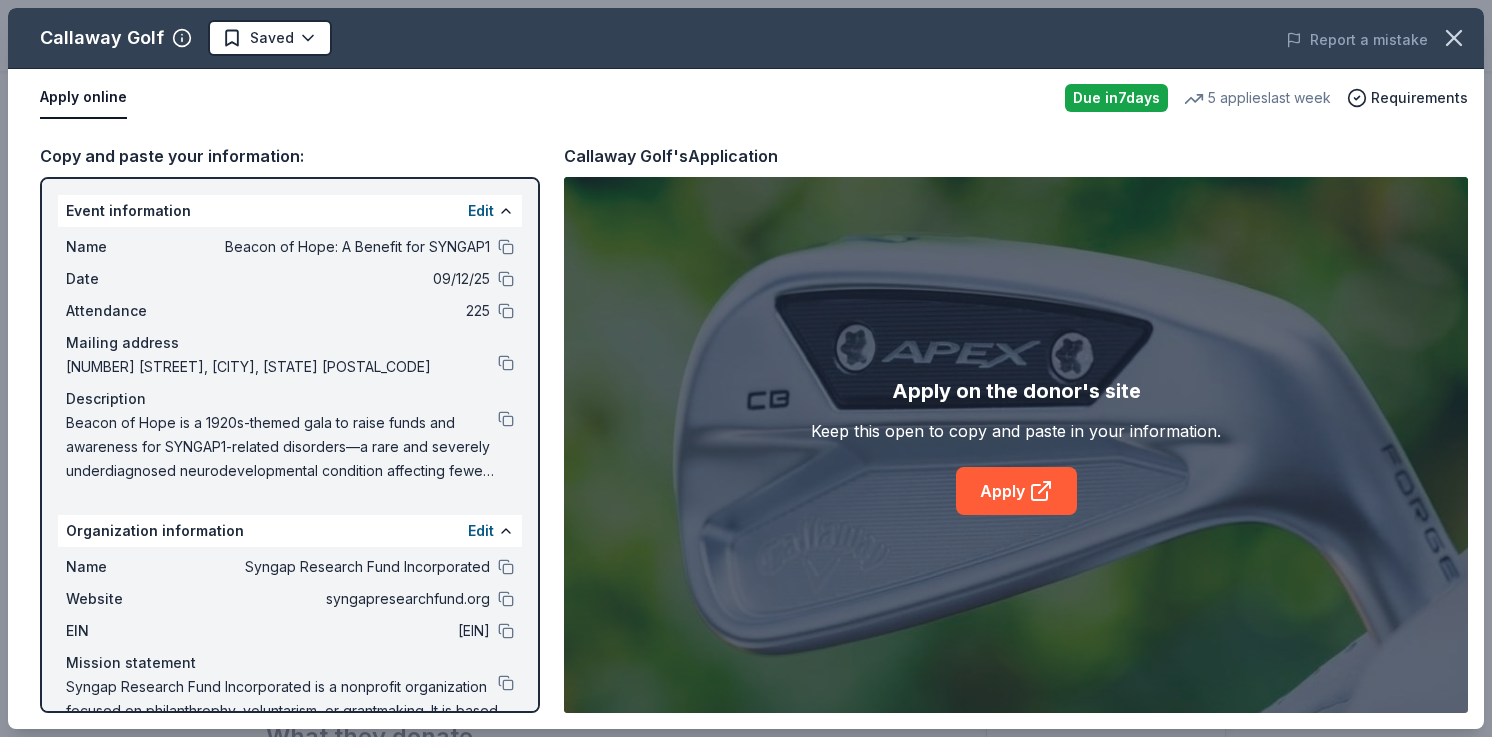 scroll, scrollTop: 0, scrollLeft: 0, axis: both 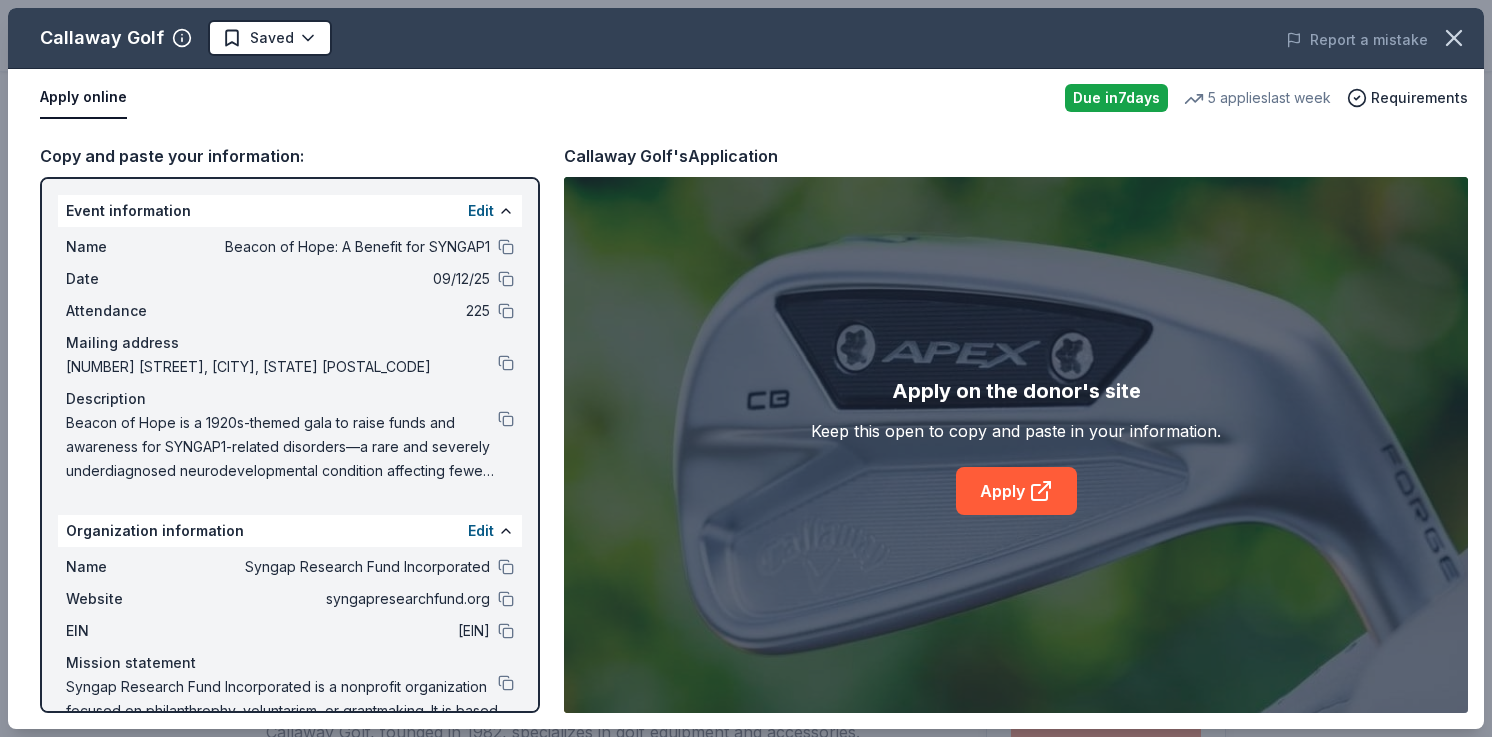 click on "Beacon of Hope: A Benefit for SYNGAP1 Earn Rewards Due in  7  days Share Callaway Golf New 5   applies  last week 4% approval rate $ 270 donation value Share Donating in all states Callaway Golf, founded in 1982, specializes in golf equipment and accessories. Renowned for innovative clubs, balls, and gear, it's a leader in the global golf industry. What they donate Golf equipment Auction & raffle Who they donate to  Preferred Supports organizations within established target groups of youth, health, and military Children Health Military 501(c)(3) required  Ineligible Schools; PTA/PTO; Hospital; Sports league association; National organization; Religious organizations Schools Sports Teams Religious Due in  7  days Apply Saved Application takes 10 min Usually responds in  a few weeks Updated  9 days  ago Report a mistake 4% approval rate 4 % approved 63 % declined 33 % no response Callaway Golf is  an average donor :  explaining how you match their preferences will increase your odds. $ 270 donation value 55% 9%" at bounding box center [746, 368] 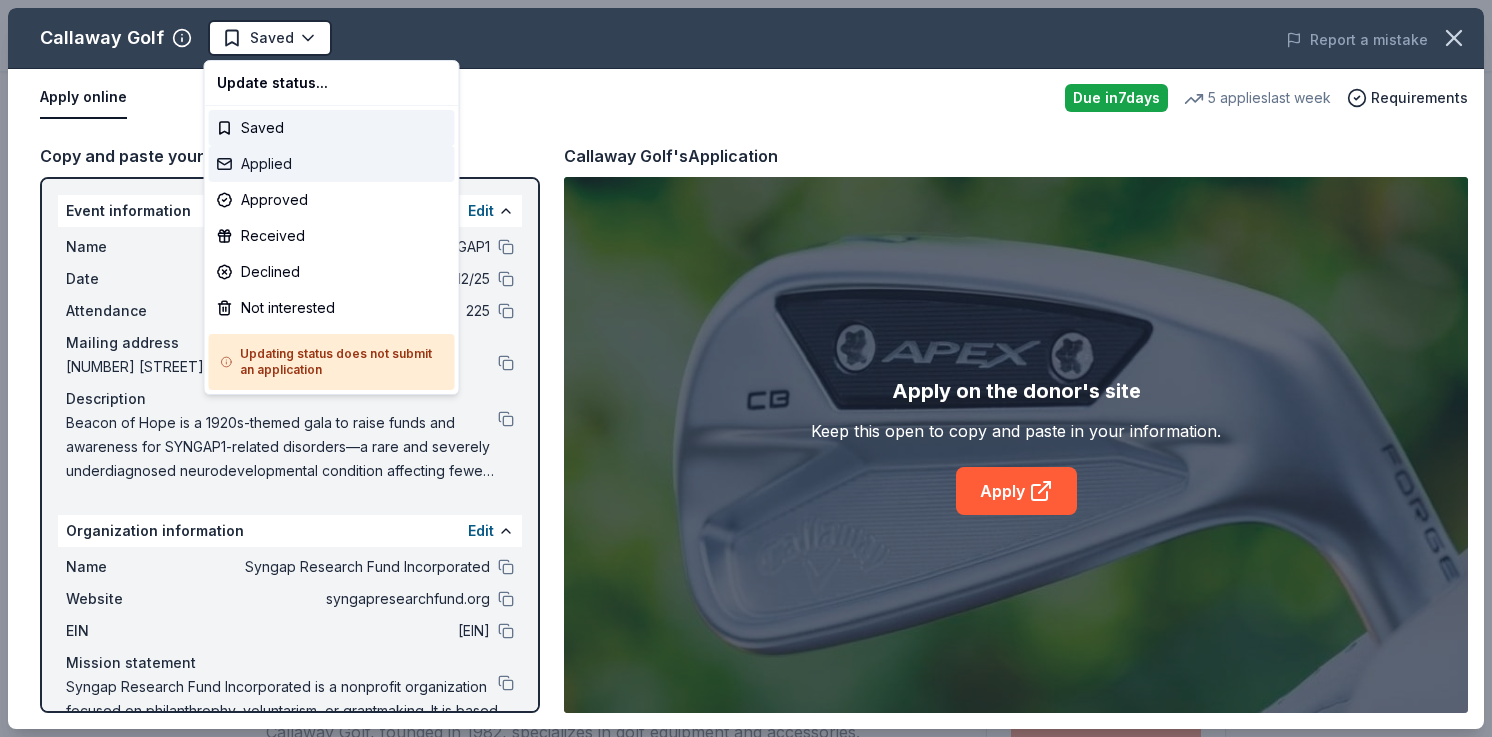 click on "Applied" at bounding box center (332, 164) 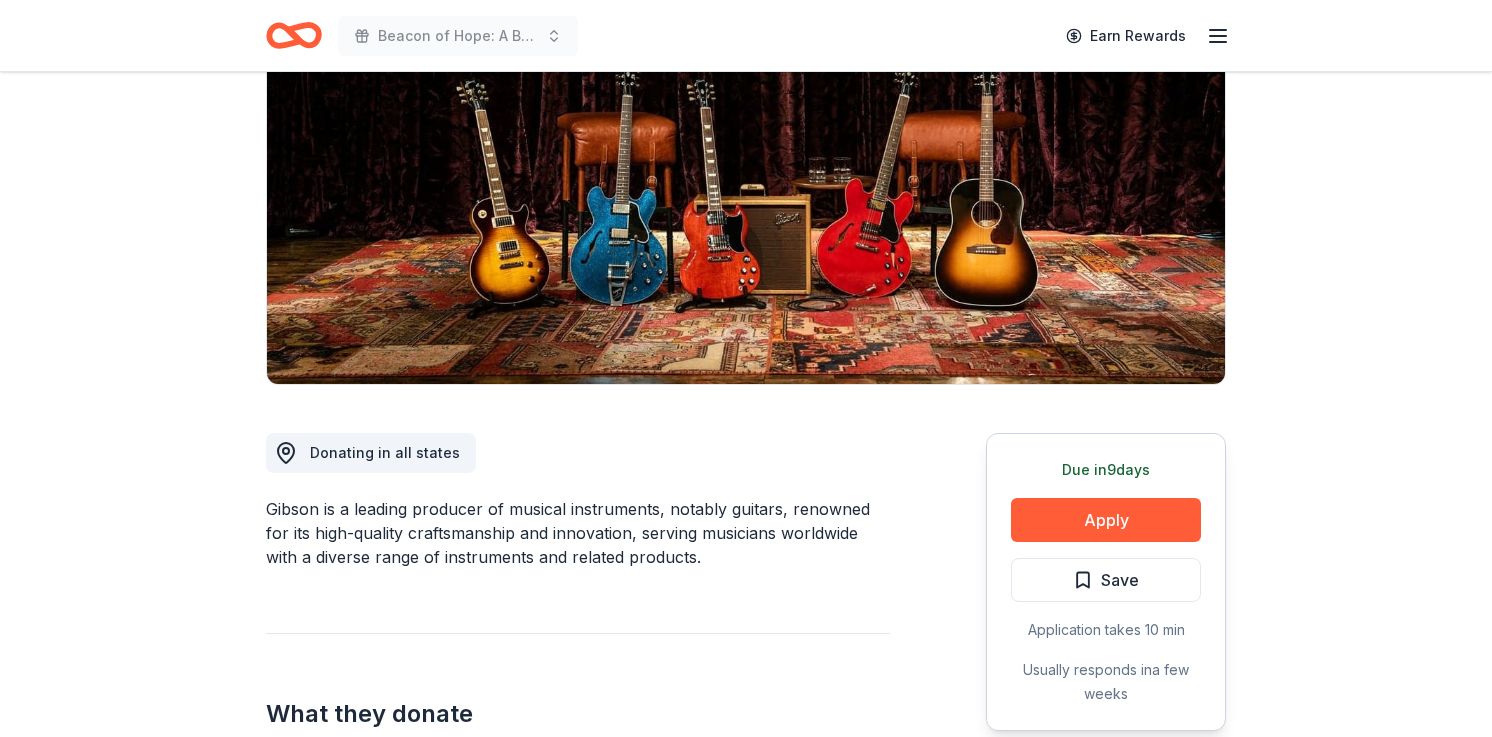 scroll, scrollTop: 283, scrollLeft: 0, axis: vertical 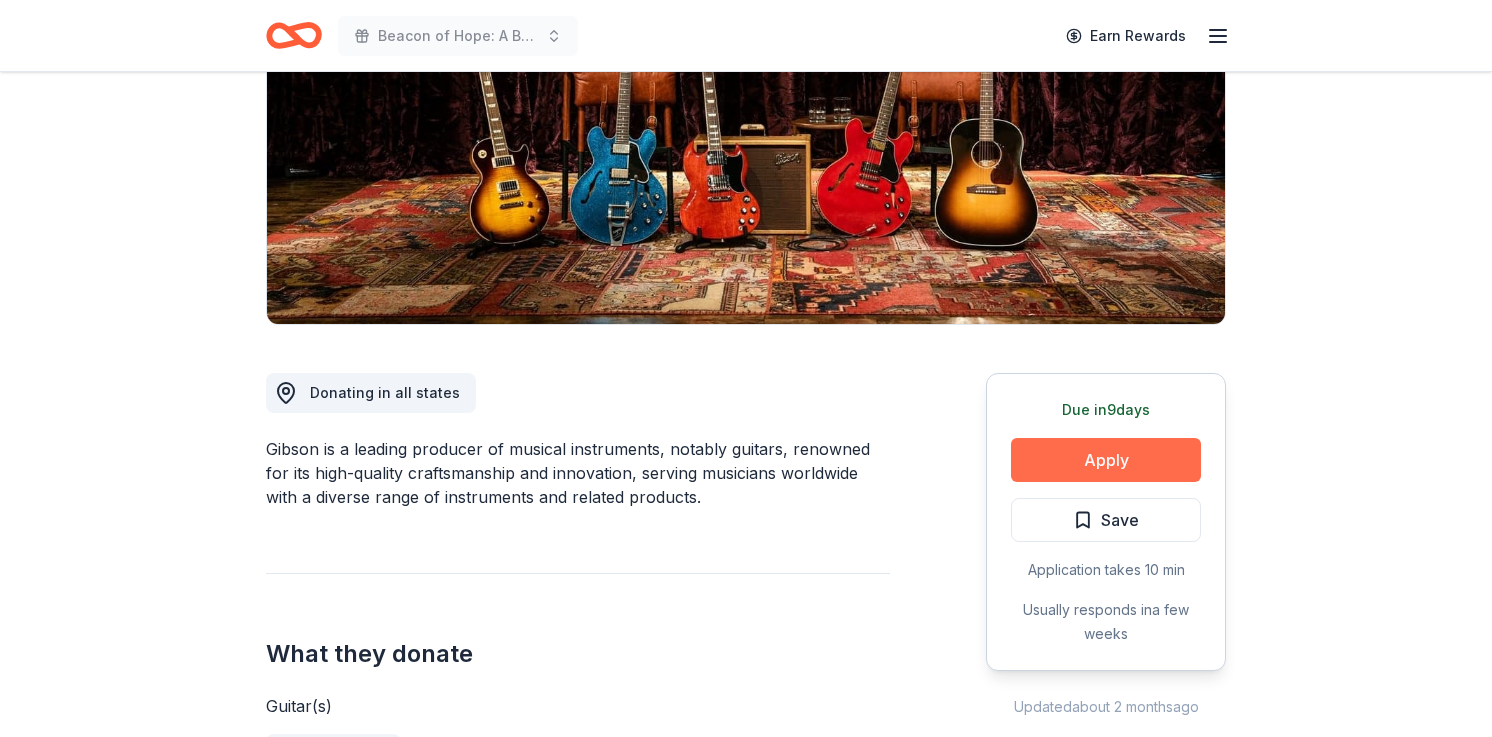 click on "Apply" at bounding box center (1106, 460) 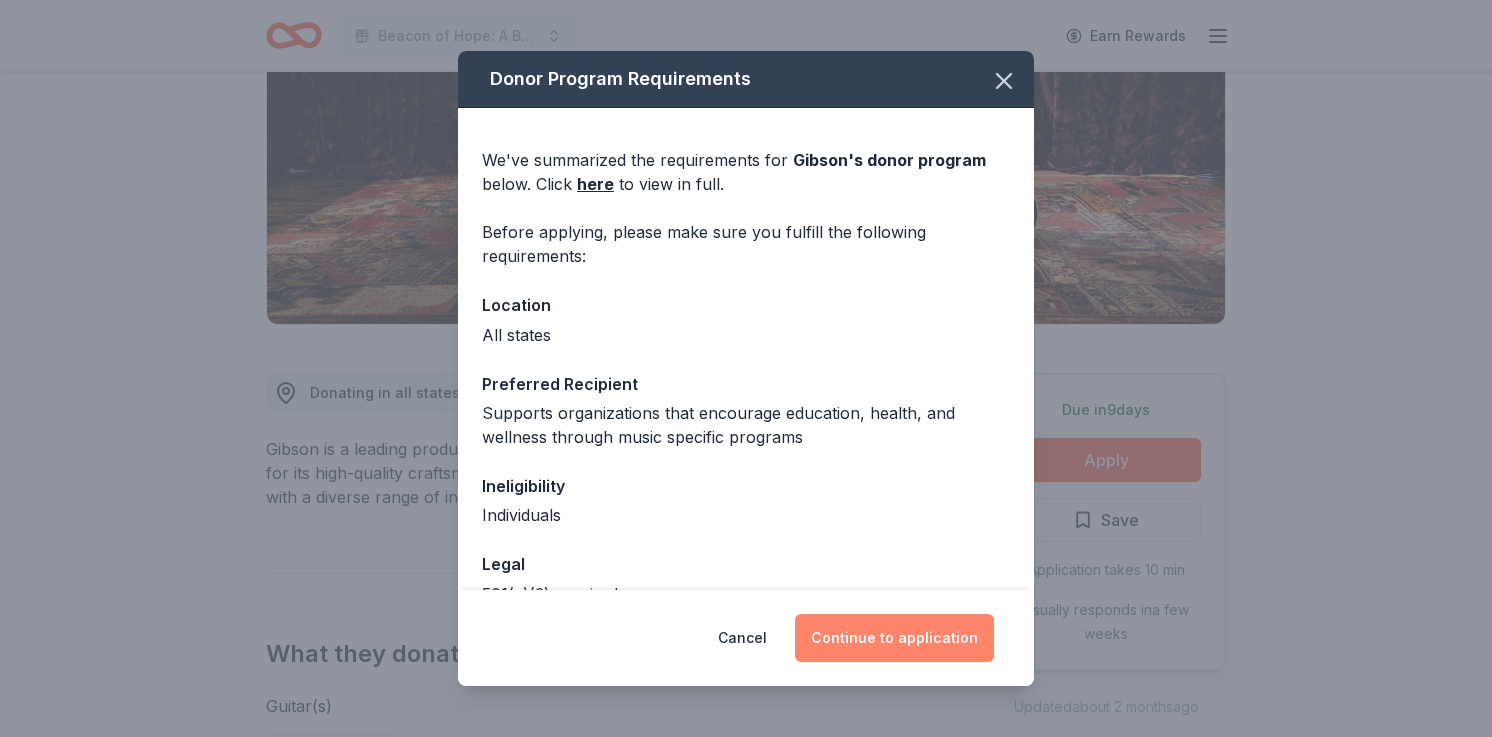click on "Continue to application" at bounding box center (894, 638) 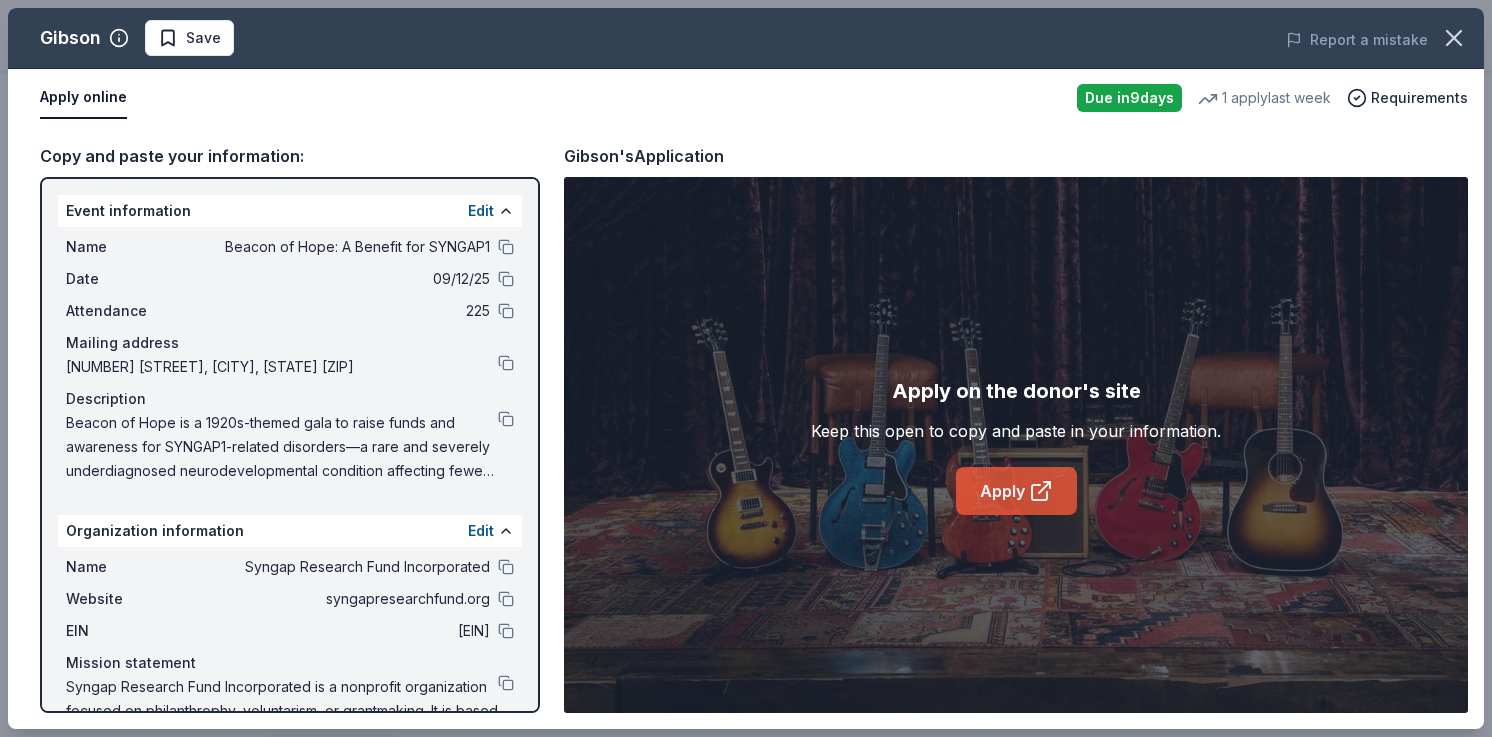 click on "Apply" at bounding box center [1016, 491] 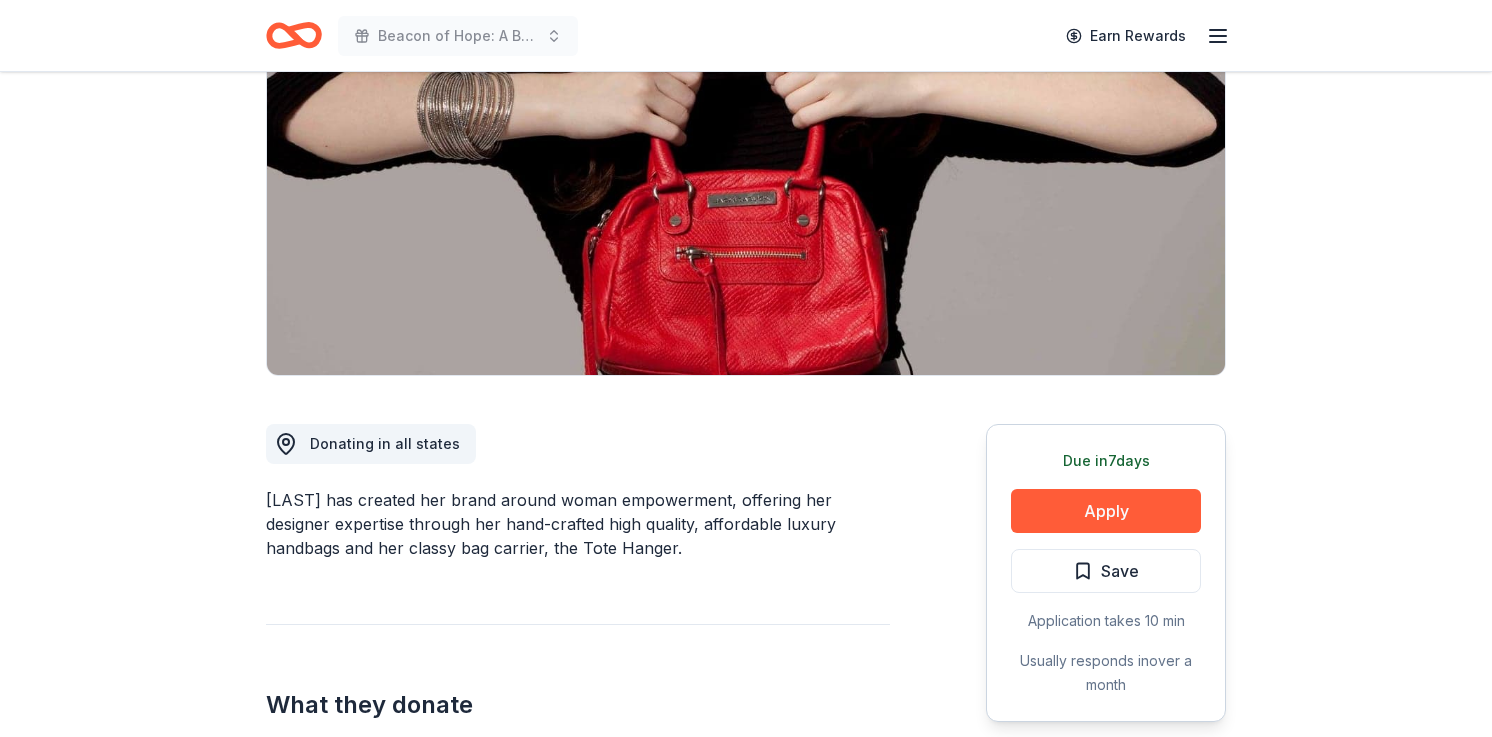 scroll, scrollTop: 237, scrollLeft: 0, axis: vertical 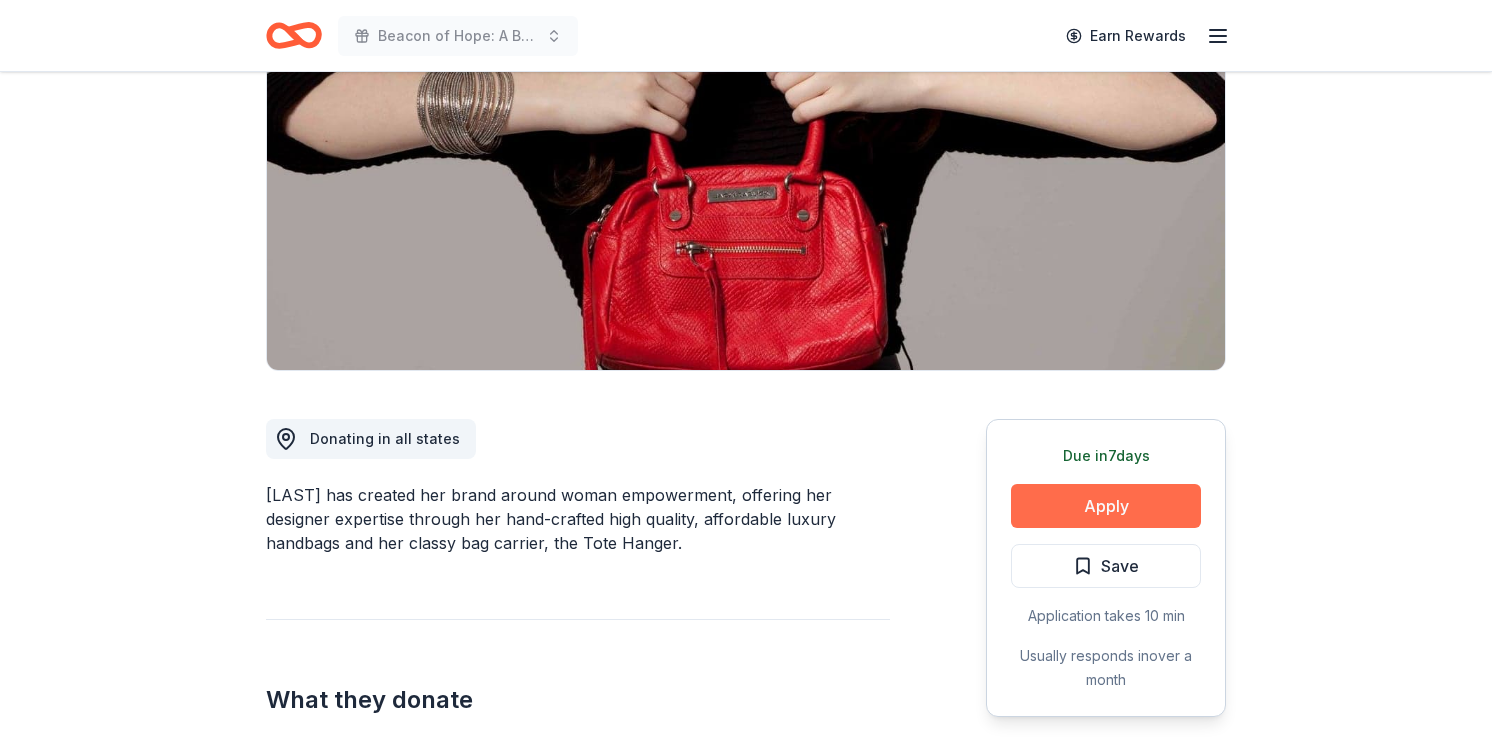 click on "Apply" at bounding box center (1106, 506) 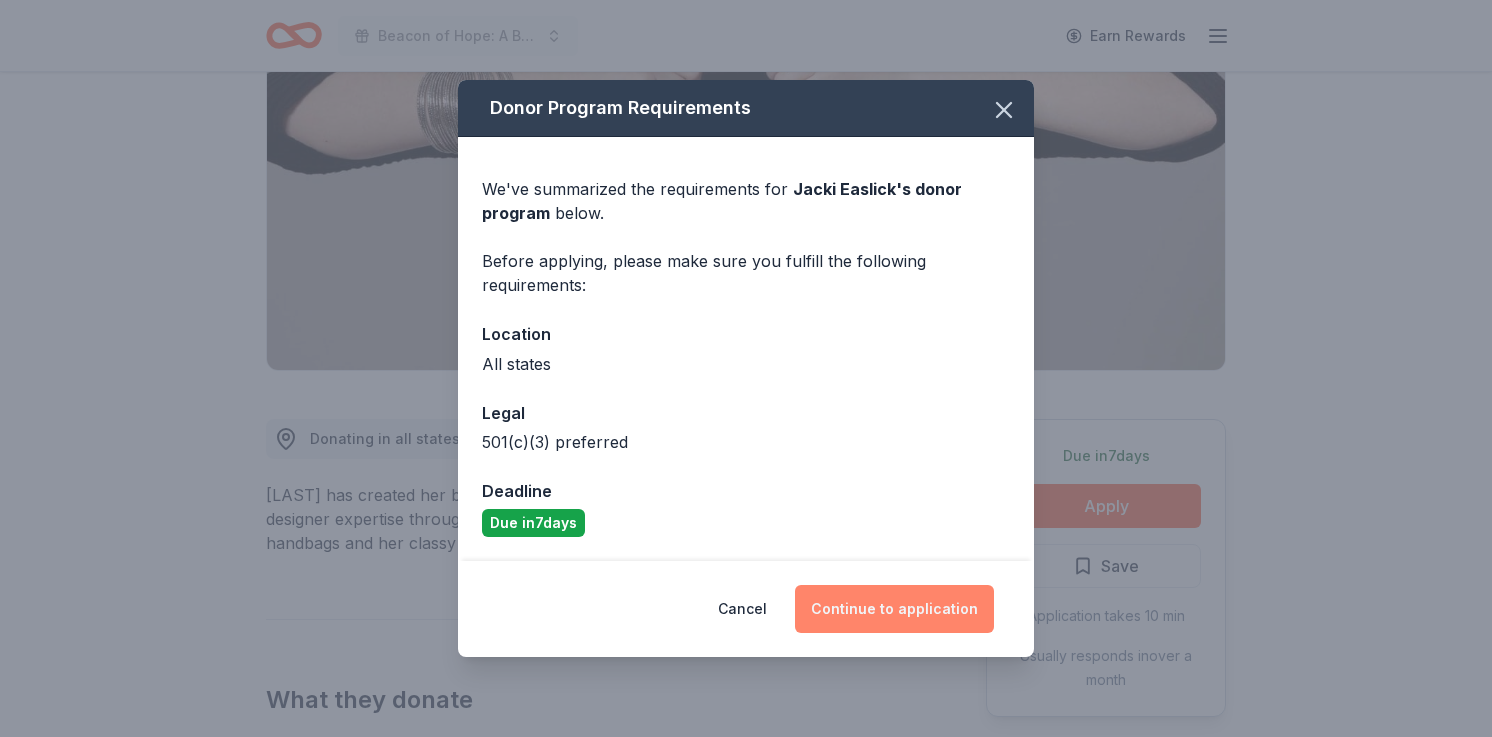 click on "Continue to application" at bounding box center (894, 609) 